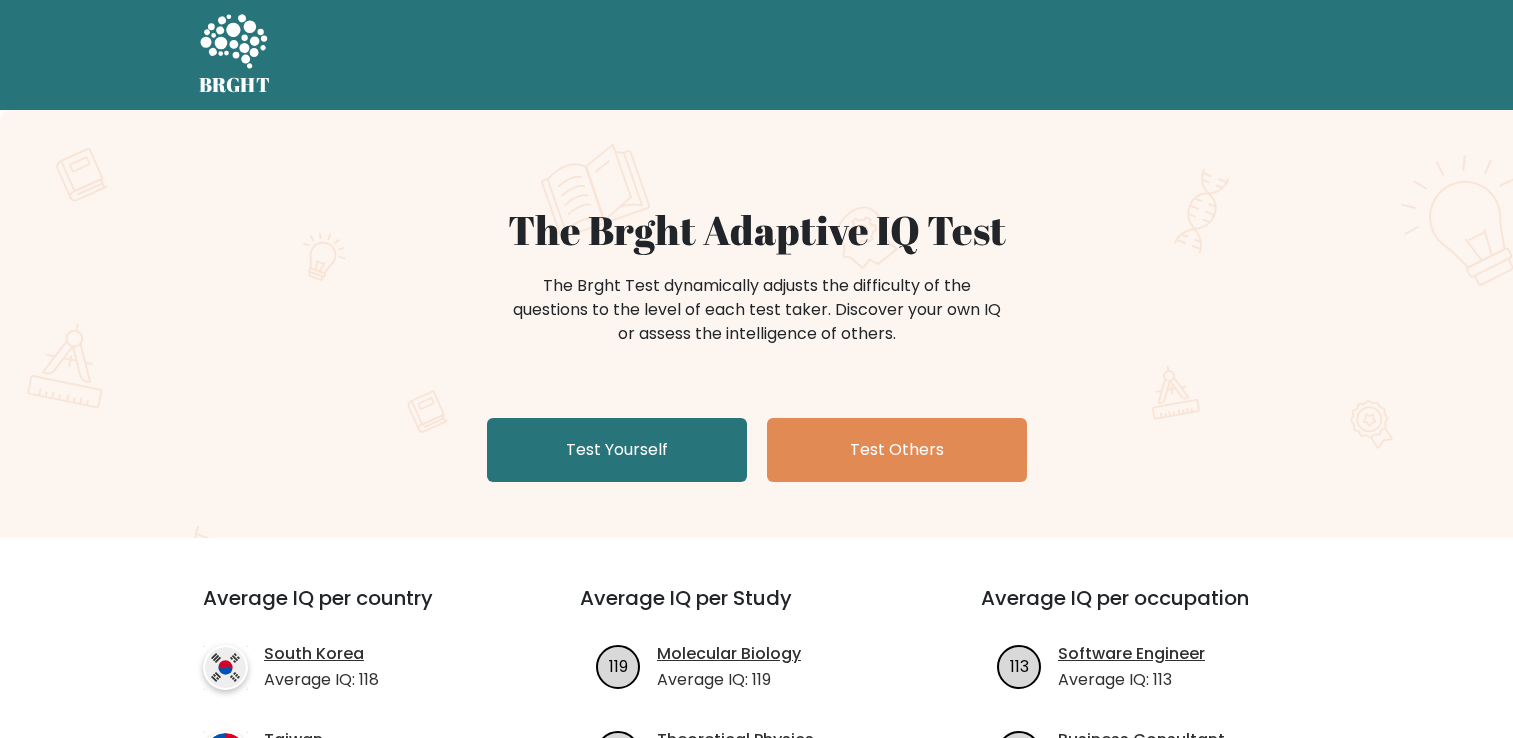 scroll, scrollTop: 0, scrollLeft: 0, axis: both 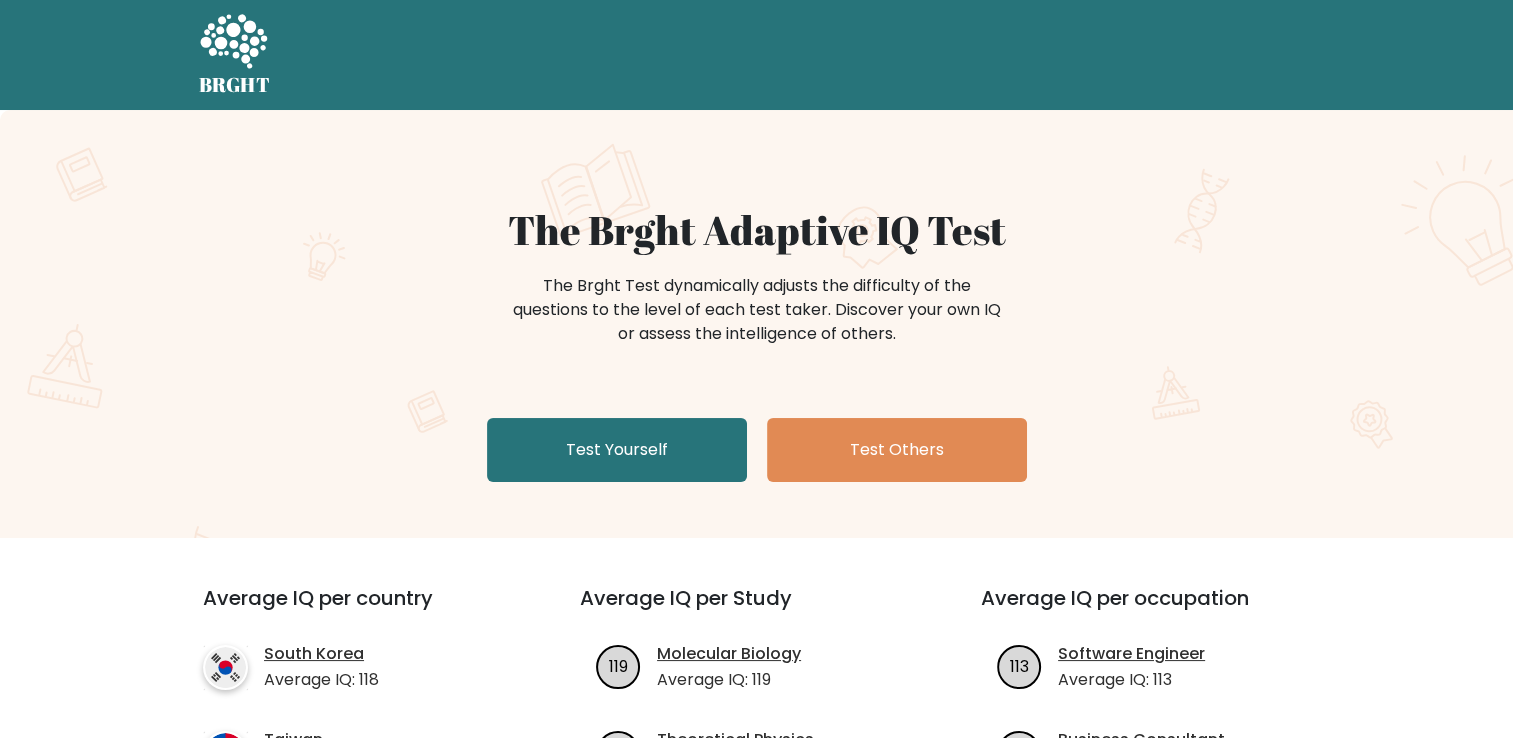 click at bounding box center [233, 43] 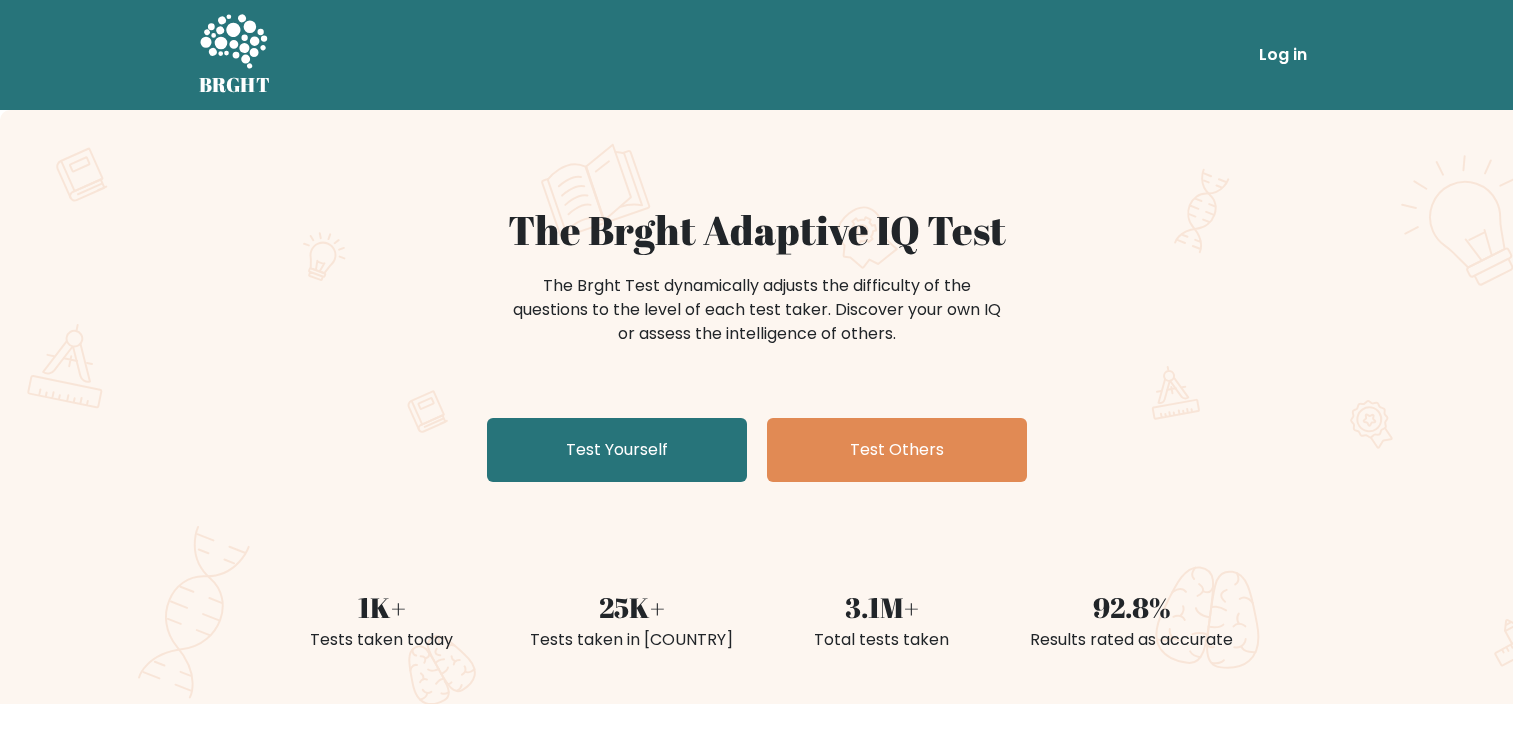 scroll, scrollTop: 0, scrollLeft: 0, axis: both 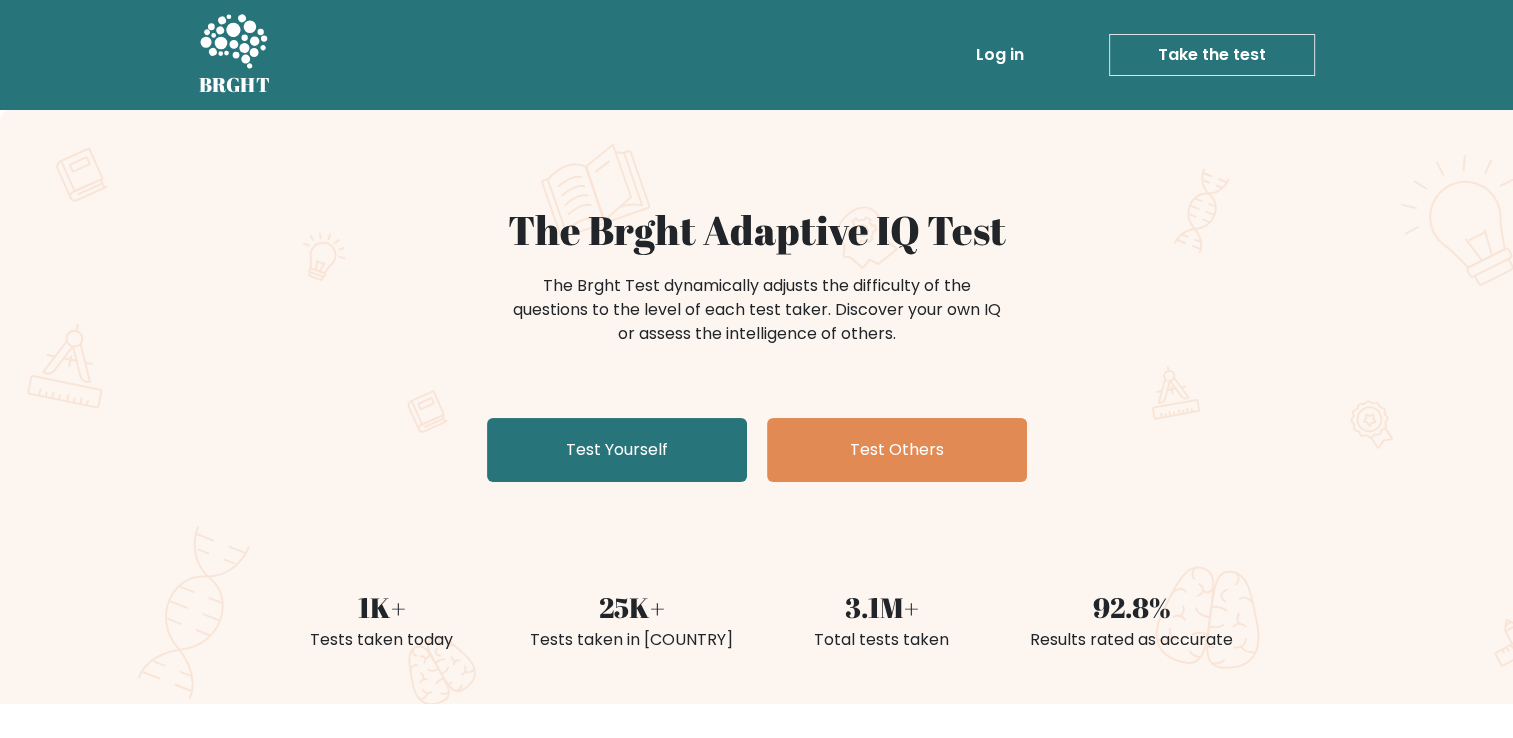 click on "The Brght Test dynamically adjusts the difficulty of the questions to the level of each test taker. Discover your own IQ or assess the intelligence of others." at bounding box center [757, 320] 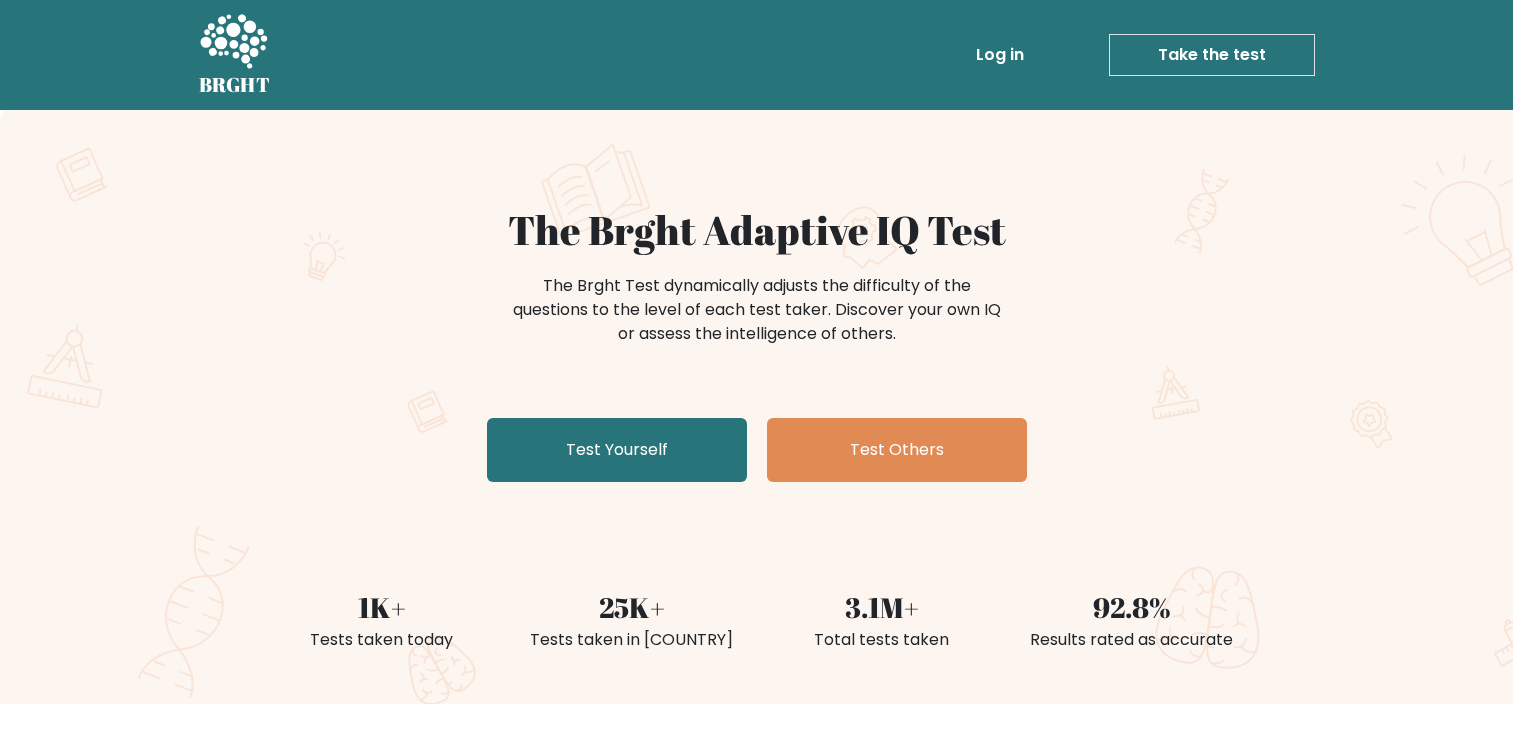 scroll, scrollTop: 0, scrollLeft: 0, axis: both 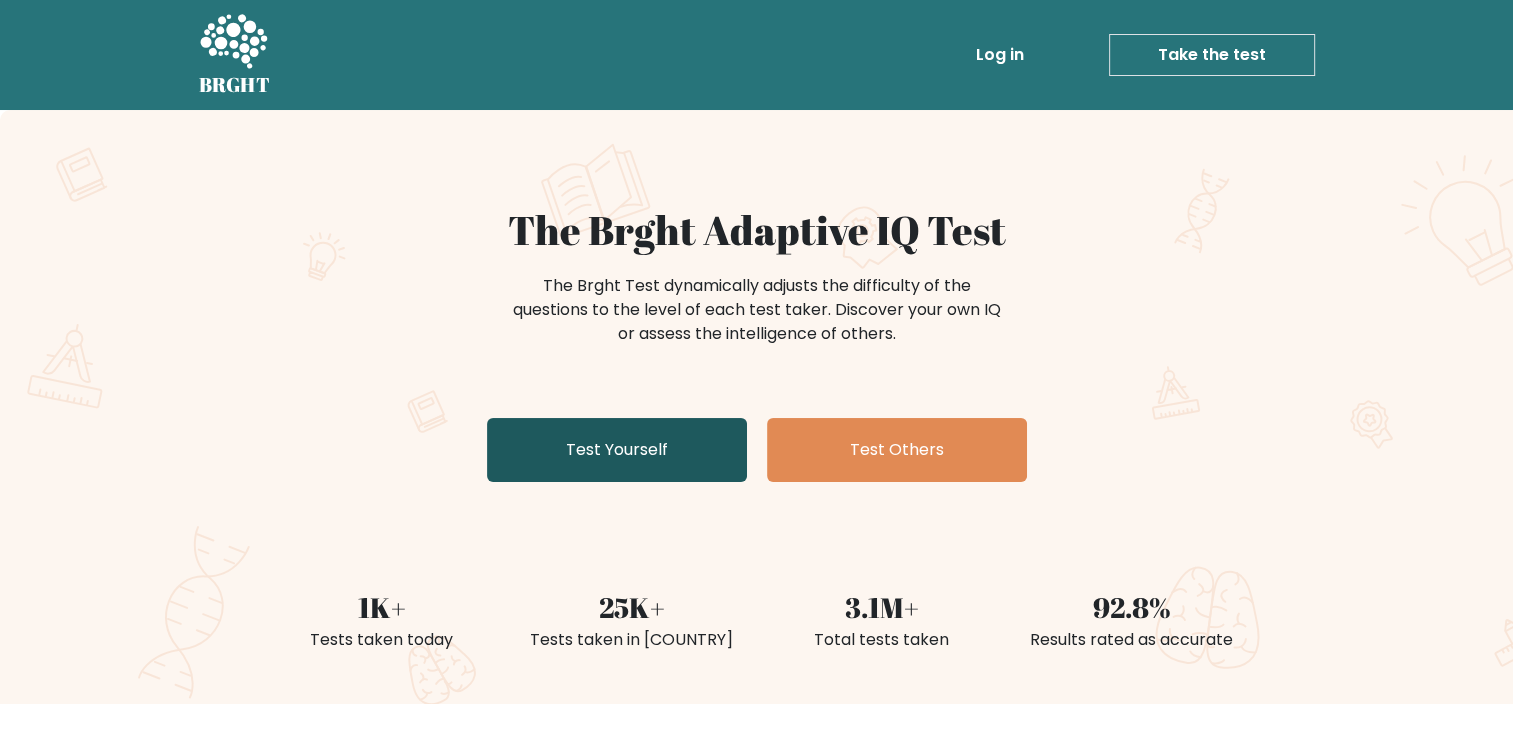 click on "Test Yourself" at bounding box center (617, 450) 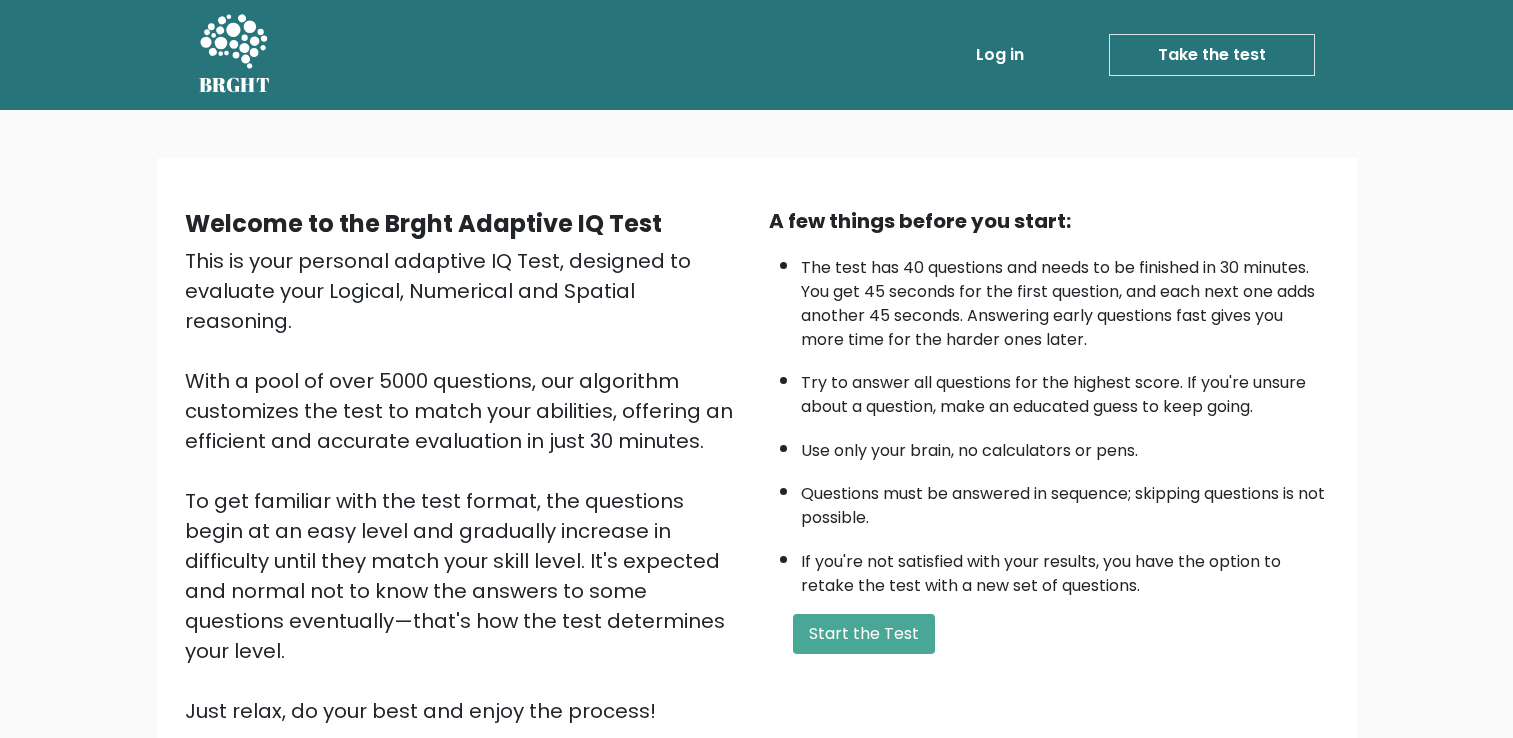 scroll, scrollTop: 0, scrollLeft: 0, axis: both 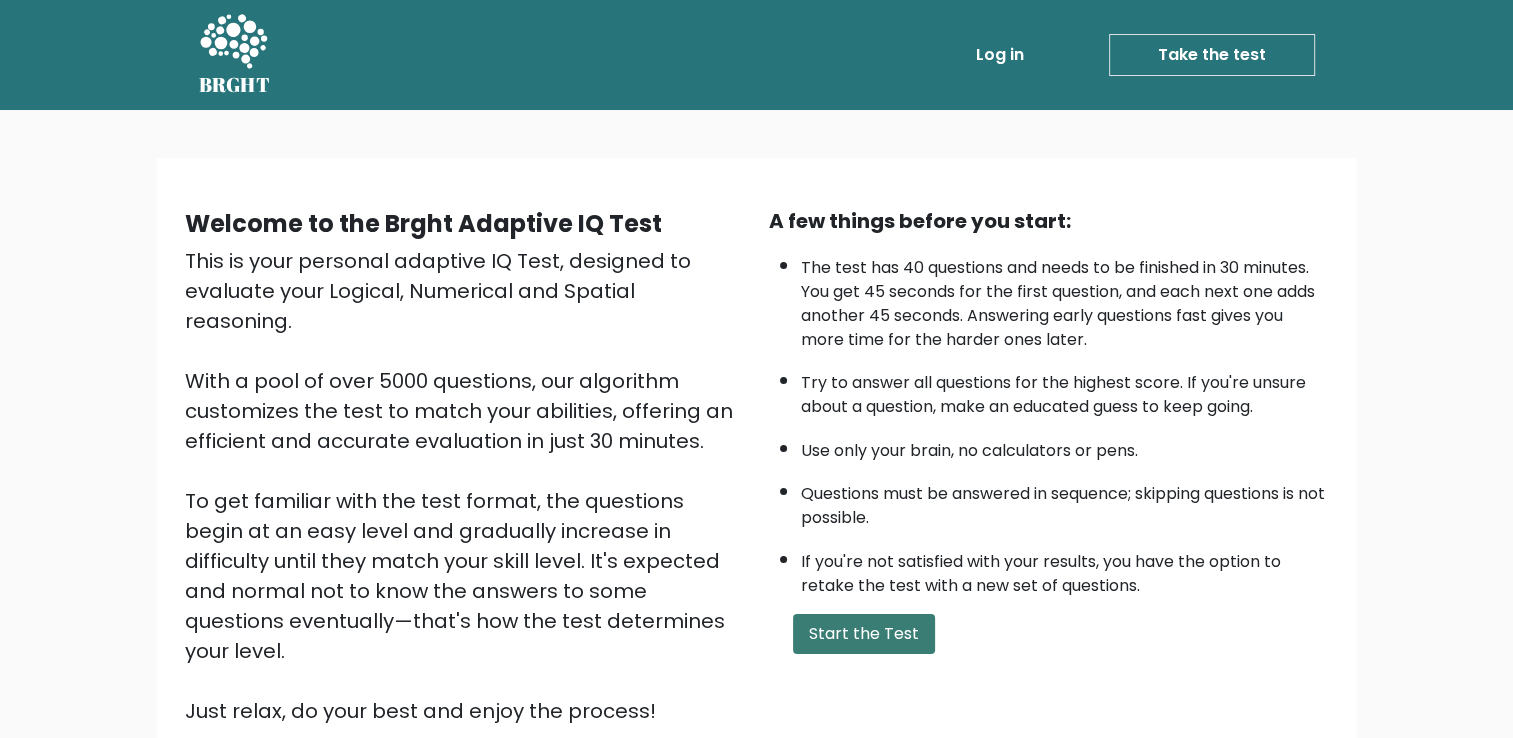 click on "Start the Test" at bounding box center (864, 634) 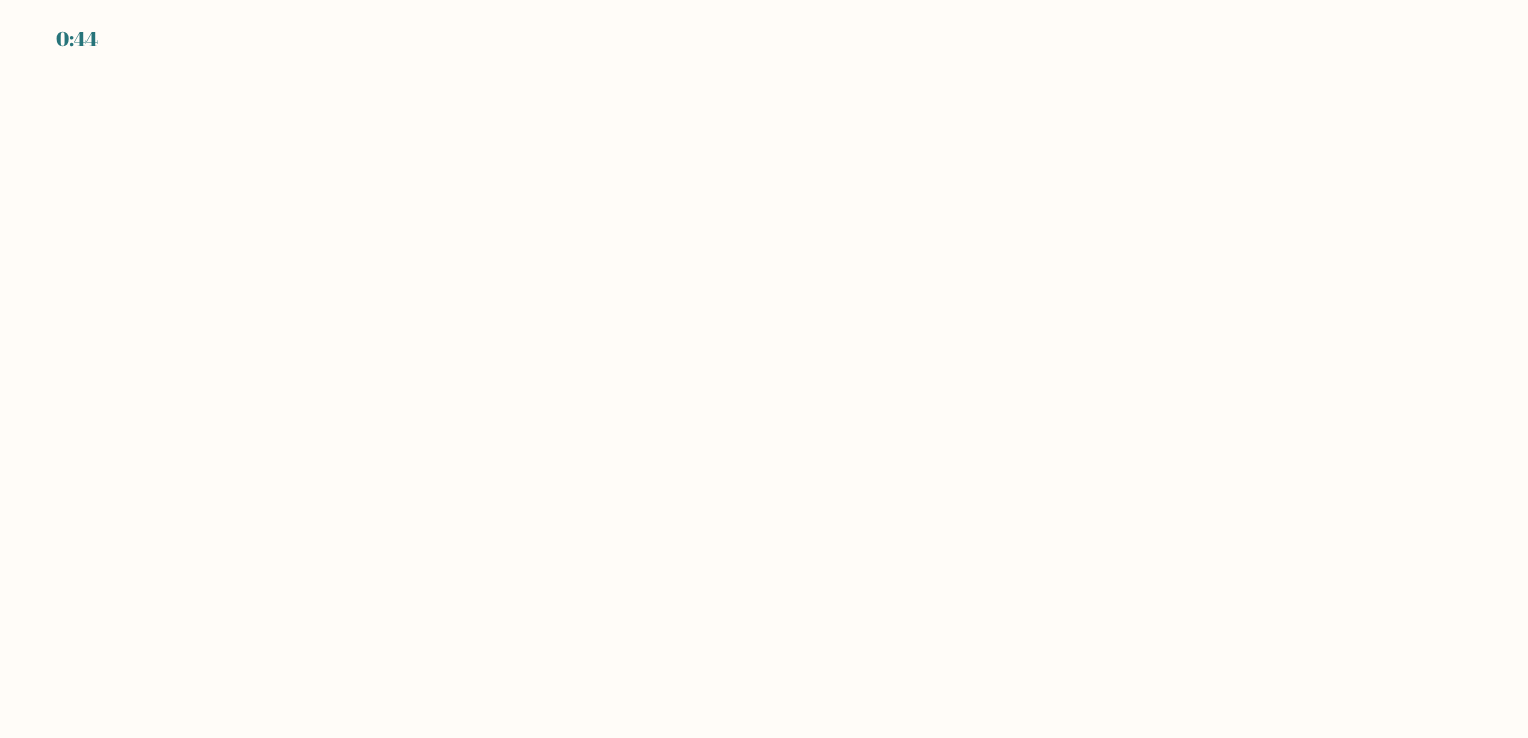 scroll, scrollTop: 0, scrollLeft: 0, axis: both 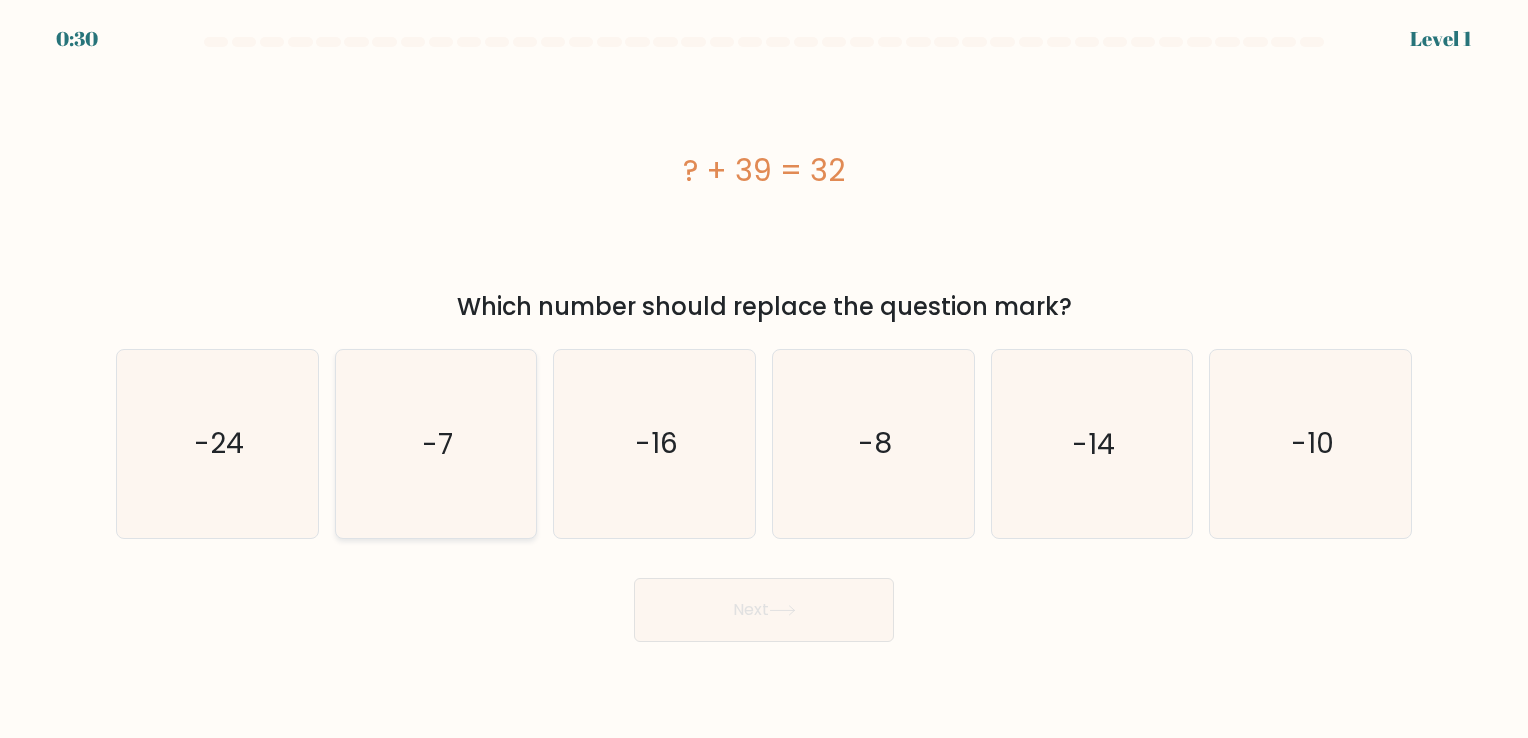 click on "-7" at bounding box center (437, 444) 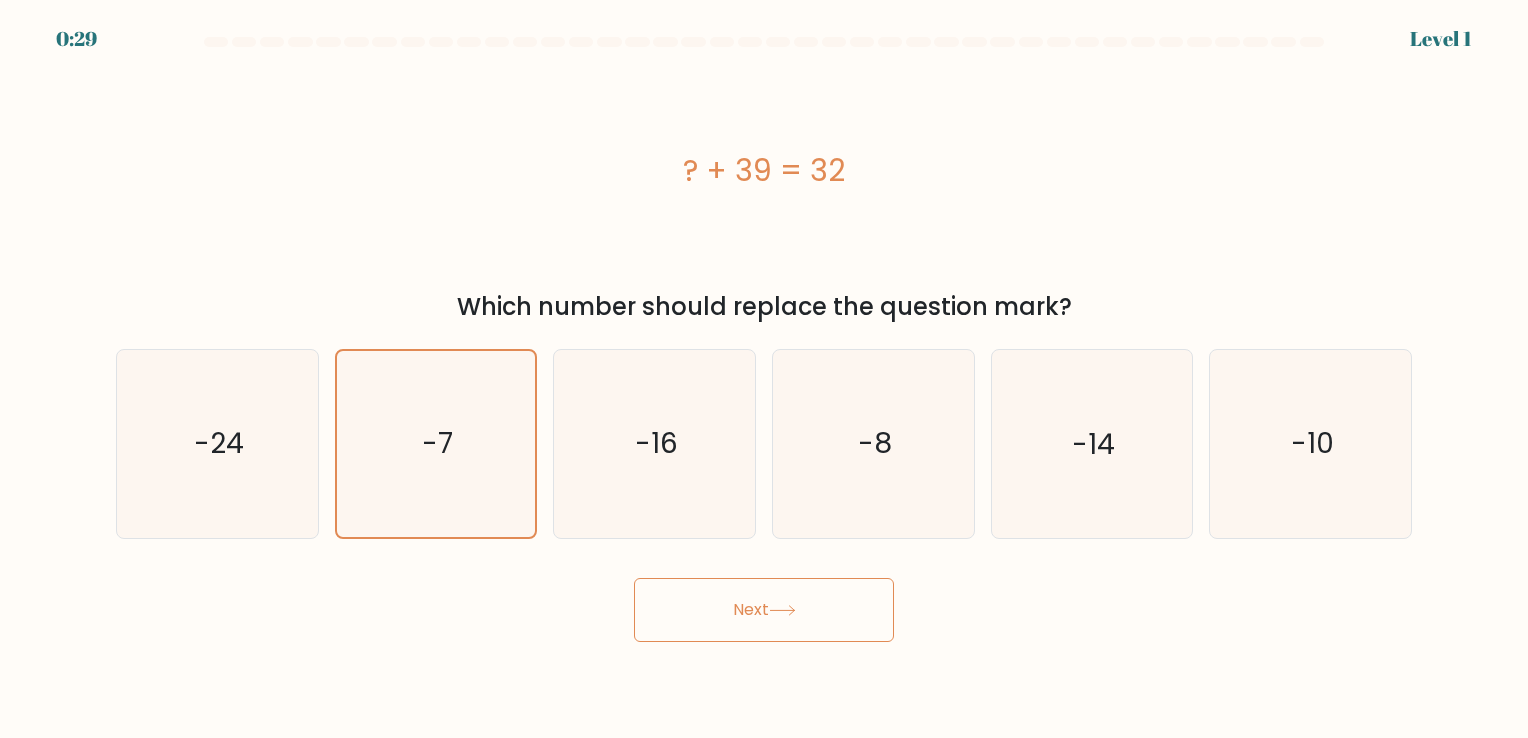 click on "Next" at bounding box center [764, 610] 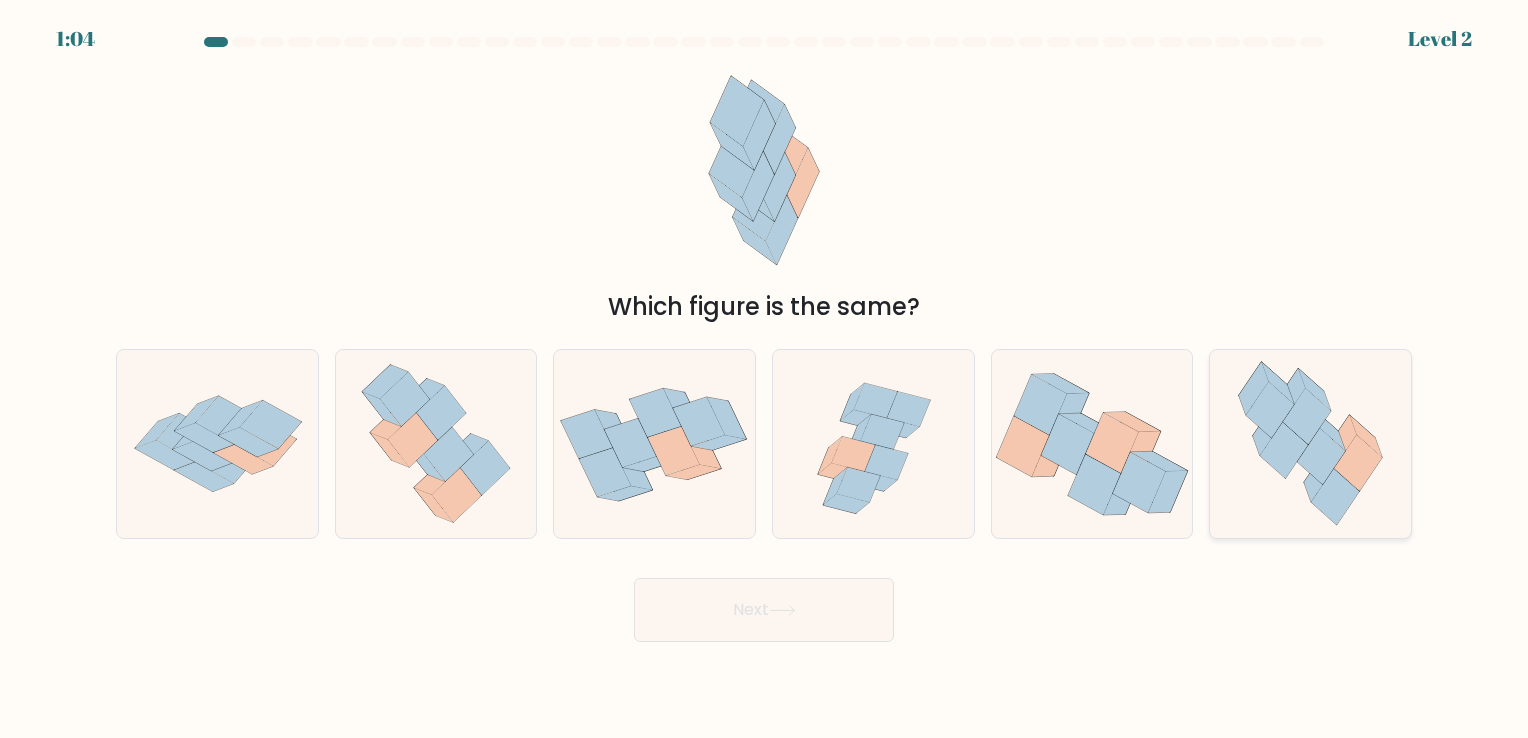 click at bounding box center [1311, 443] 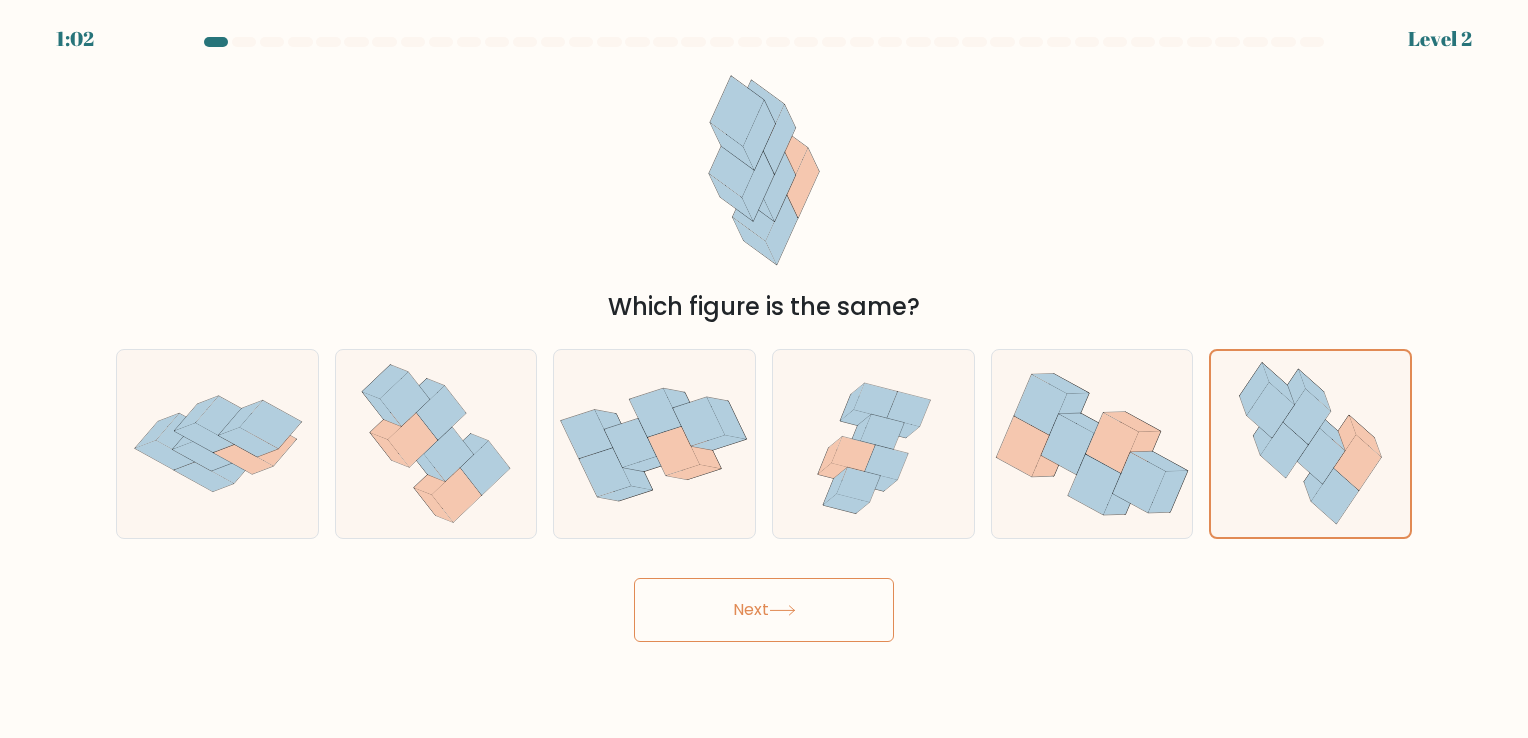 click on "Next" at bounding box center (764, 610) 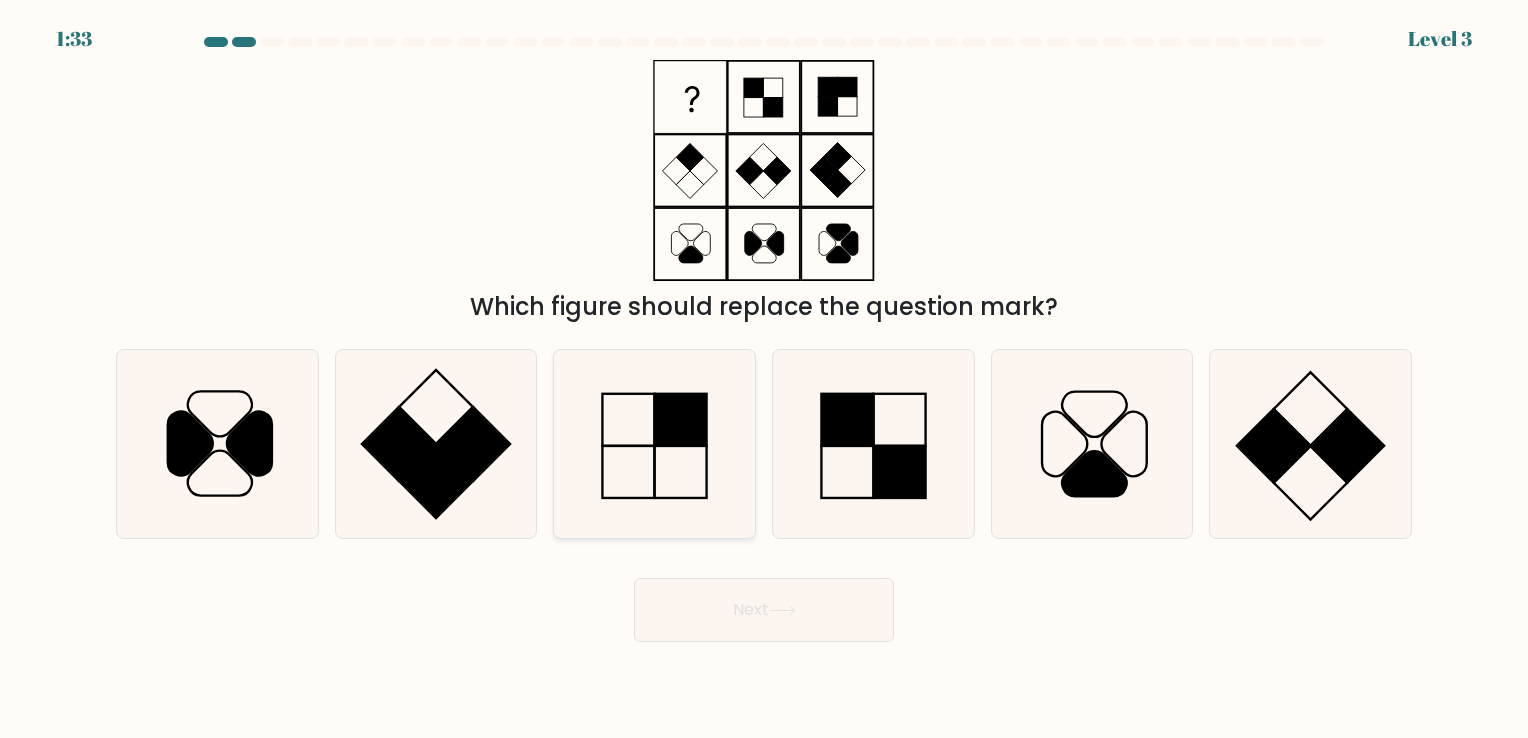click at bounding box center [654, 443] 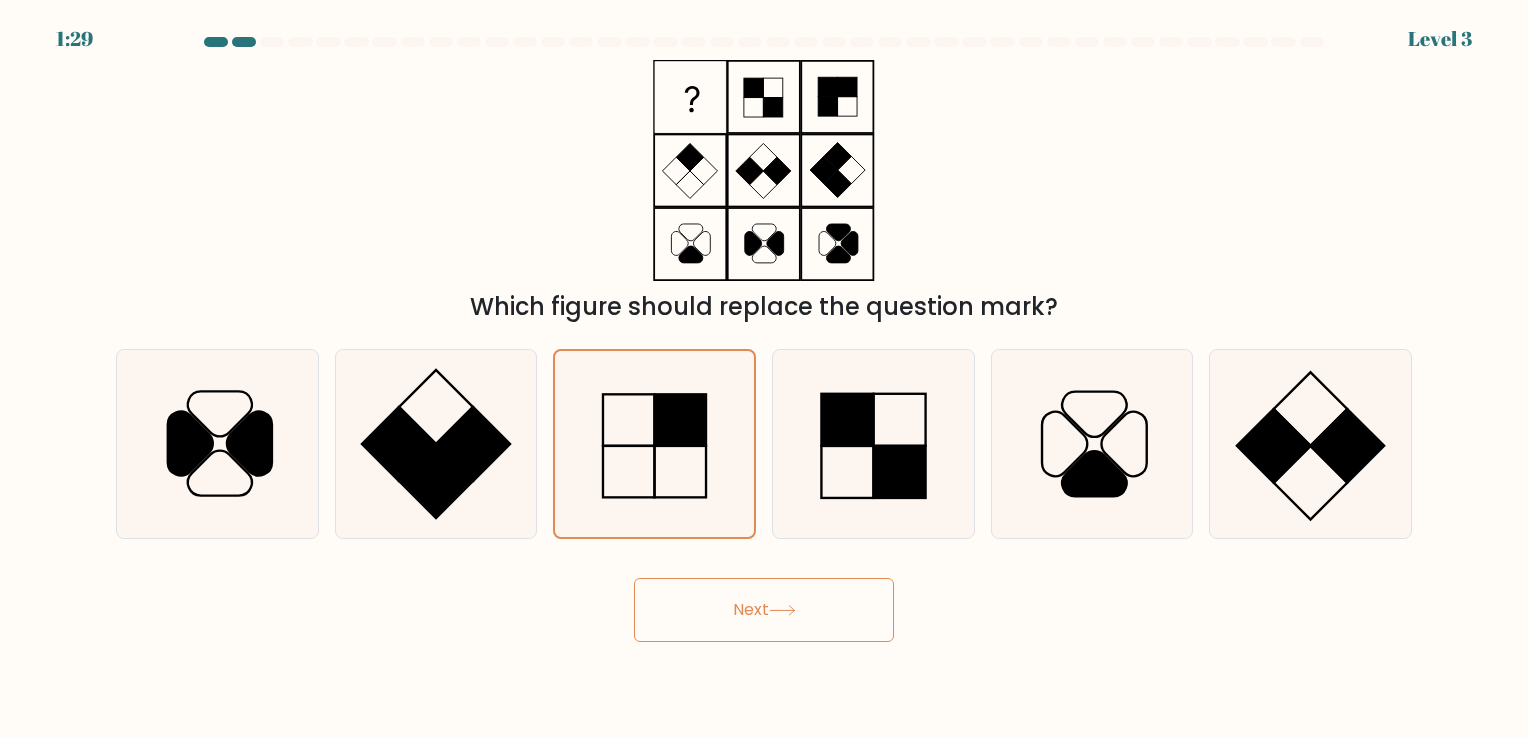 click at bounding box center [782, 610] 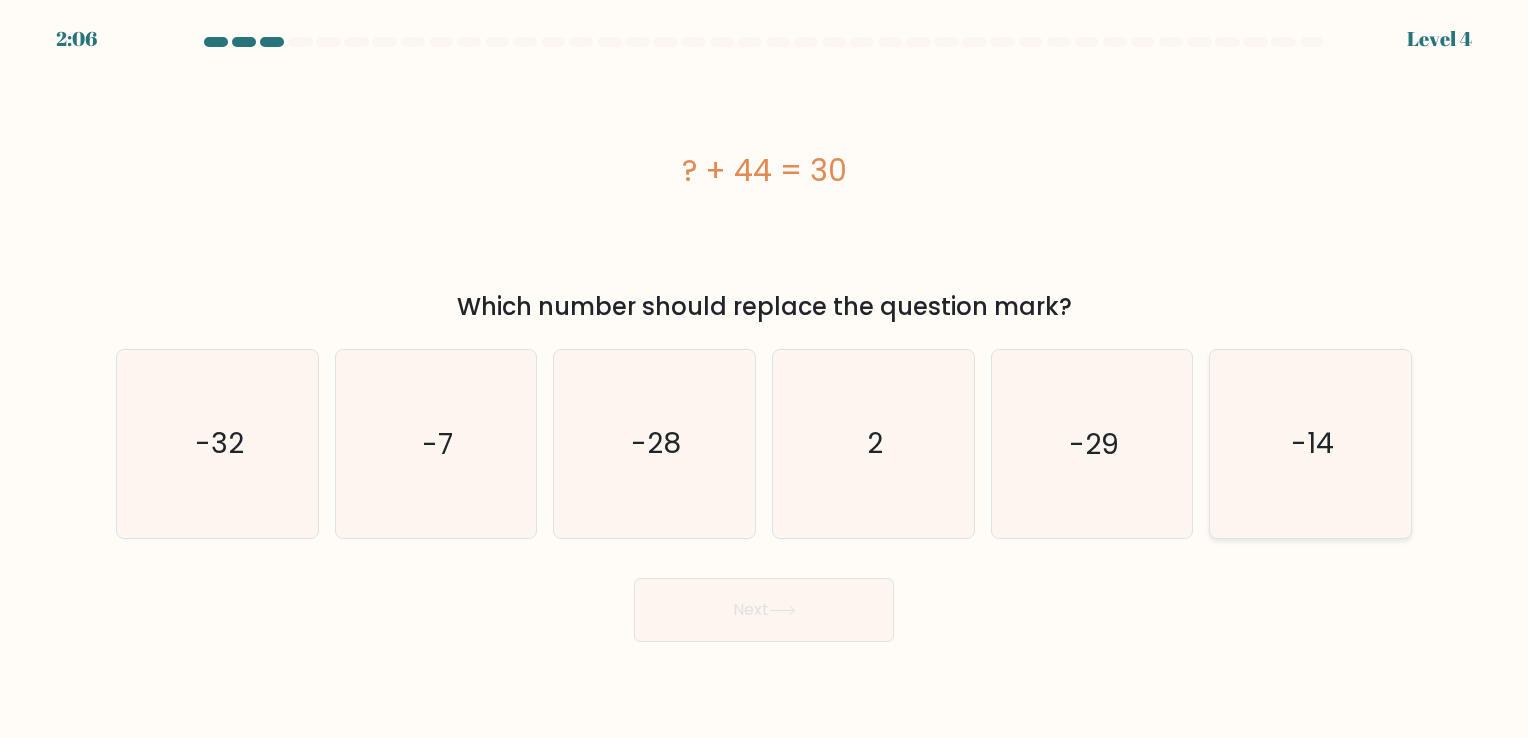 click on "-14" at bounding box center (1312, 444) 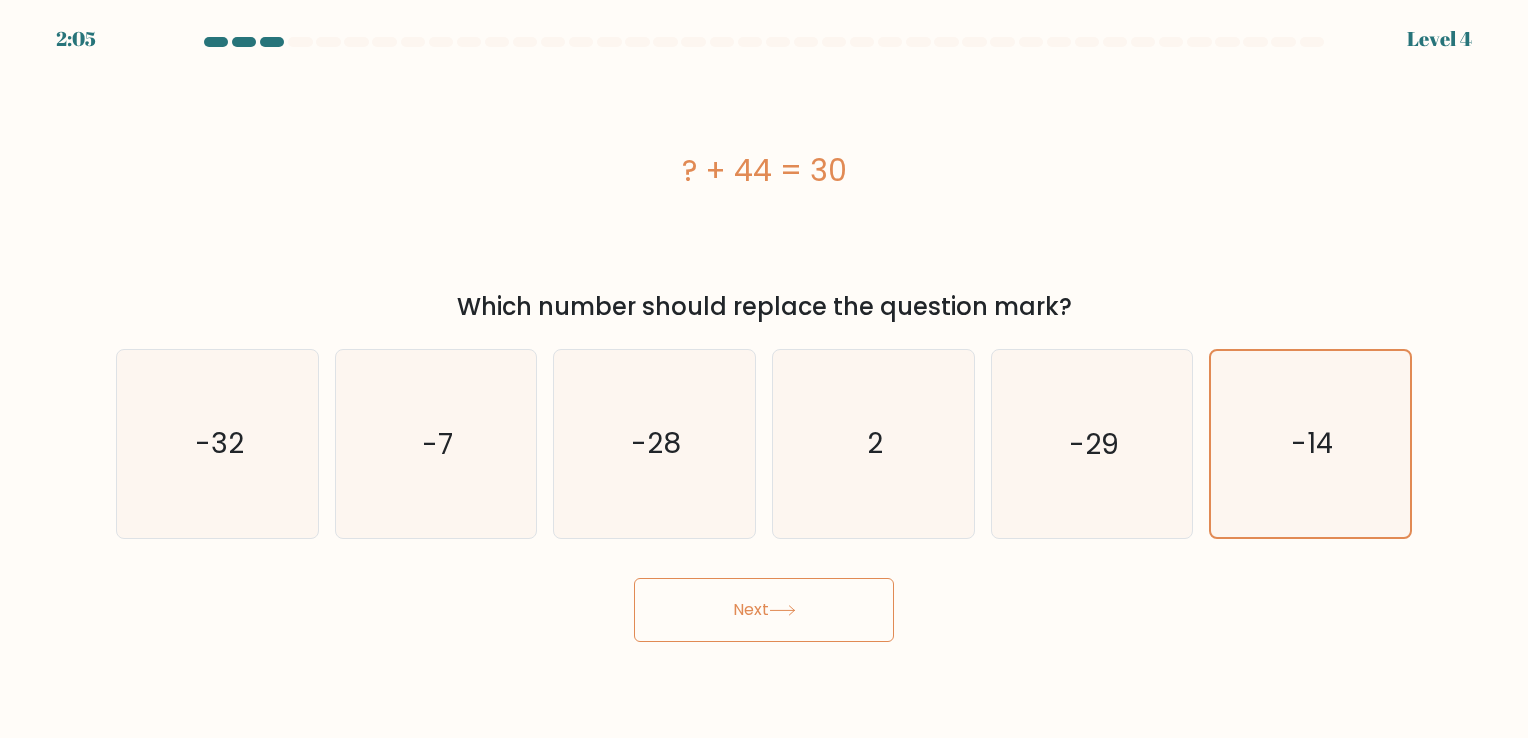 click on "Next" at bounding box center [764, 610] 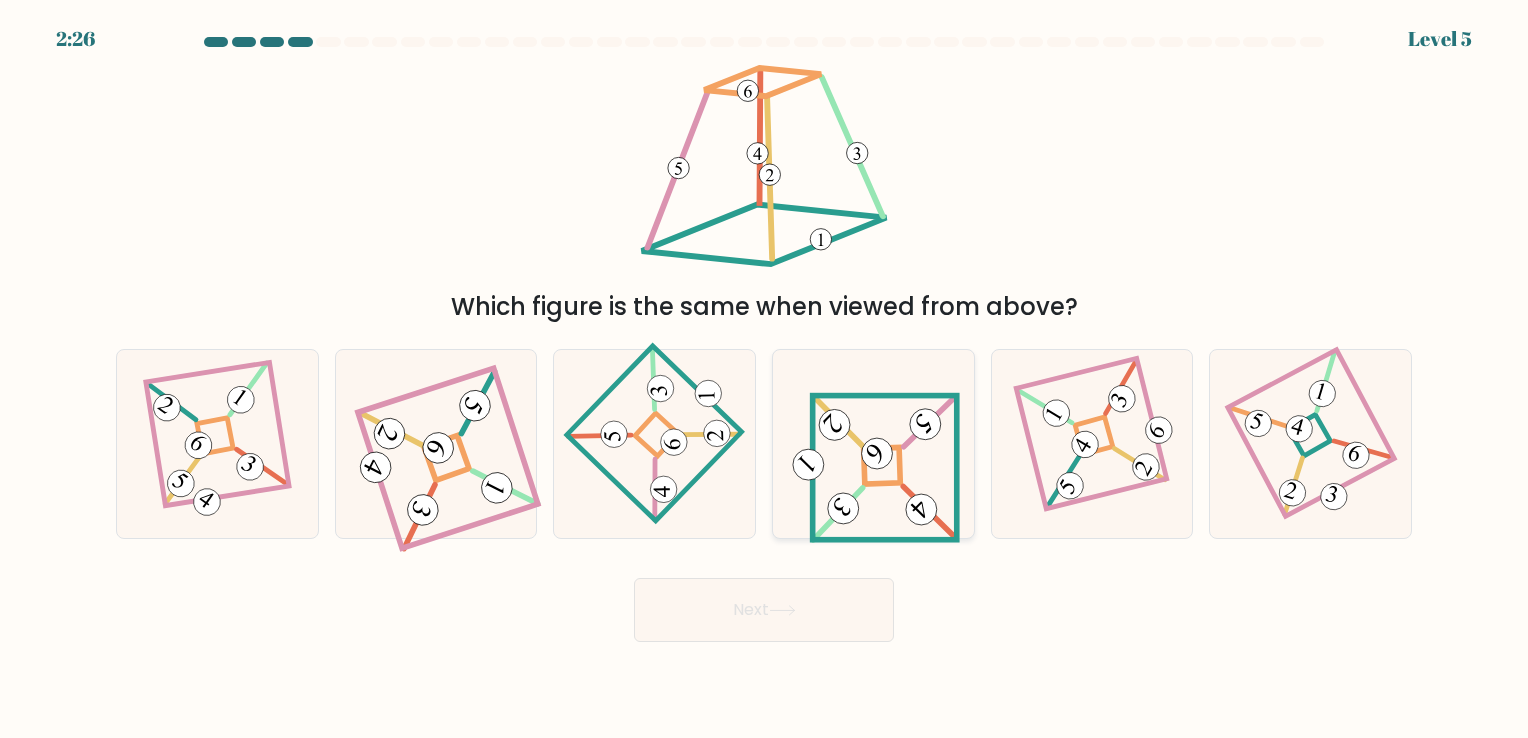 click at bounding box center [873, 444] 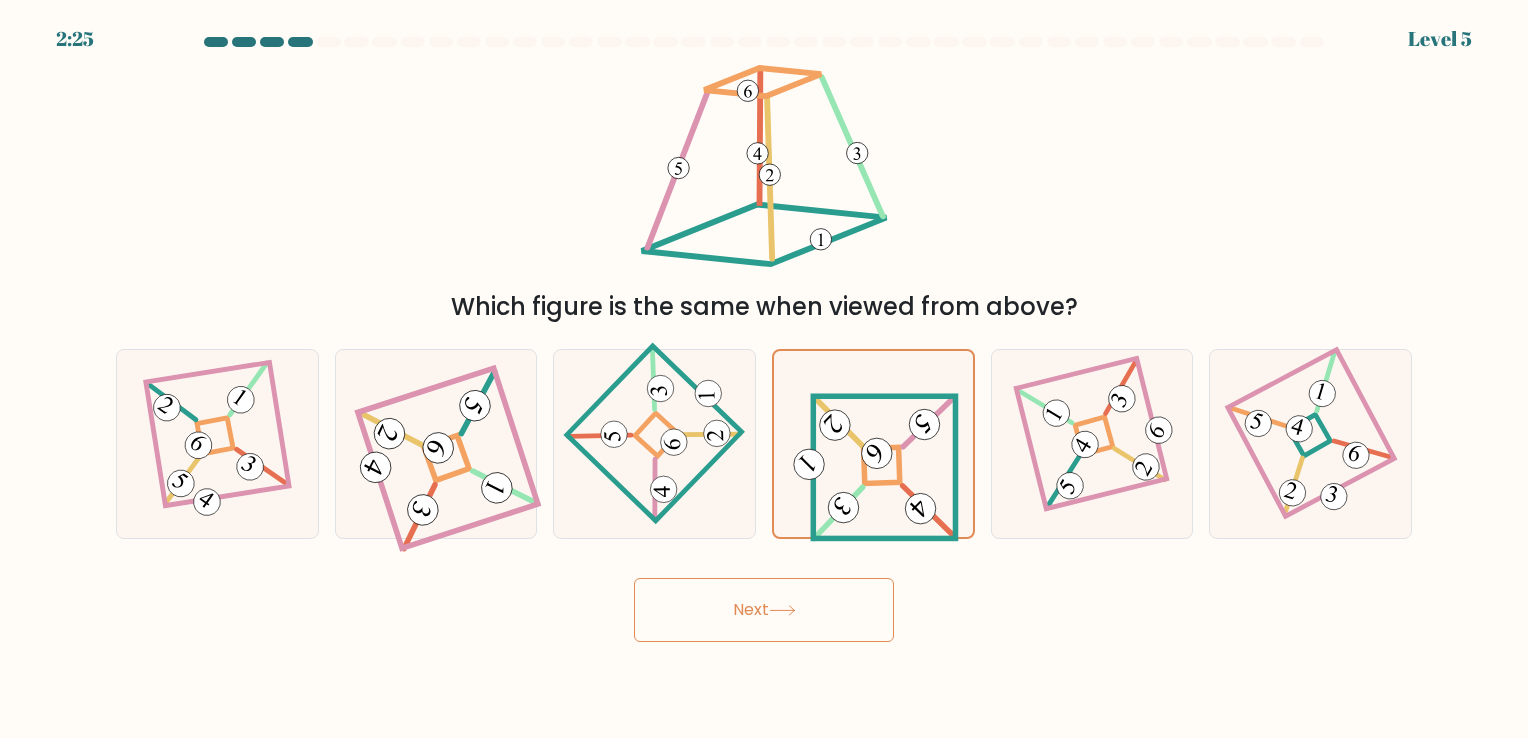 click on "Next" at bounding box center (764, 610) 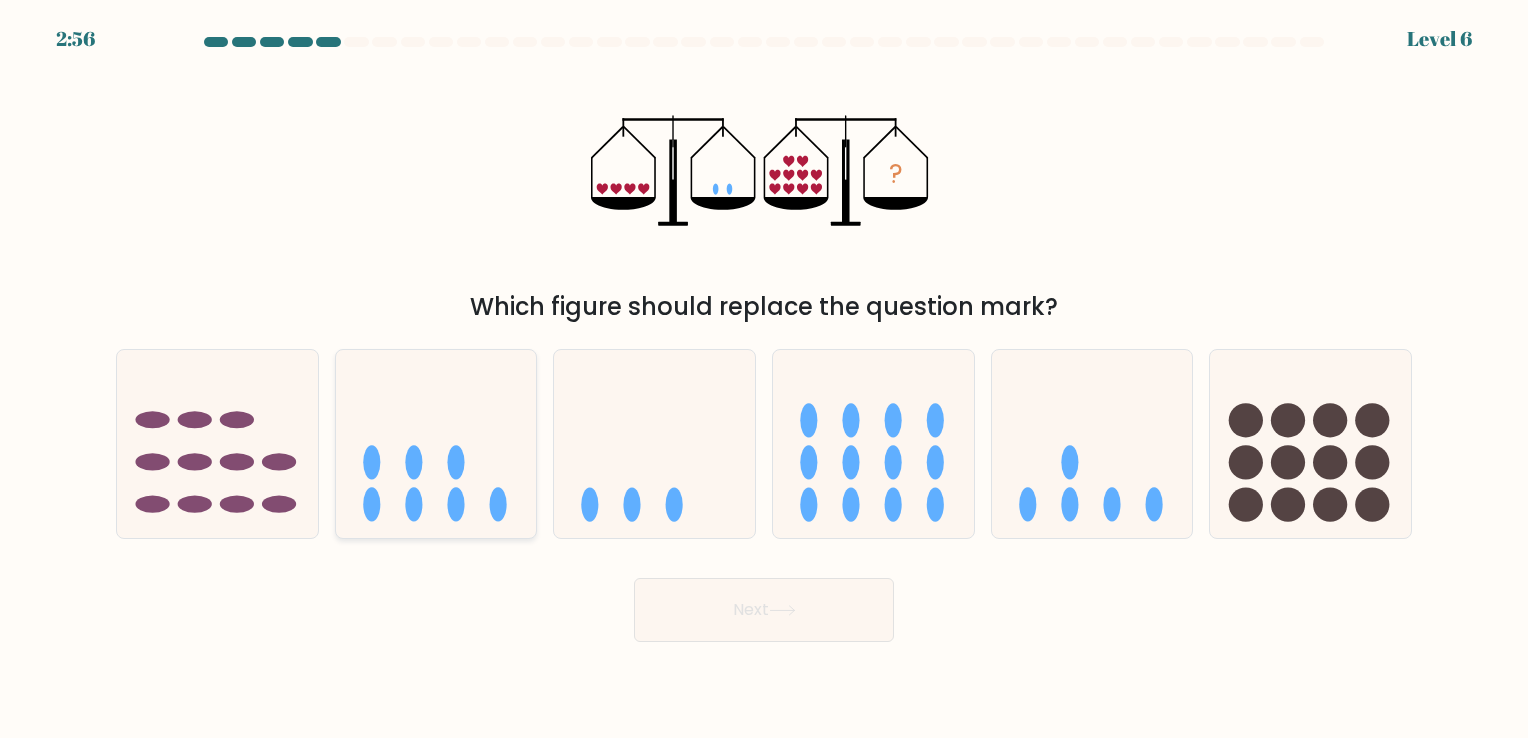 click at bounding box center (413, 505) 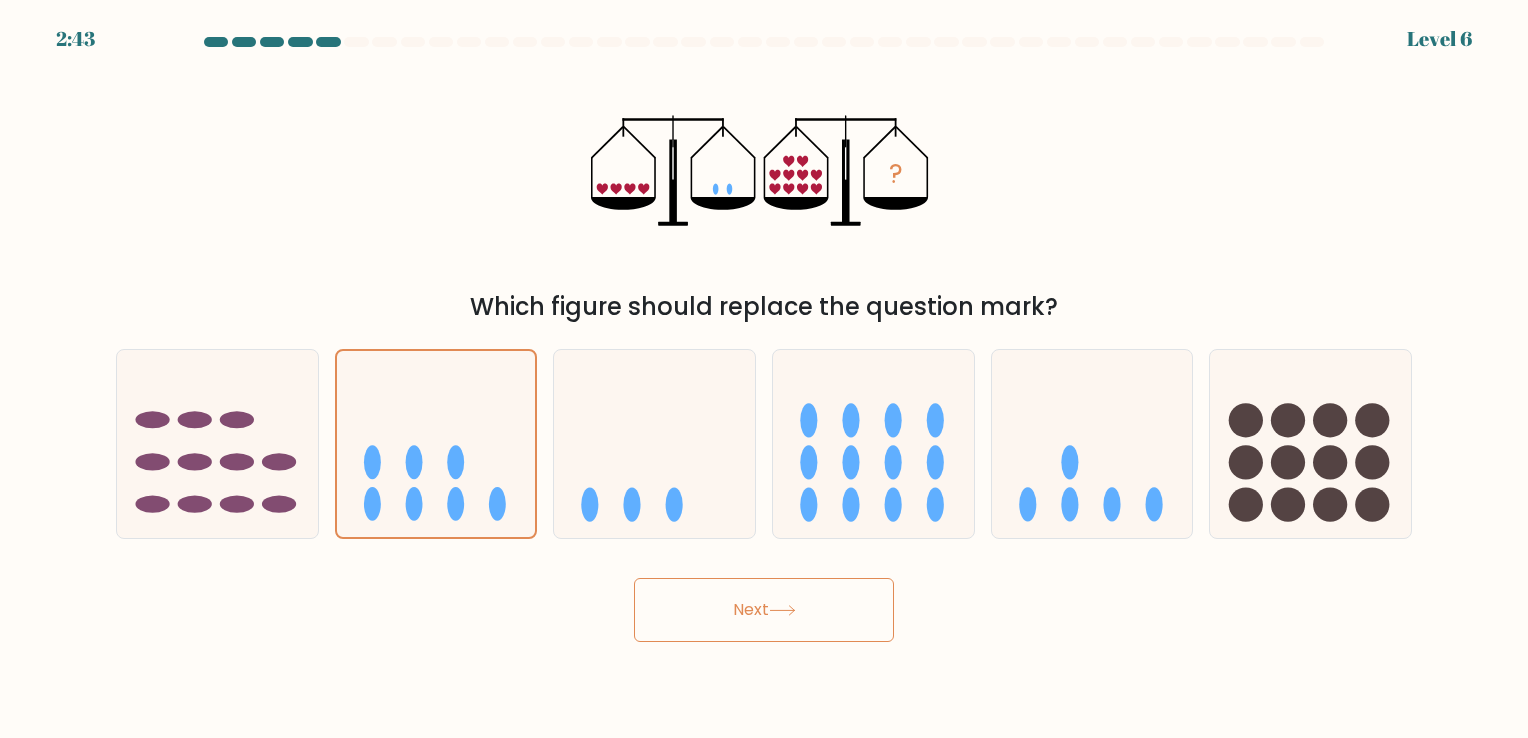 click on "Next" at bounding box center (764, 610) 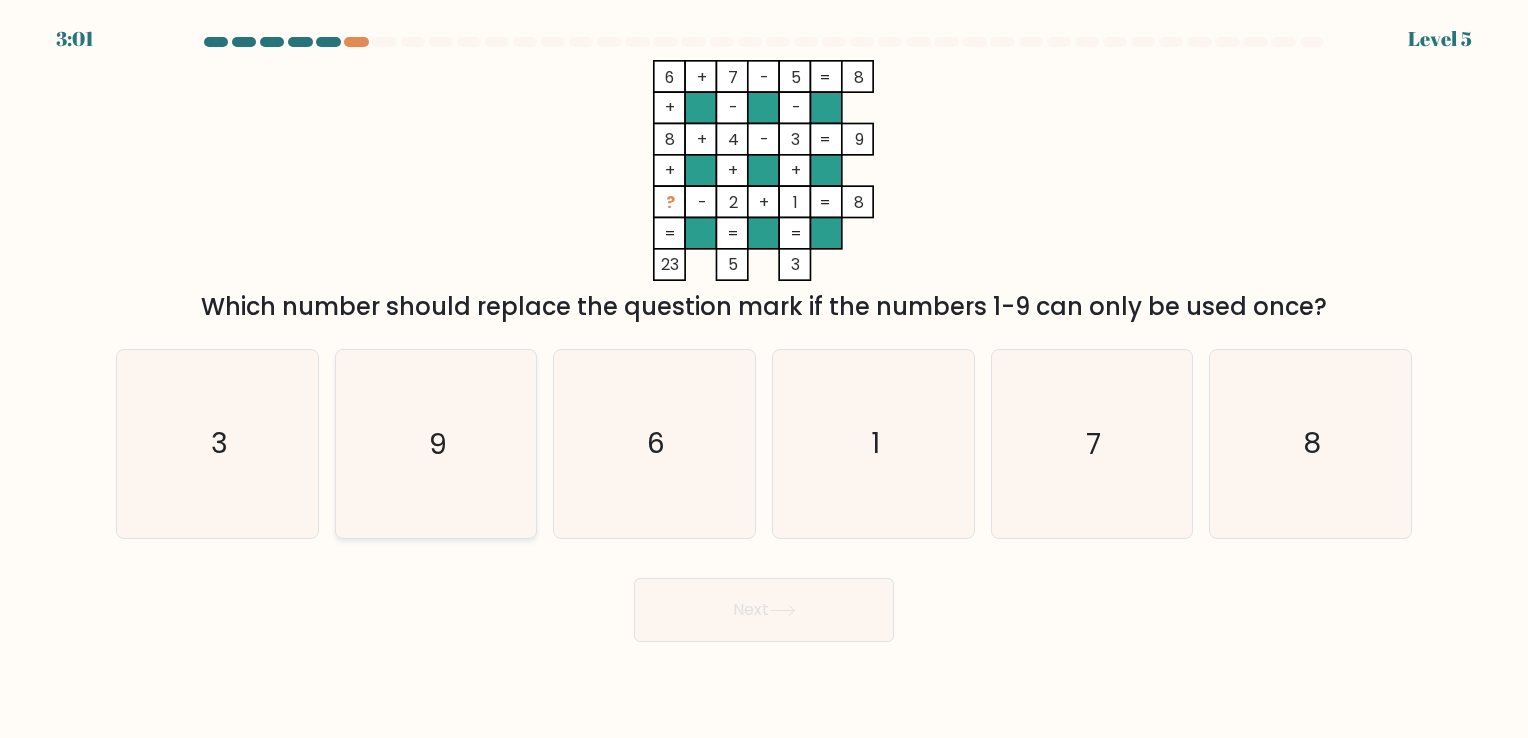 click on "9" at bounding box center (435, 443) 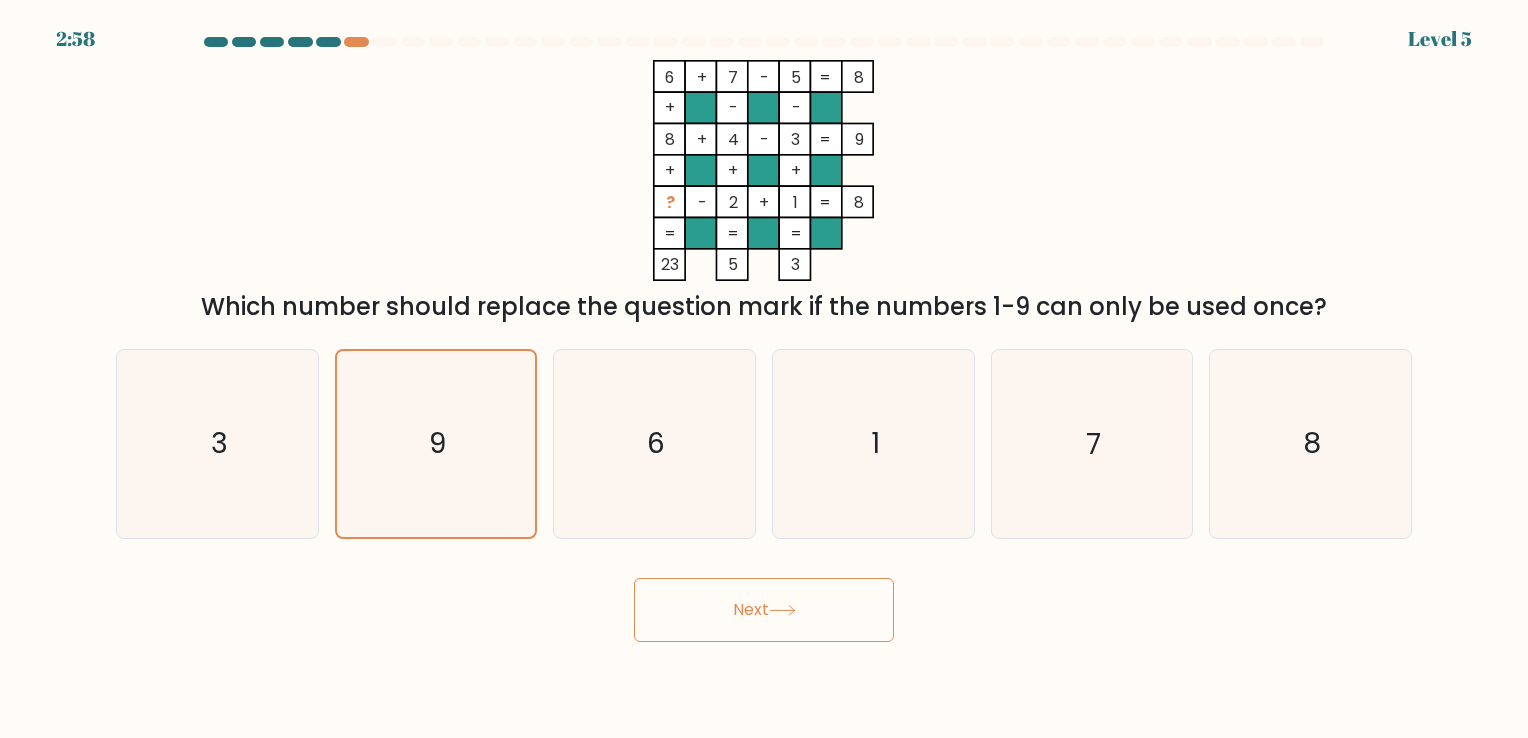 click on "Next" at bounding box center [764, 610] 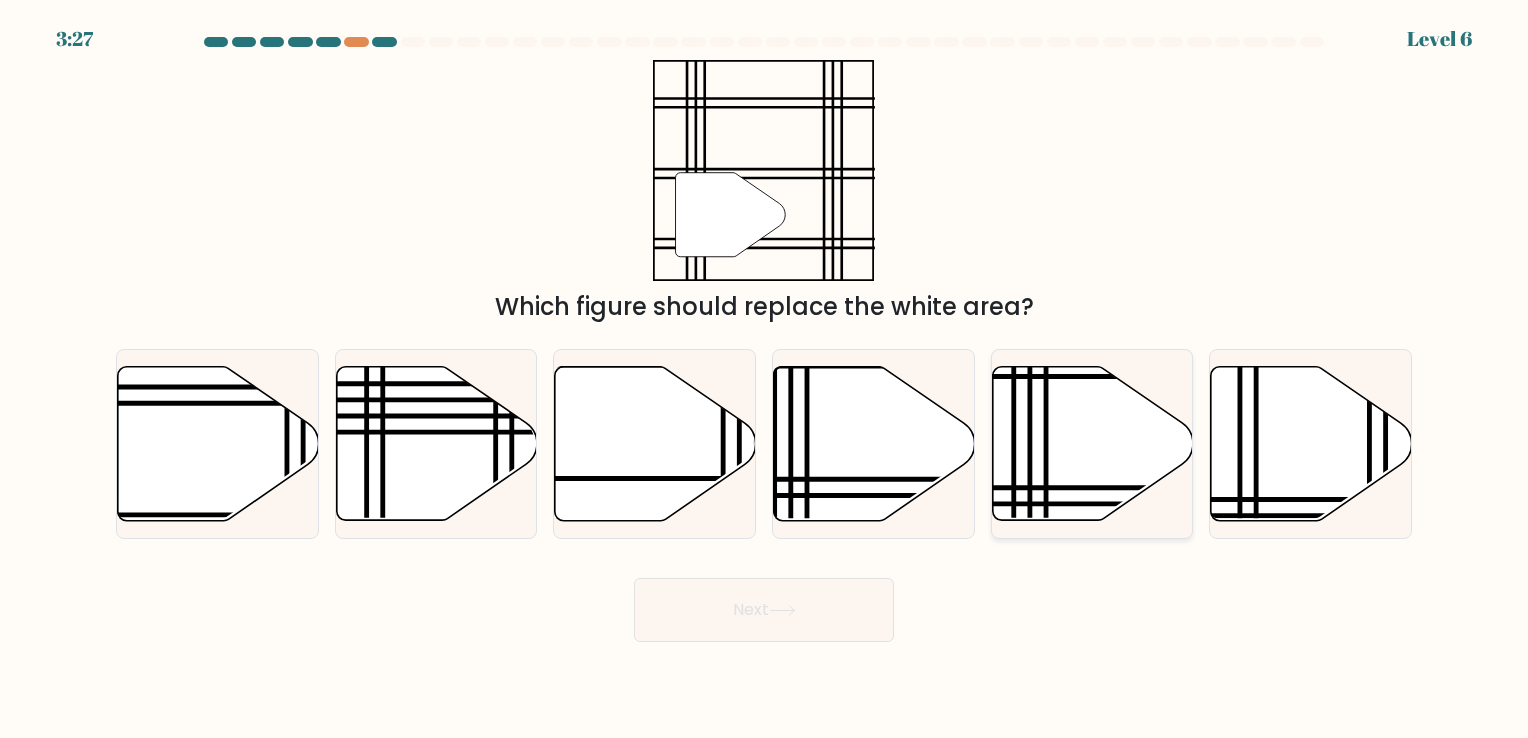 click at bounding box center [1092, 443] 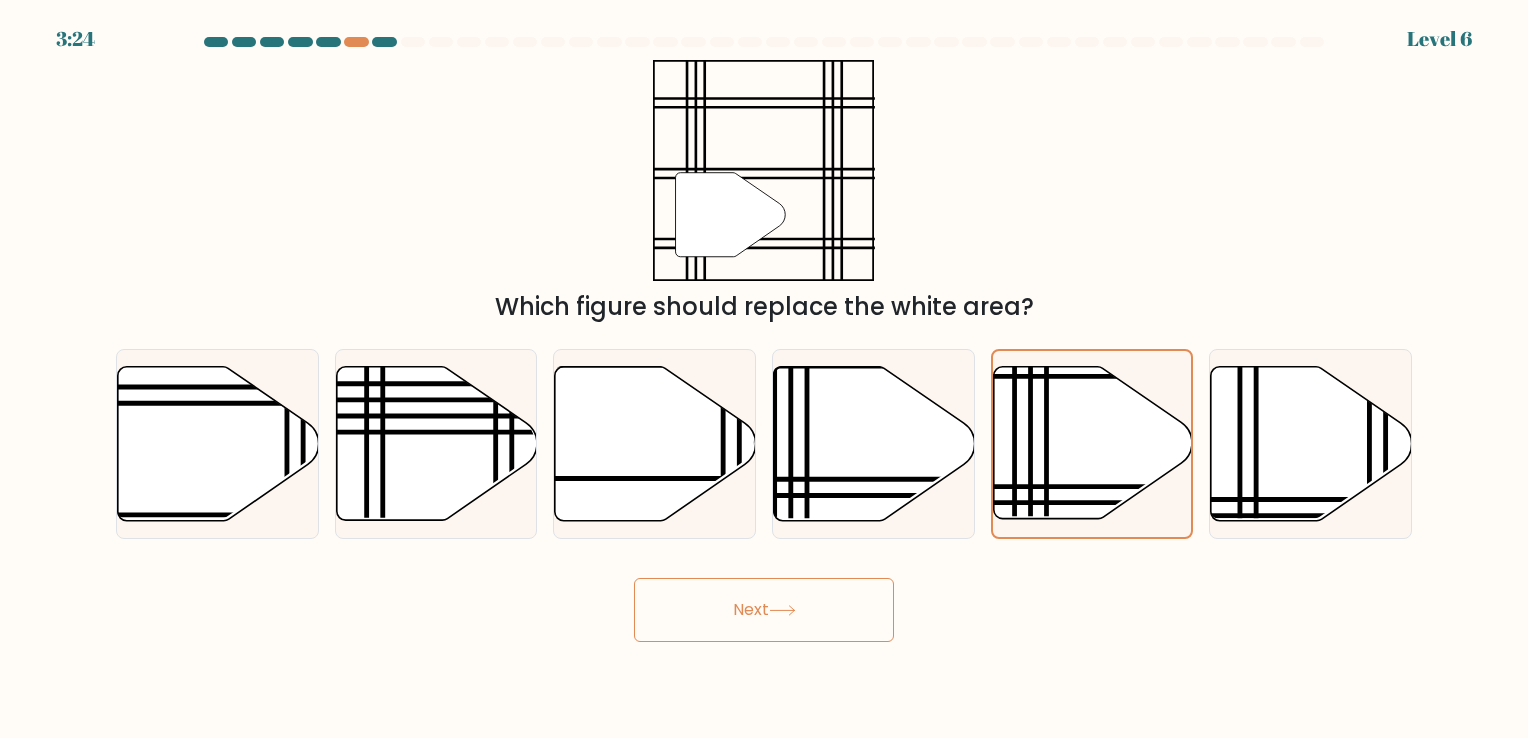 click on "Next" at bounding box center (764, 610) 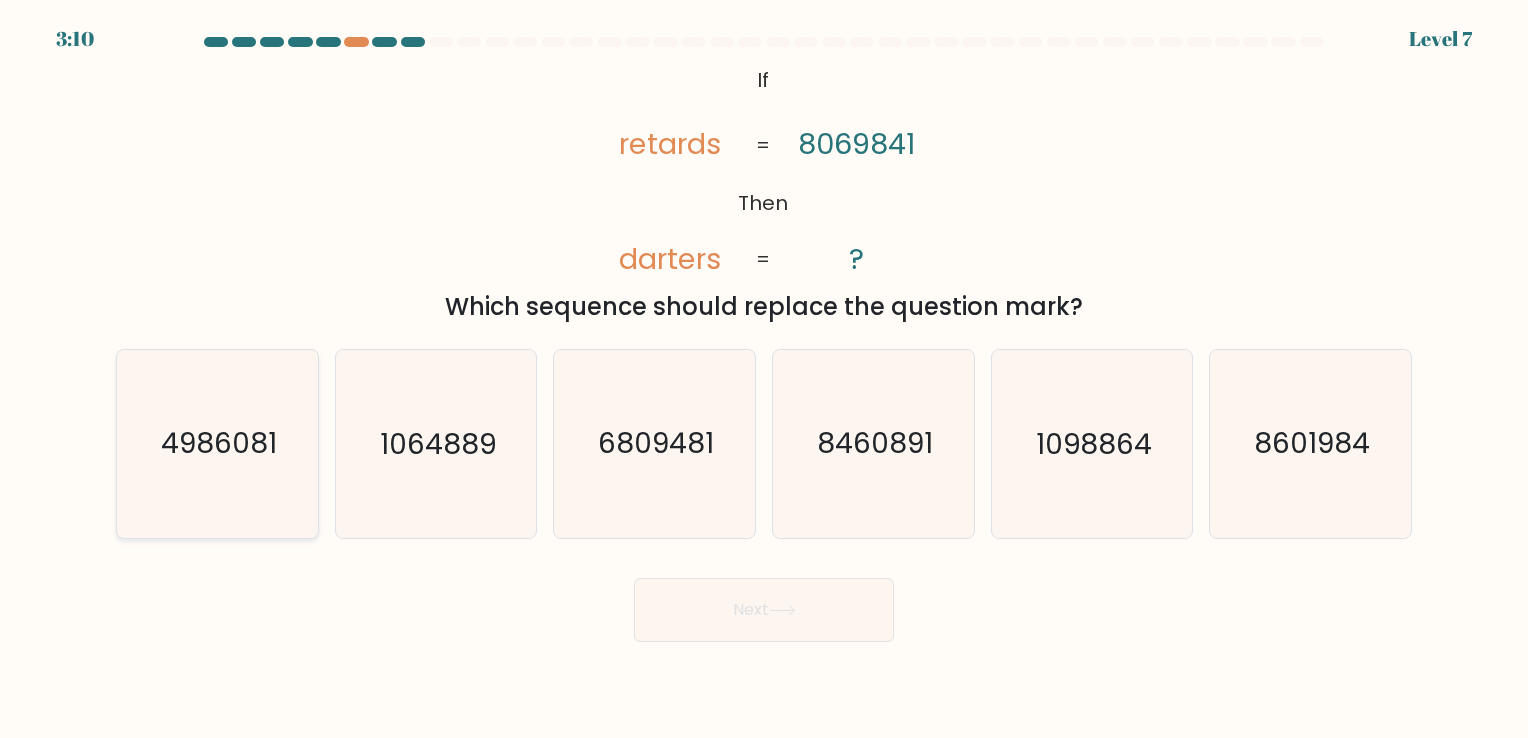 click on "4986081" at bounding box center [217, 443] 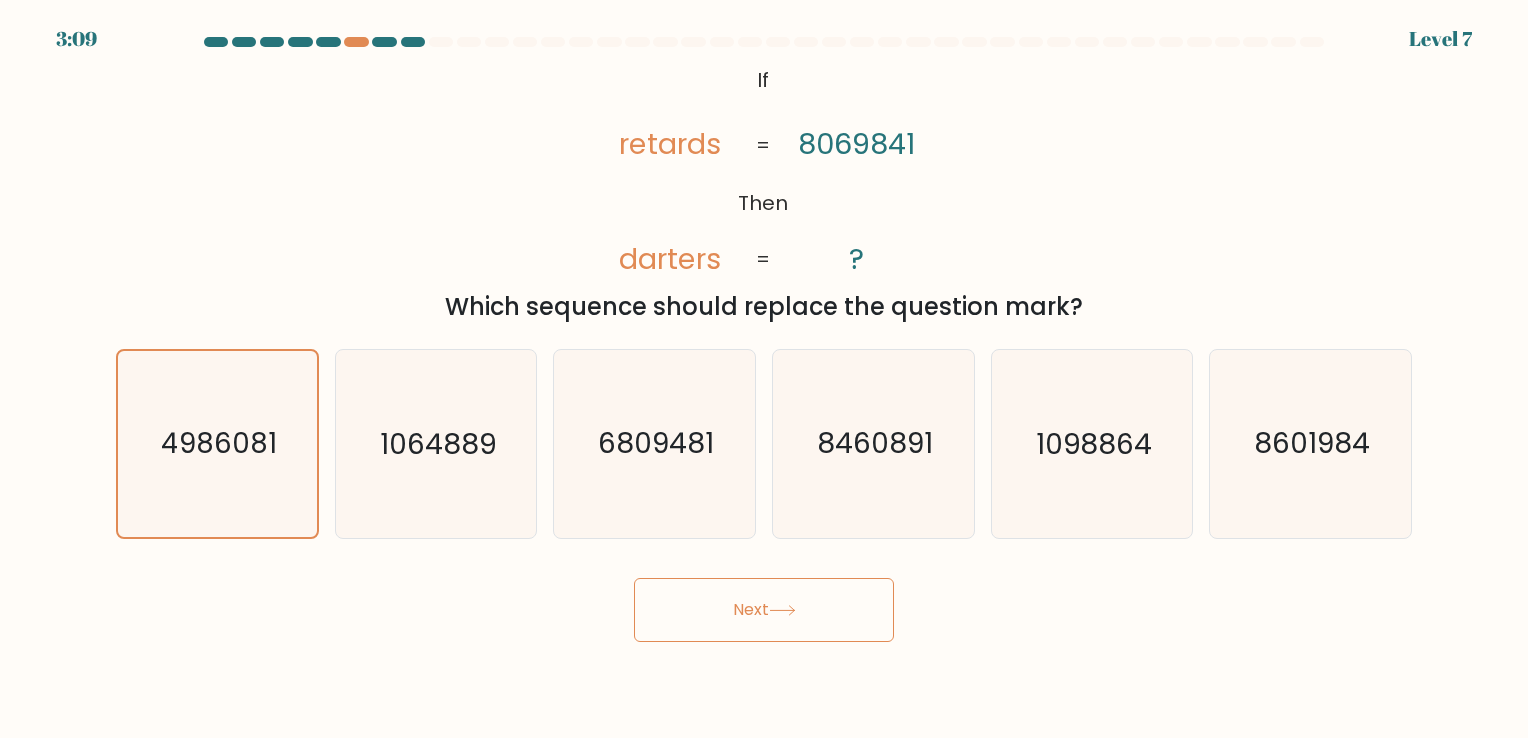 click on "Next" at bounding box center (764, 610) 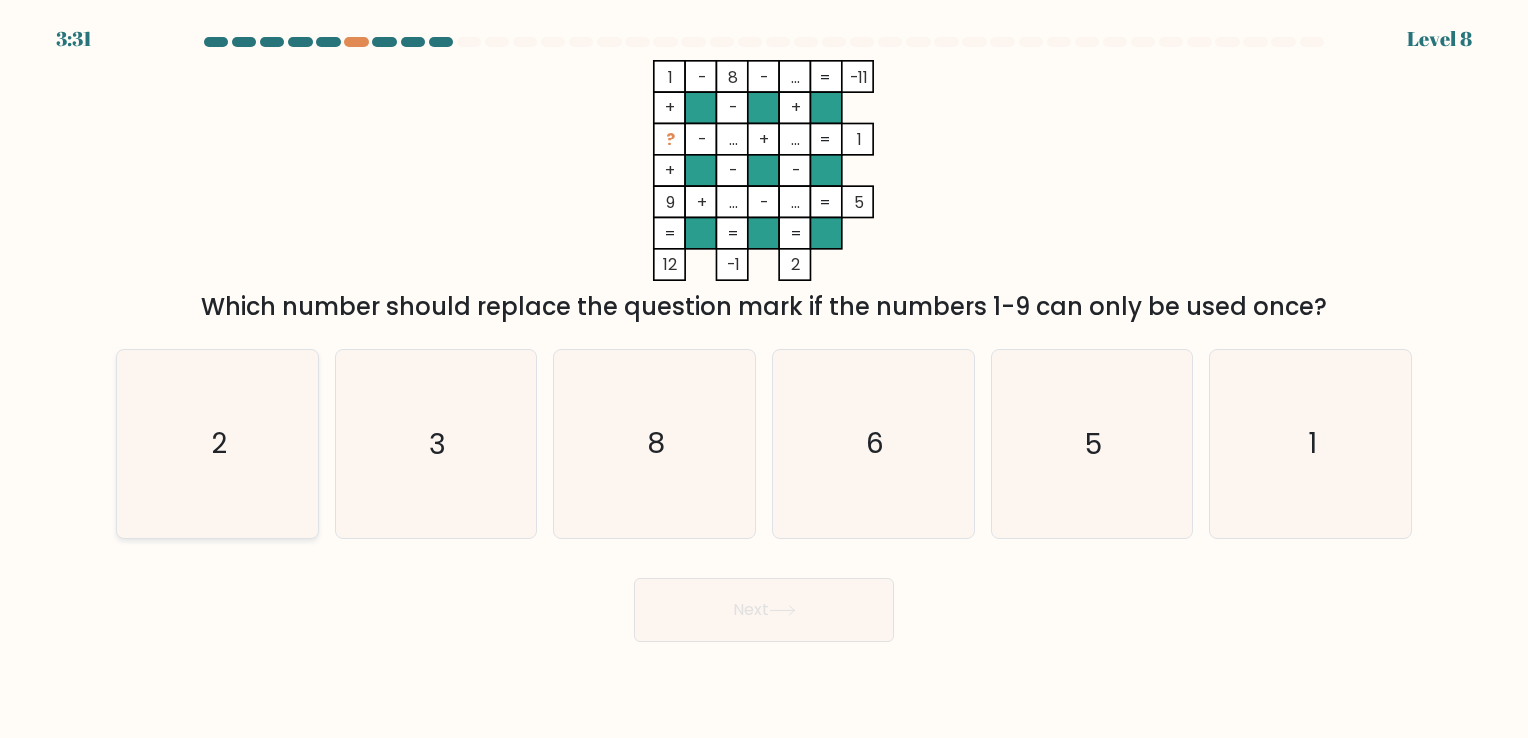 click on "2" at bounding box center [217, 443] 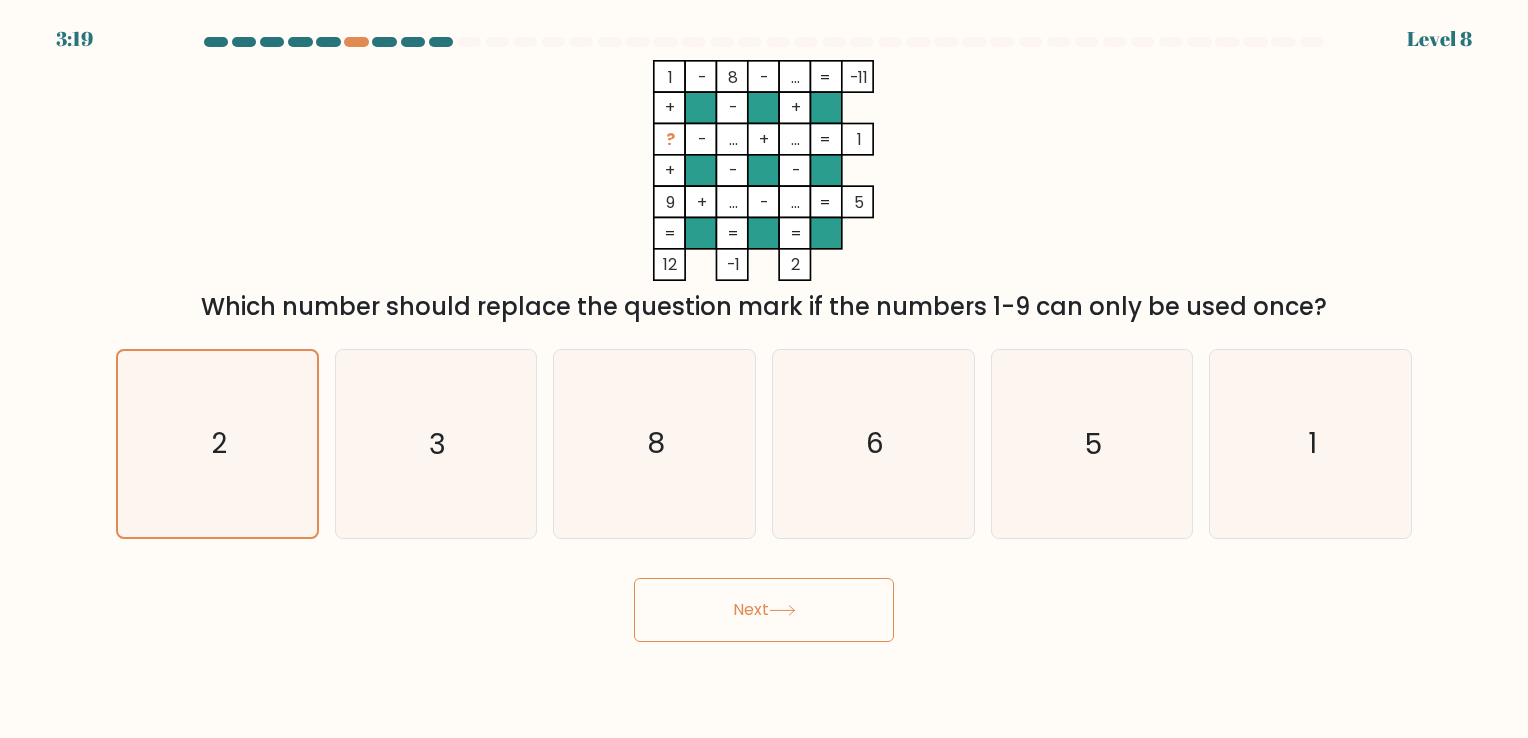 click on "Next" at bounding box center (764, 610) 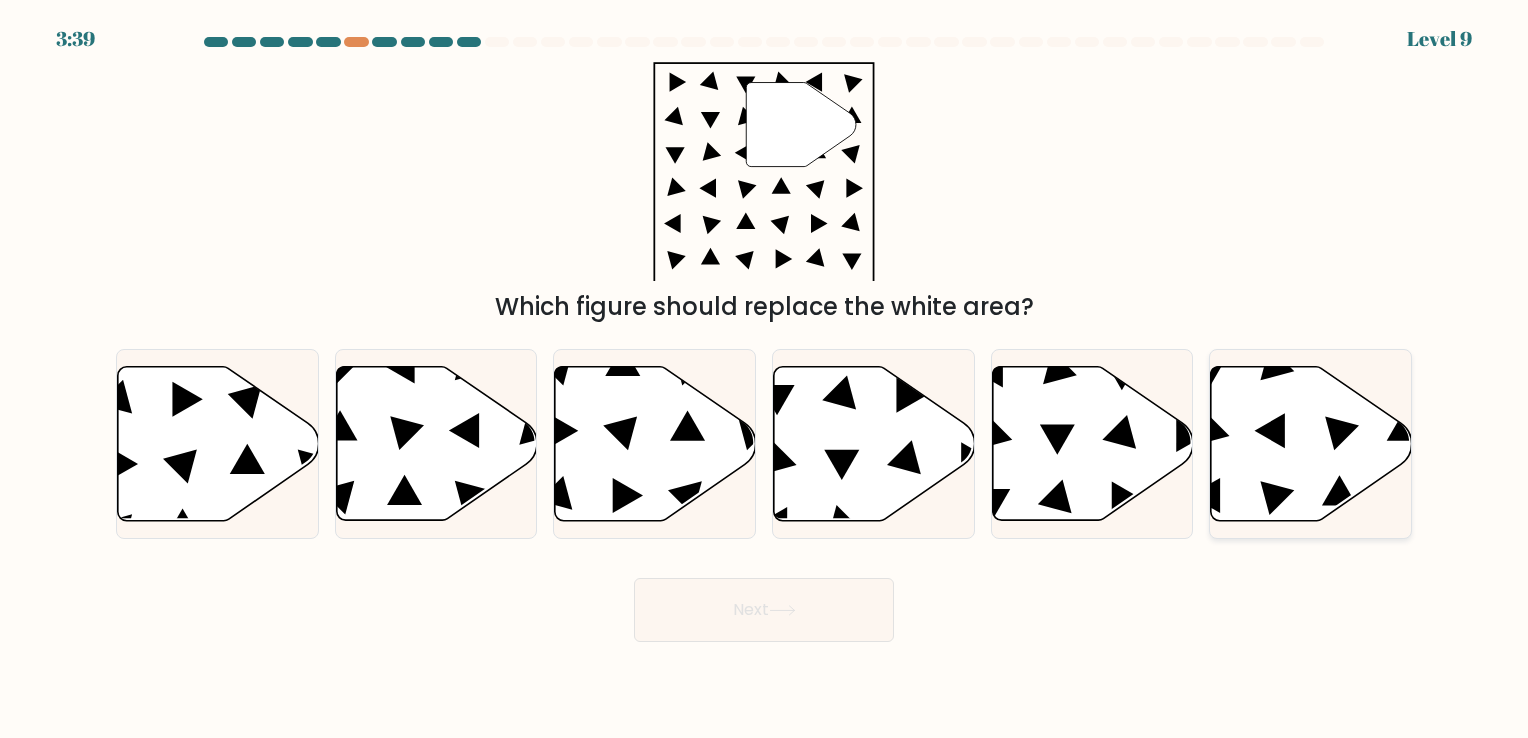 click at bounding box center (1311, 443) 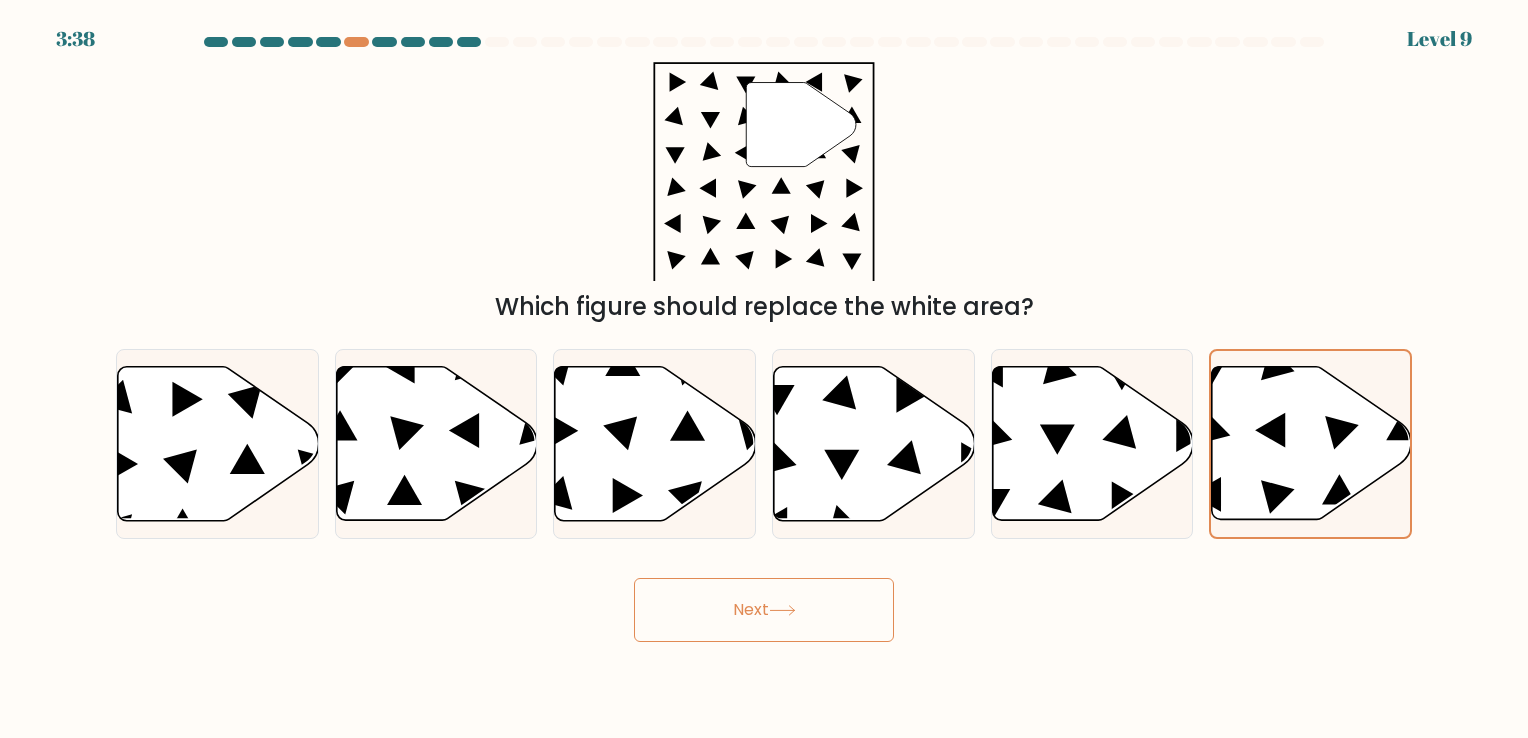 click on "Next" at bounding box center [764, 610] 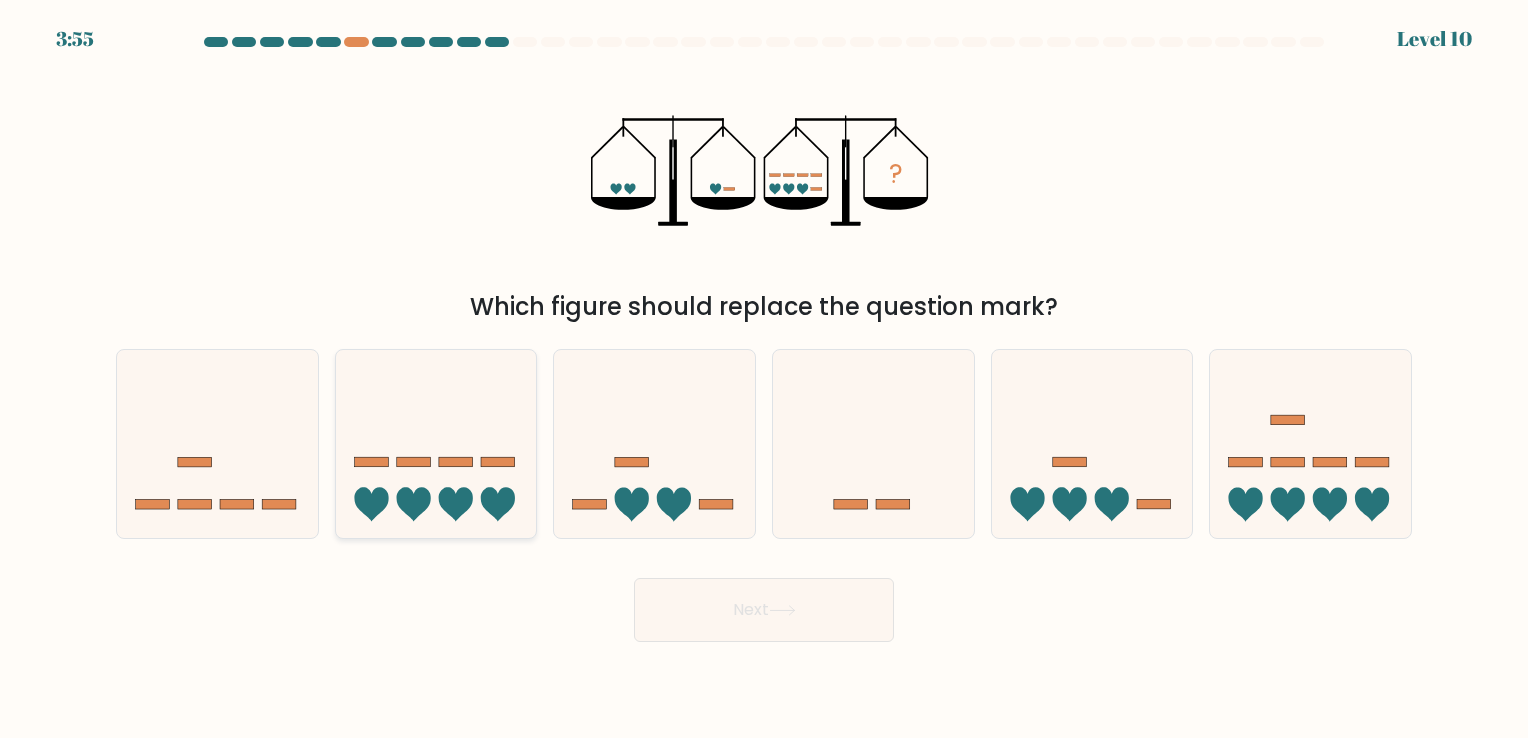 click at bounding box center [436, 444] 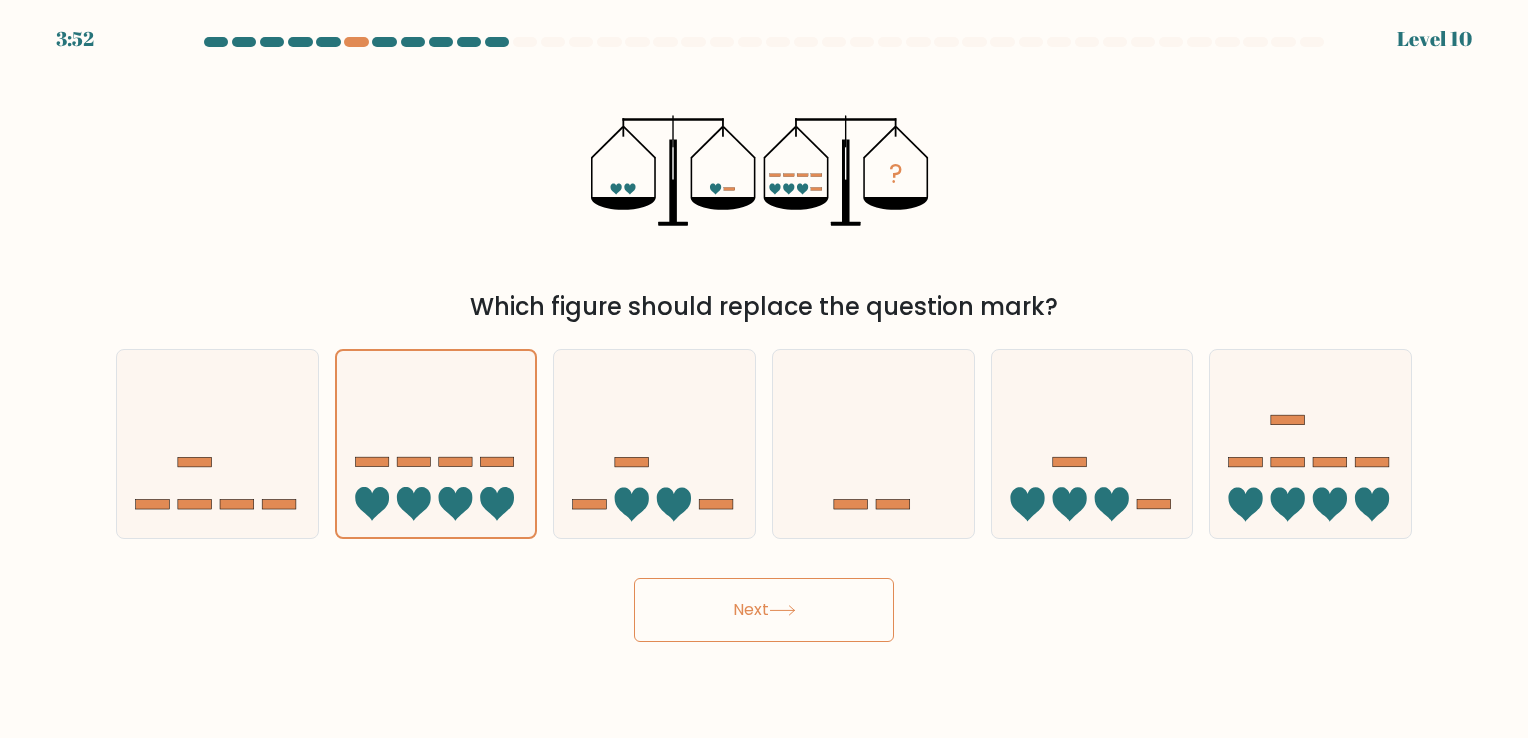 click on "Next" at bounding box center (764, 610) 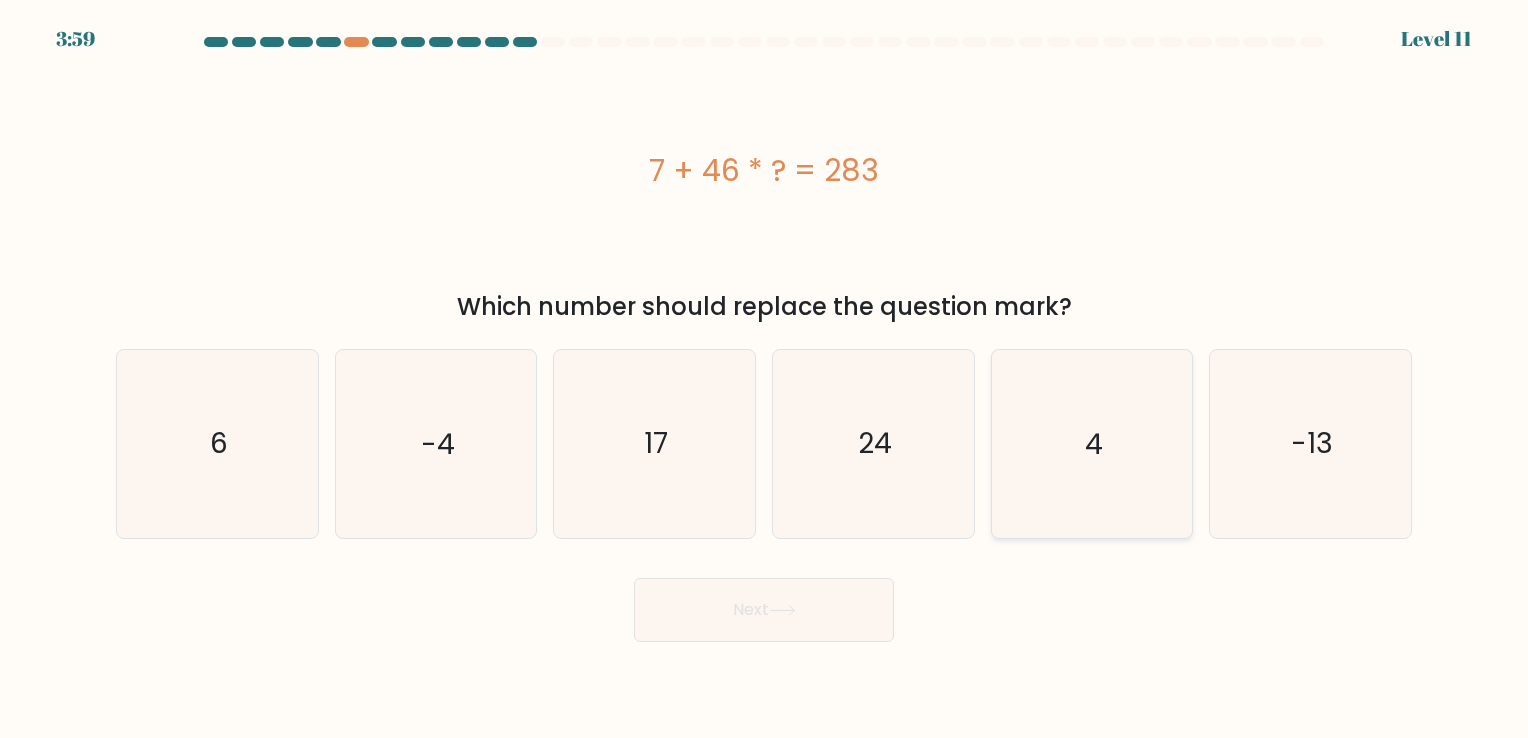 click on "4" at bounding box center [1094, 444] 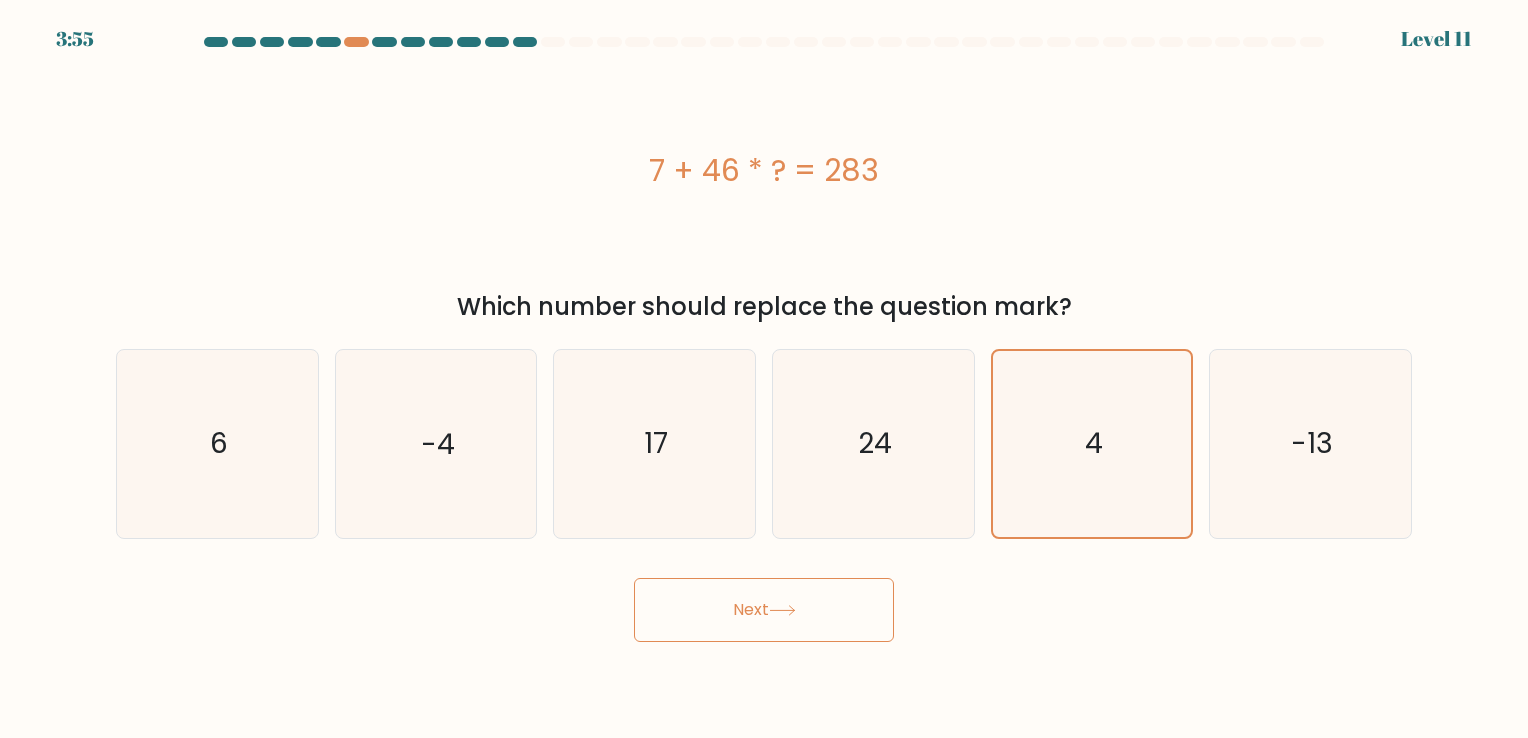 click on "Next" at bounding box center [764, 610] 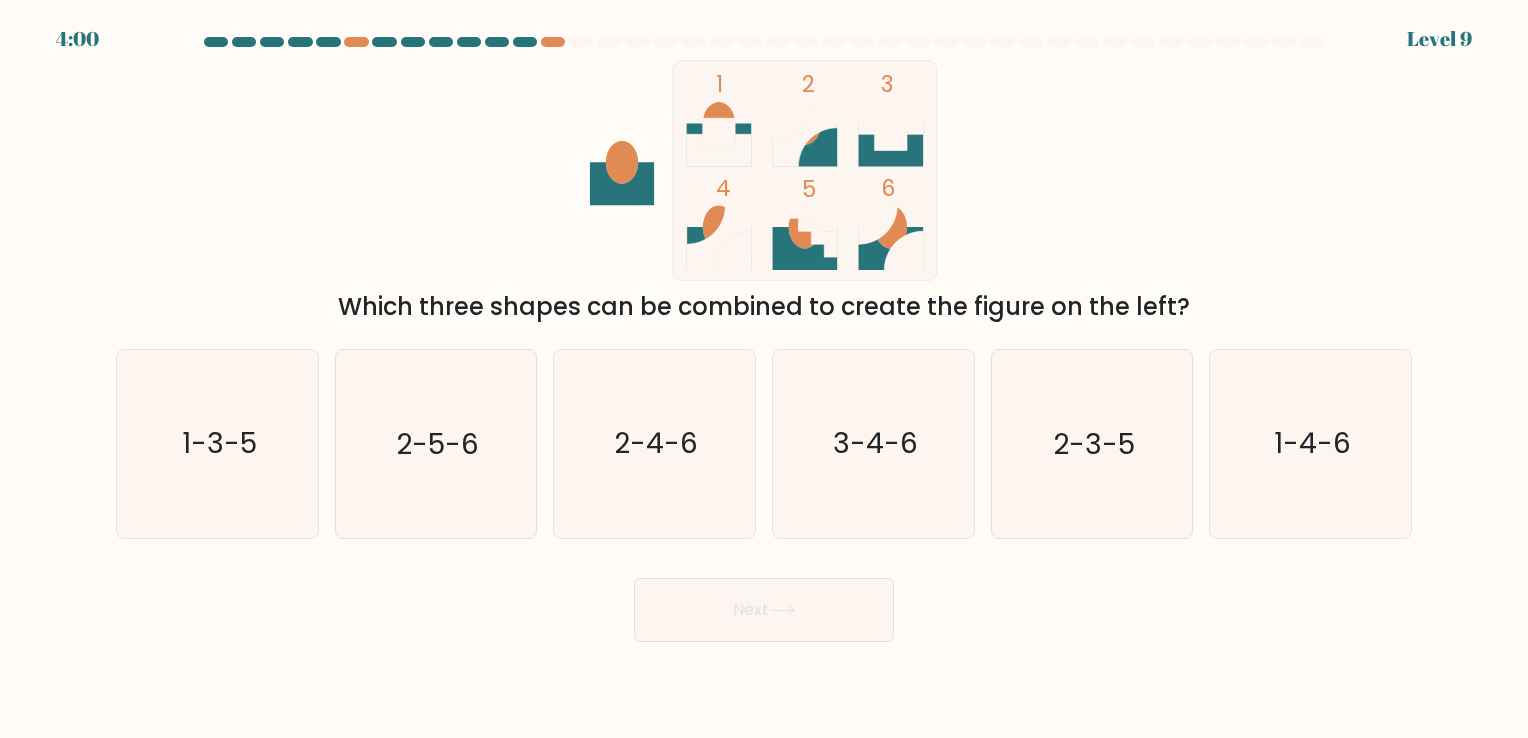 click at bounding box center (719, 150) 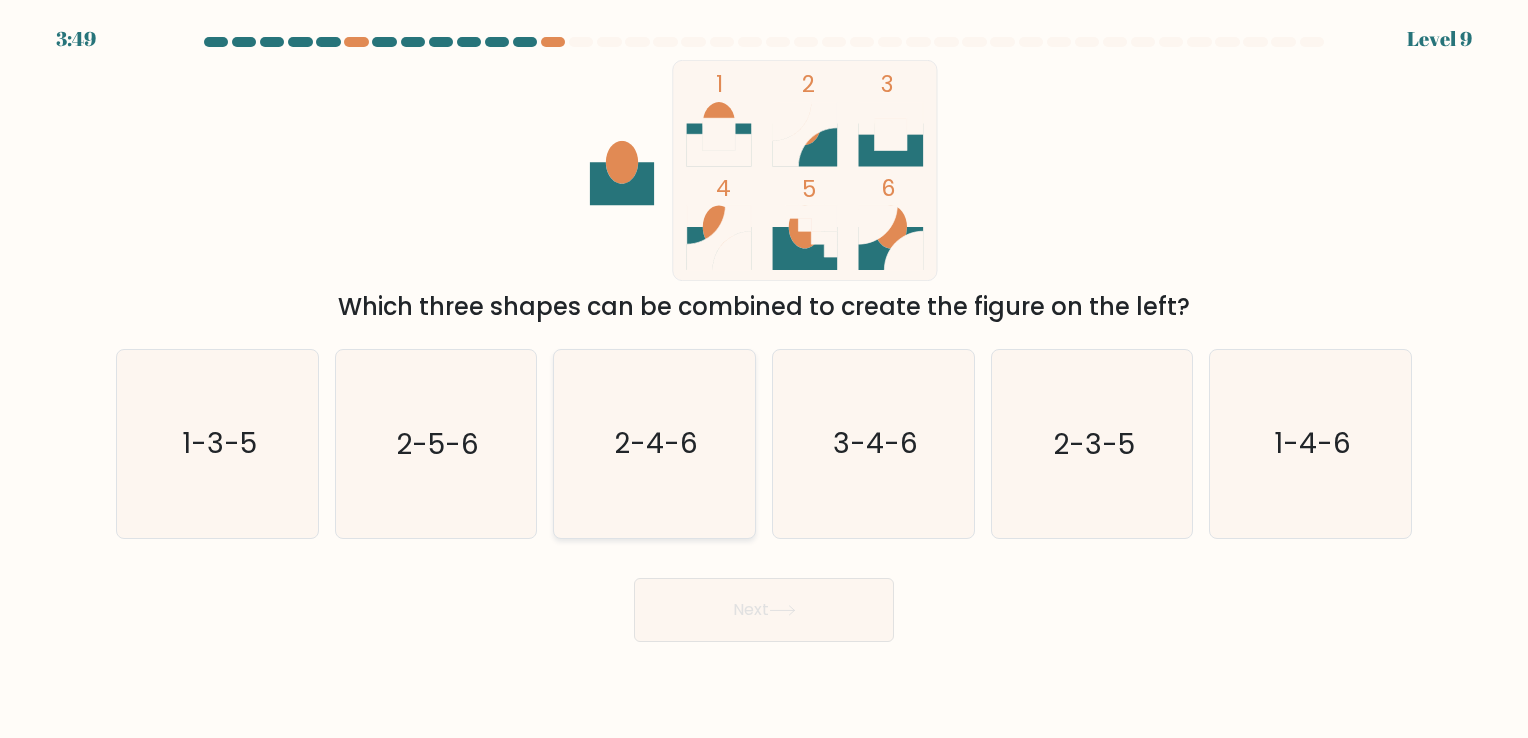 click on "2-4-6" at bounding box center [654, 443] 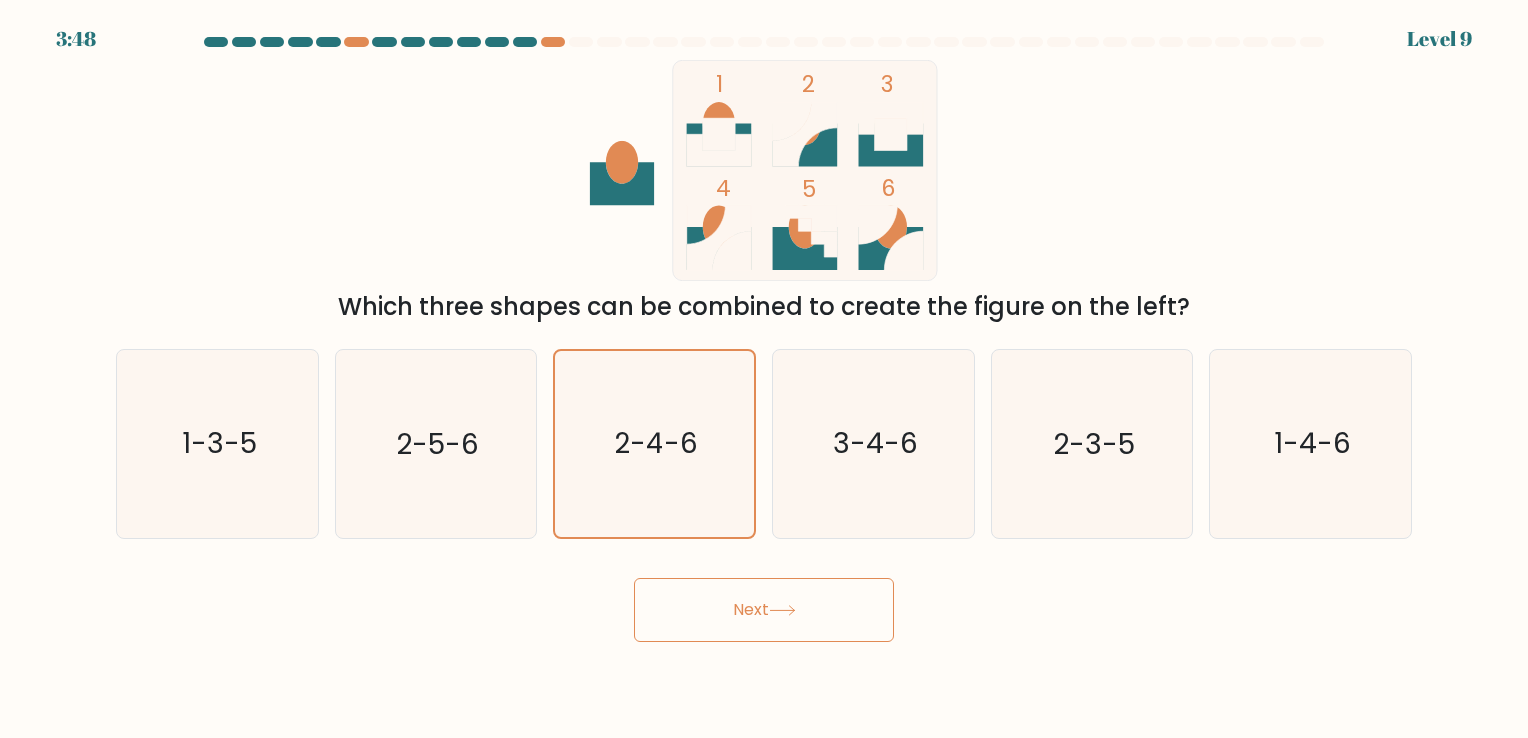 click on "Next" at bounding box center (764, 610) 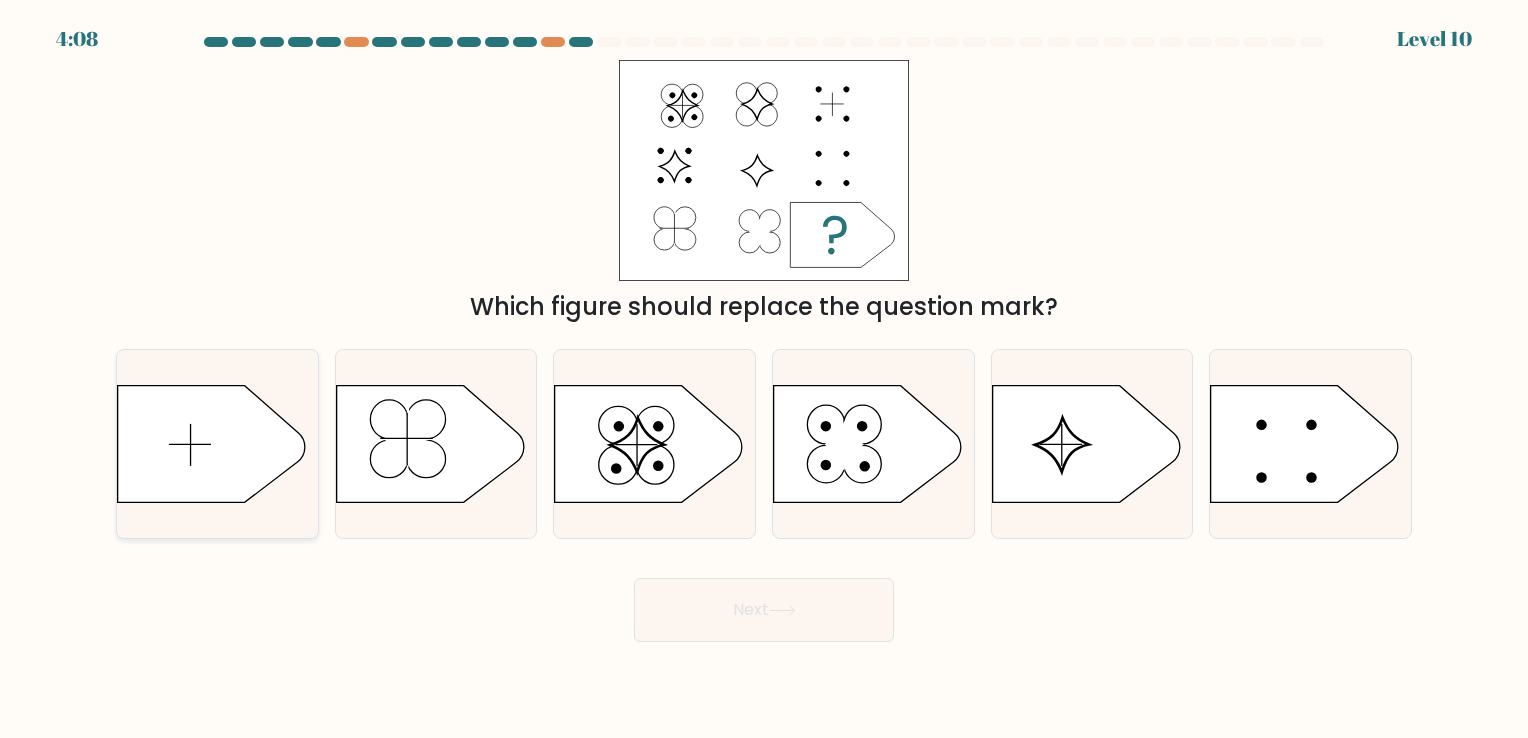 click at bounding box center [212, 443] 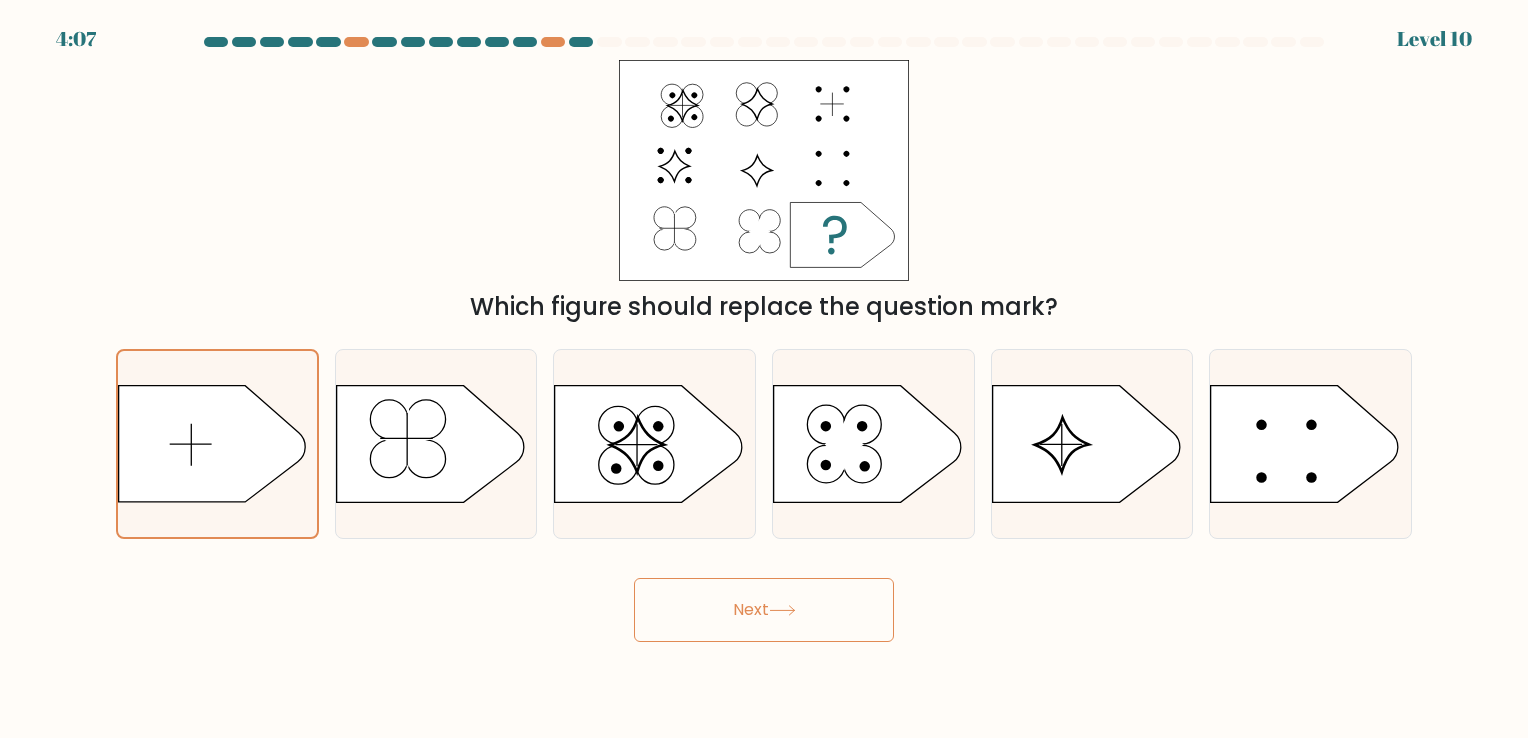 click on "Next" at bounding box center (764, 610) 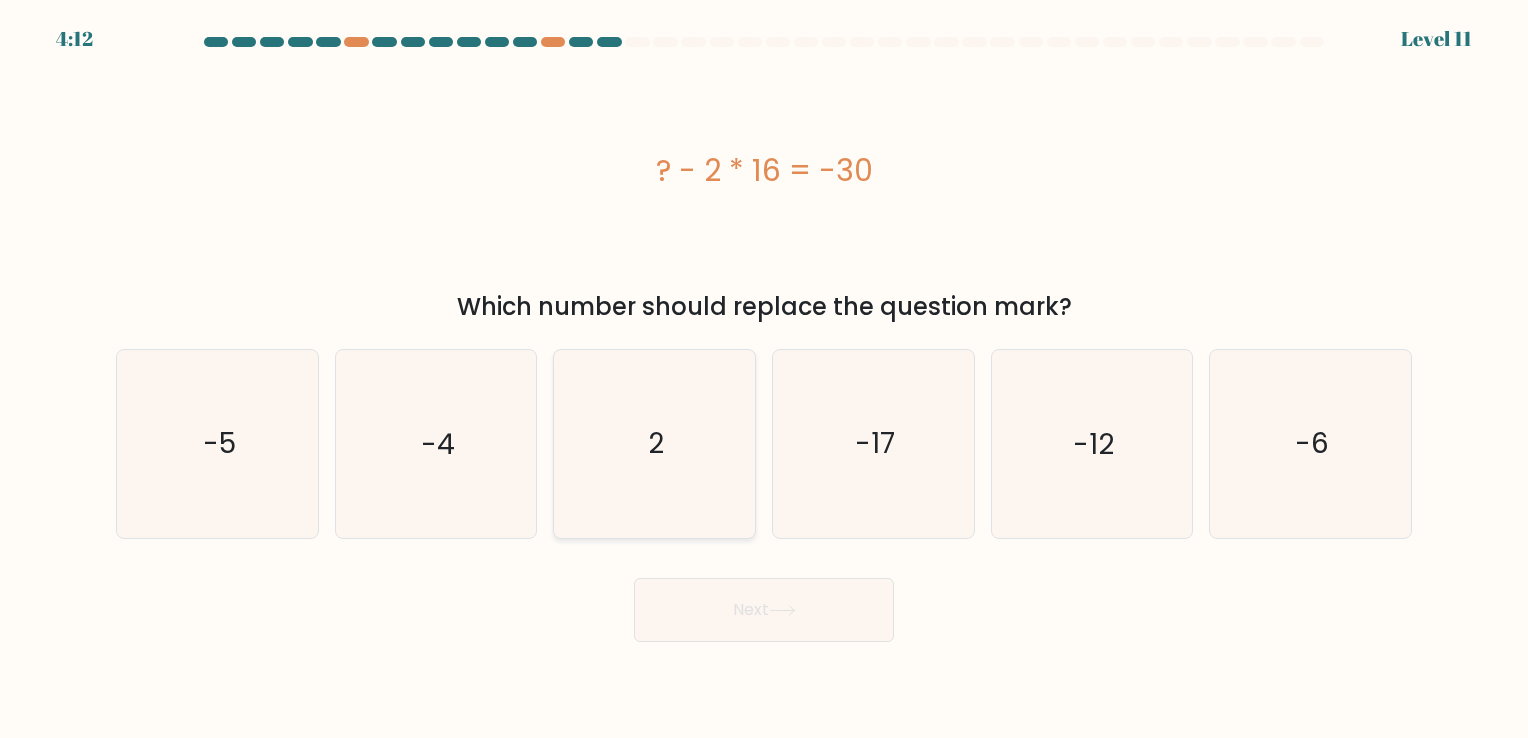click on "2" at bounding box center (654, 443) 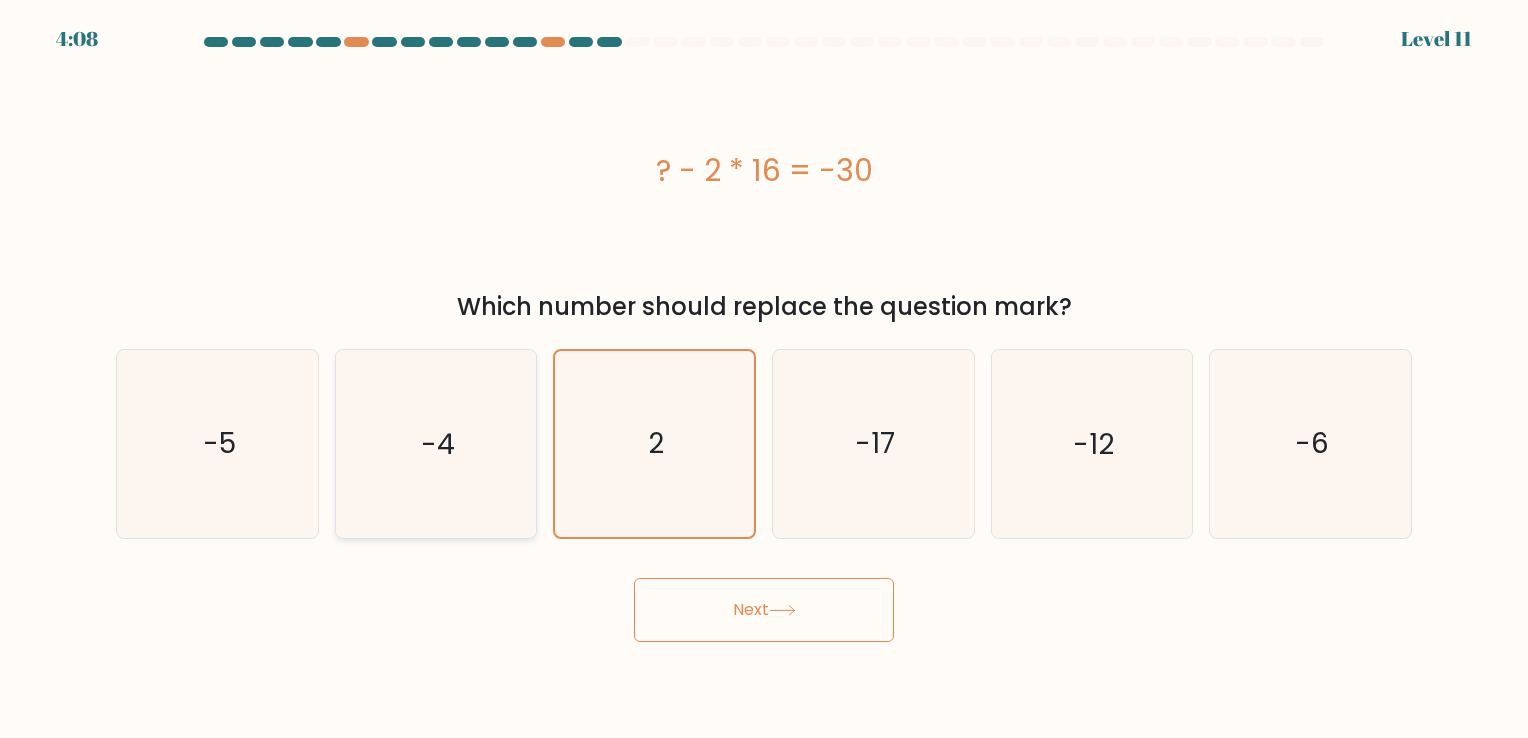 click on "-4" at bounding box center [435, 443] 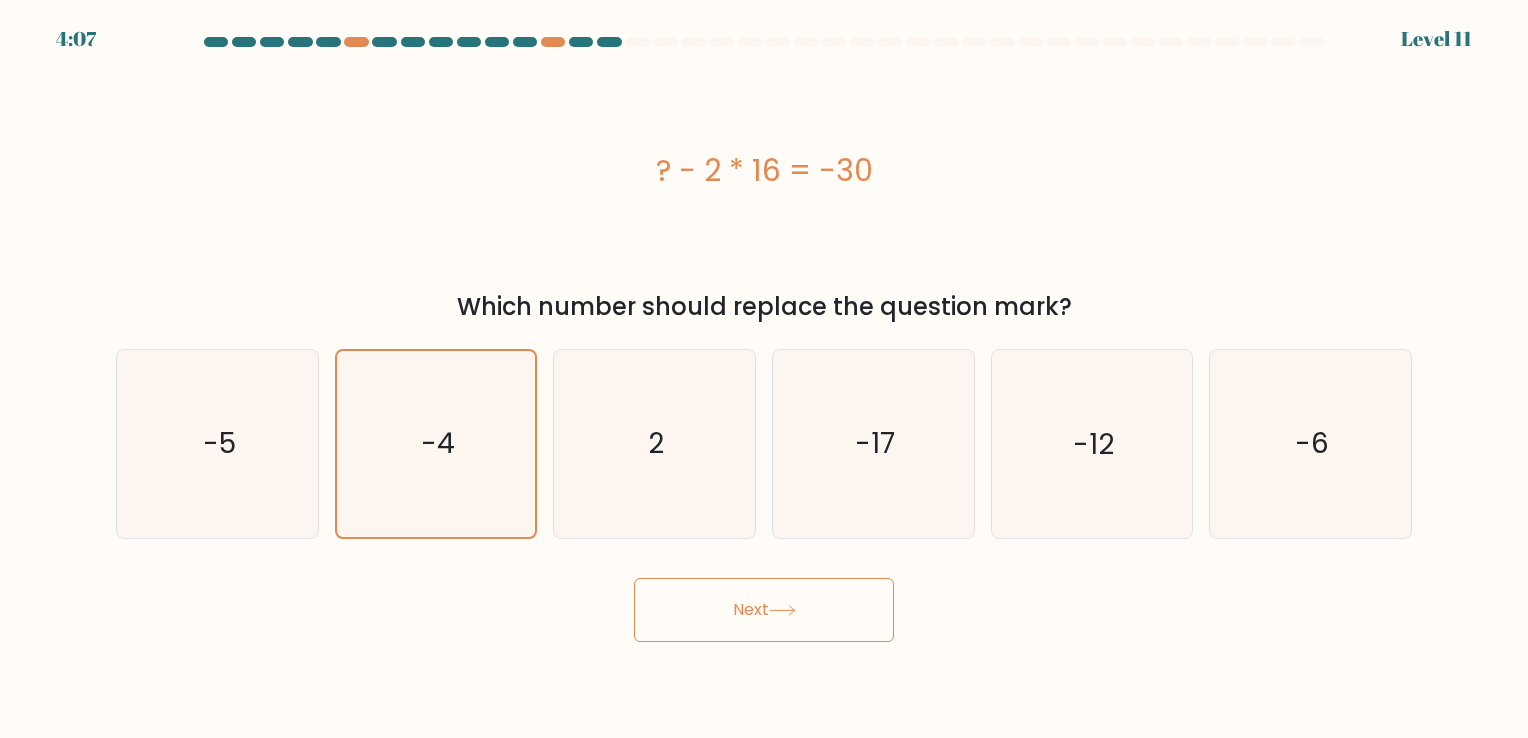 click on "Next" at bounding box center (764, 610) 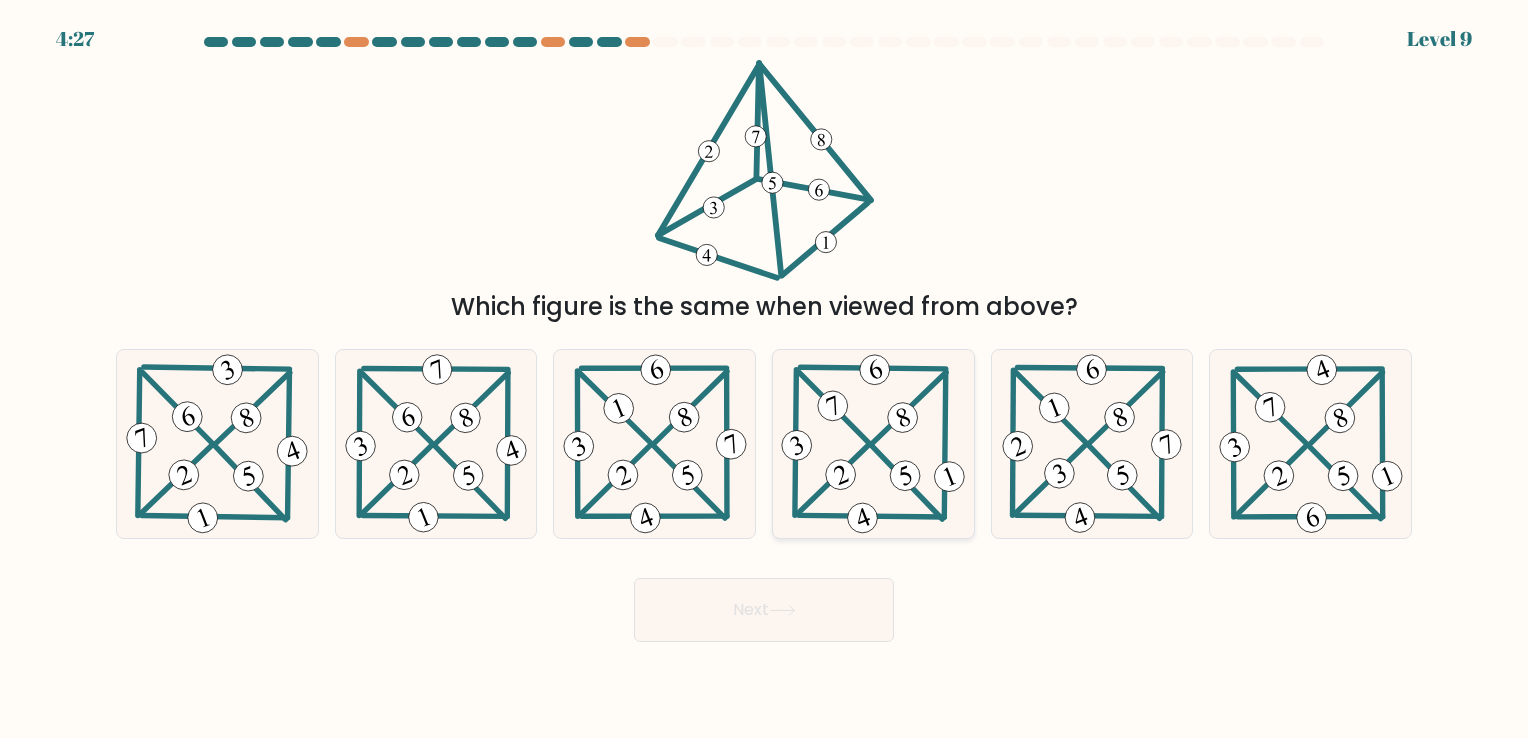 click at bounding box center [873, 443] 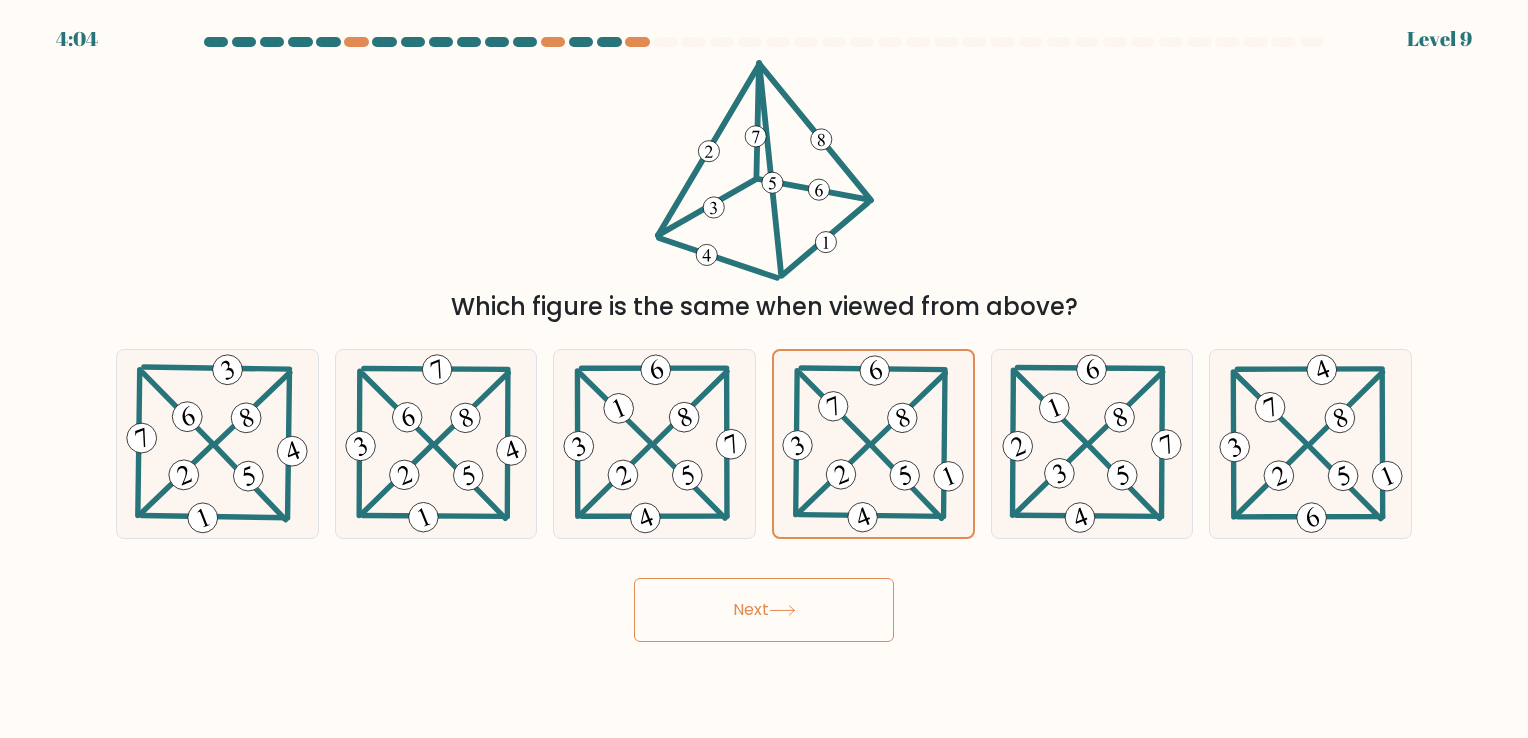click on "Next" at bounding box center (764, 610) 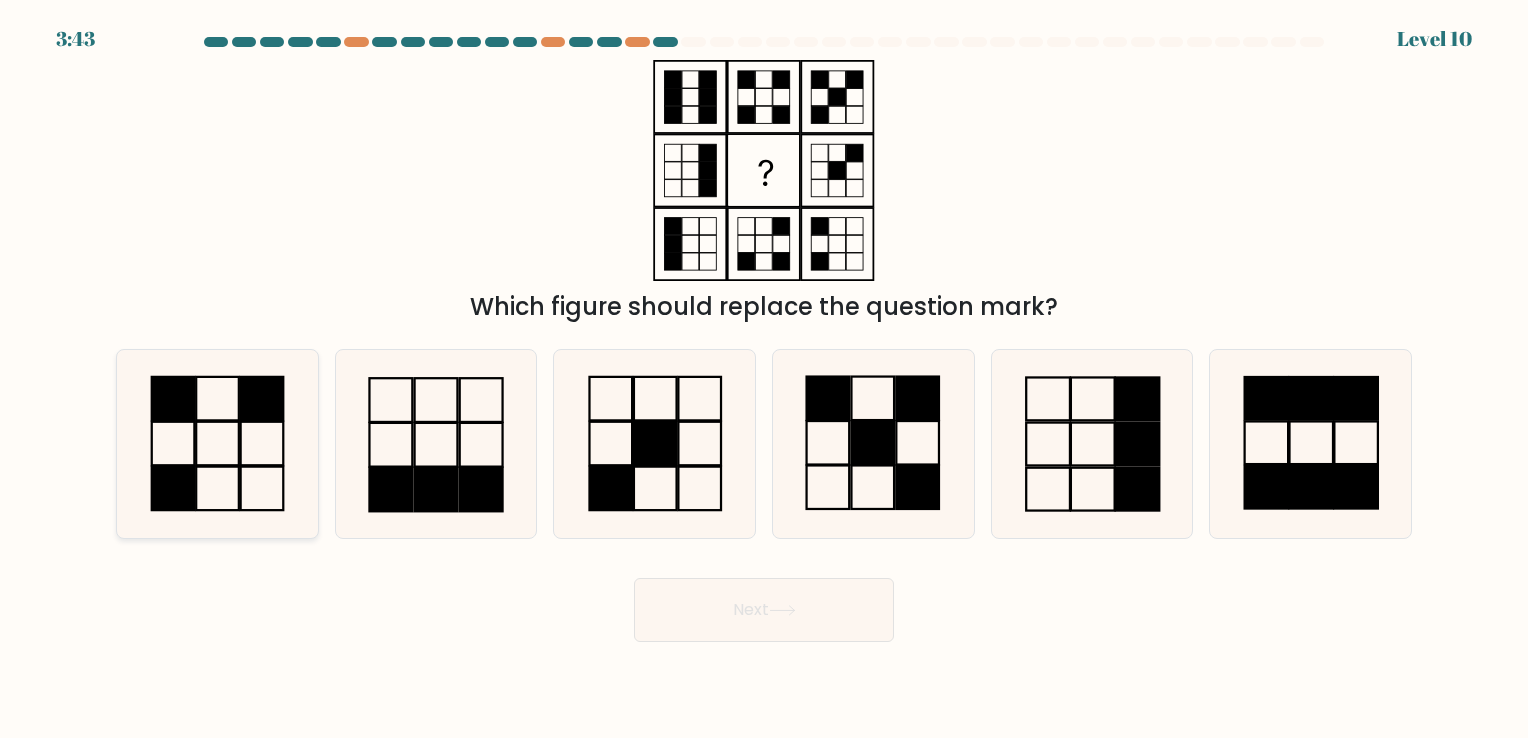click at bounding box center (262, 444) 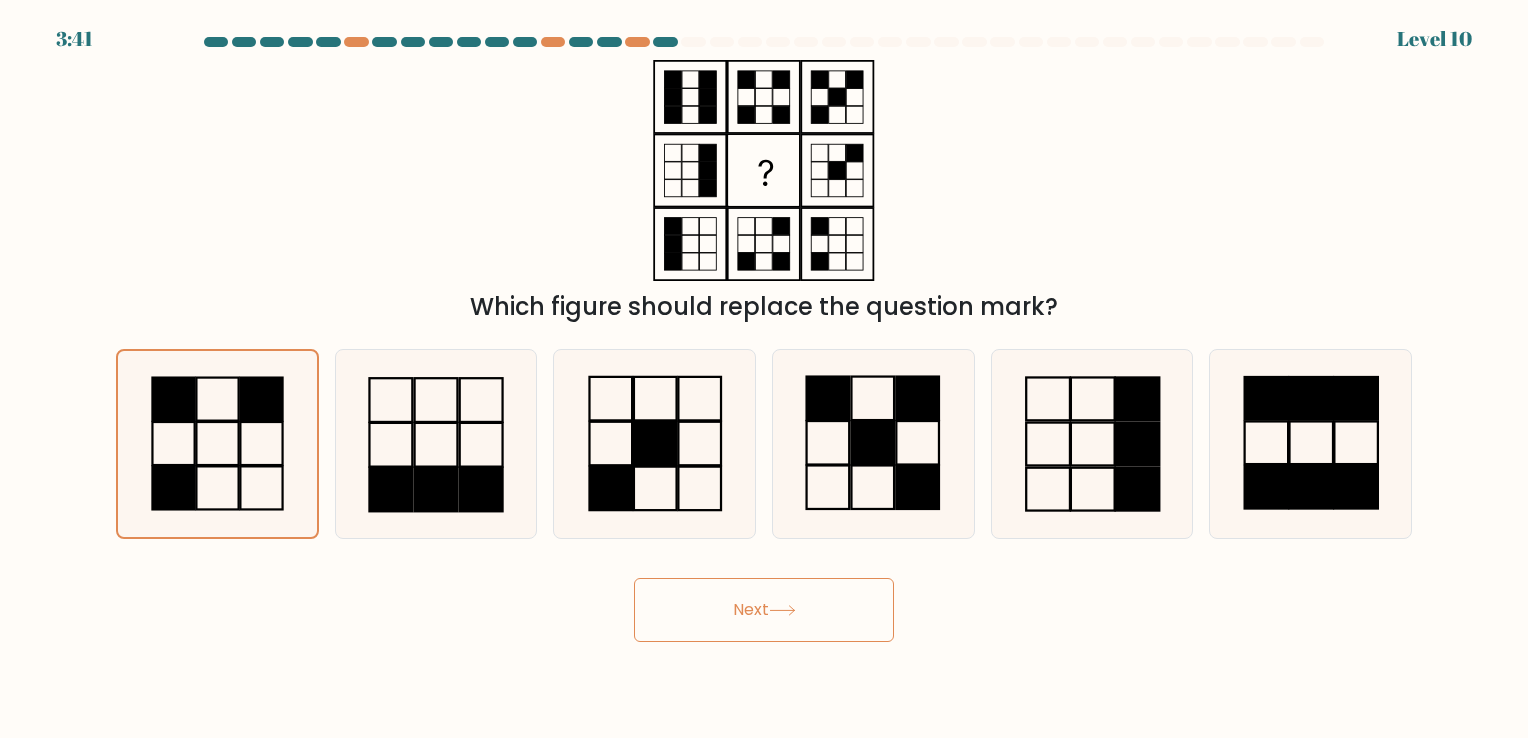 click on "Next" at bounding box center (764, 610) 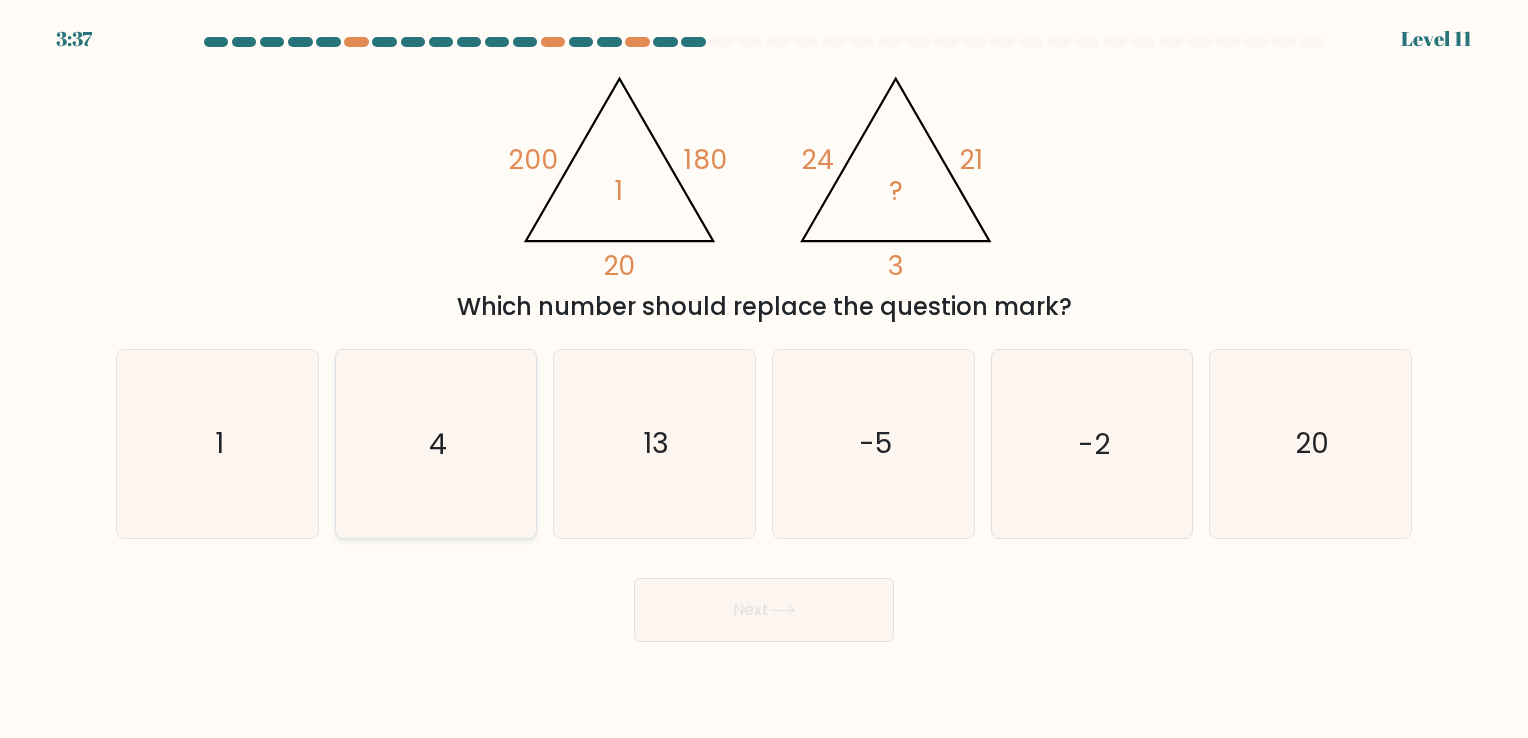 click on "4" at bounding box center [435, 443] 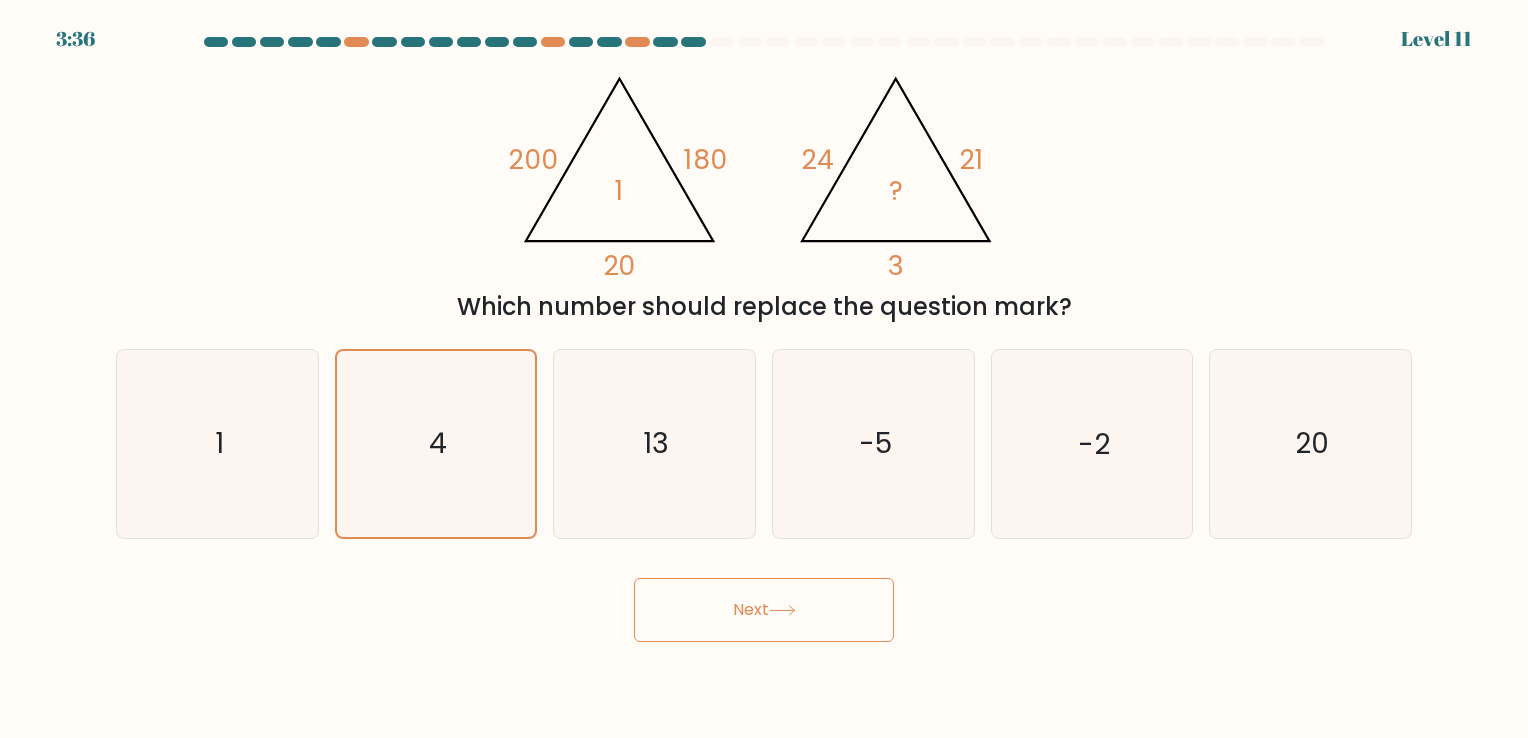 click on "Next" at bounding box center (764, 610) 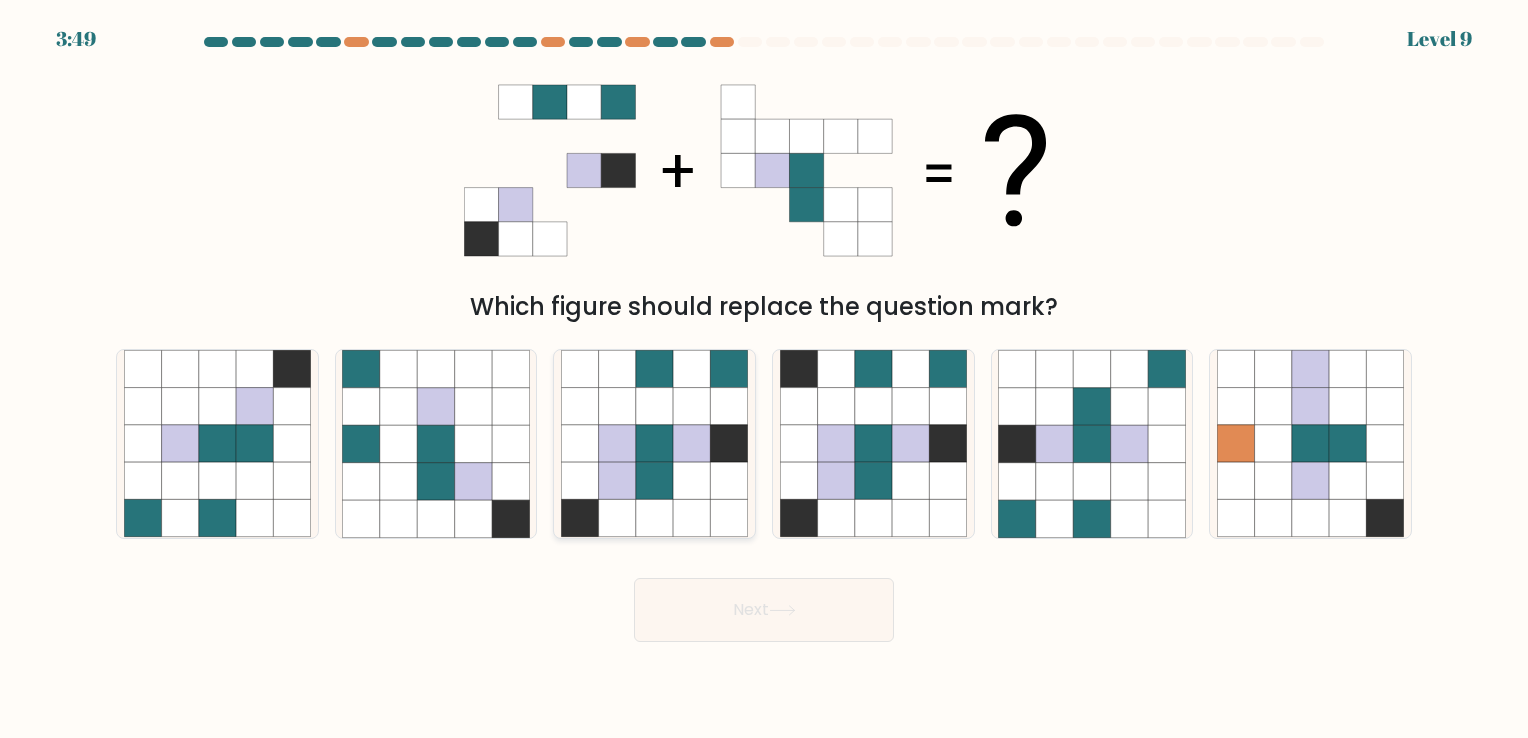click at bounding box center (729, 481) 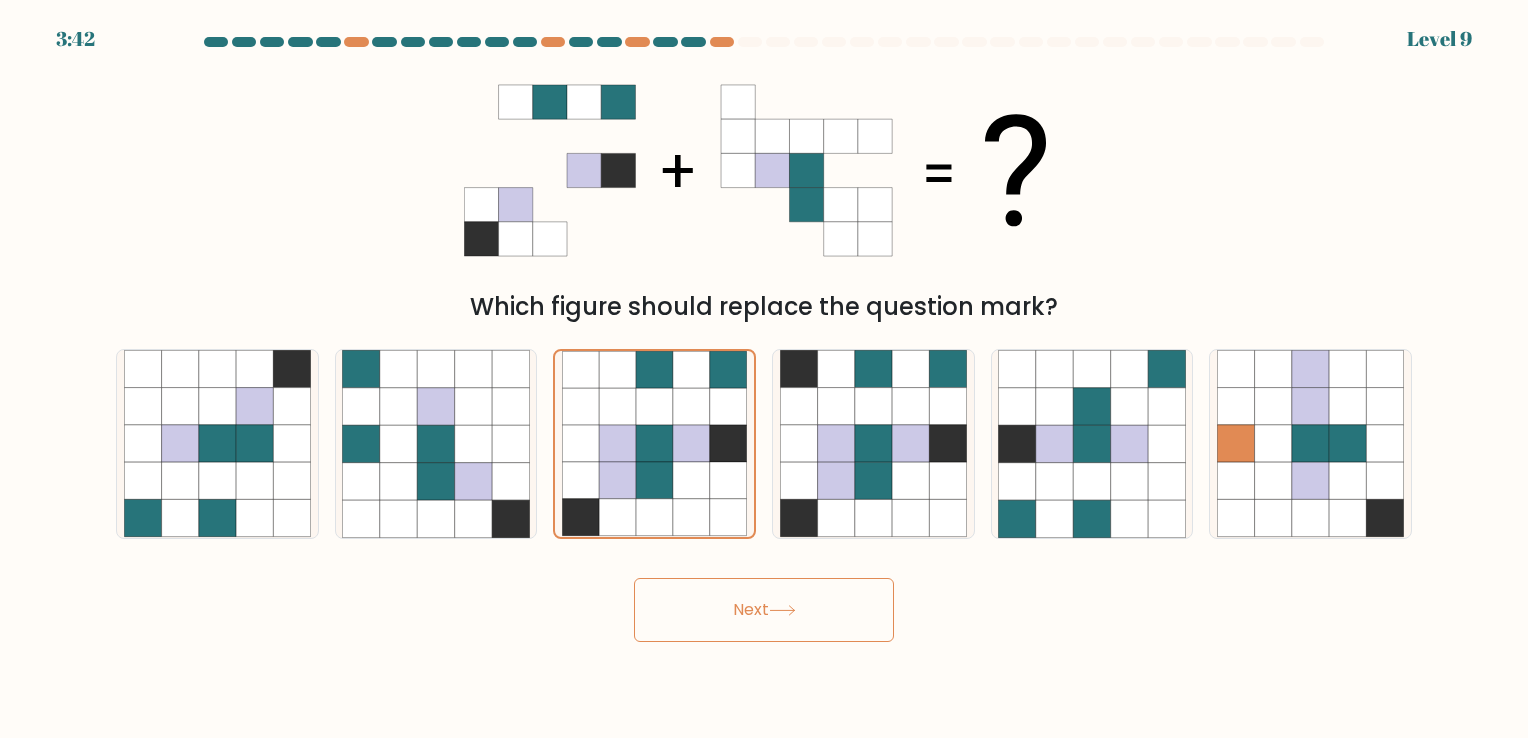 click on "Next" at bounding box center (764, 610) 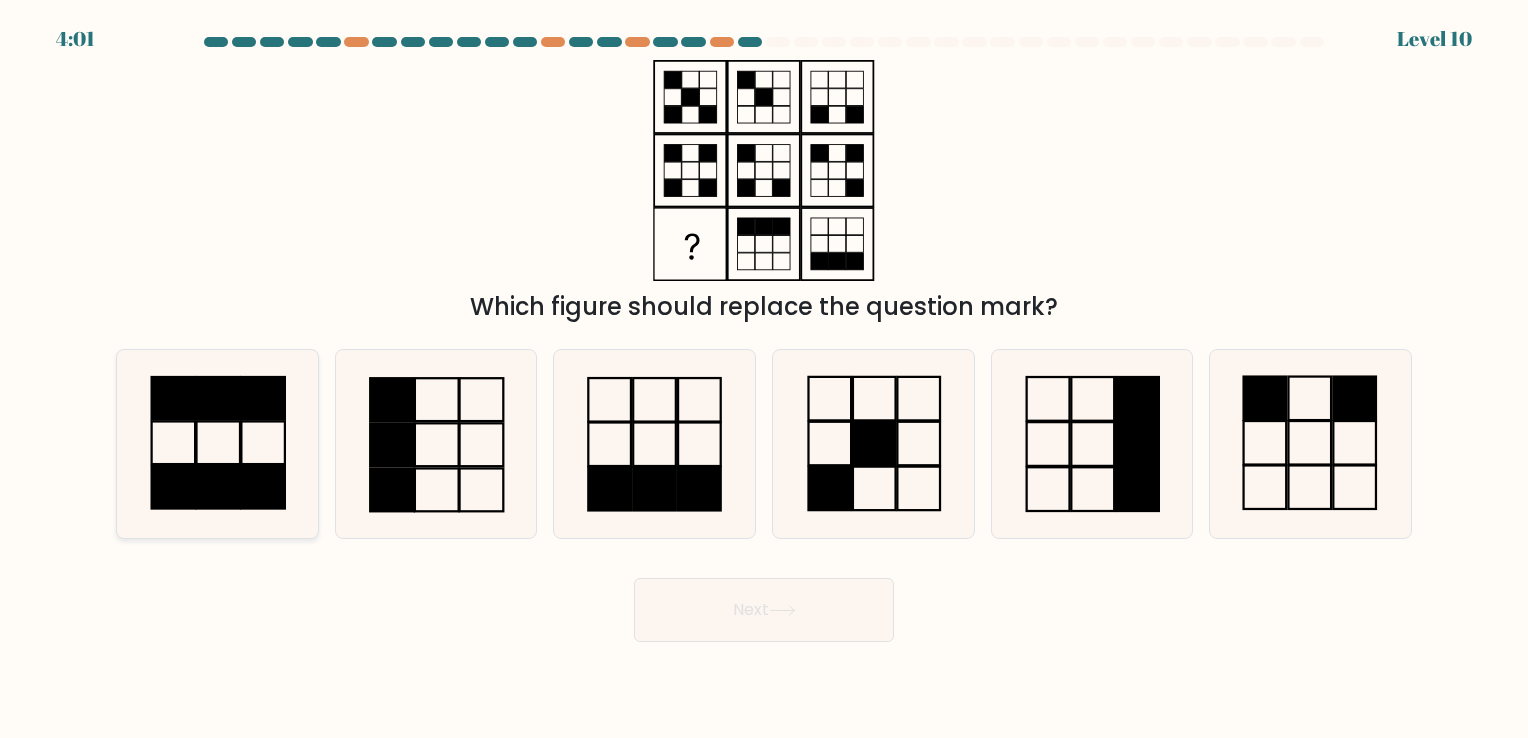 click at bounding box center [263, 488] 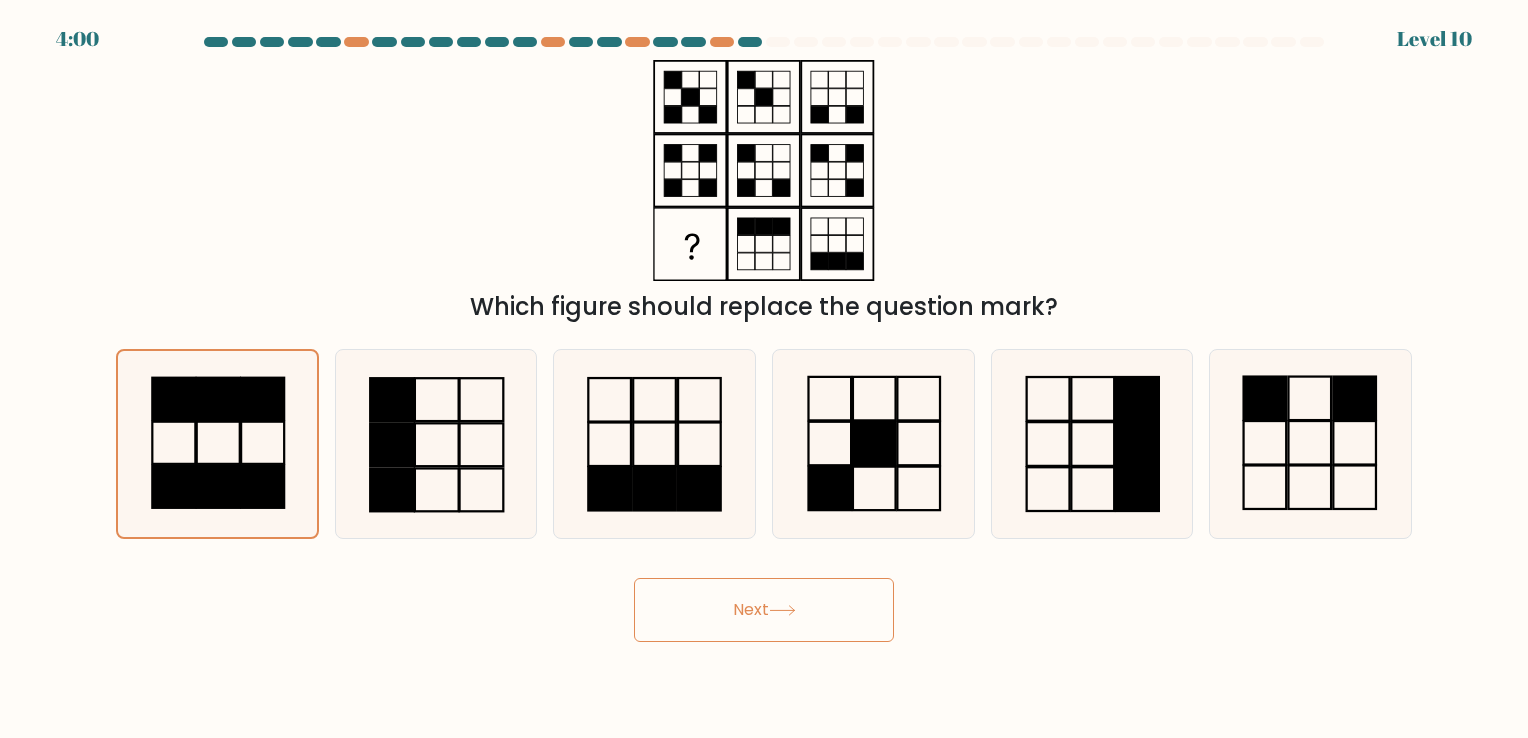 click on "Next" at bounding box center [764, 610] 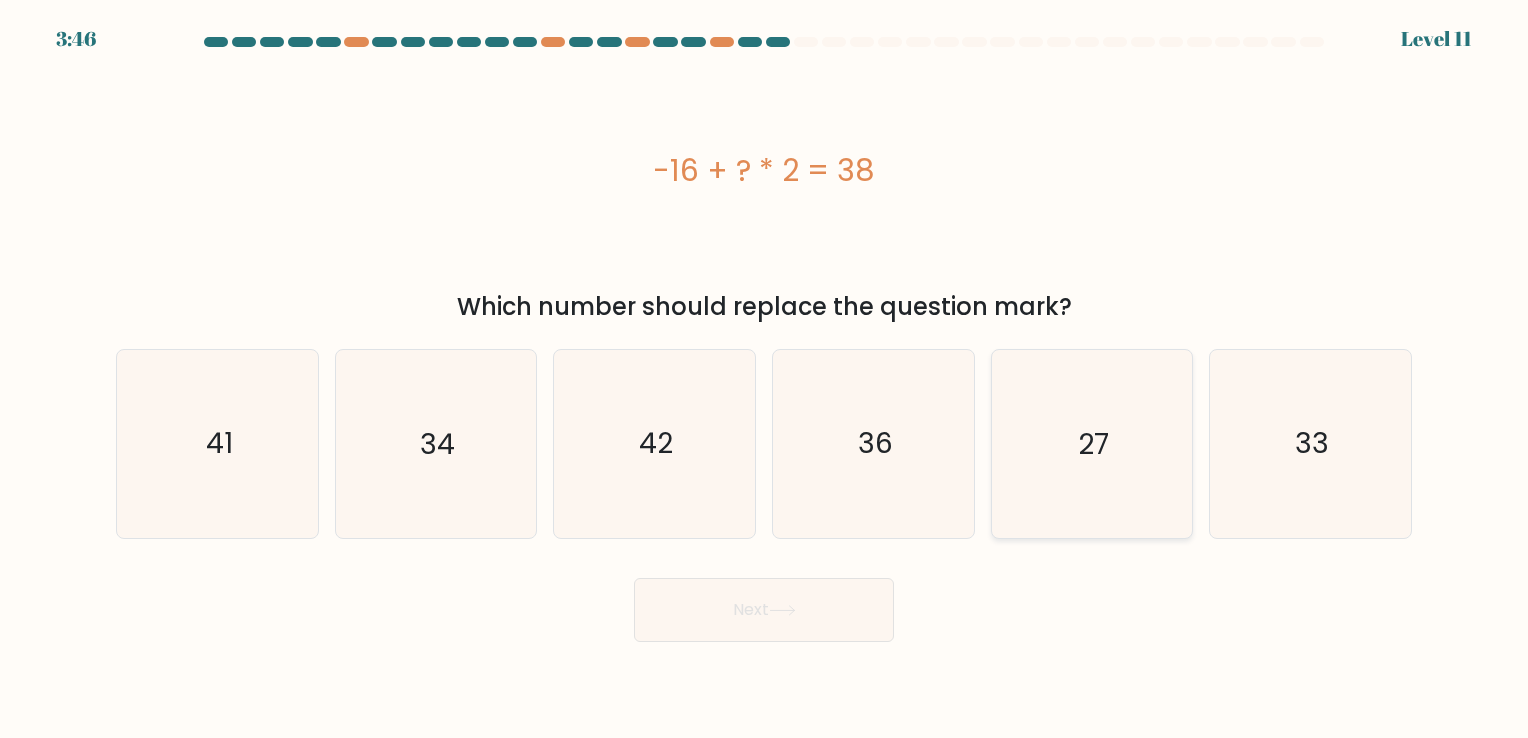 click on "27" at bounding box center (1091, 443) 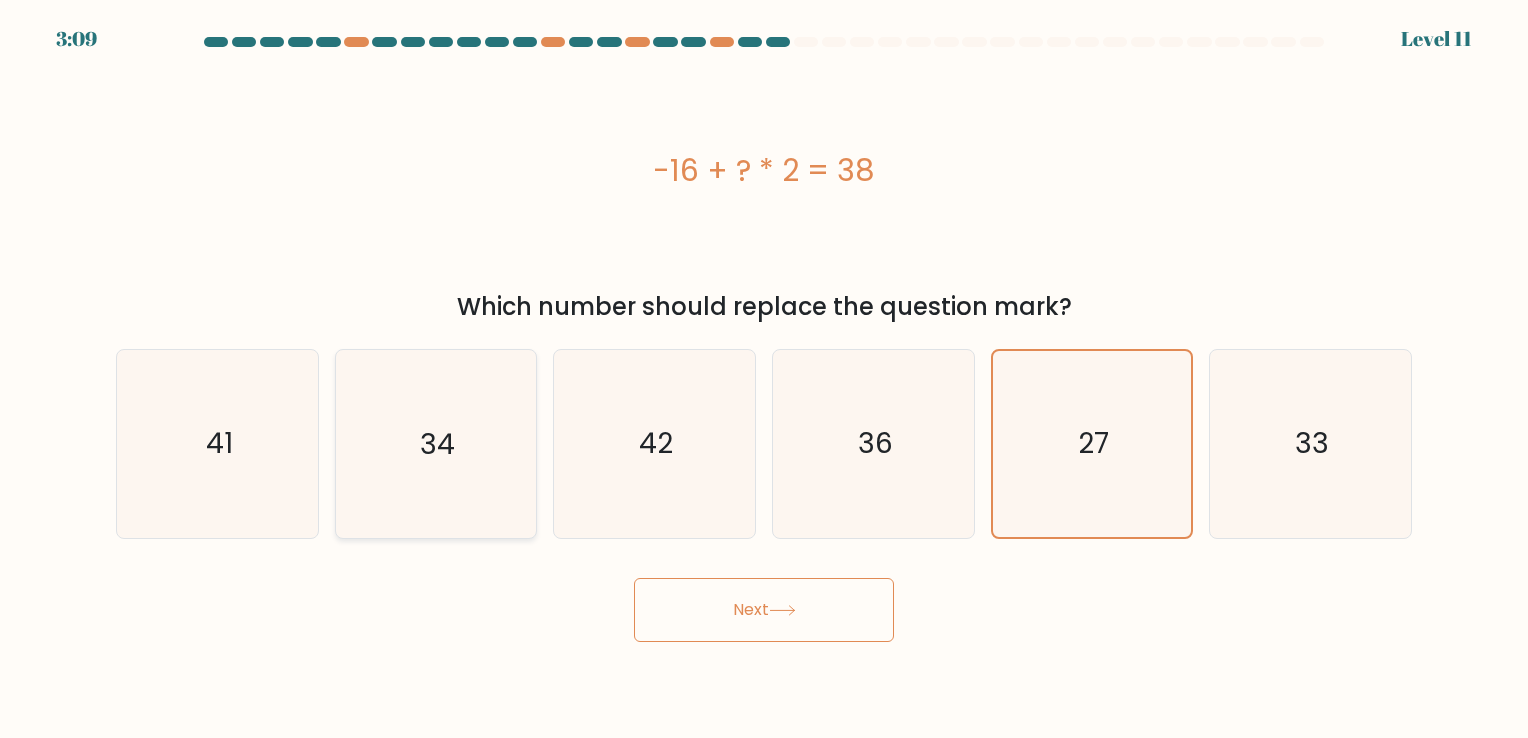 click on "34" at bounding box center [435, 443] 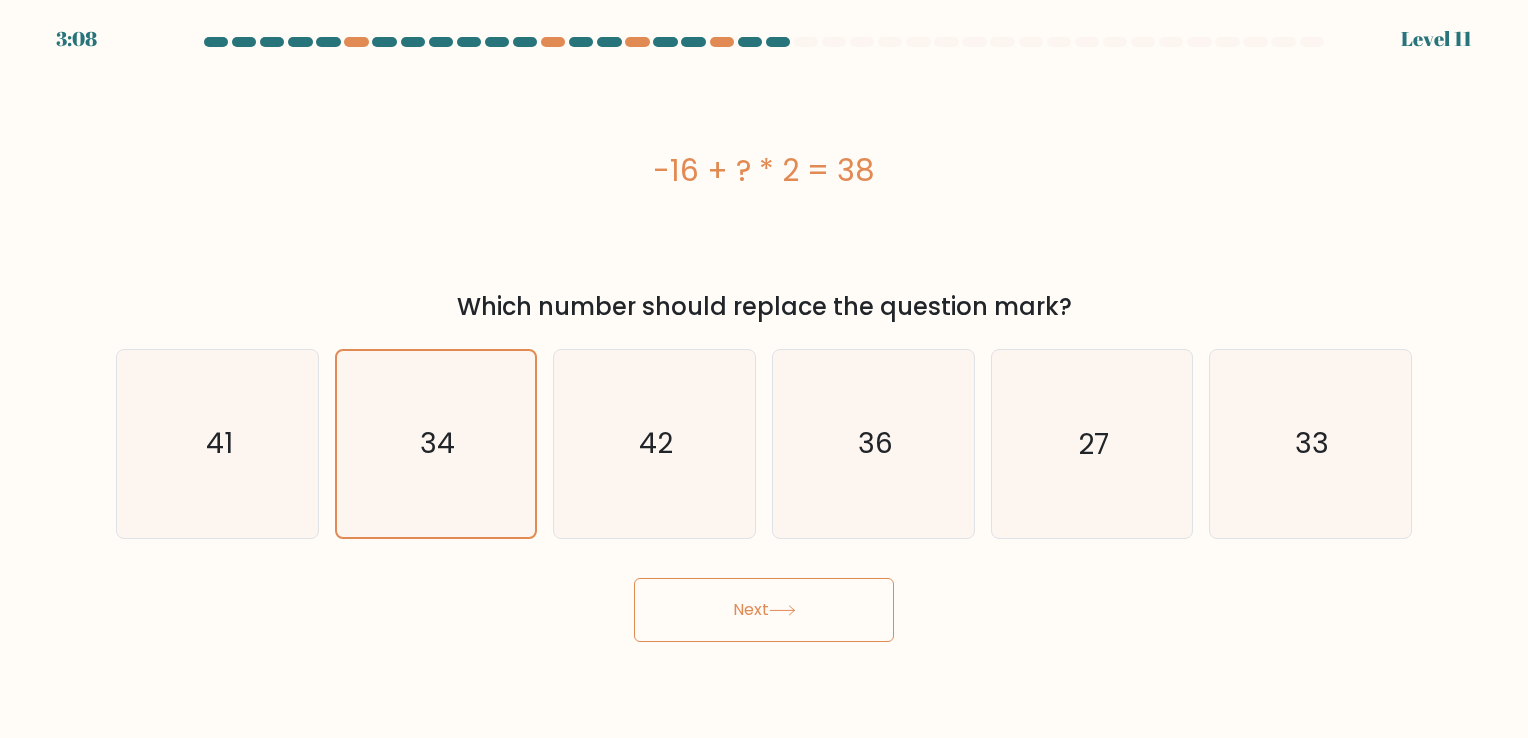 click on "Next" at bounding box center [764, 610] 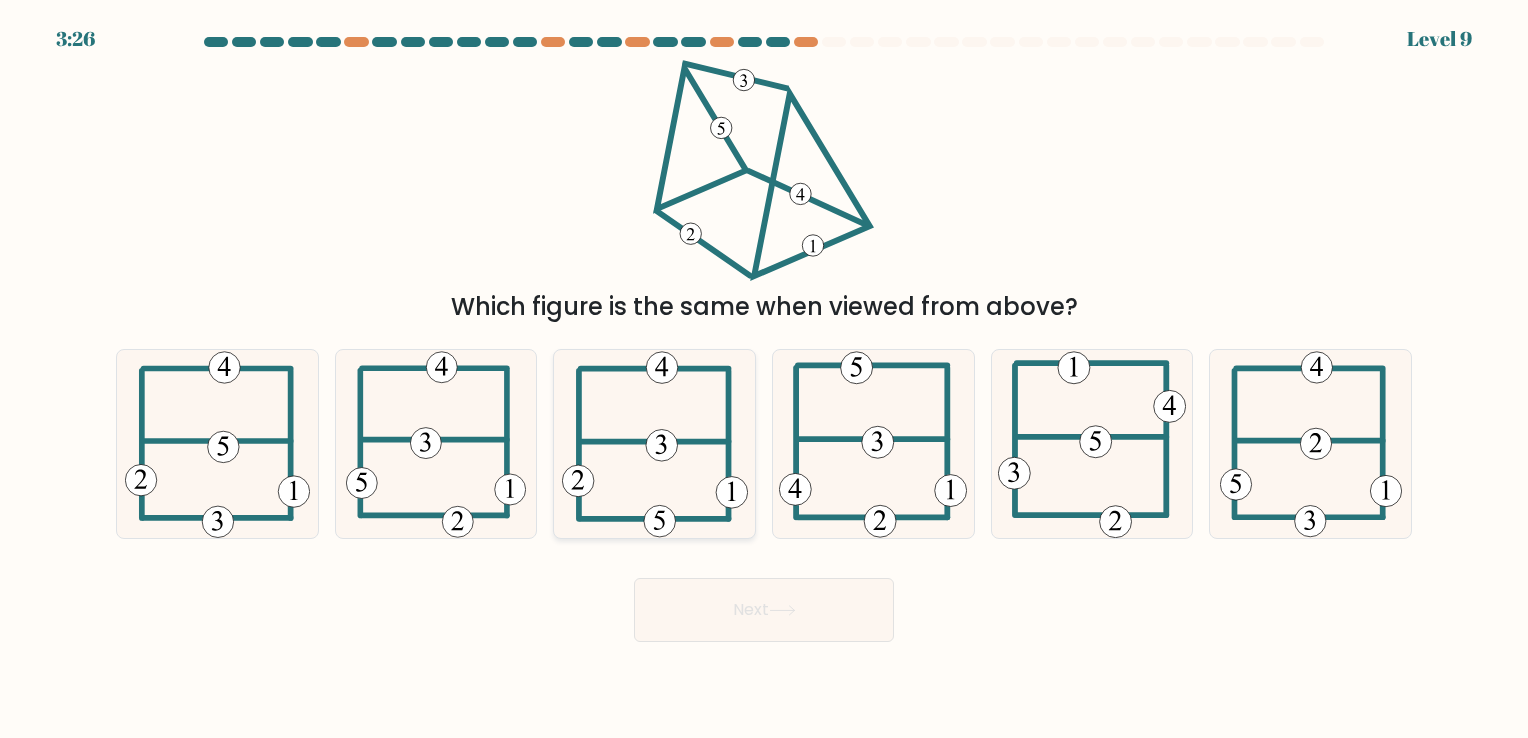 click at bounding box center [655, 443] 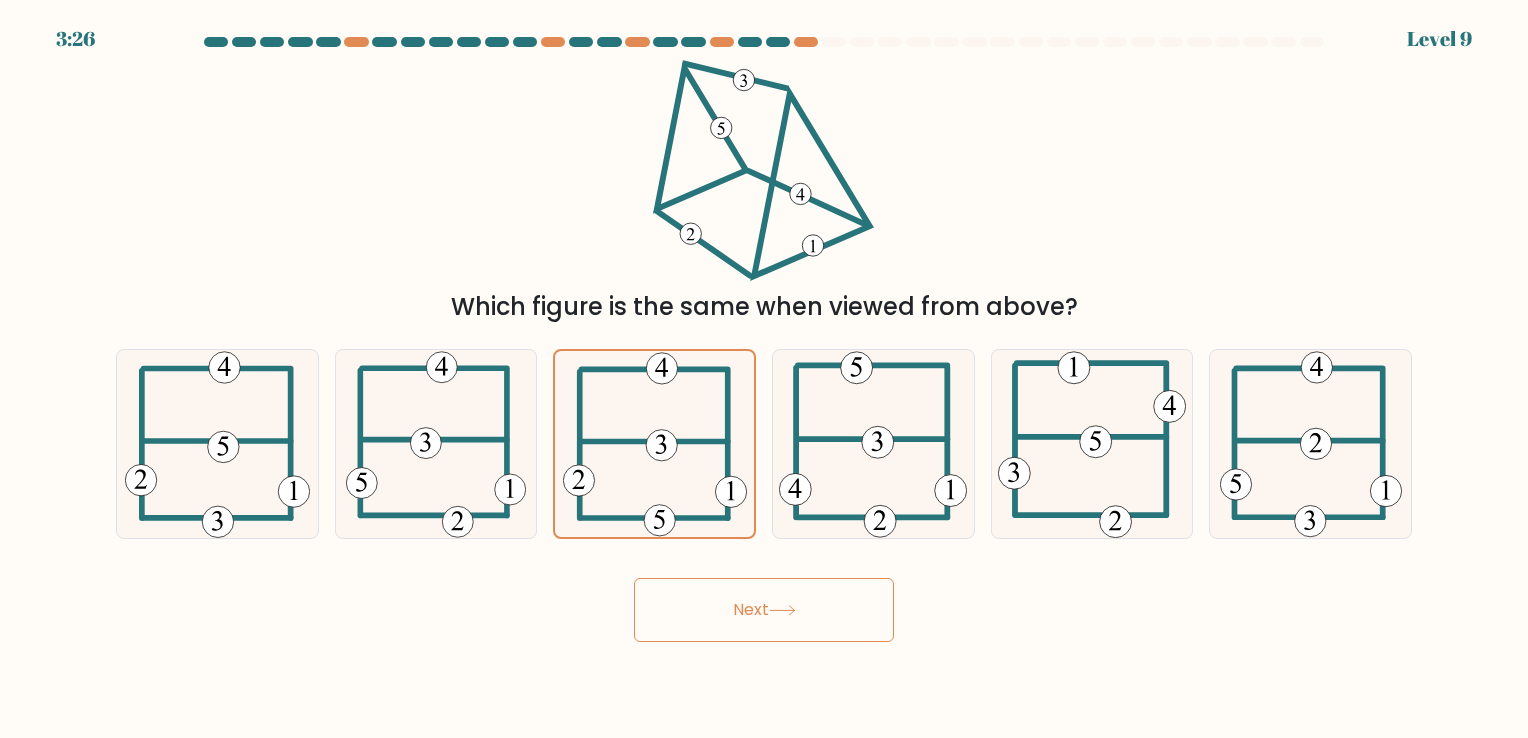 click on "Next" at bounding box center (764, 610) 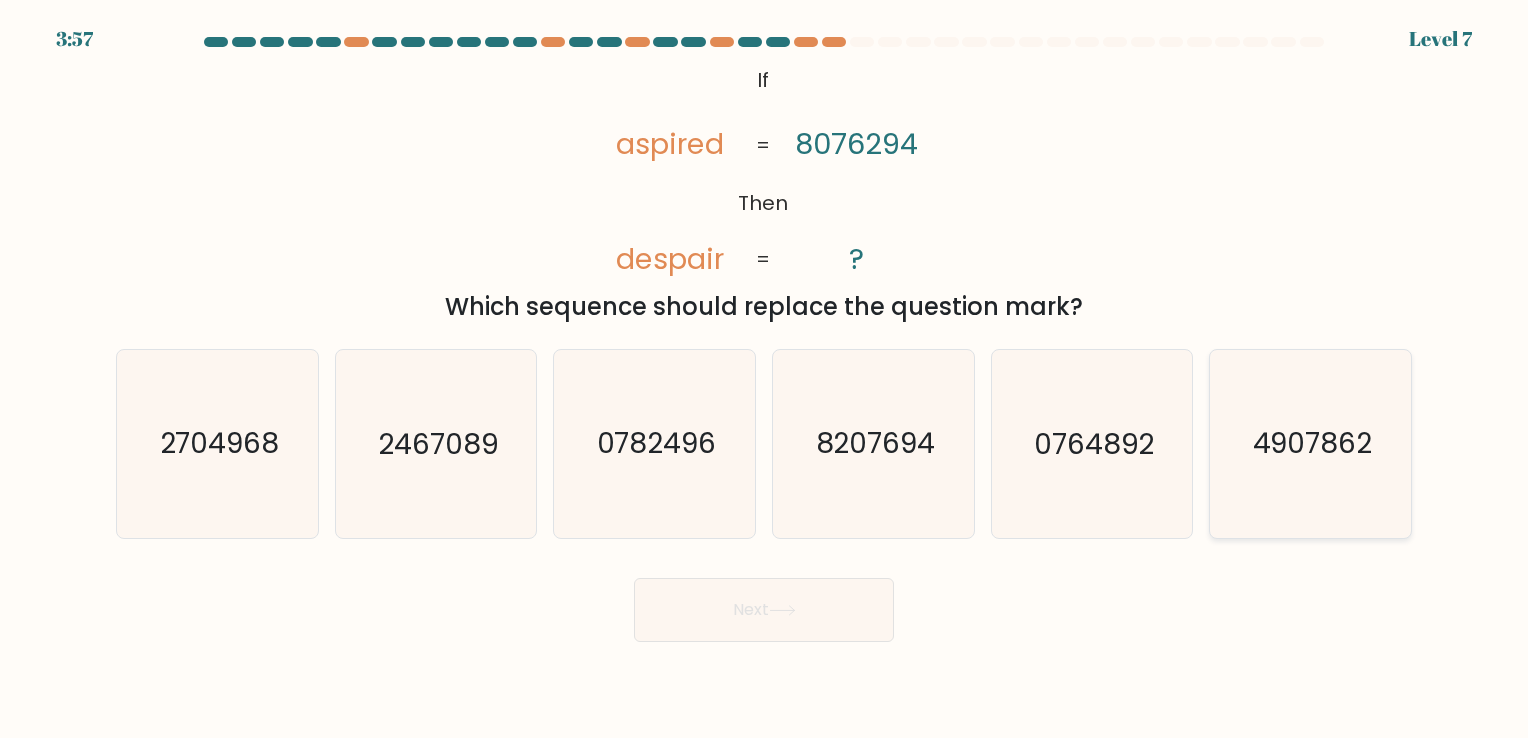 click on "4907862" at bounding box center (1312, 444) 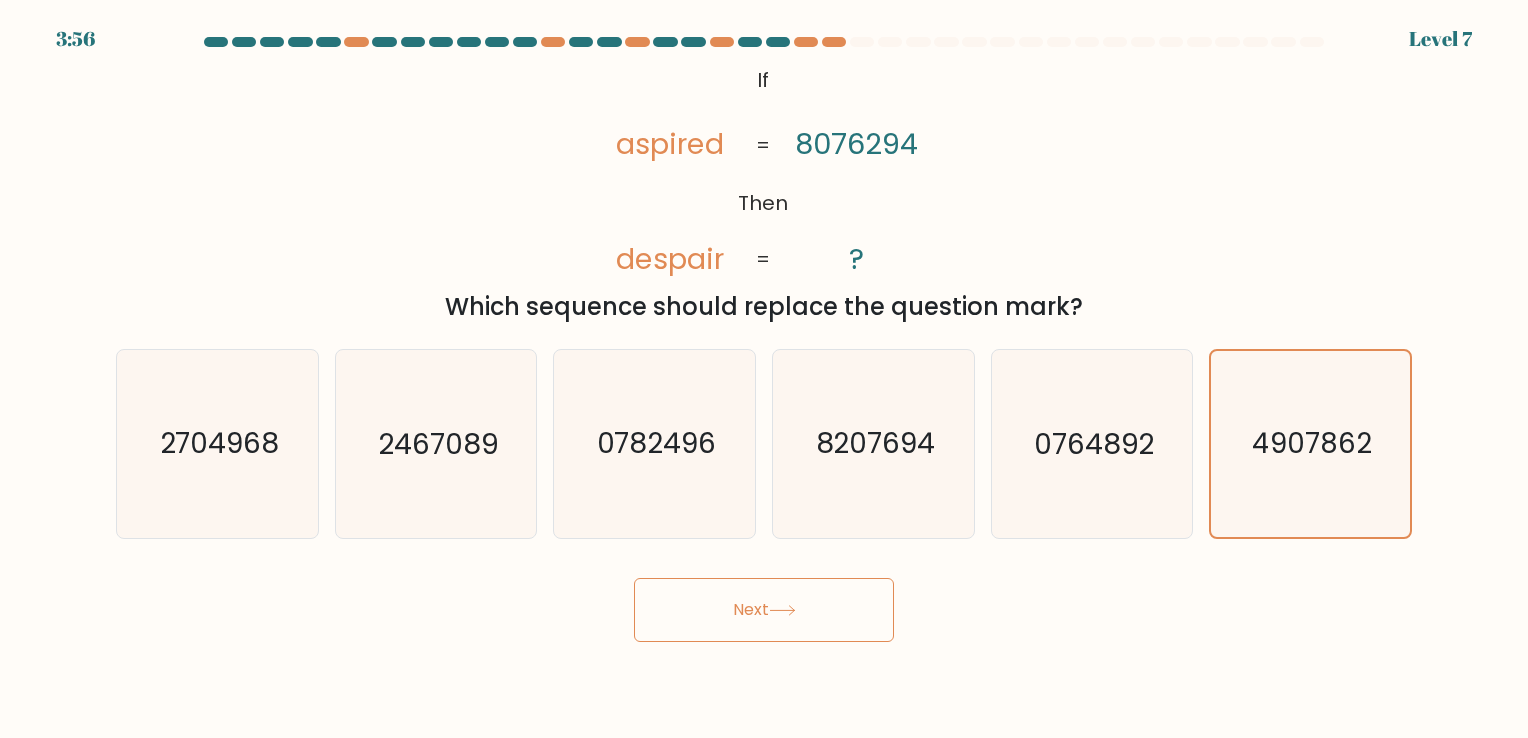click on "Next" at bounding box center [764, 610] 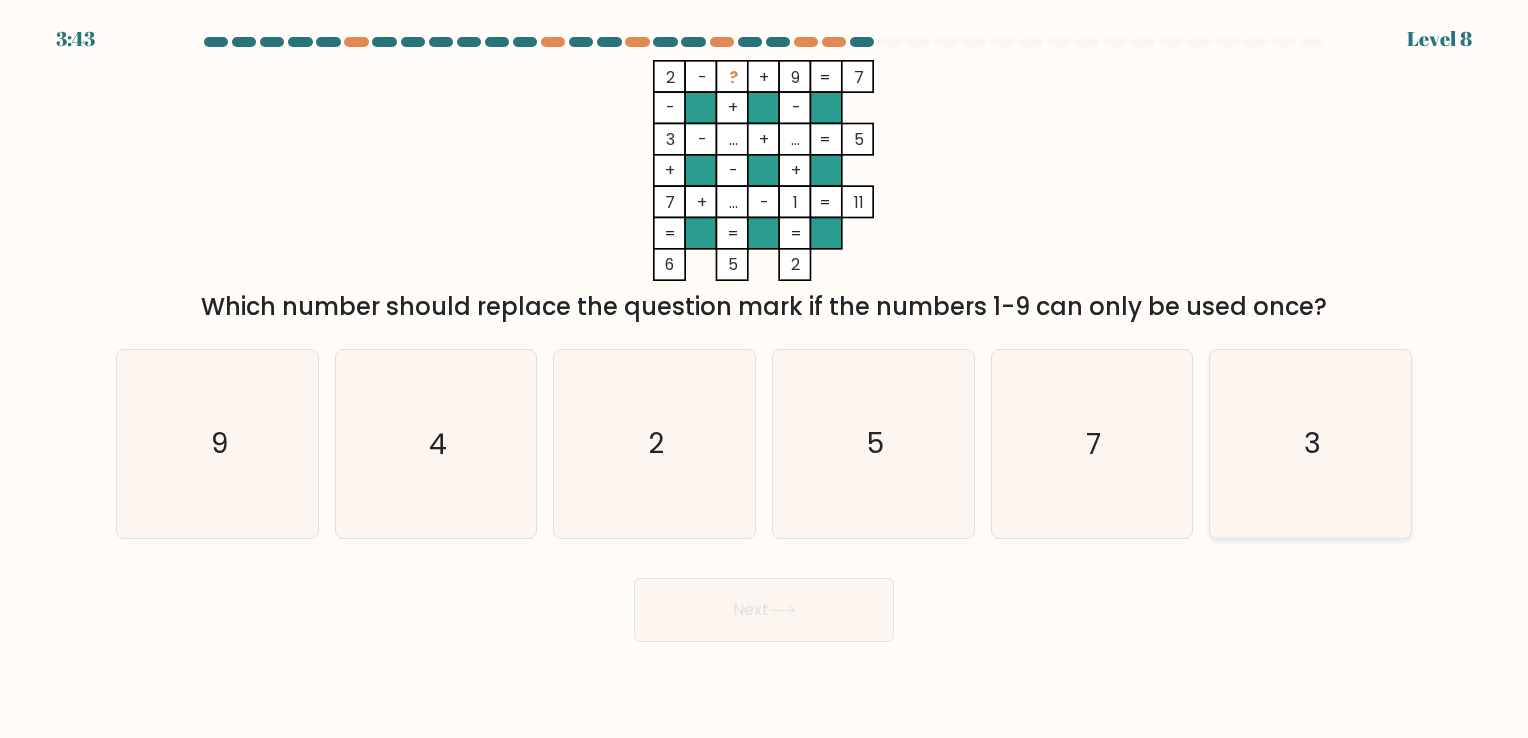 click on "3" at bounding box center [1310, 443] 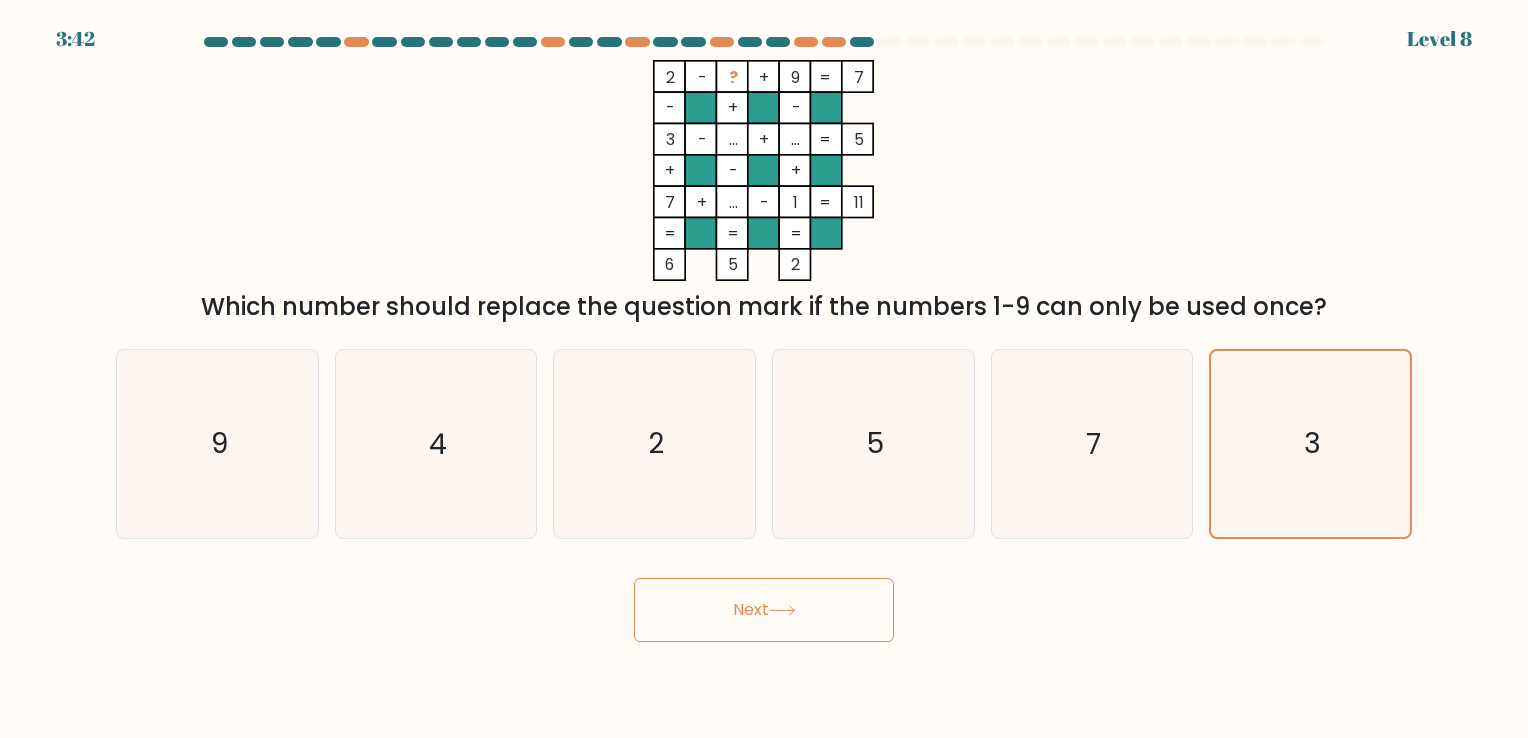 click on "Next" at bounding box center (764, 610) 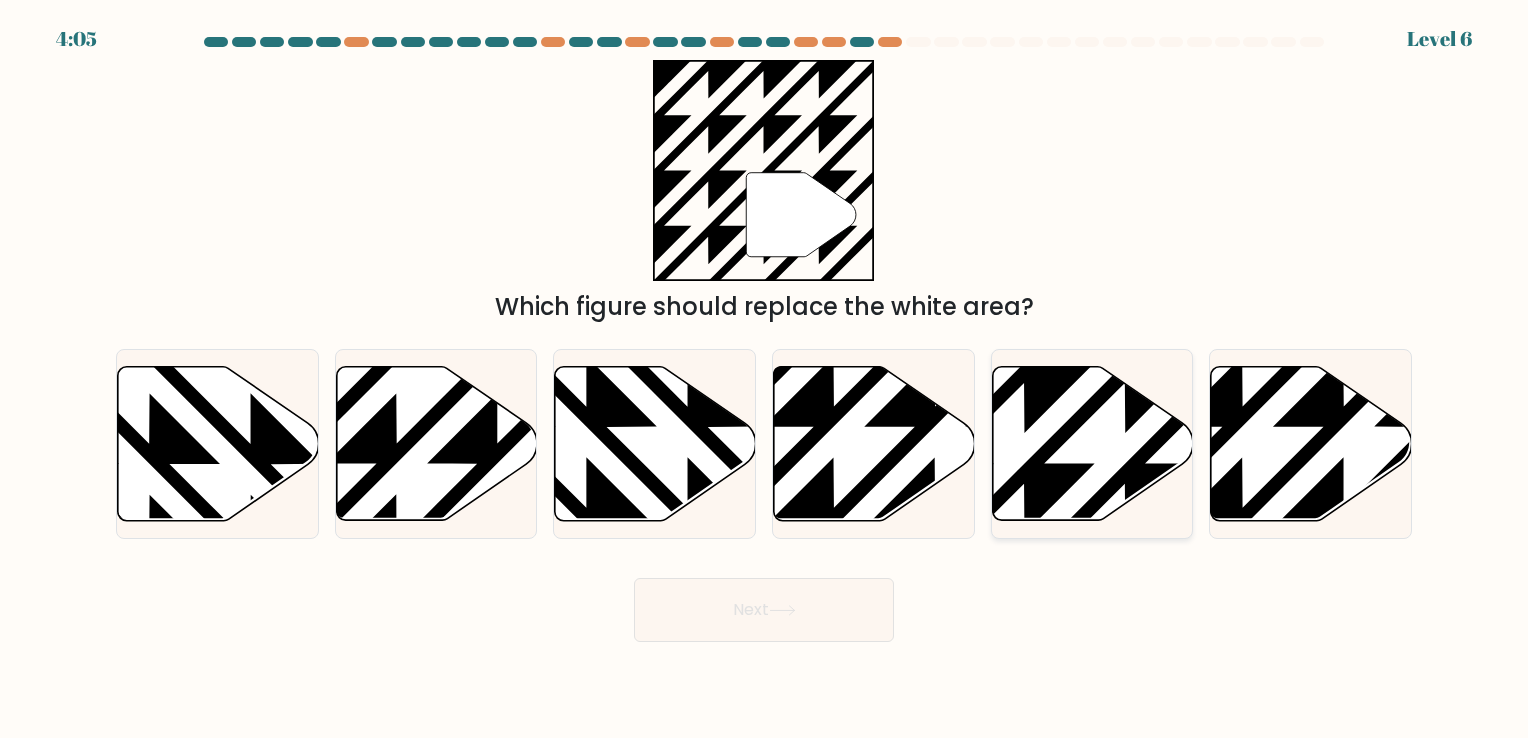 click at bounding box center [1024, 362] 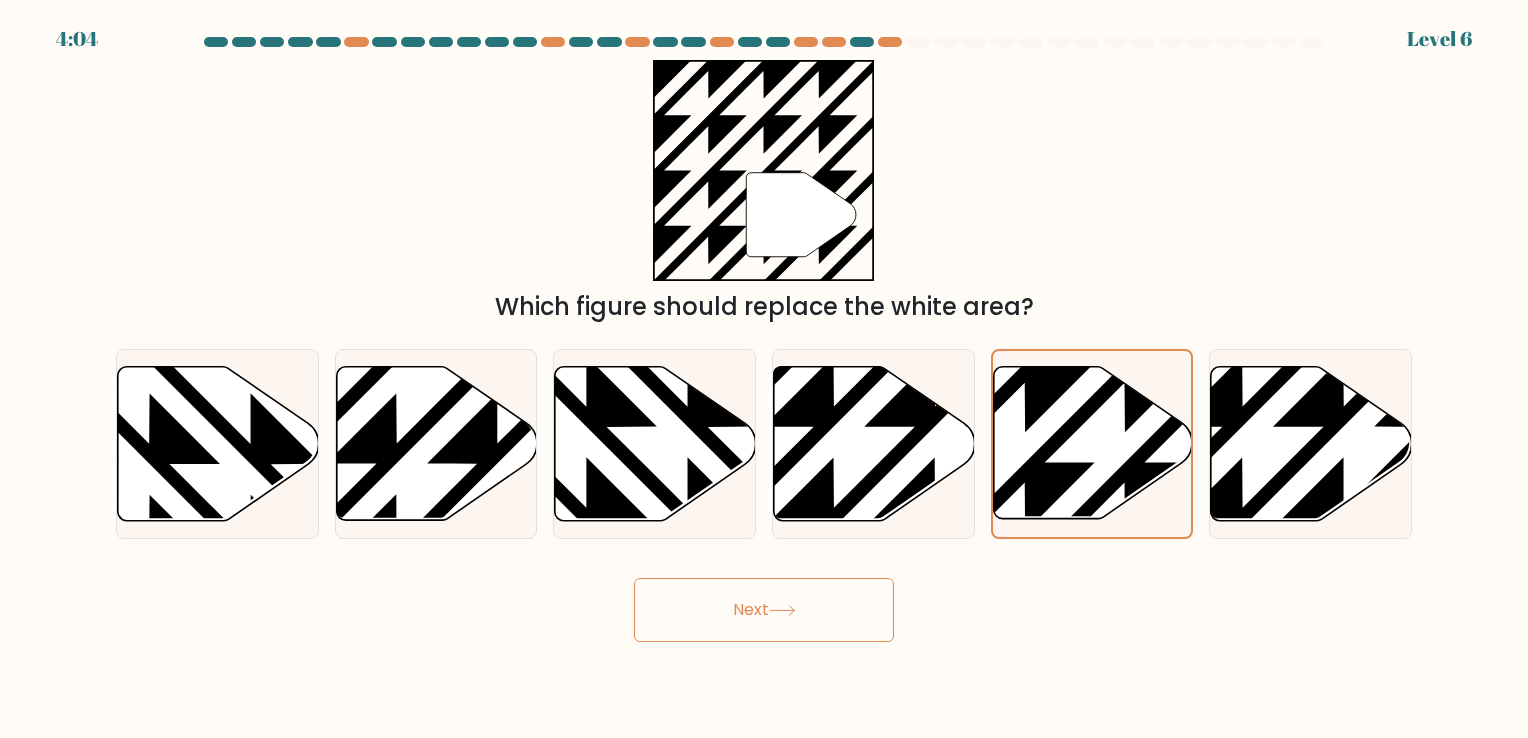click on "4:04
Level 6" at bounding box center [764, 369] 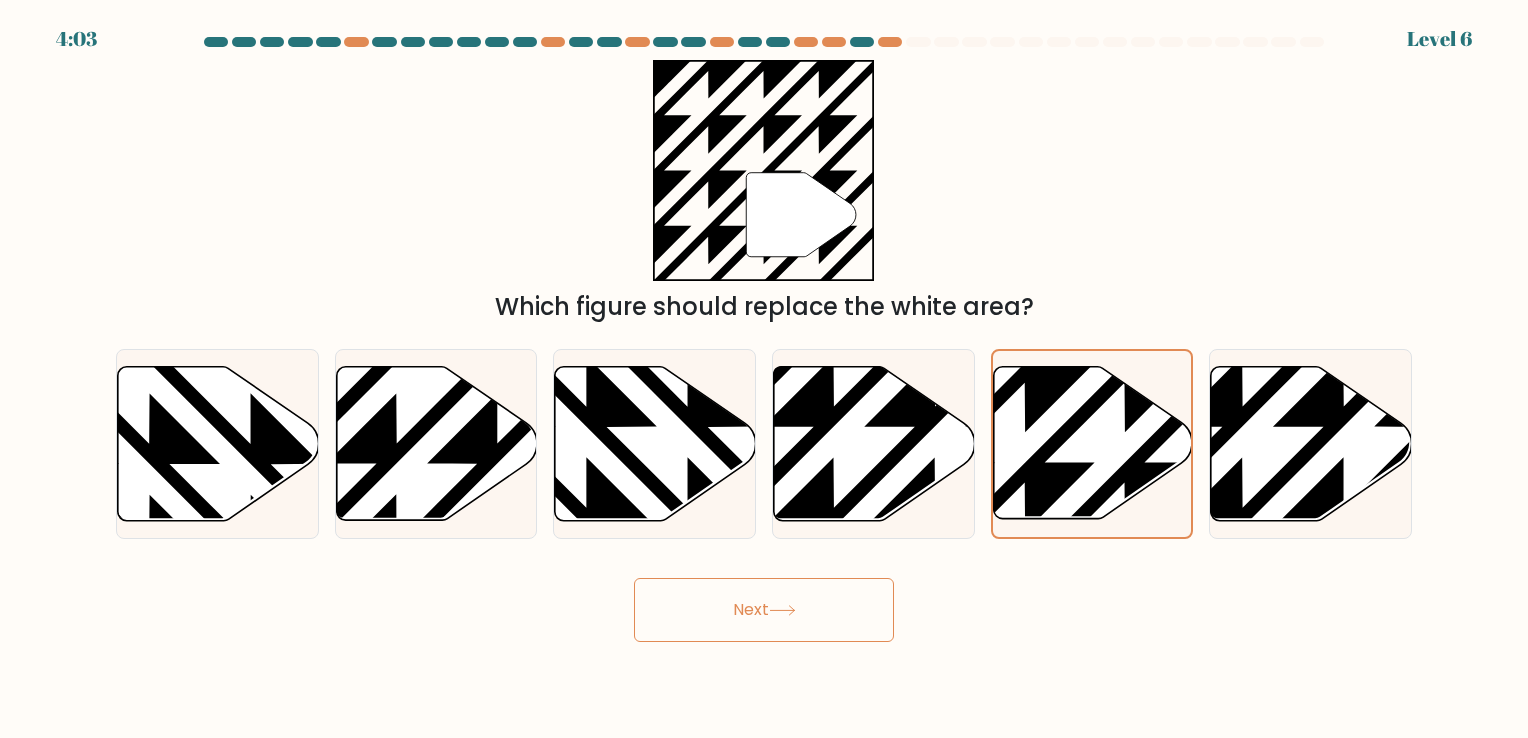 click on "Next" at bounding box center (764, 610) 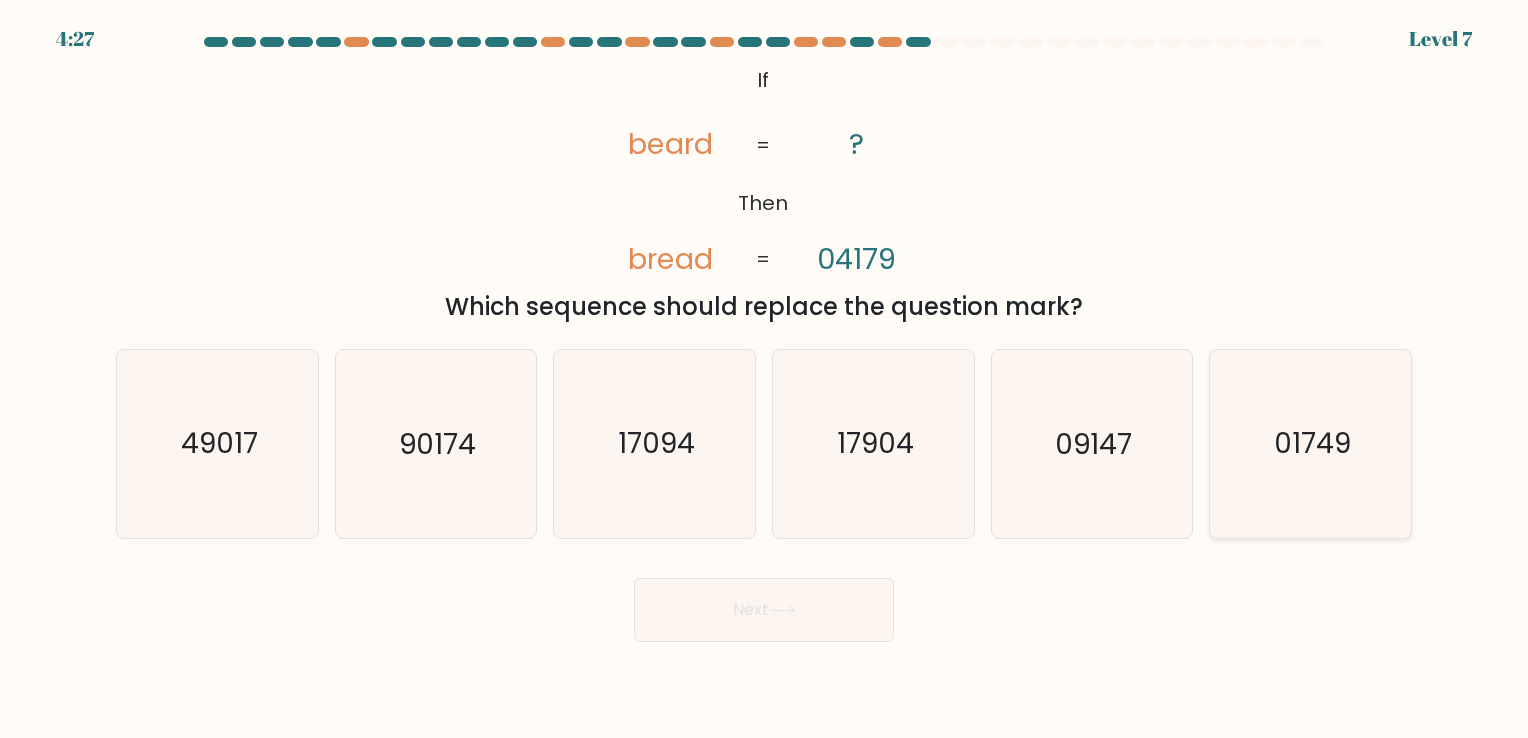 click on "01749" at bounding box center (1310, 443) 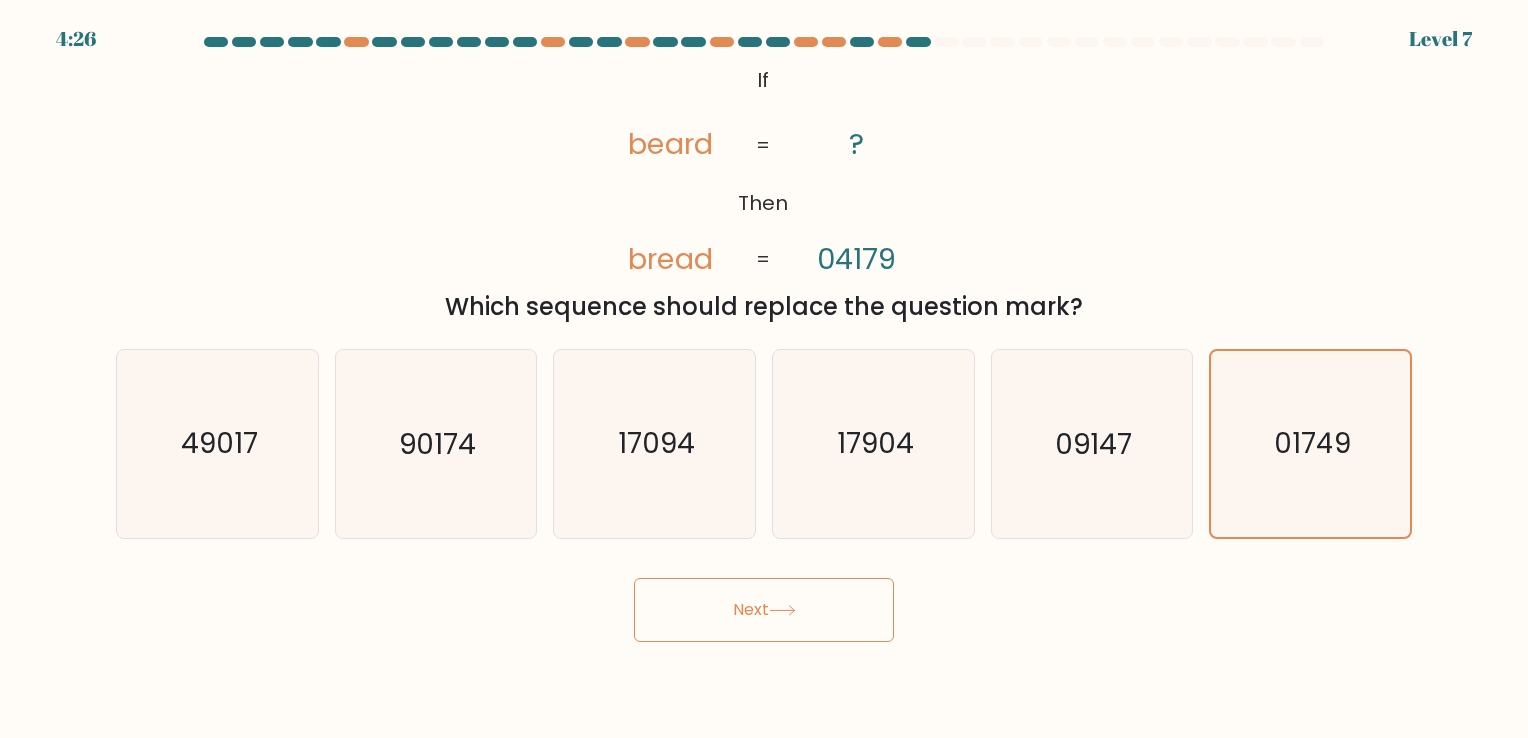 click on "Next" at bounding box center [764, 610] 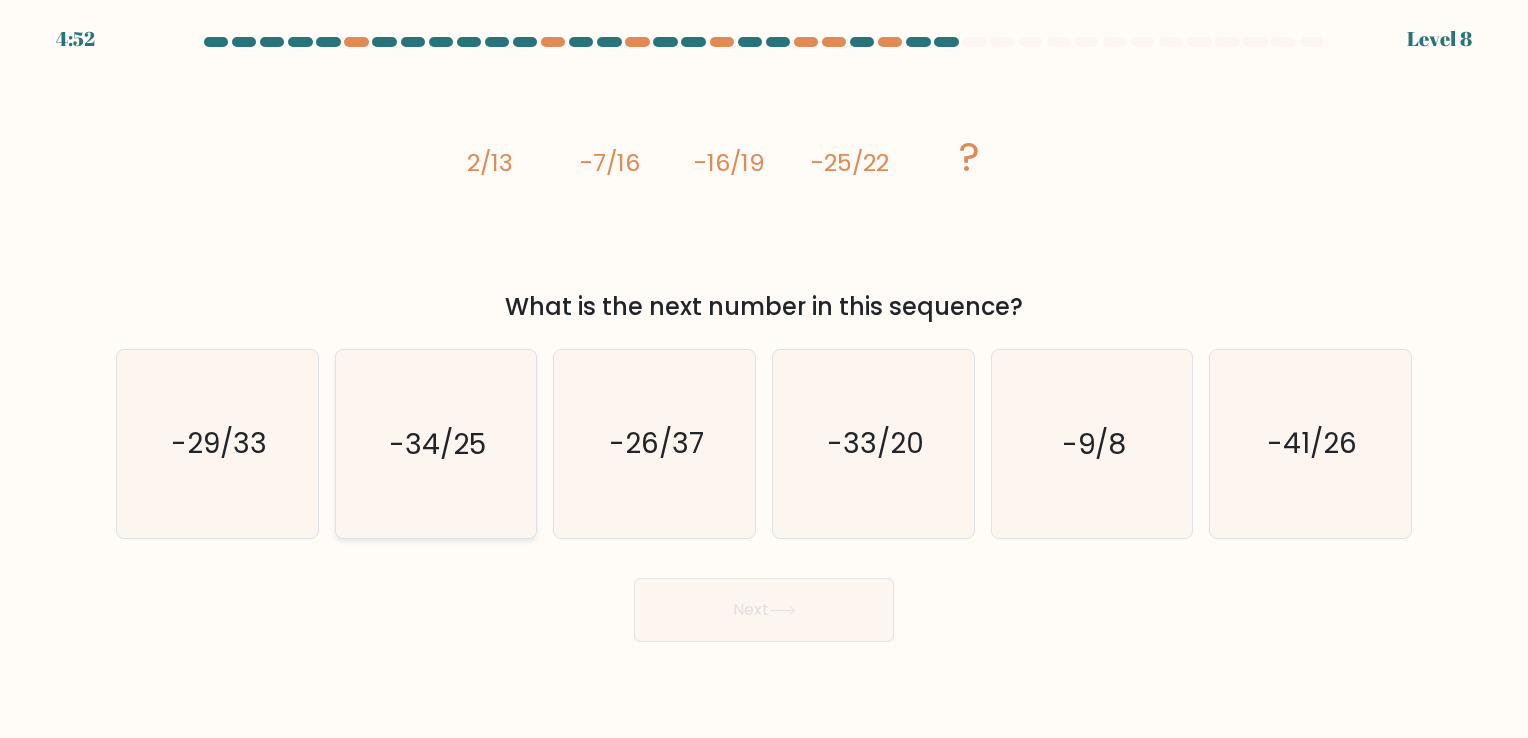 click on "-34/25" at bounding box center [437, 444] 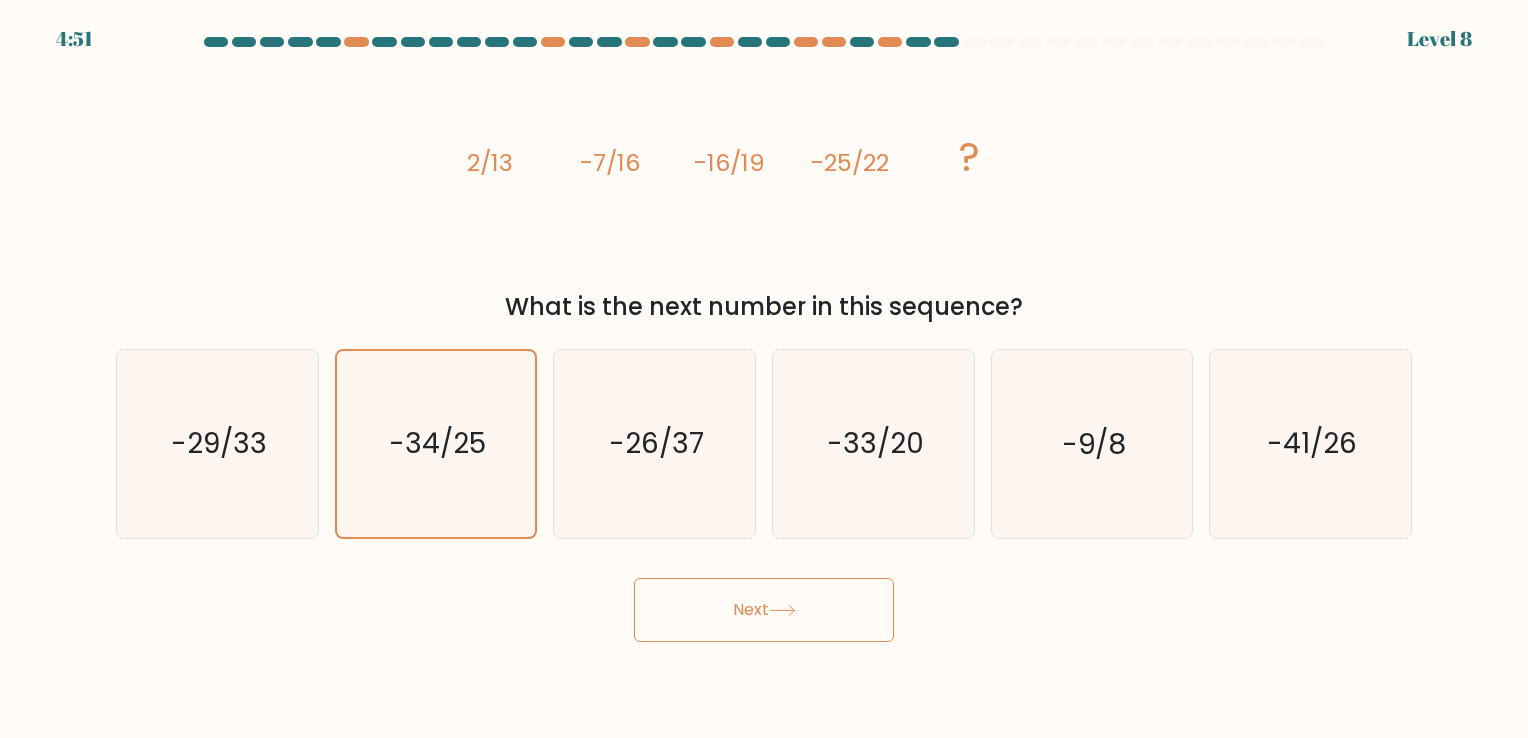 click on "Next" at bounding box center [764, 610] 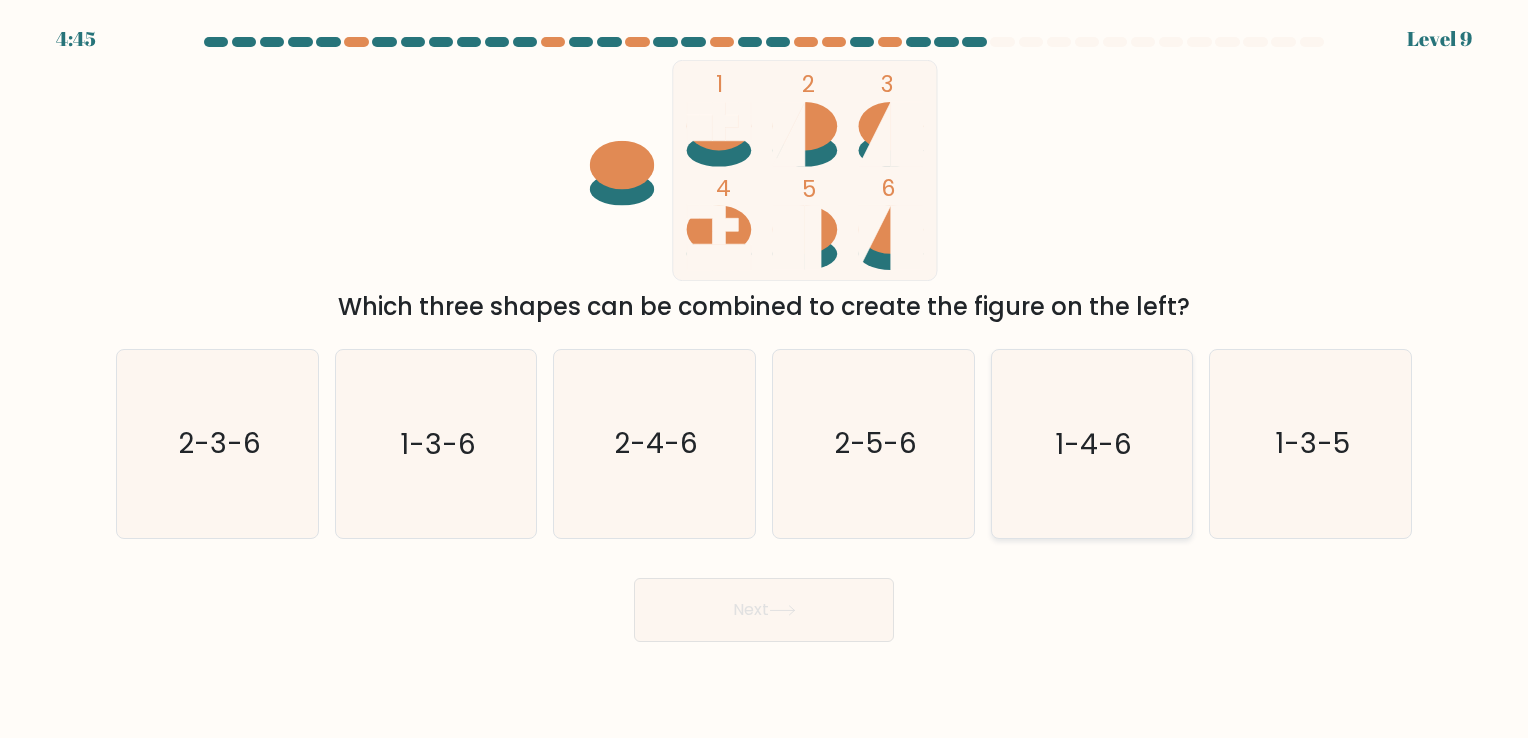 click on "1-4-6" at bounding box center (1091, 443) 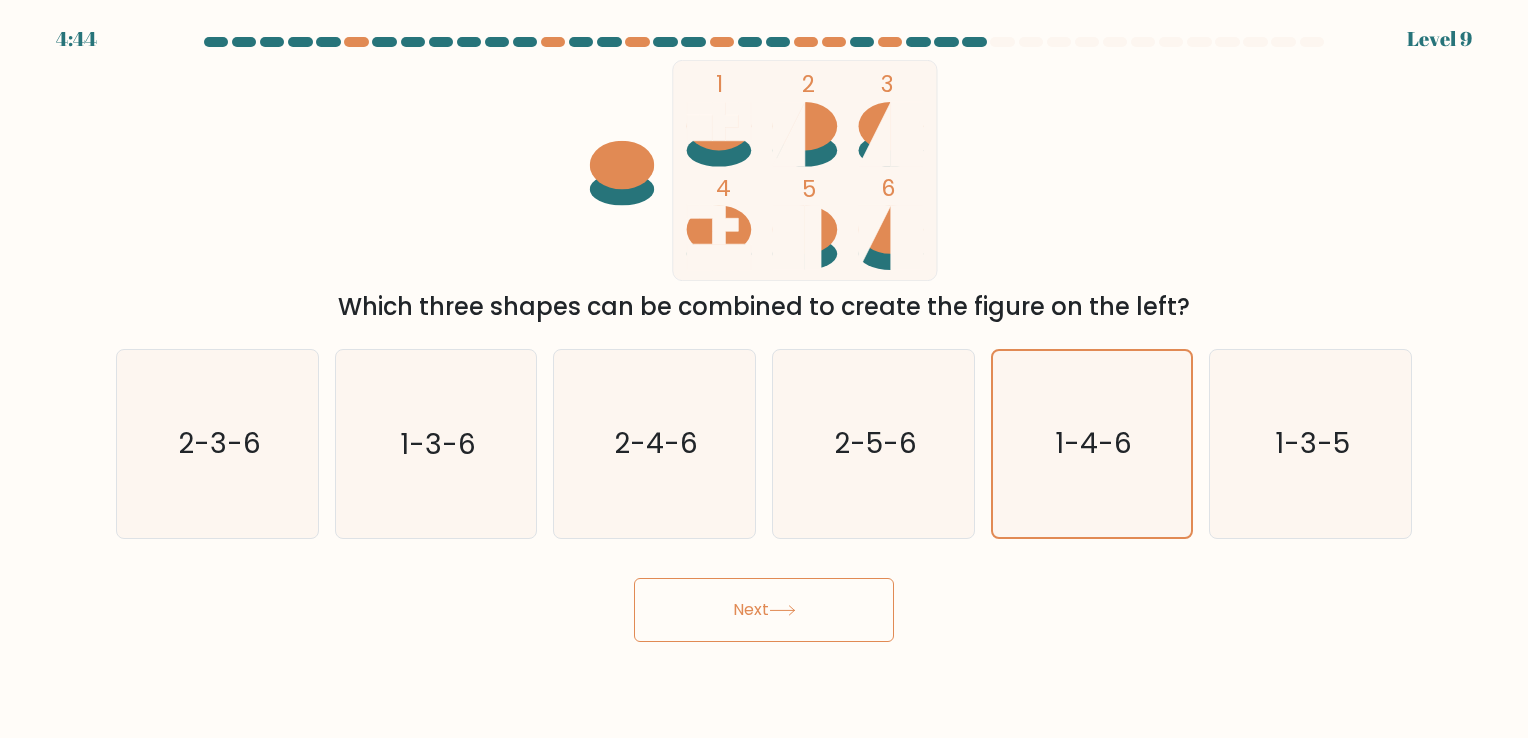 click on "Next" at bounding box center (764, 610) 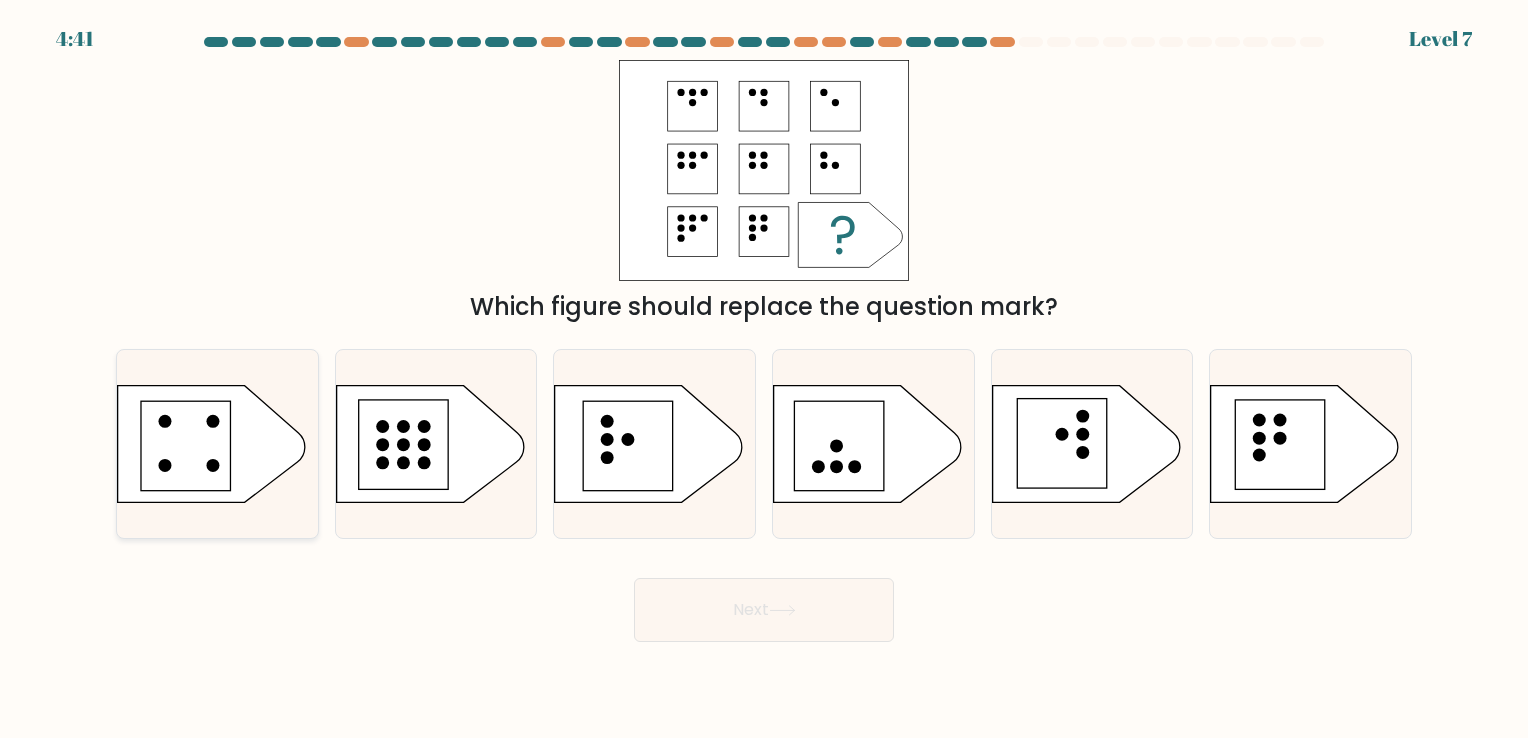 click at bounding box center (186, 446) 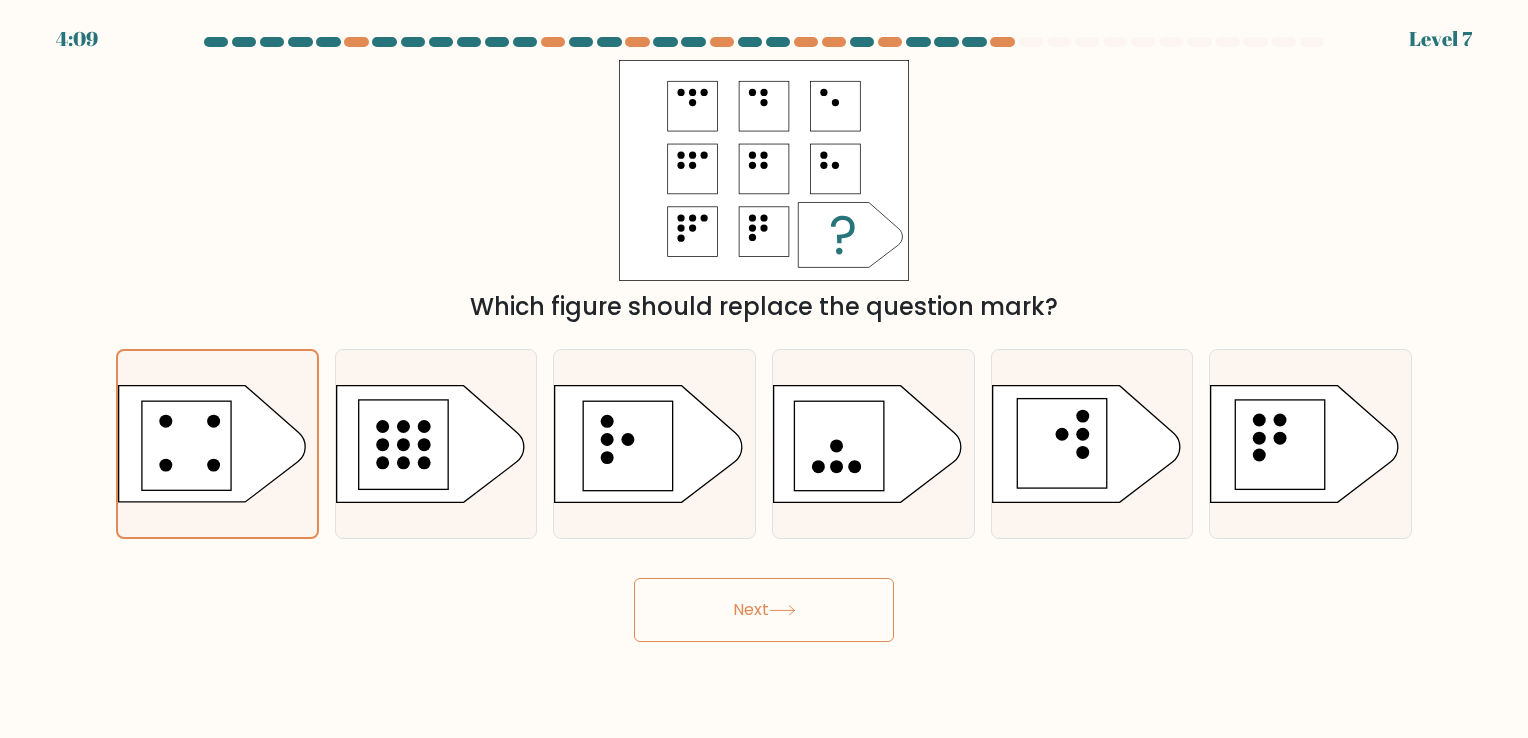 click on "Next" at bounding box center [764, 610] 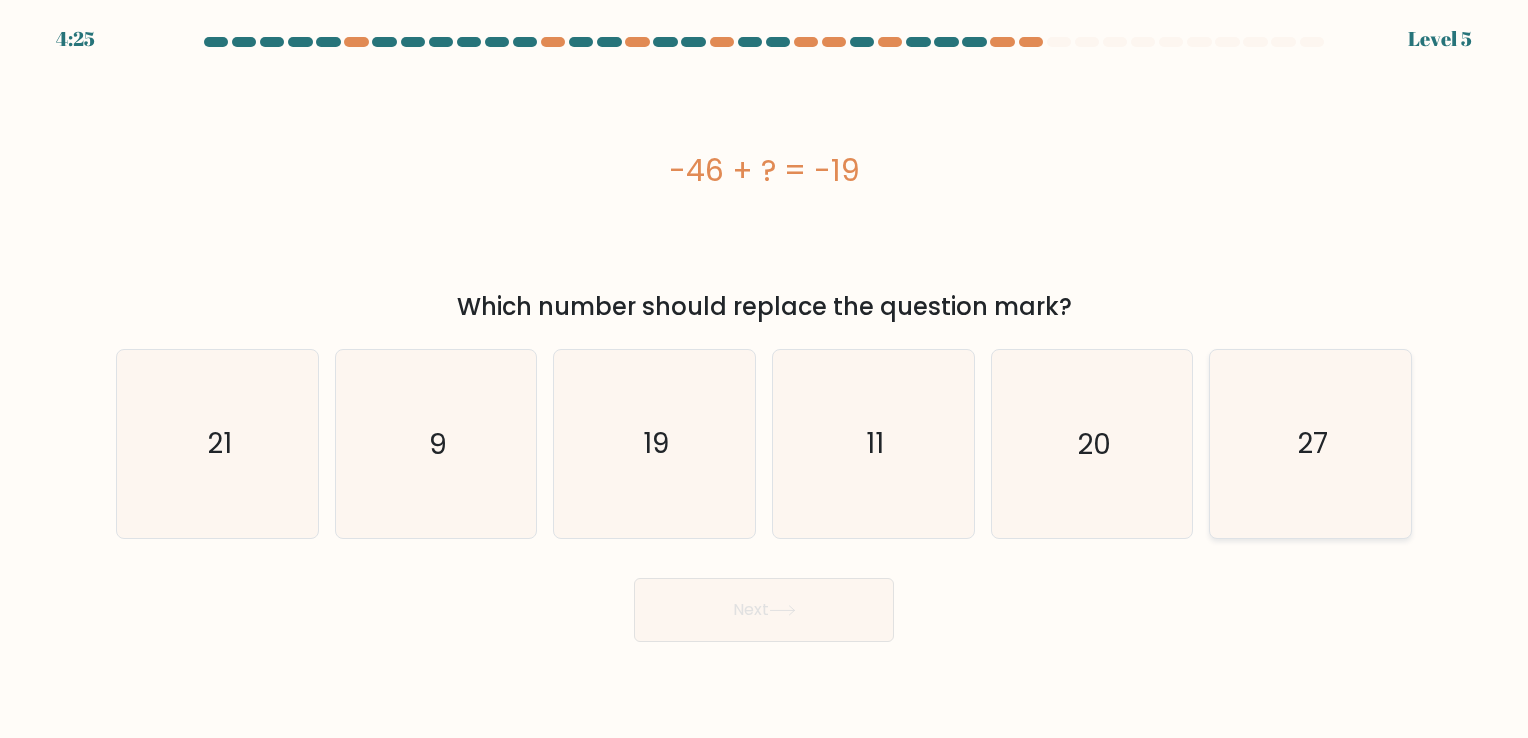 click on "27" at bounding box center [1310, 443] 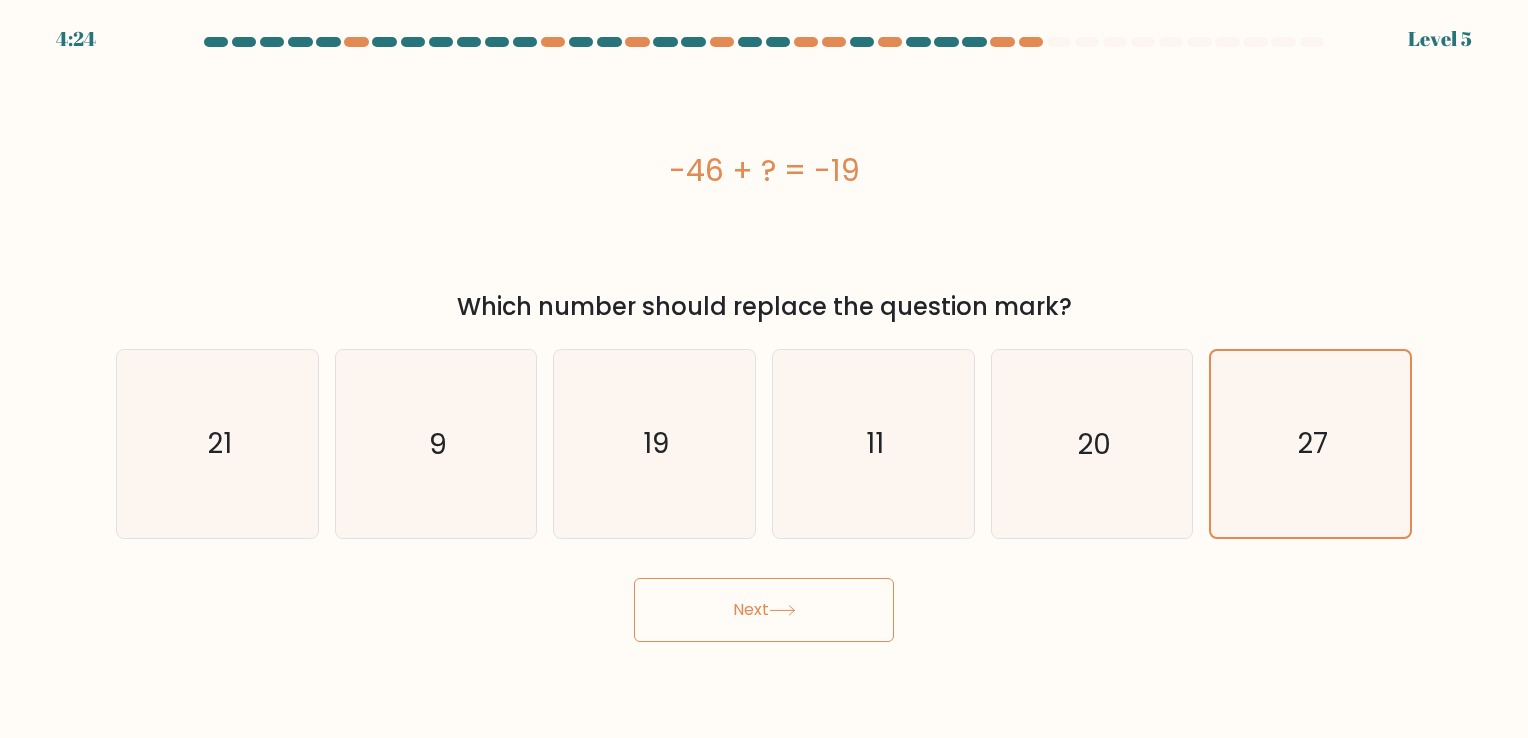 click on "Next" at bounding box center [764, 610] 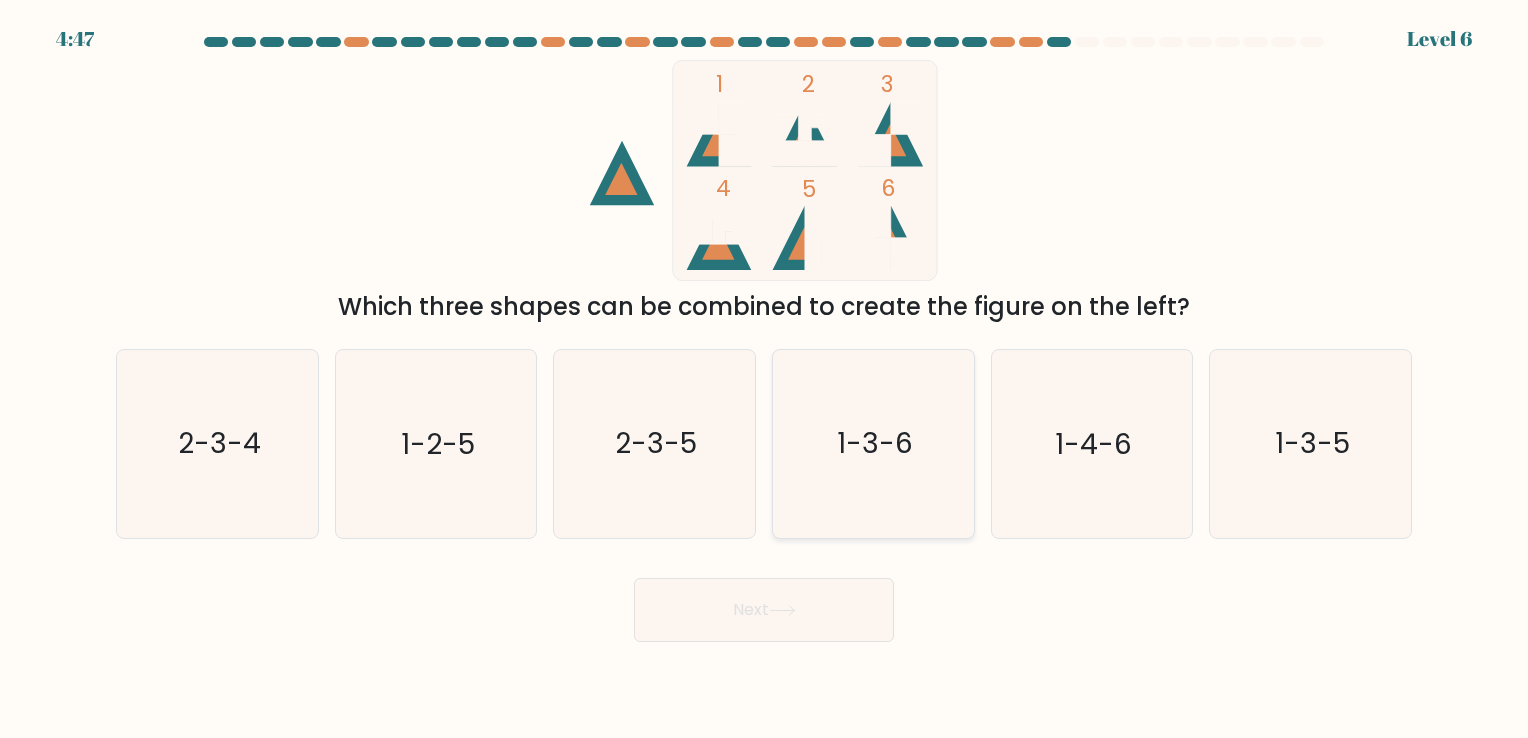 click on "1-3-6" at bounding box center [875, 444] 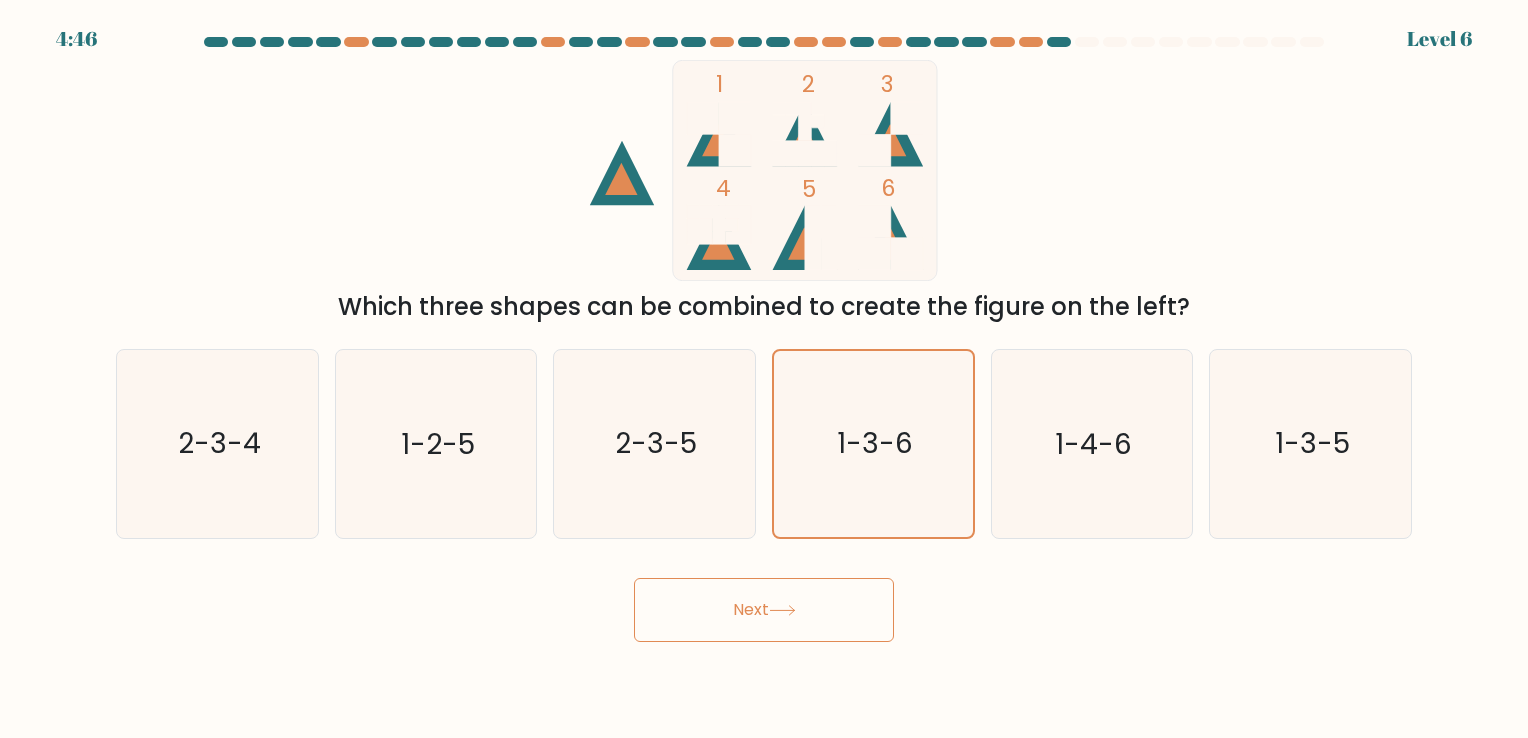 click on "Next" at bounding box center (764, 610) 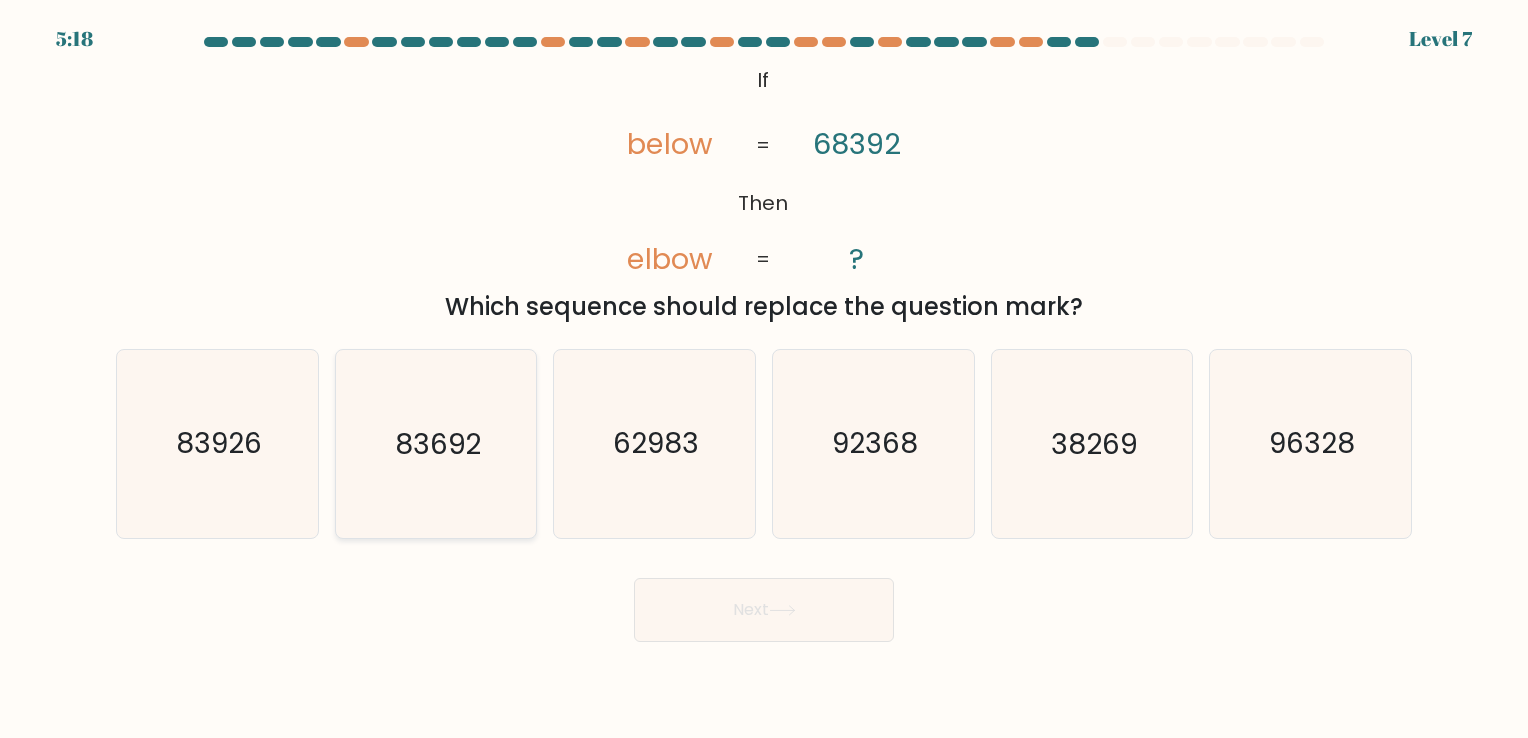 click on "83692" at bounding box center (435, 443) 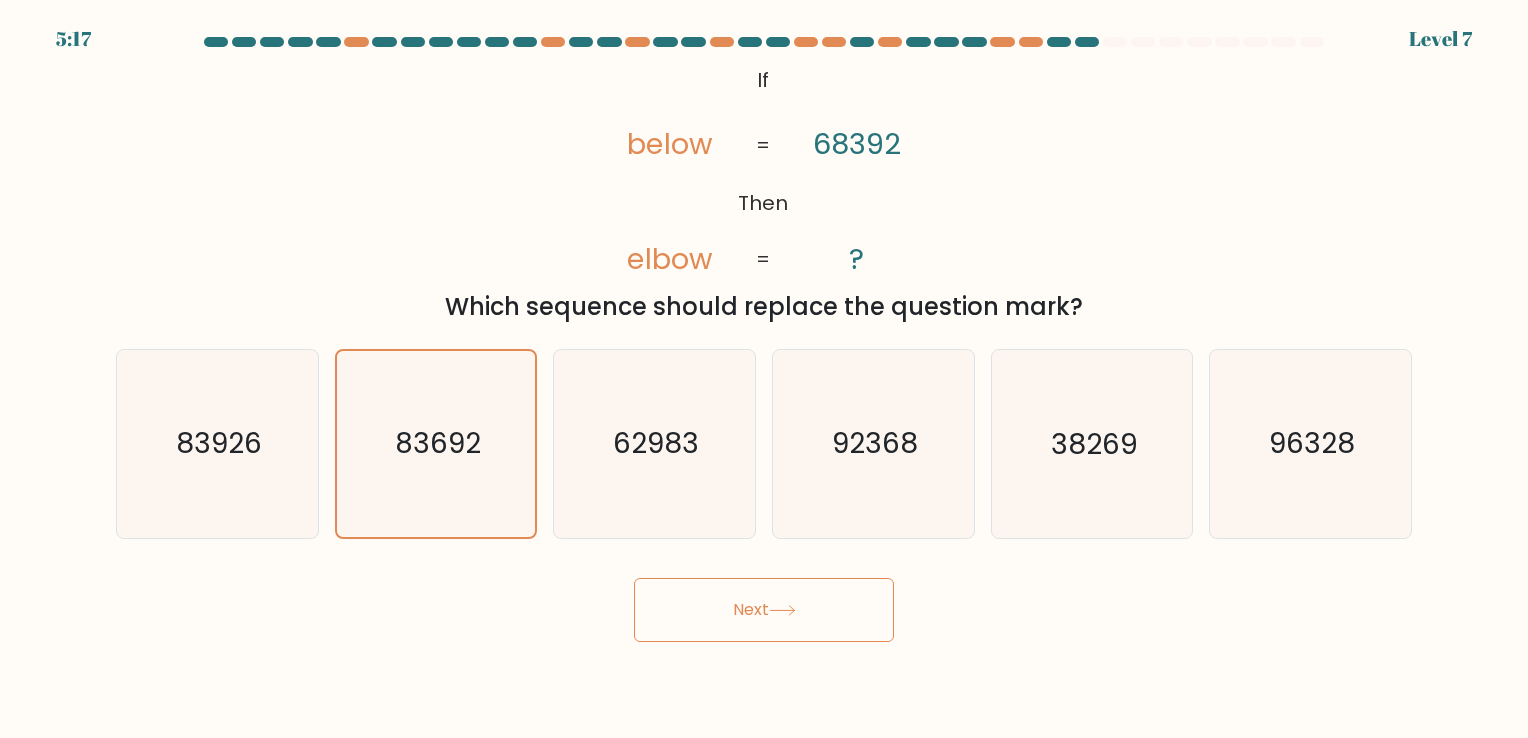 click on "Next" at bounding box center [764, 610] 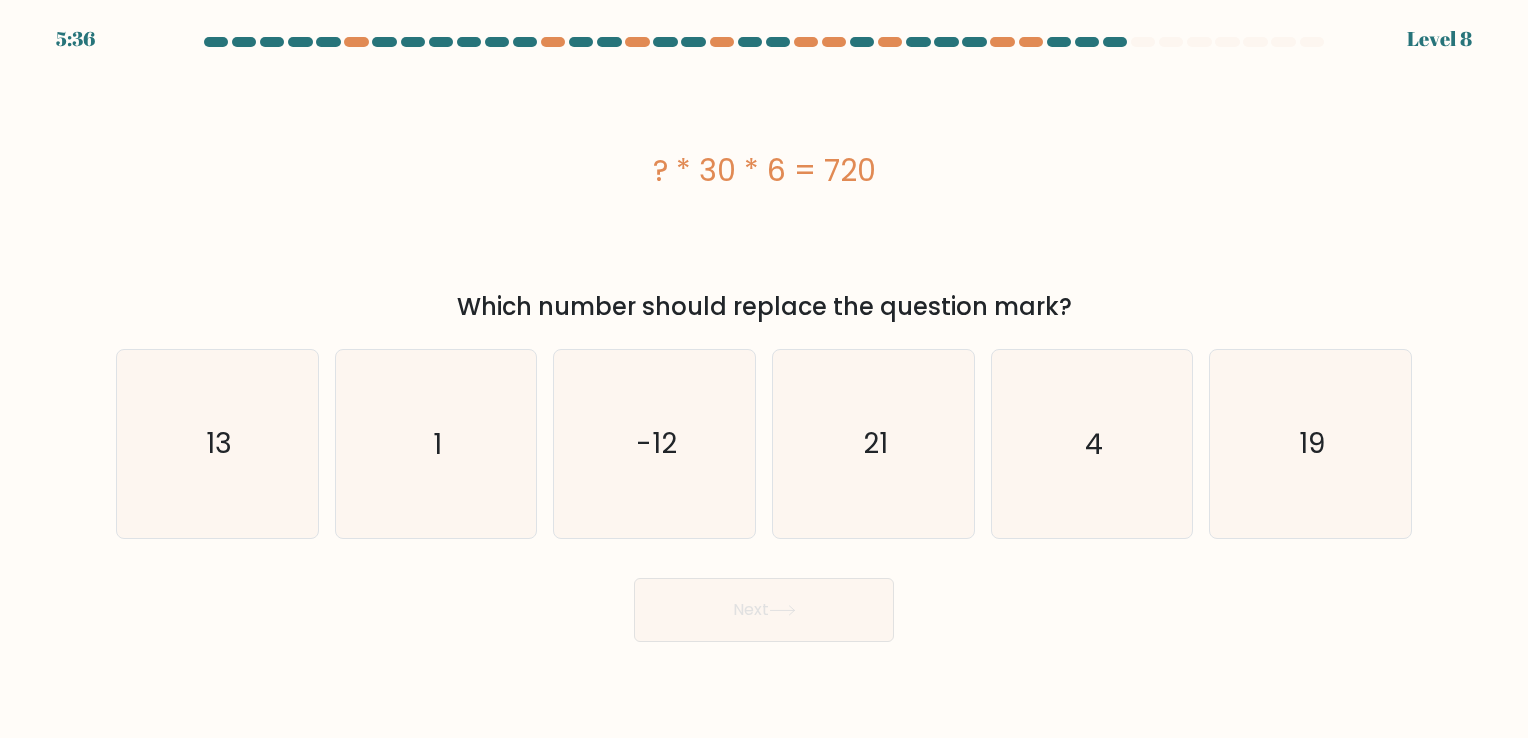 click on "Next" at bounding box center (764, 610) 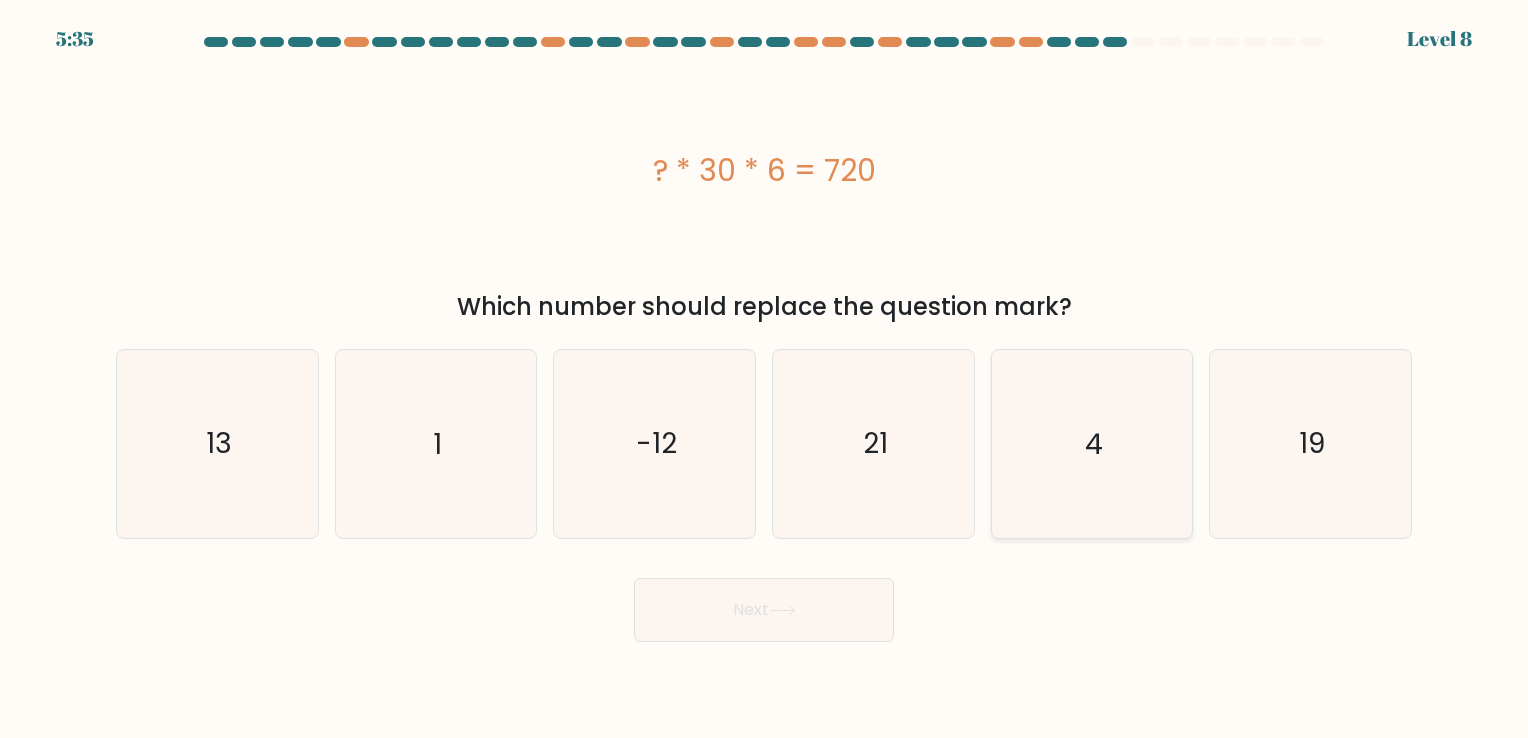 click on "4" at bounding box center [1091, 443] 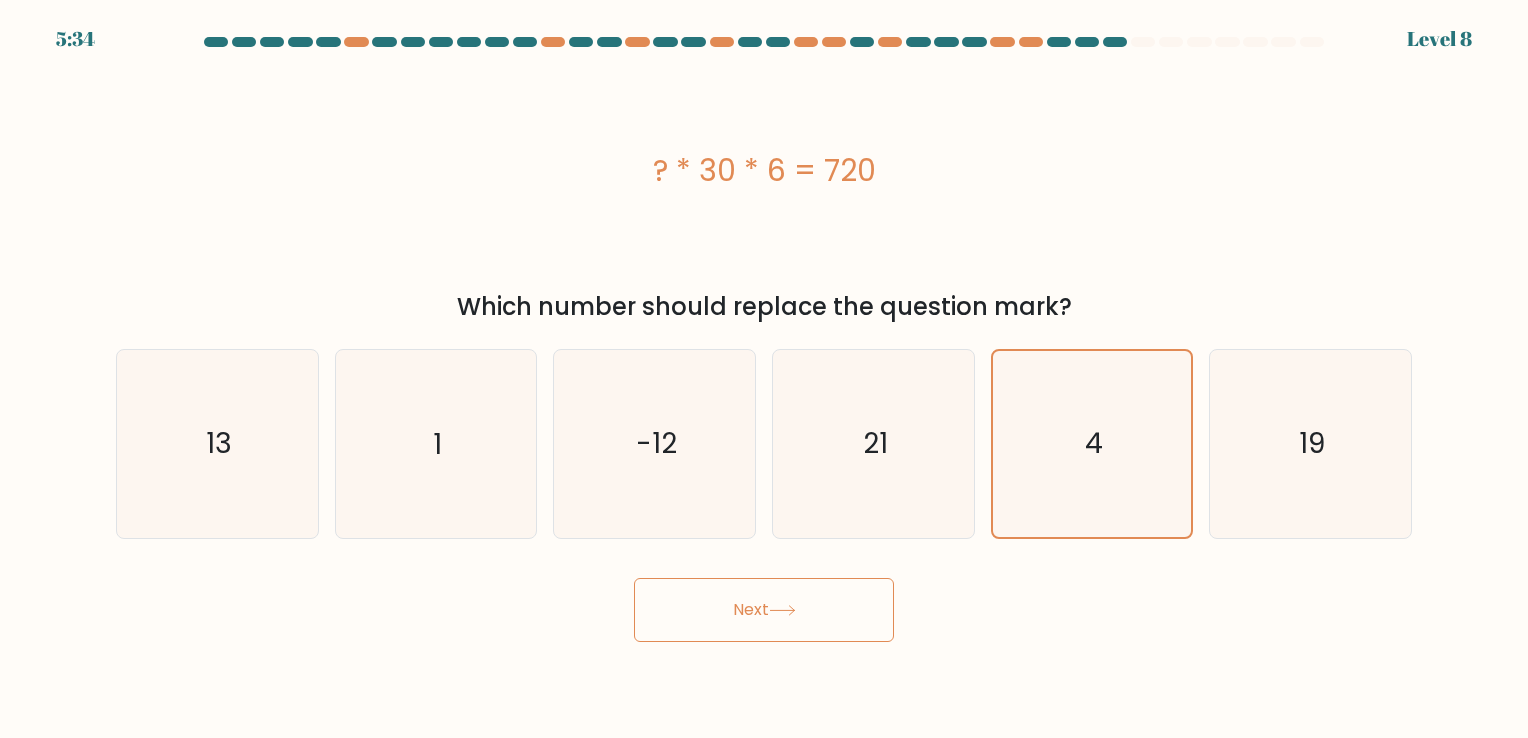 click on "Next" at bounding box center (764, 610) 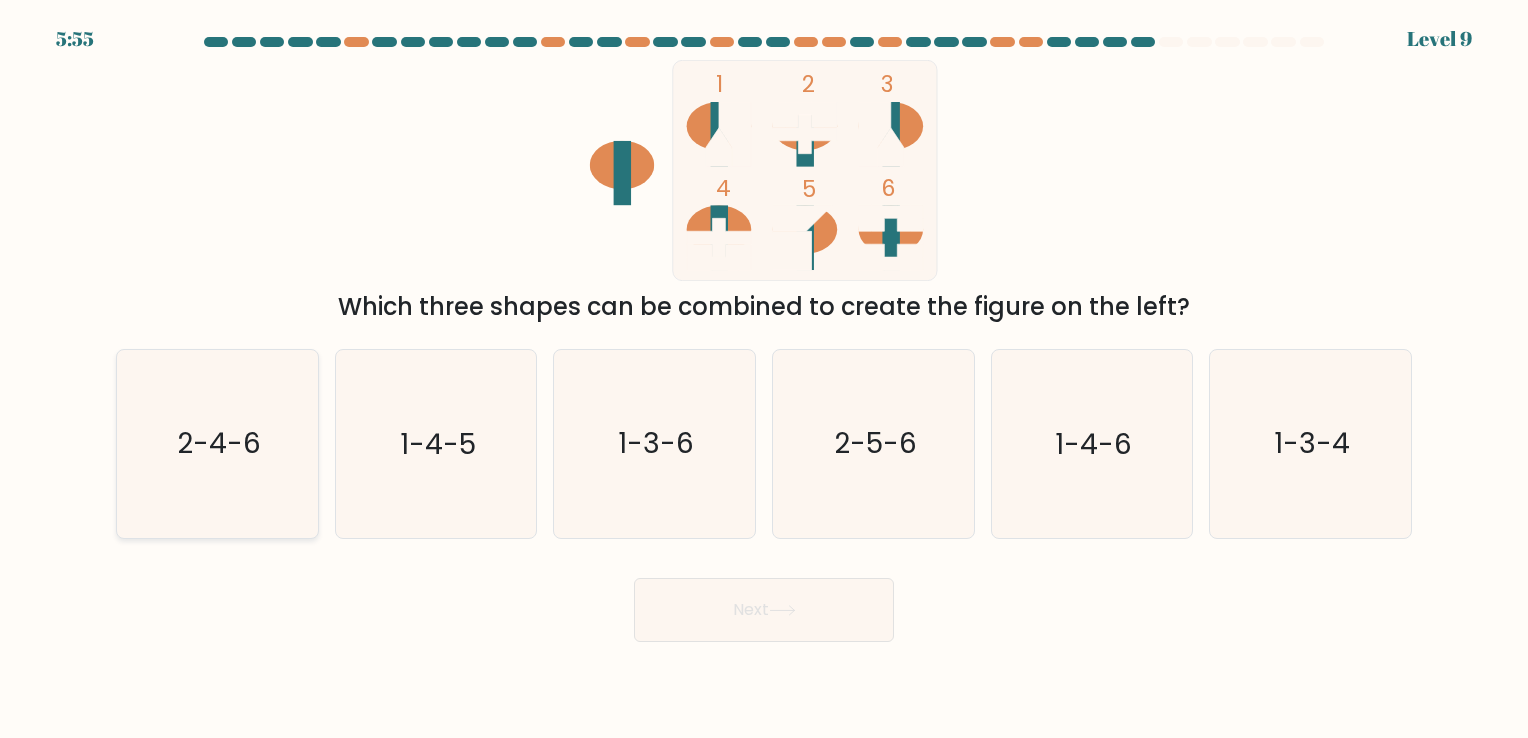 click on "2-4-6" at bounding box center (219, 444) 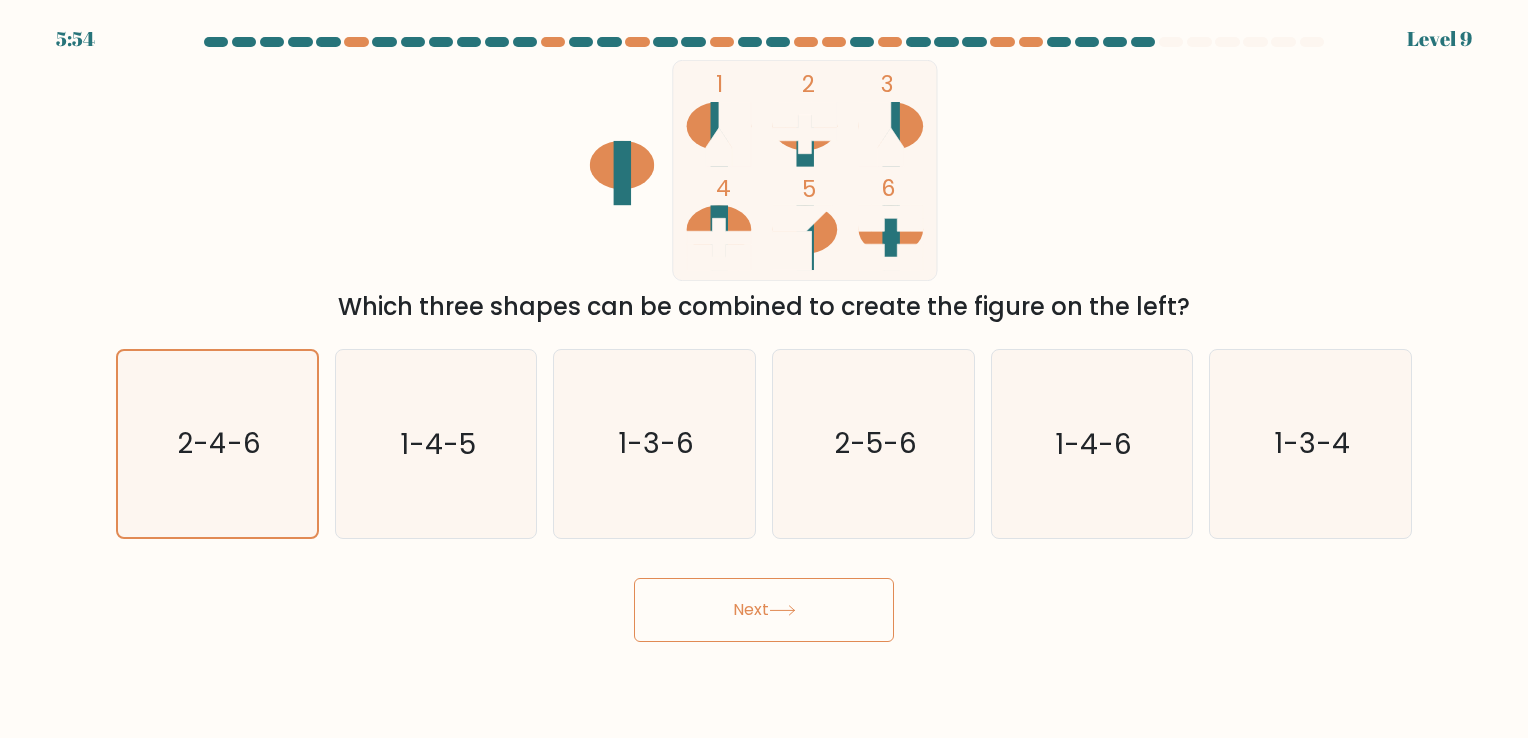 click at bounding box center [782, 610] 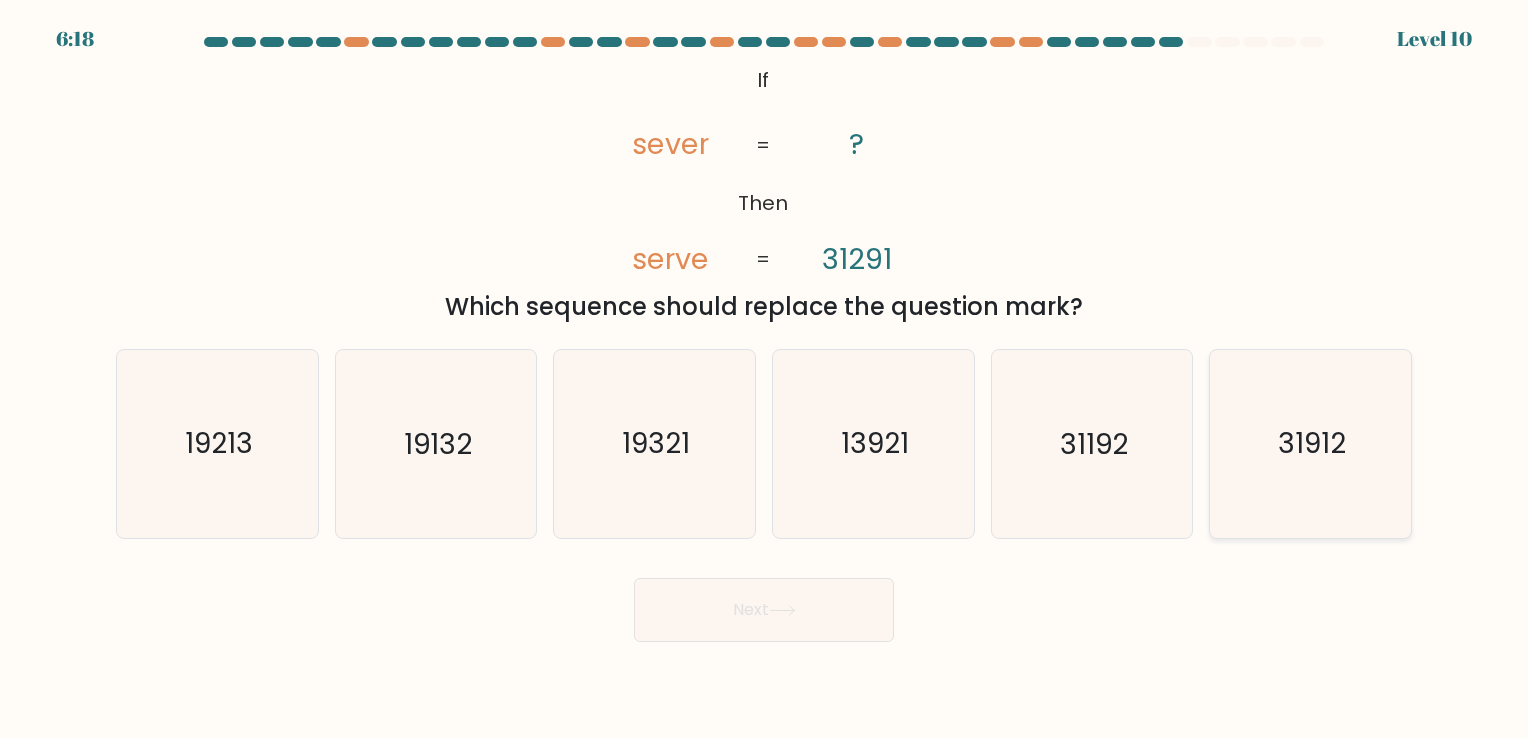 click on "31912" at bounding box center [1310, 443] 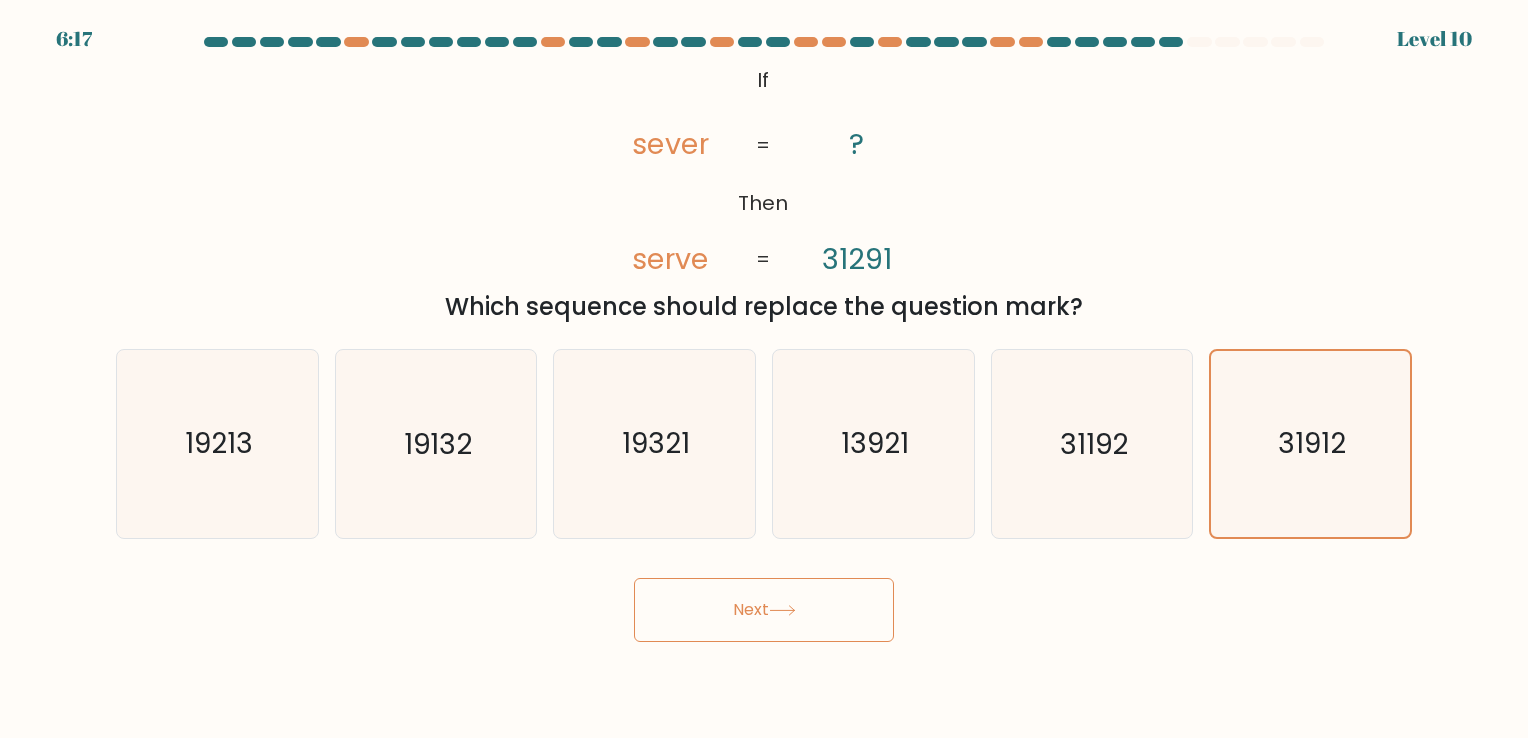 click on "Next" at bounding box center [764, 610] 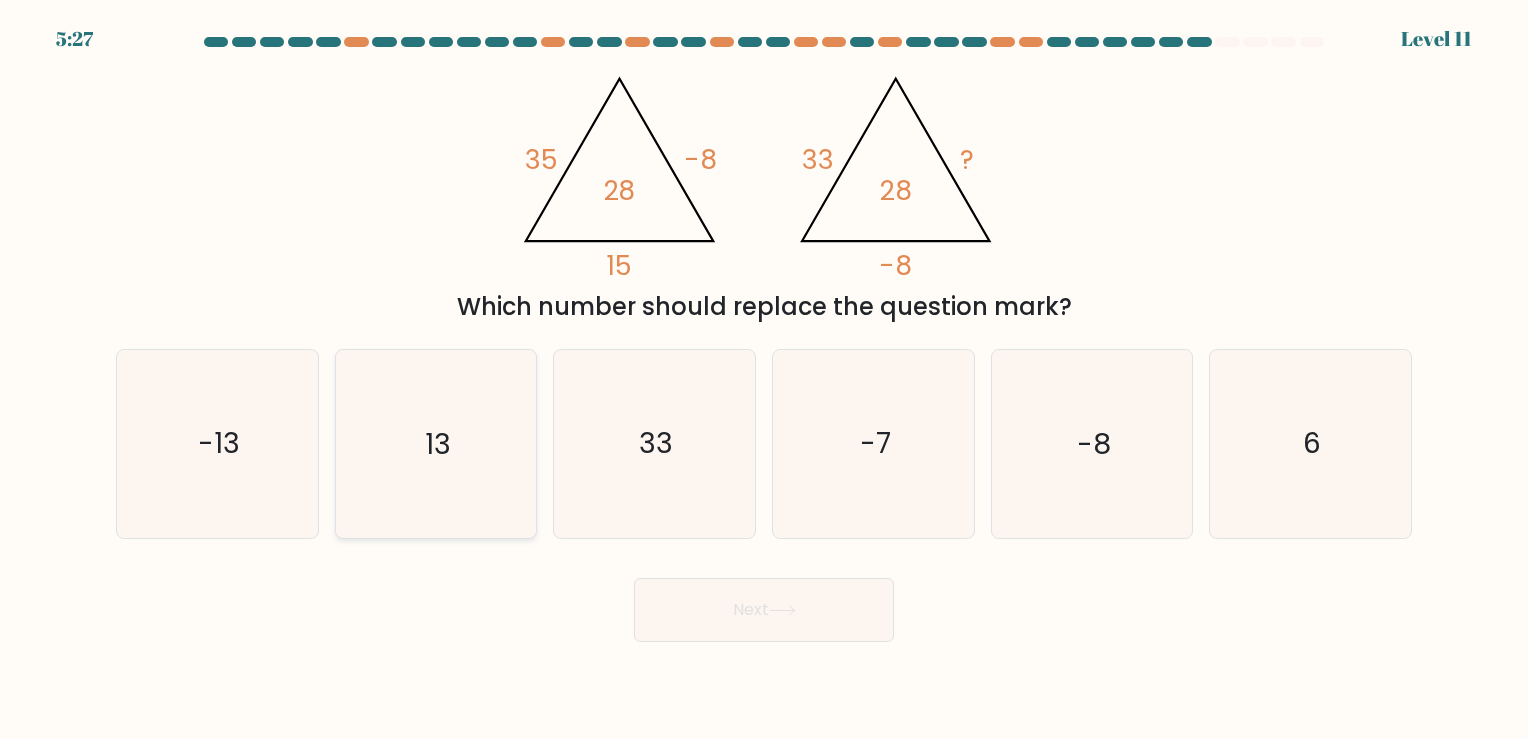 click on "13" at bounding box center [435, 443] 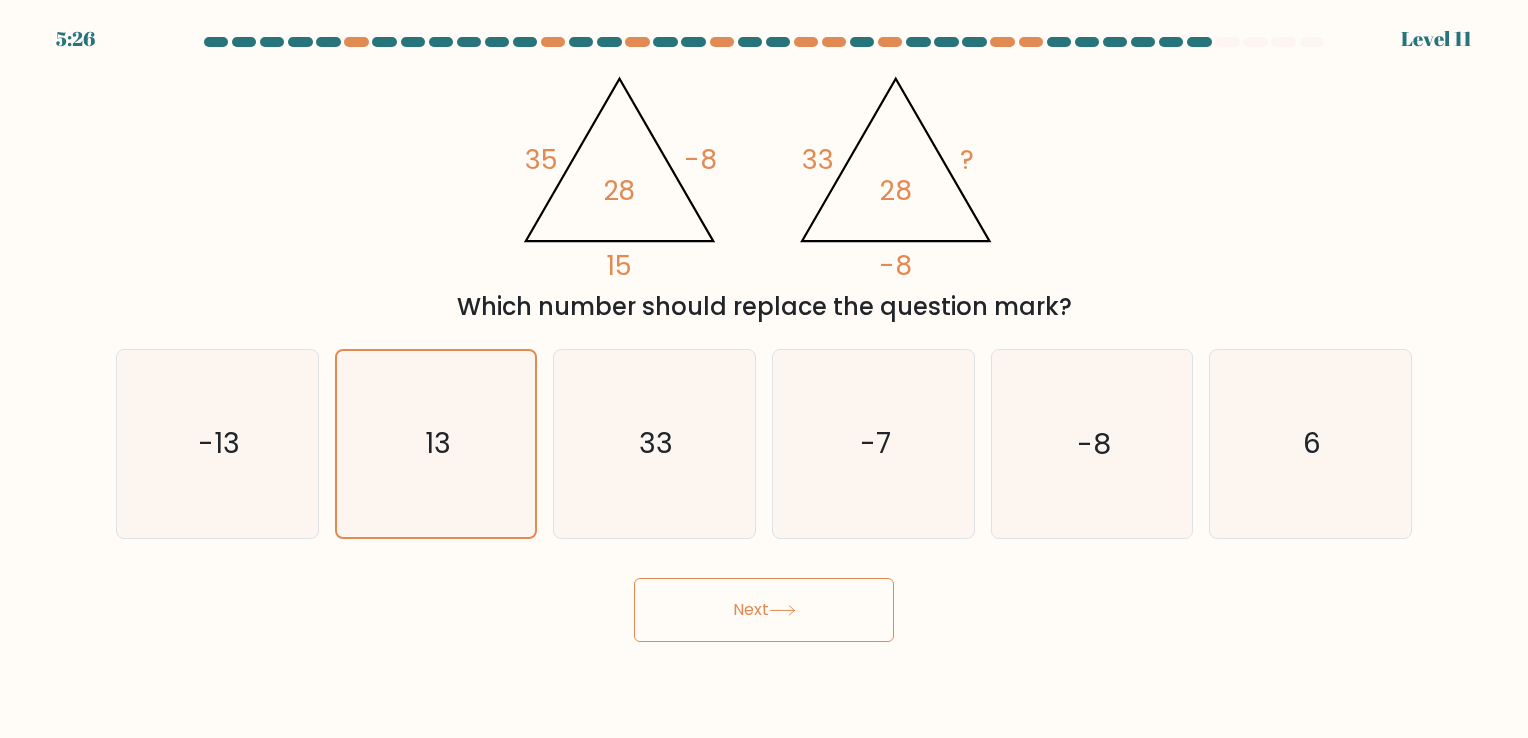 click on "Next" at bounding box center (764, 610) 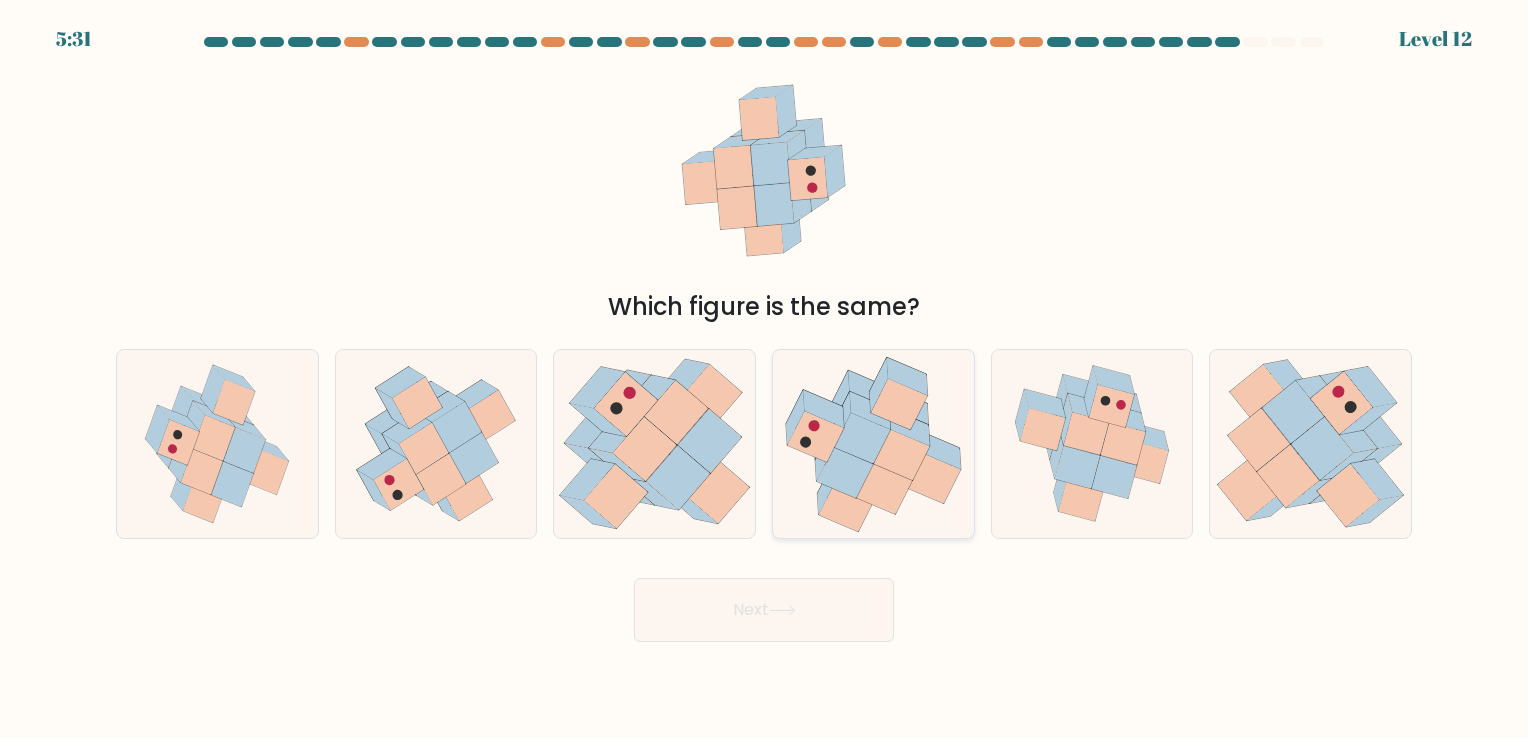 click at bounding box center [884, 488] 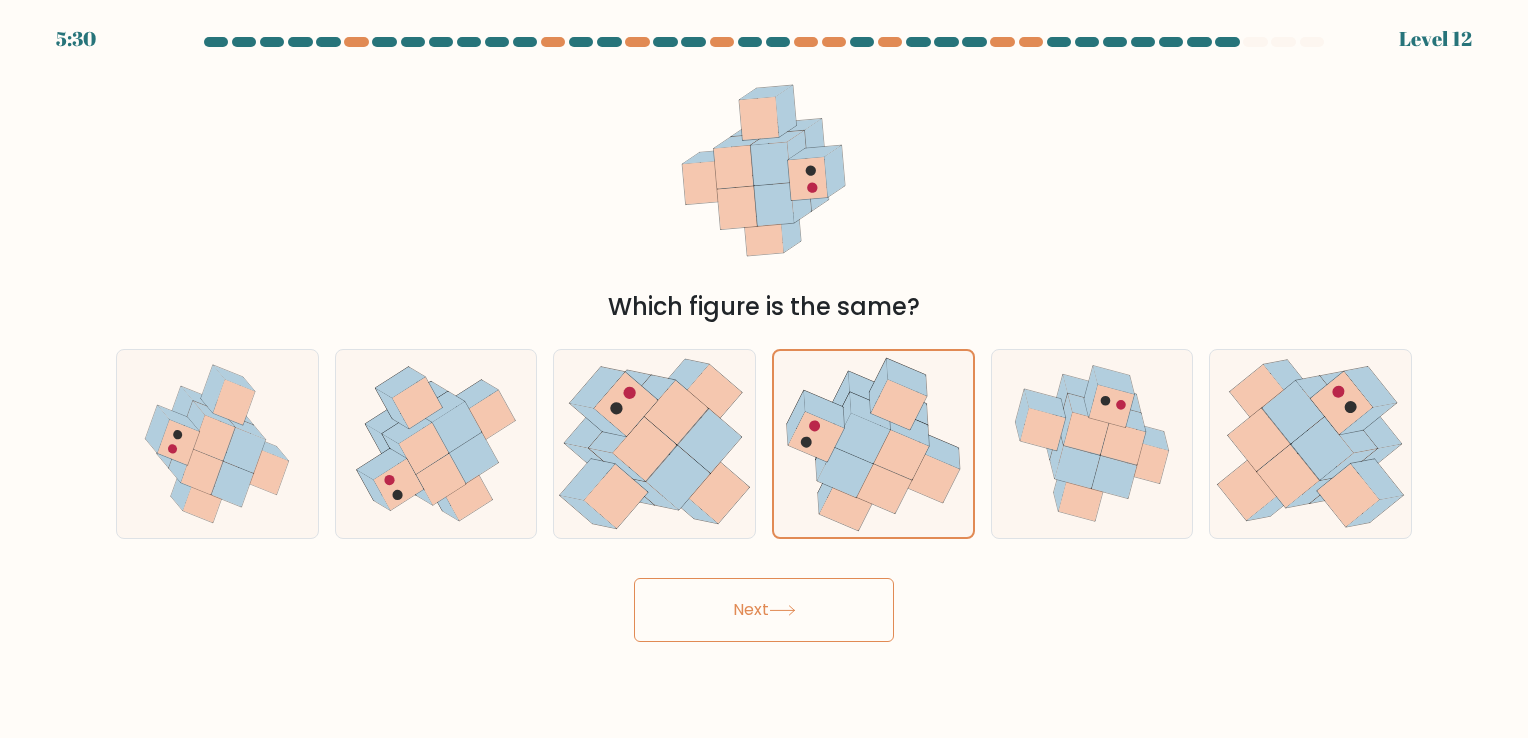 click on "Next" at bounding box center [764, 610] 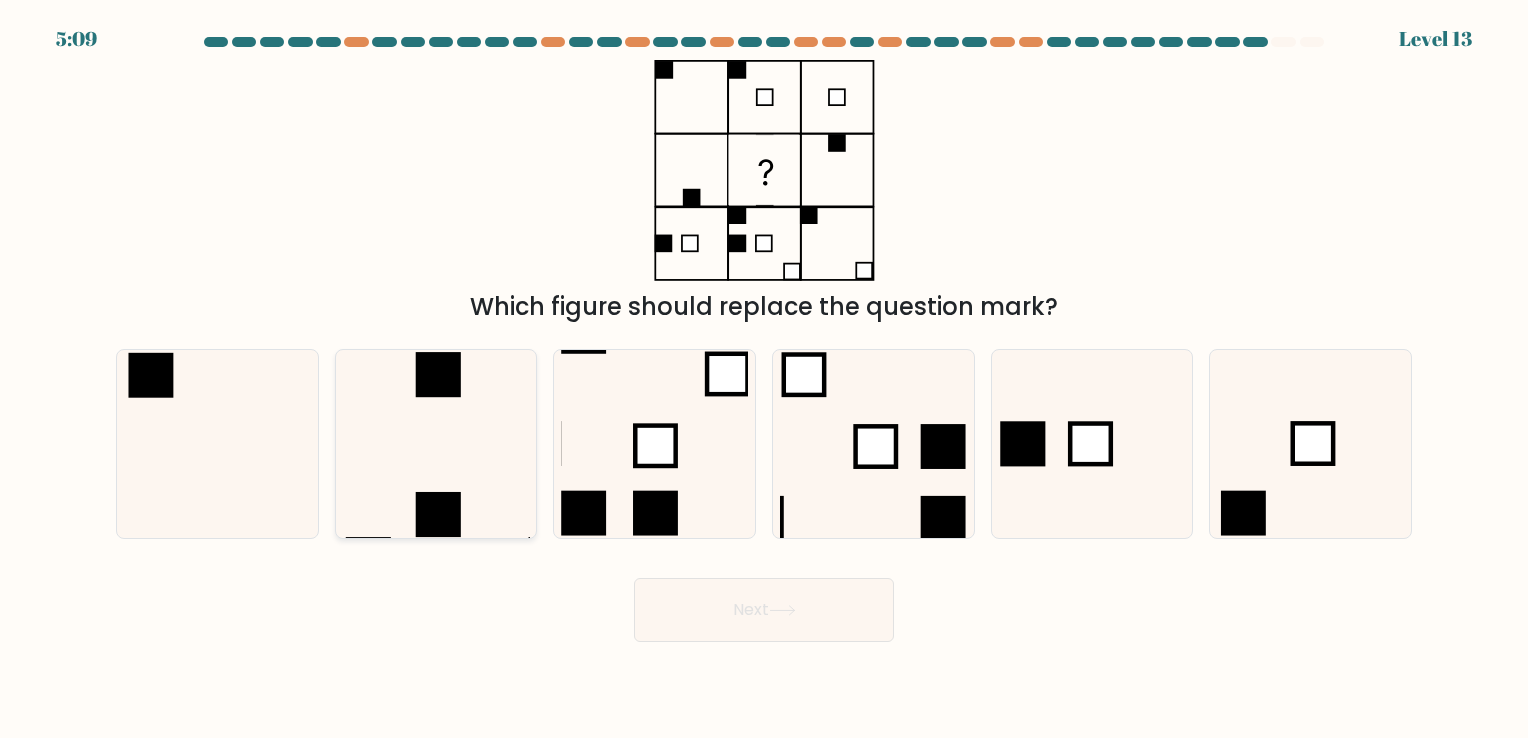 click at bounding box center (435, 443) 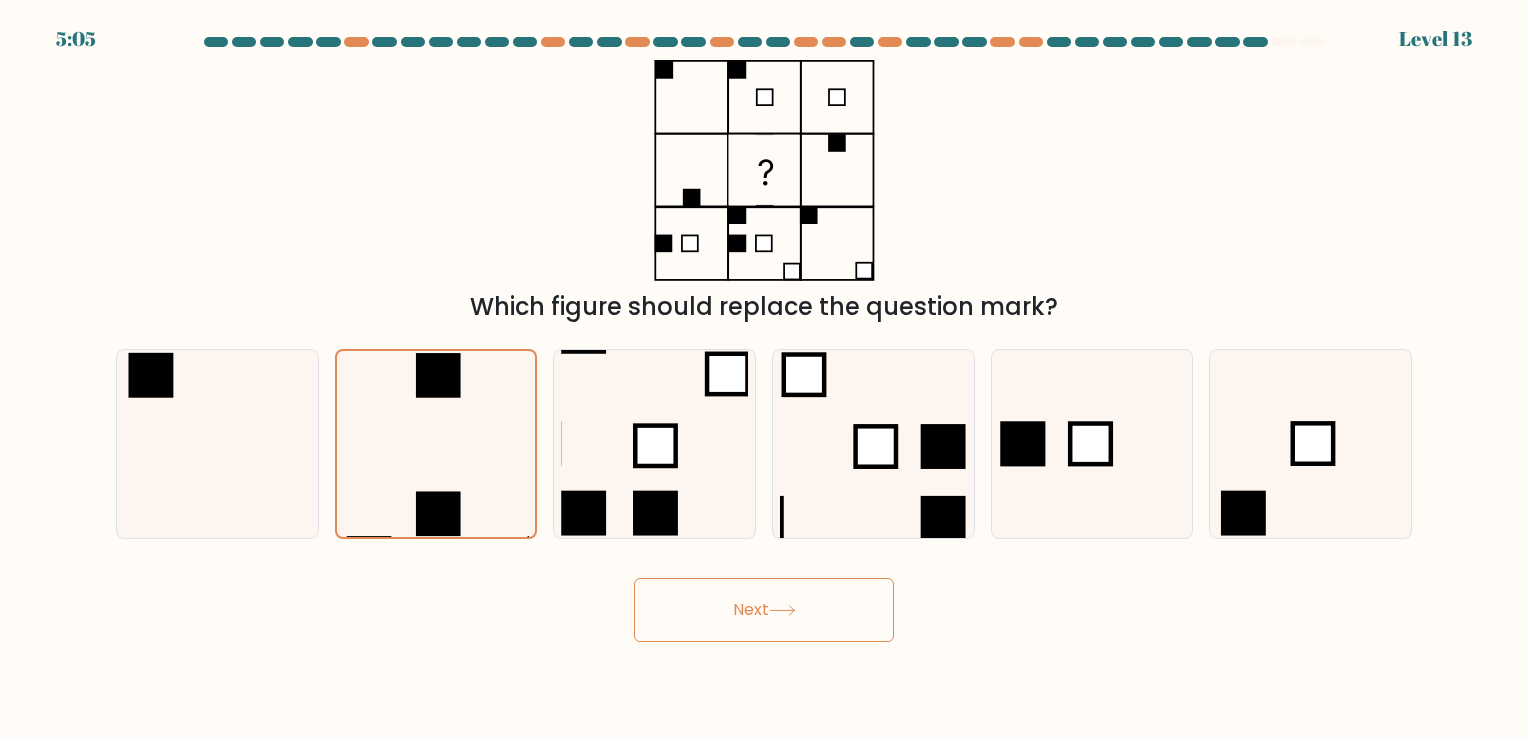 click on "Next" at bounding box center (764, 610) 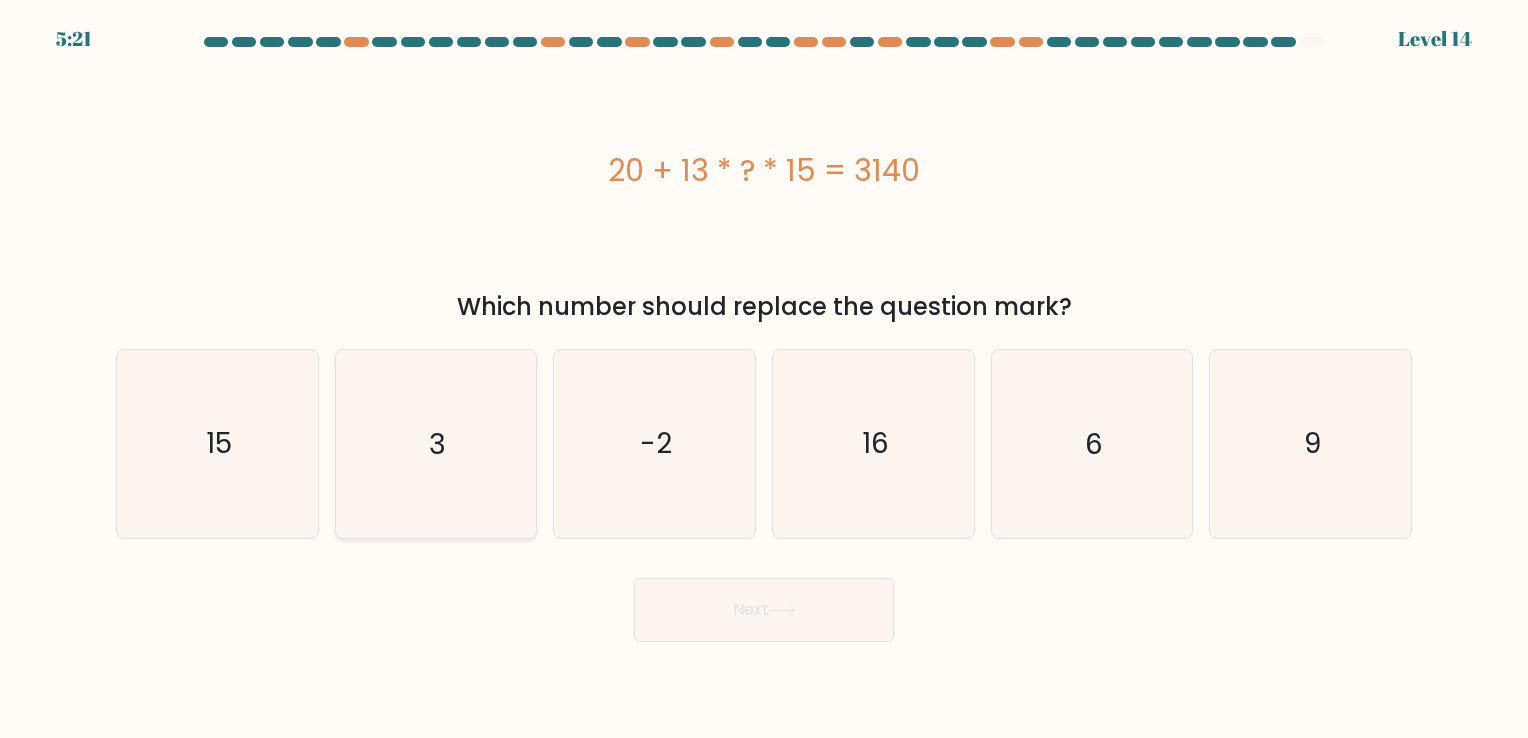 click on "3" at bounding box center [435, 443] 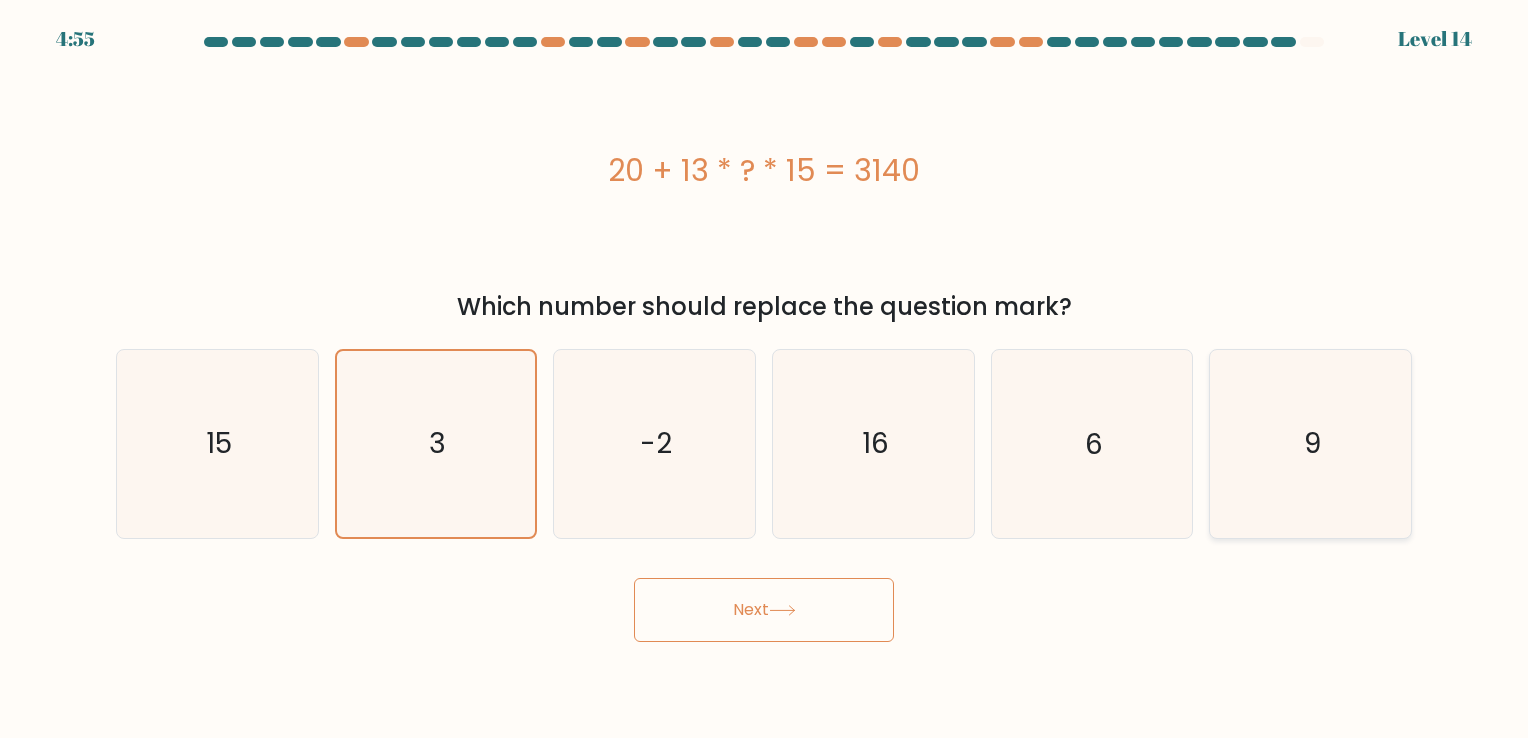click on "9" at bounding box center (1310, 443) 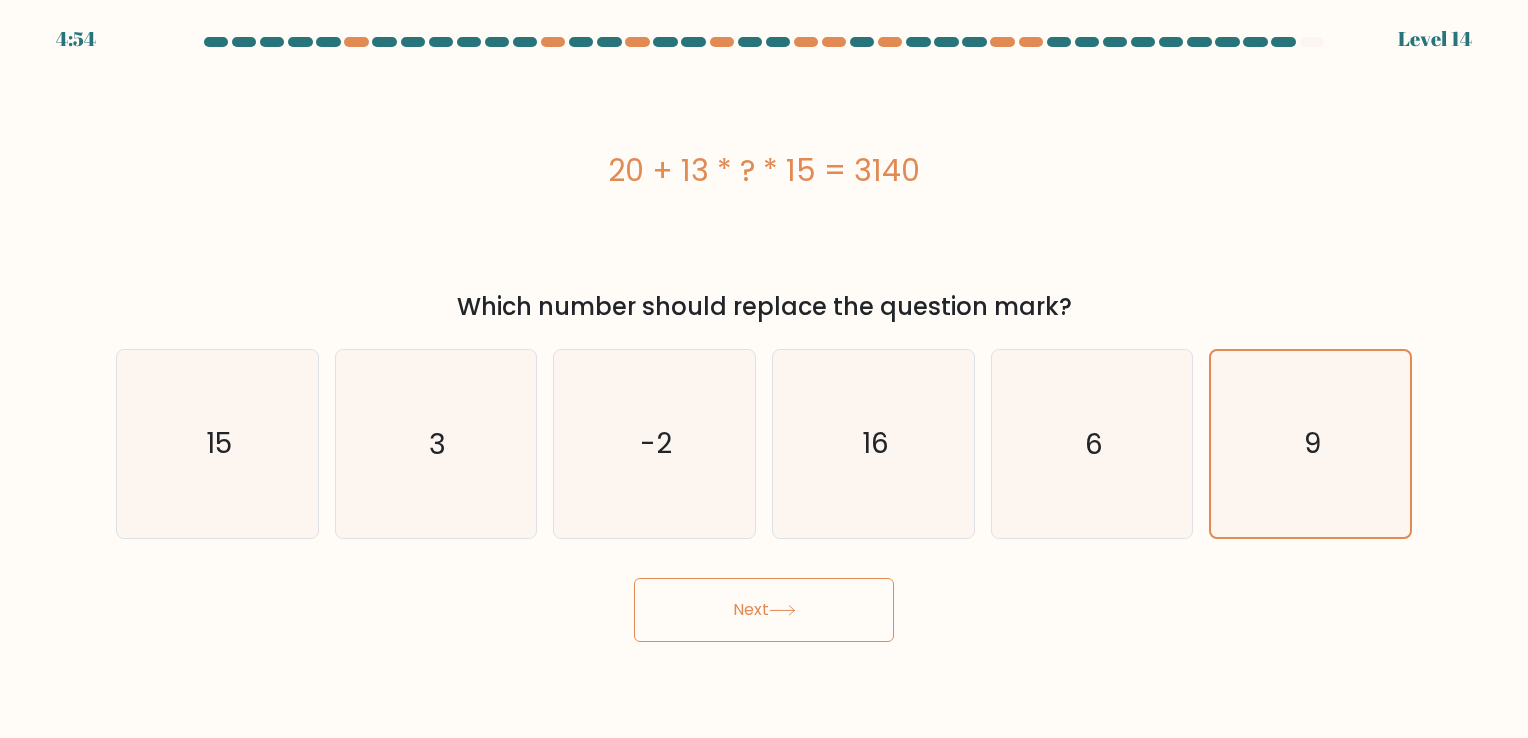 click at bounding box center [782, 610] 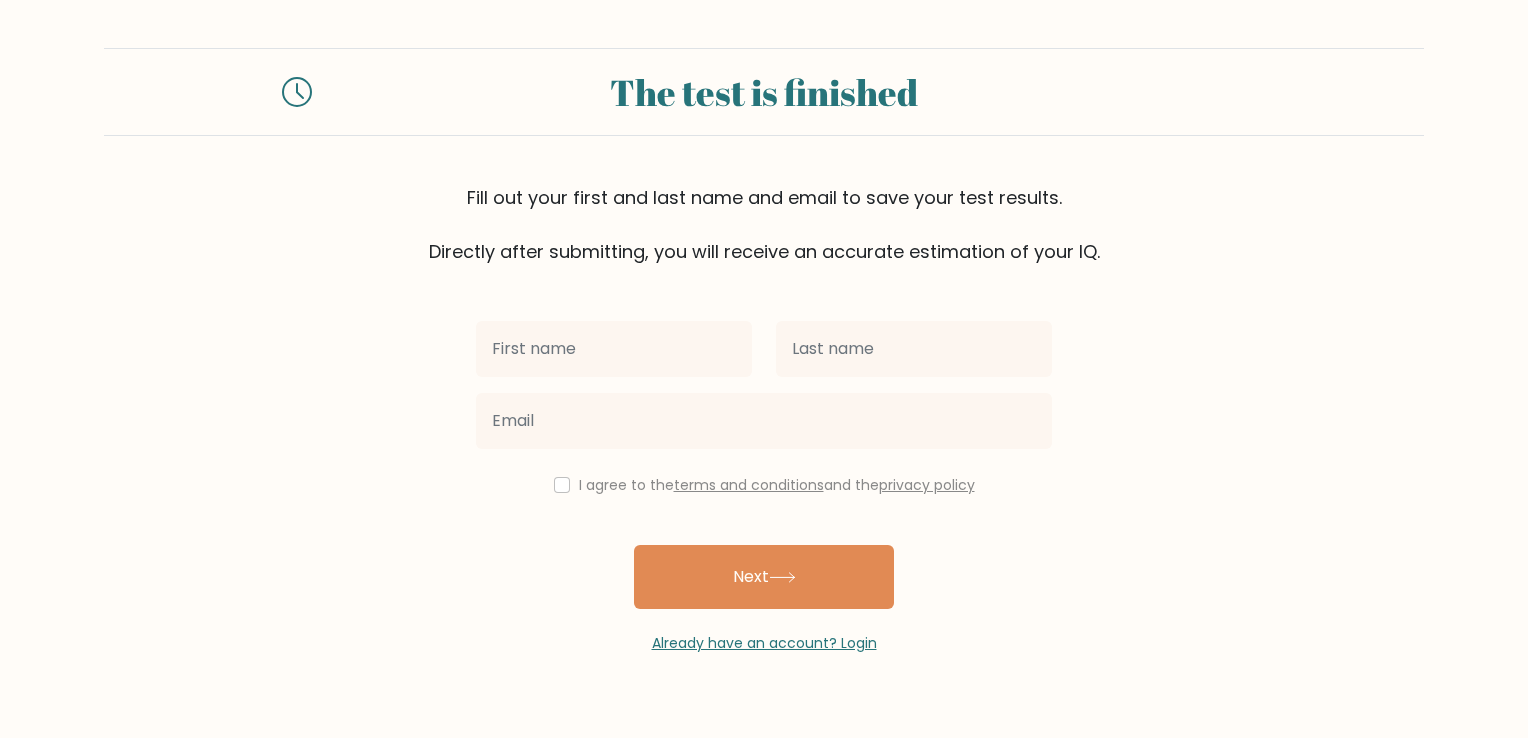 scroll, scrollTop: 0, scrollLeft: 0, axis: both 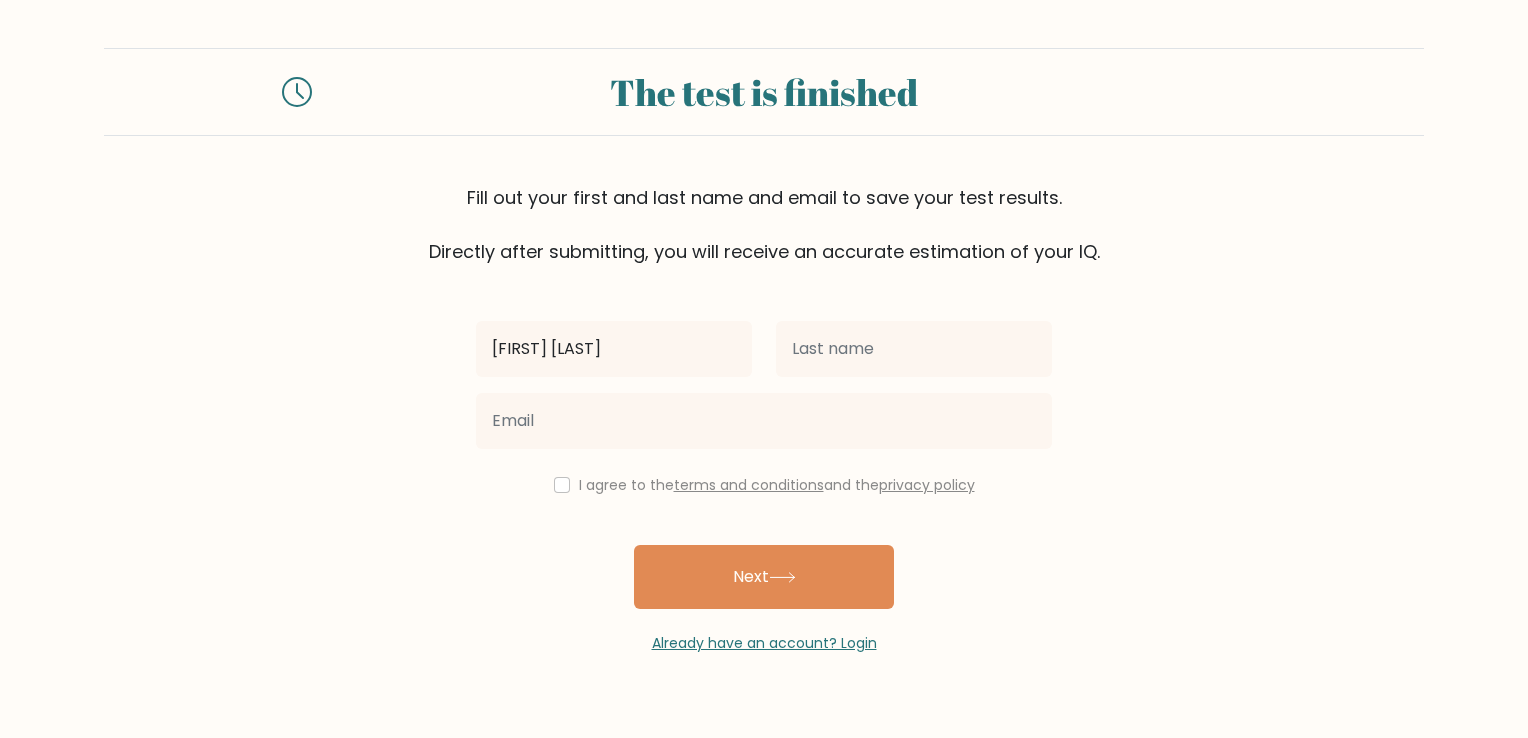 type on "[FIRST] [LAST]" 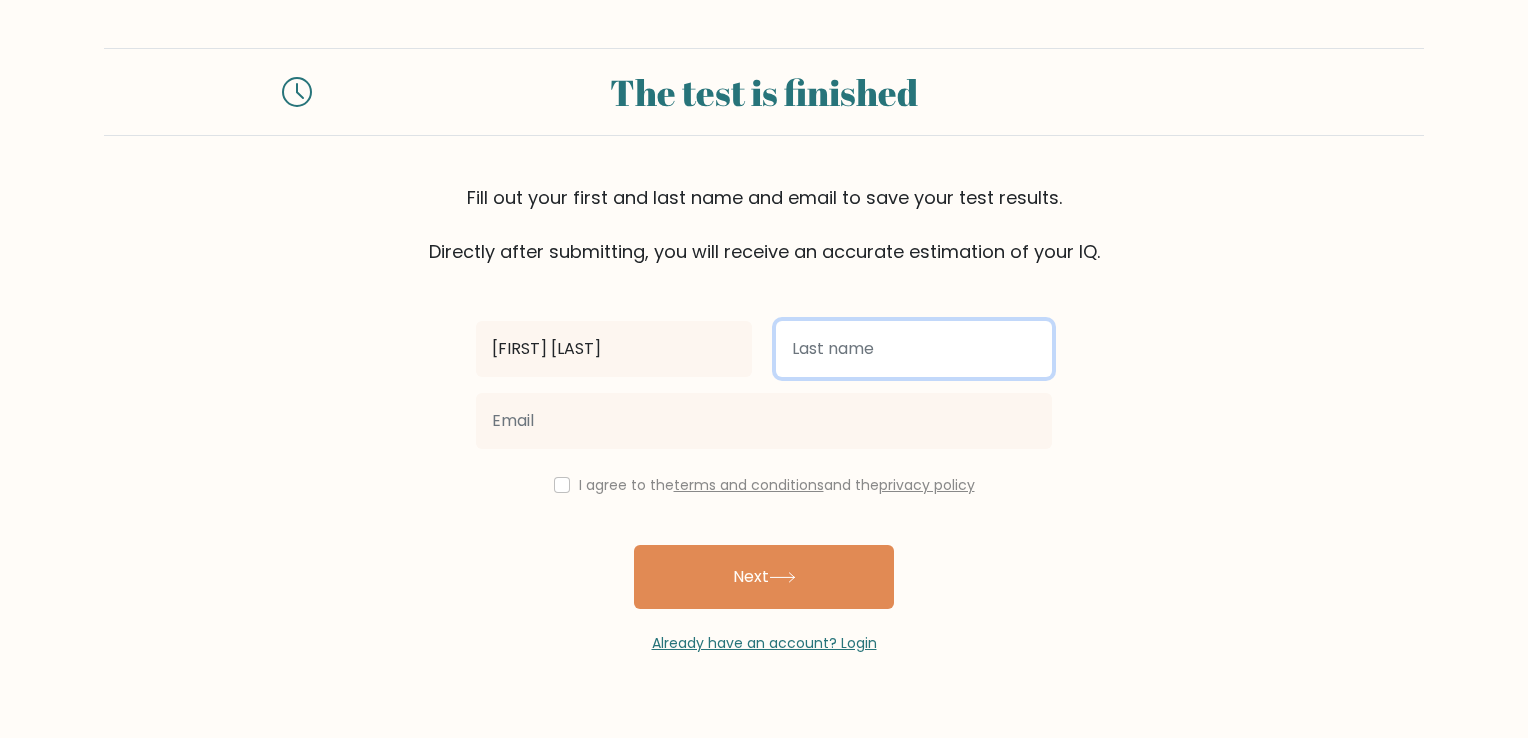 click at bounding box center (914, 349) 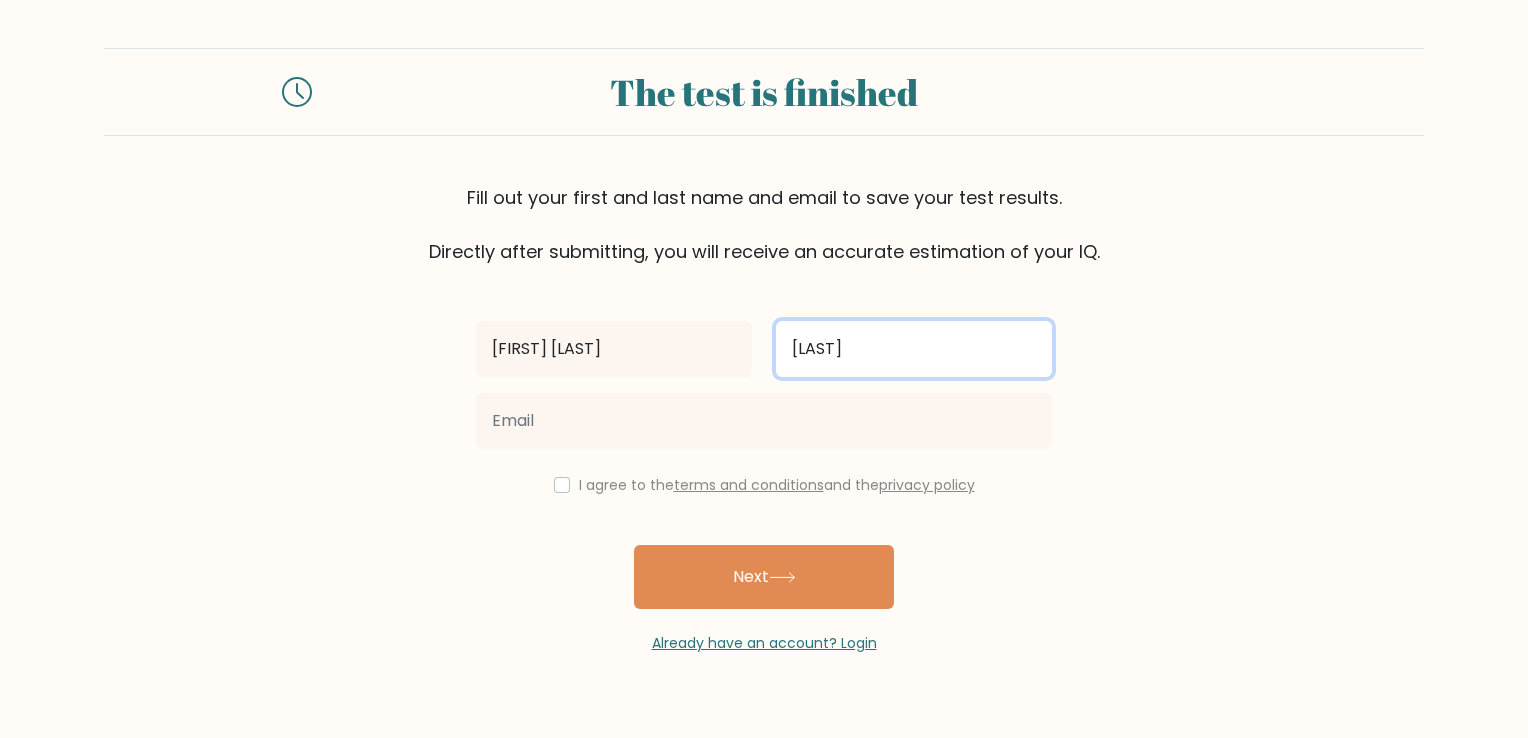 type on "[LAST]" 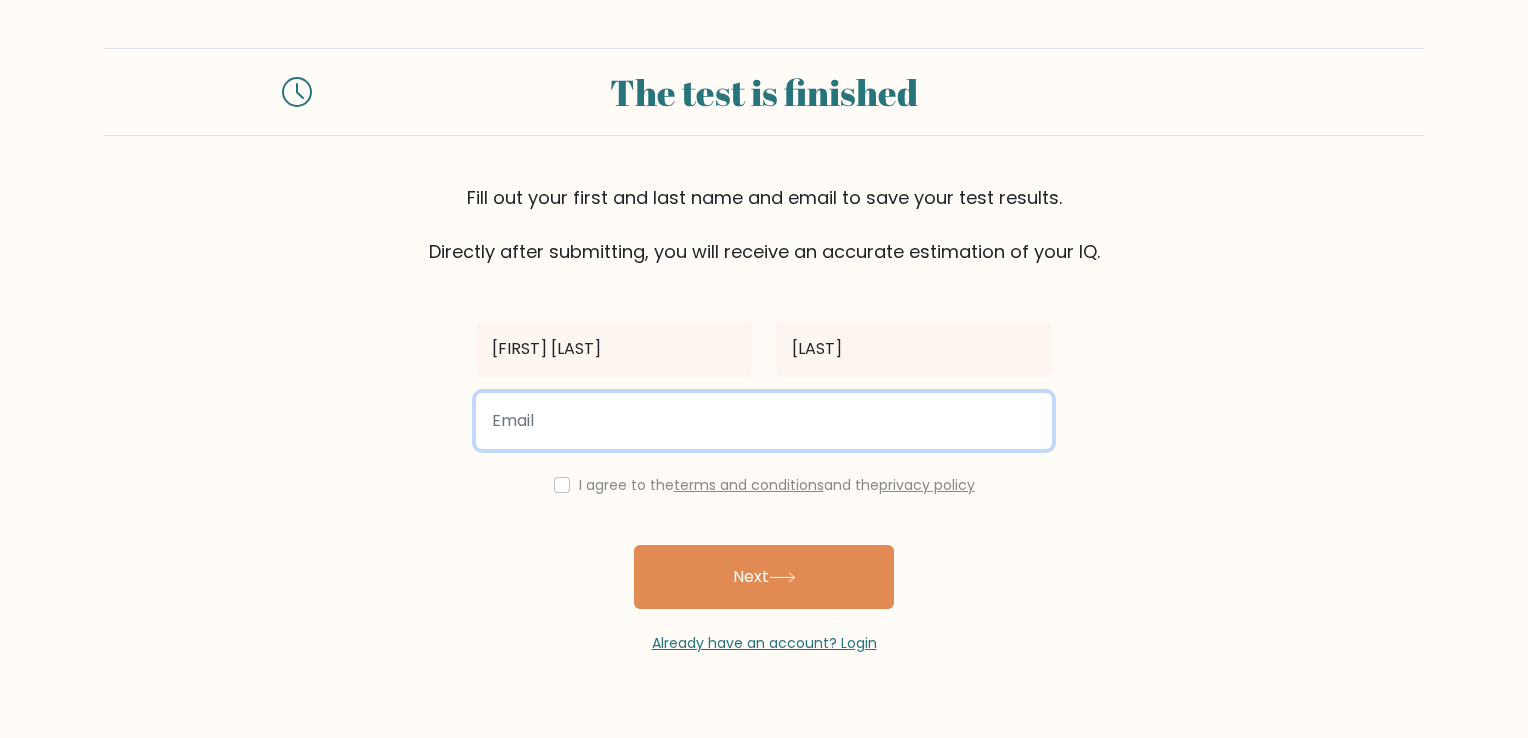click at bounding box center (764, 421) 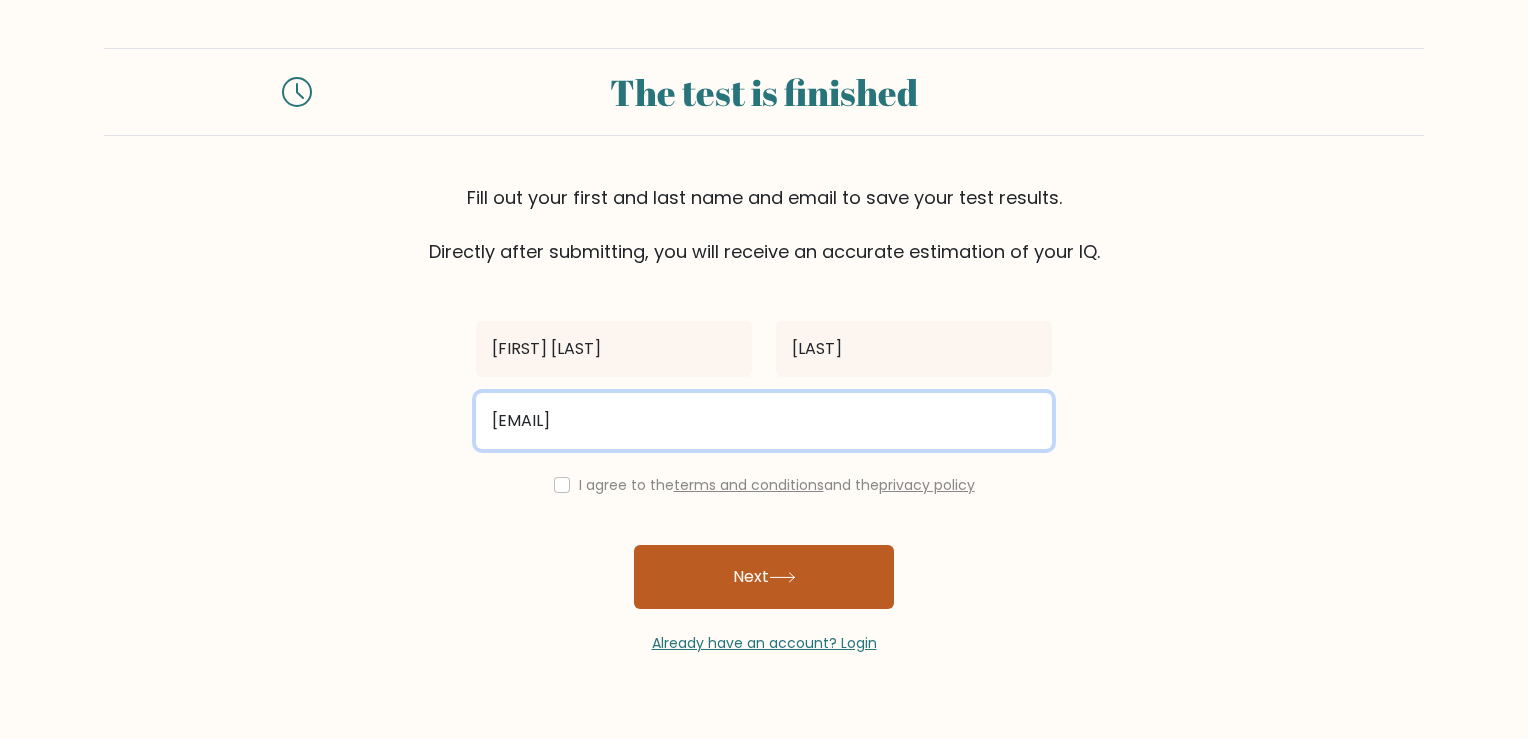 type on "[EMAIL]" 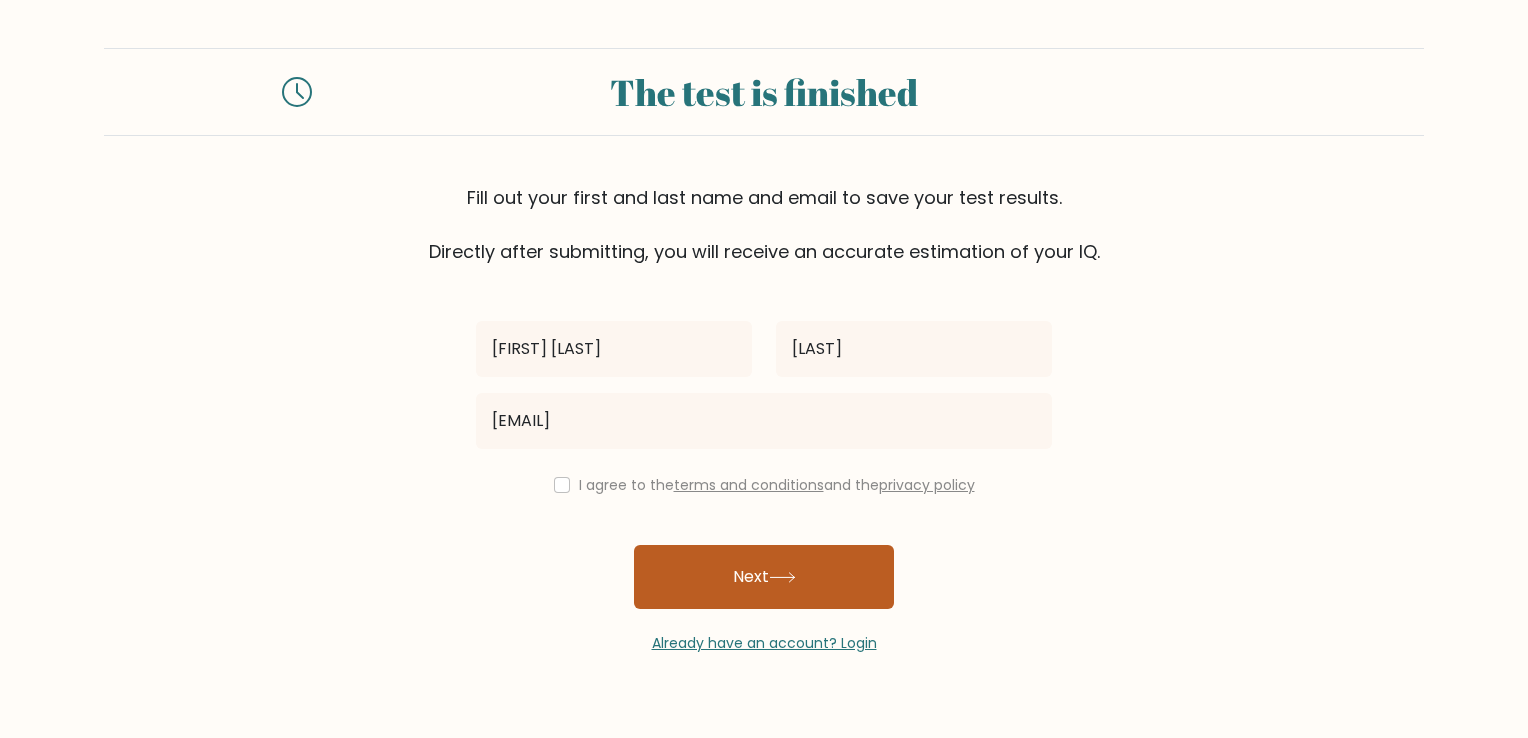 click on "Next" at bounding box center (764, 577) 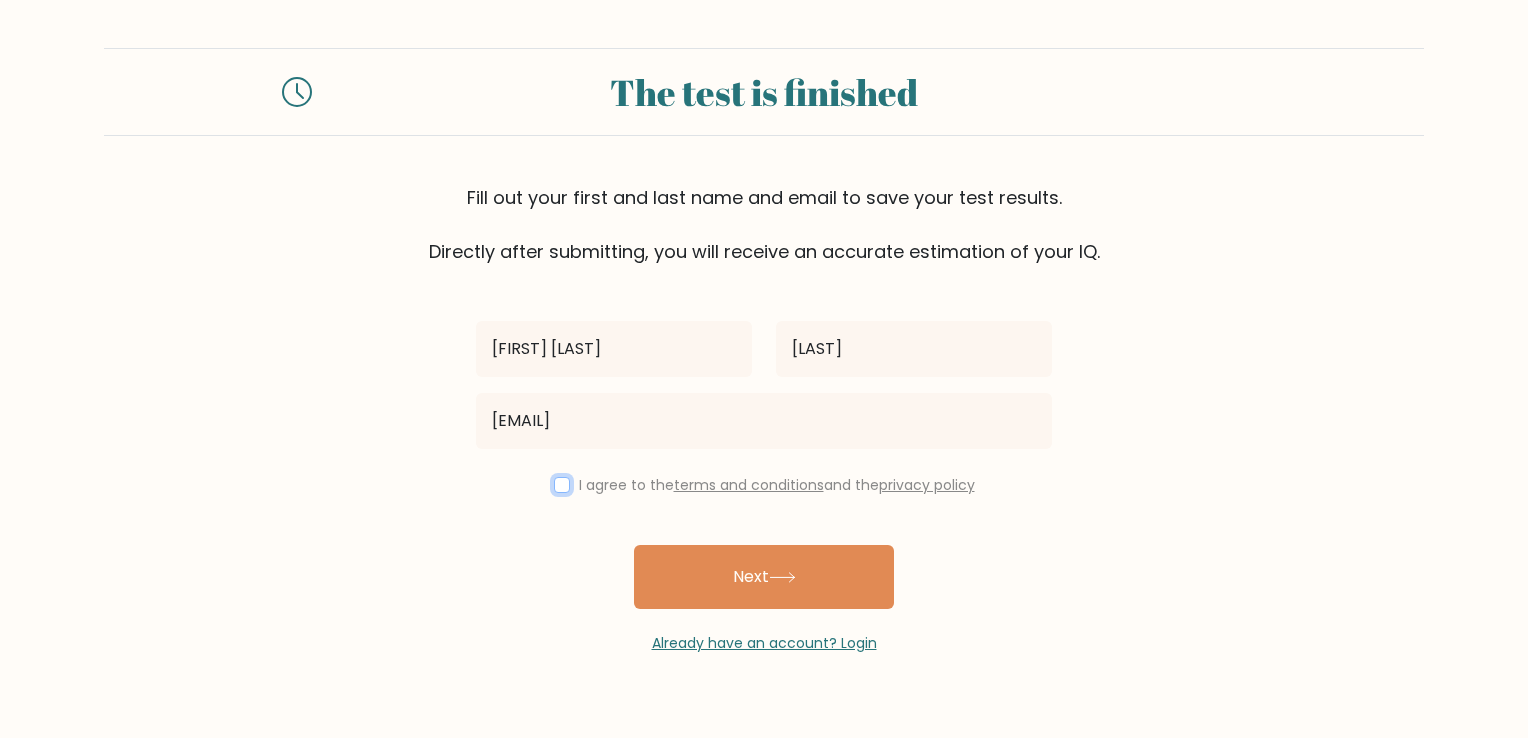 click at bounding box center (562, 485) 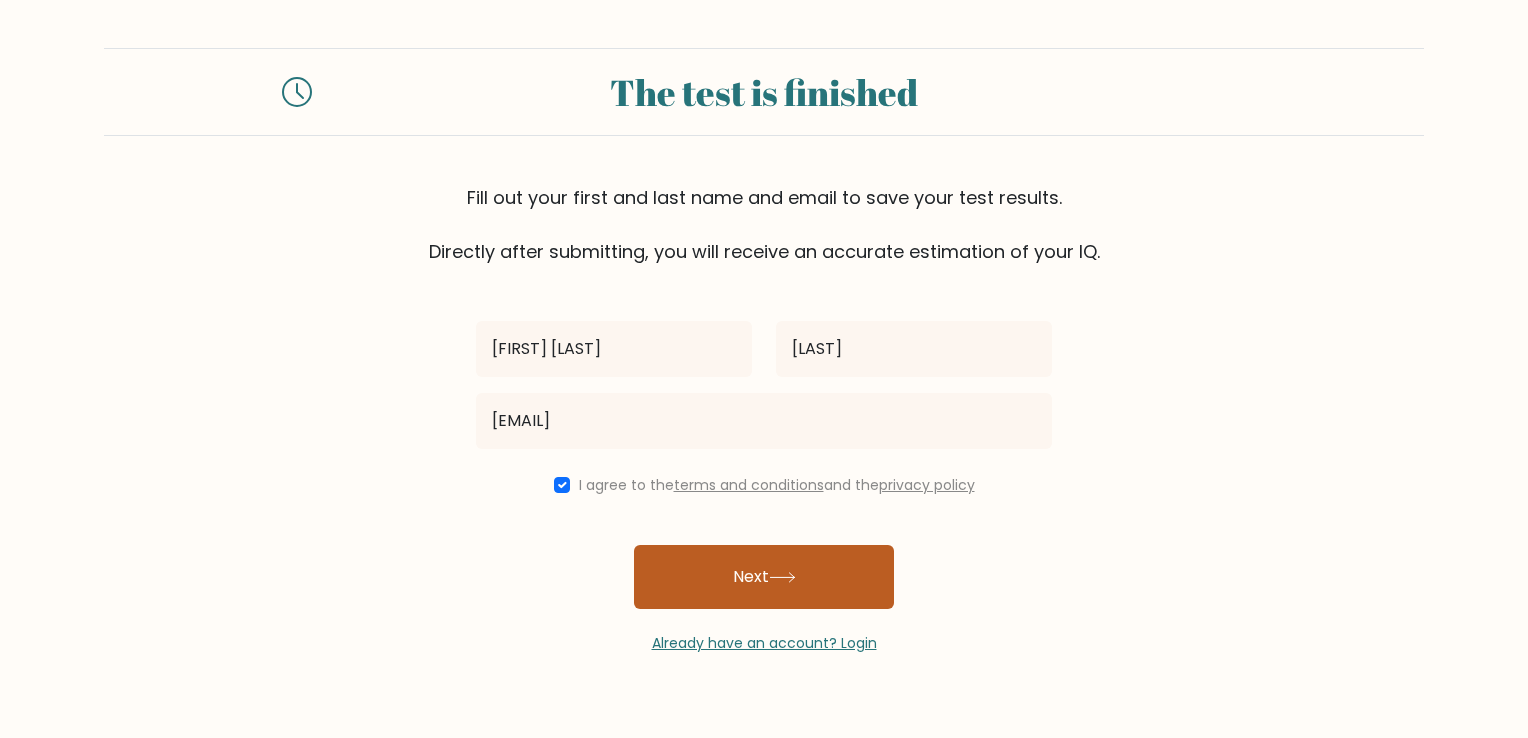 click on "Next" at bounding box center (764, 577) 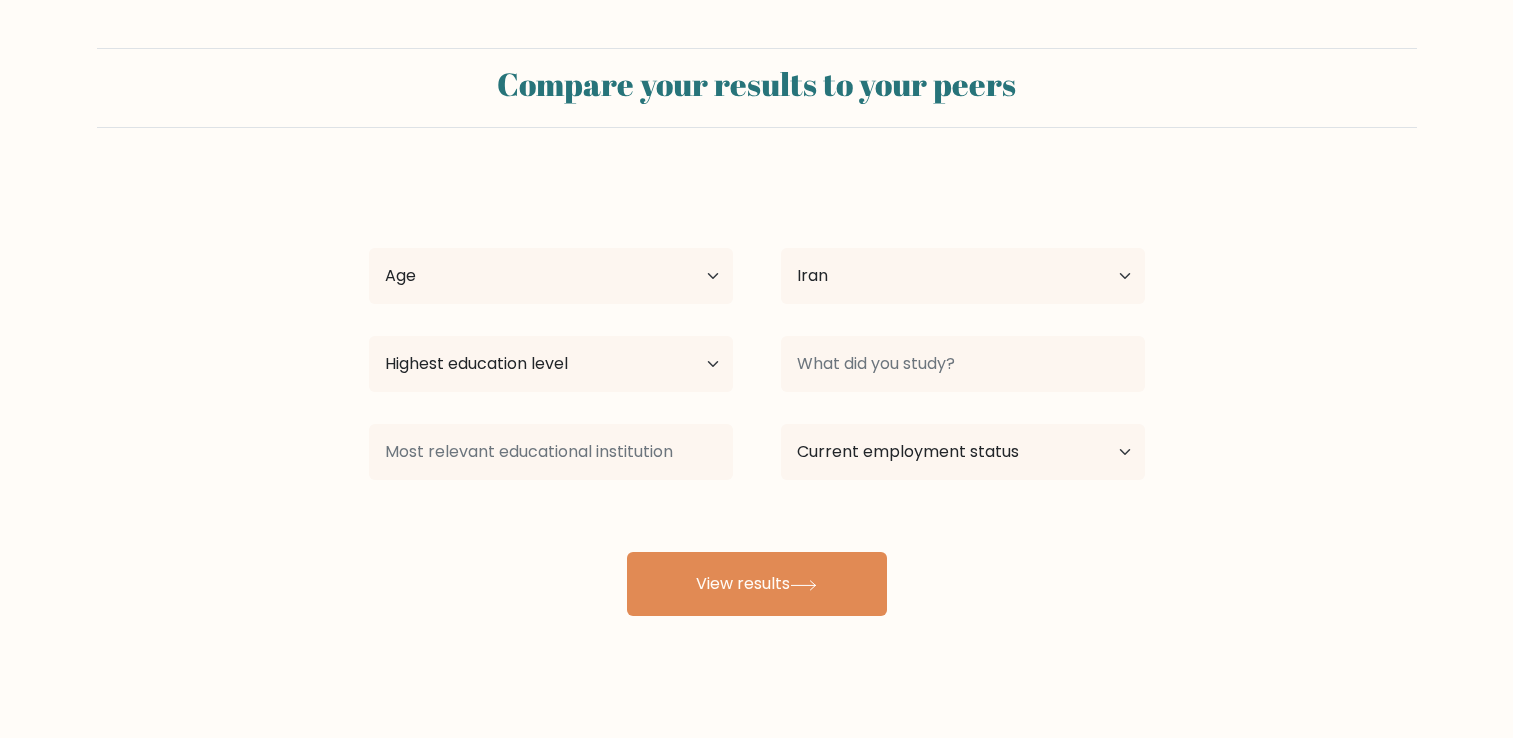 scroll, scrollTop: 0, scrollLeft: 0, axis: both 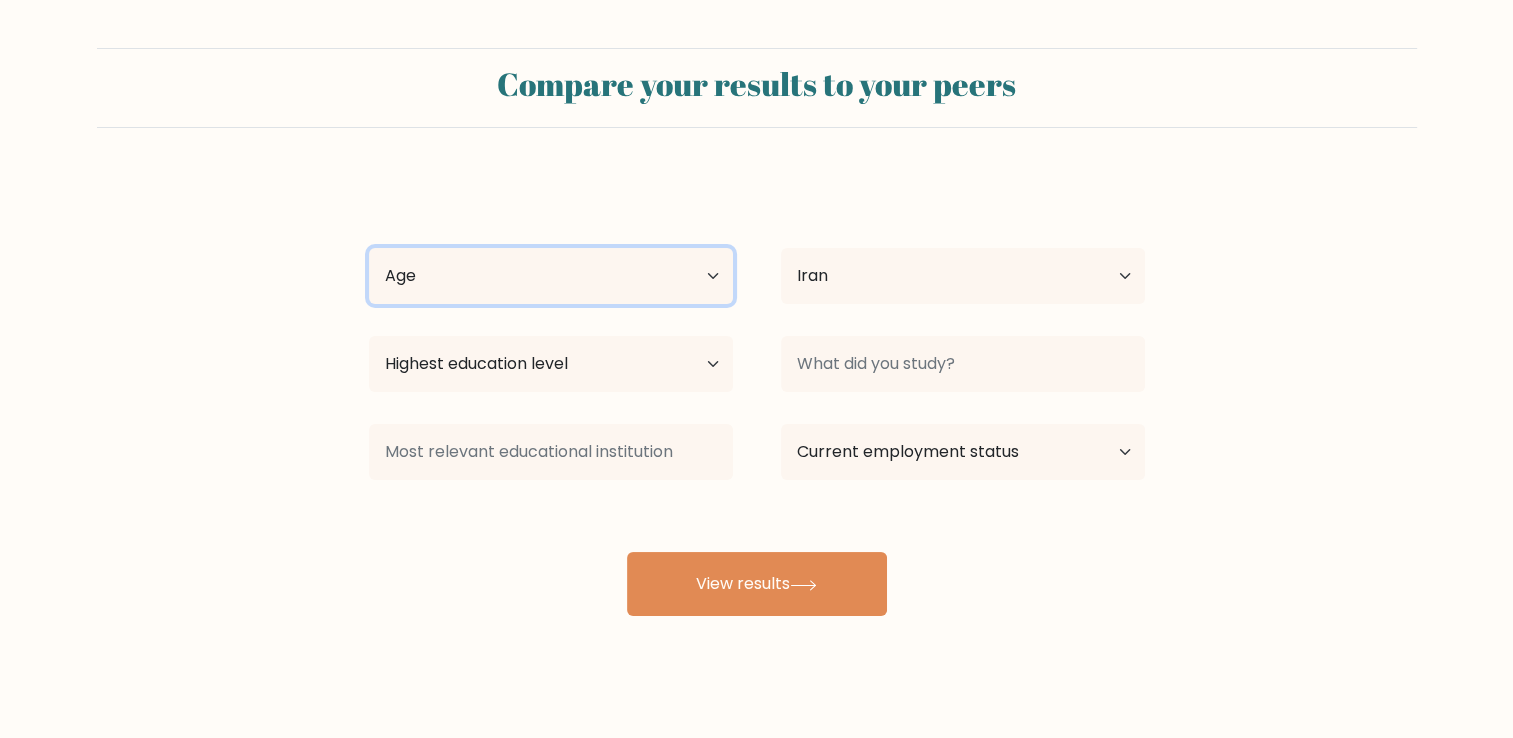 click on "Age
Under 18 years old
18-24 years old
25-34 years old
35-44 years old
45-54 years old
55-64 years old
65 years old and above" at bounding box center [551, 276] 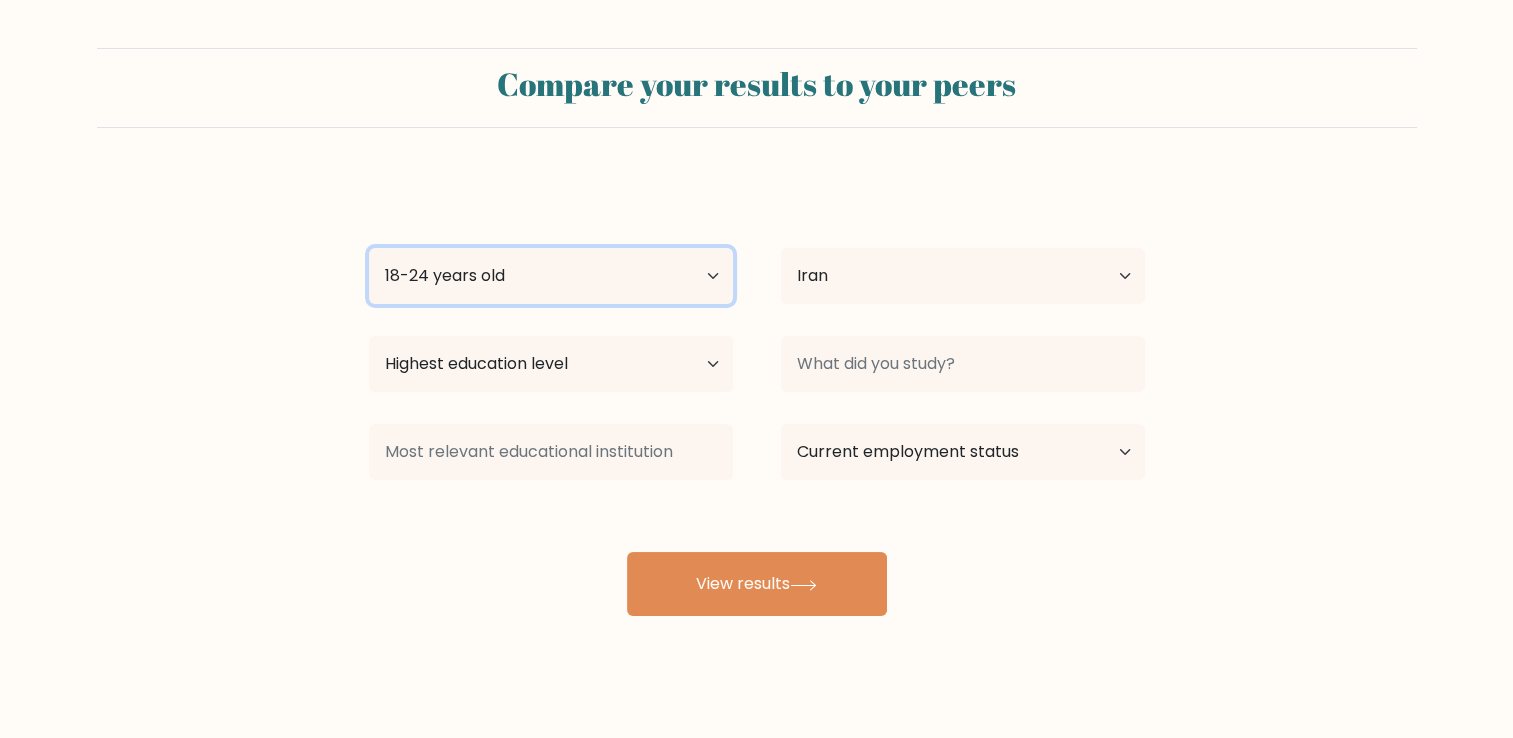 click on "Age
Under 18 years old
18-24 years old
25-34 years old
35-44 years old
45-54 years old
55-64 years old
65 years old and above" at bounding box center [551, 276] 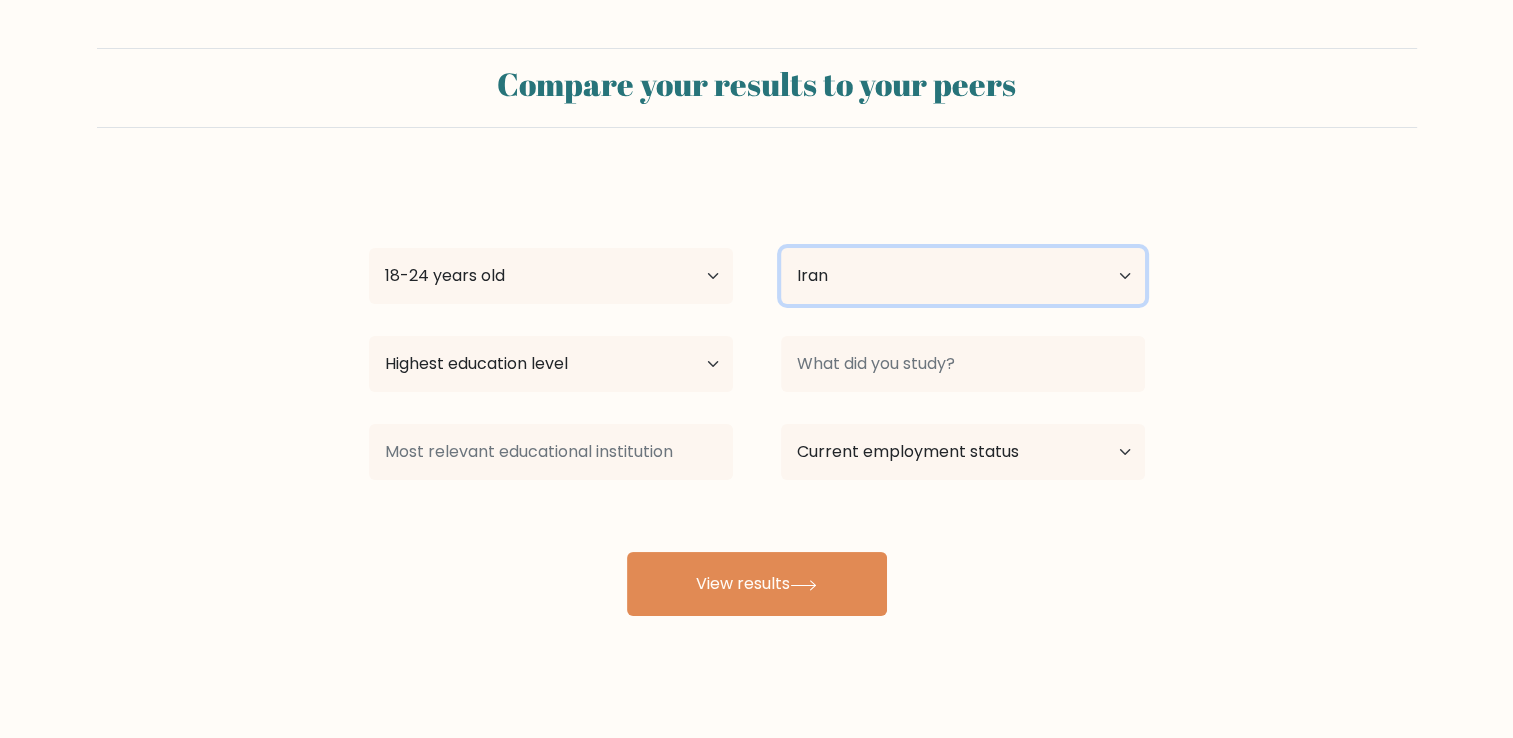 click on "Country
Afghanistan
Albania
Algeria
American Samoa
Andorra
Angola
Anguilla
Antarctica
Antigua and Barbuda
Argentina
Armenia
Aruba
Australia
Austria
Azerbaijan
Bahamas
Bahrain
Bangladesh
Barbados
Belarus
Belgium
Belize
Benin
Bermuda
Bhutan
Bolivia
Bonaire, Sint Eustatius and Saba
Bosnia and Herzegovina
Botswana
Bouvet Island
Brazil
British Indian Ocean Territory
Brunei
Bulgaria
Burkina Faso
Burundi
Cabo Verde
Cambodia
Cameroon
Canada
Cayman Islands
Central African Republic
Chad
Chile
China
Christmas Island
Cocos (Keeling) Islands
Colombia
Comoros
Congo
Congo (the Democratic Republic of the)
Cook Islands
Costa Rica
Côte d'Ivoire
Croatia
Cuba" at bounding box center [963, 276] 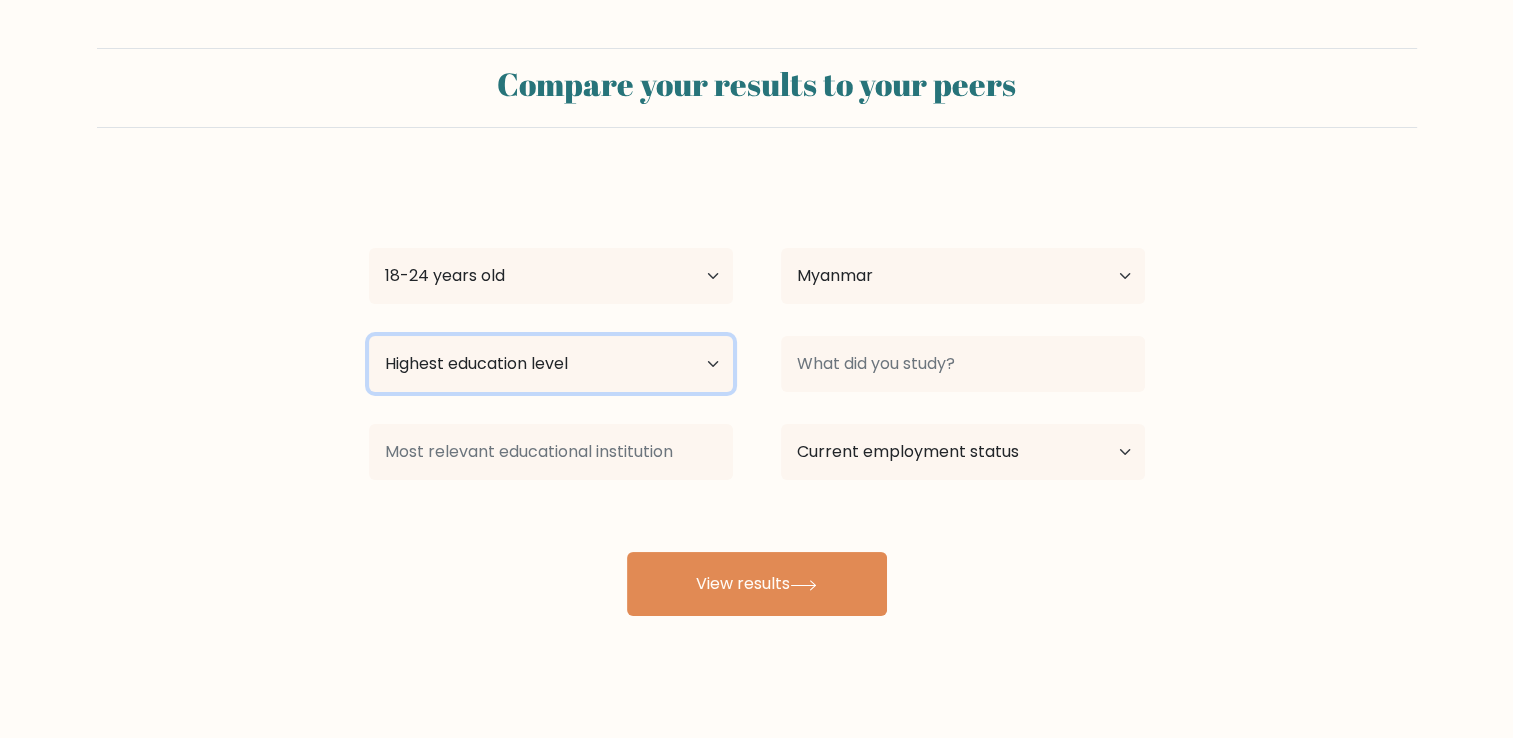 click on "Highest education level
No schooling
Primary
Lower Secondary
Upper Secondary
Occupation Specific
Bachelor's degree
Master's degree
Doctoral degree" at bounding box center [551, 364] 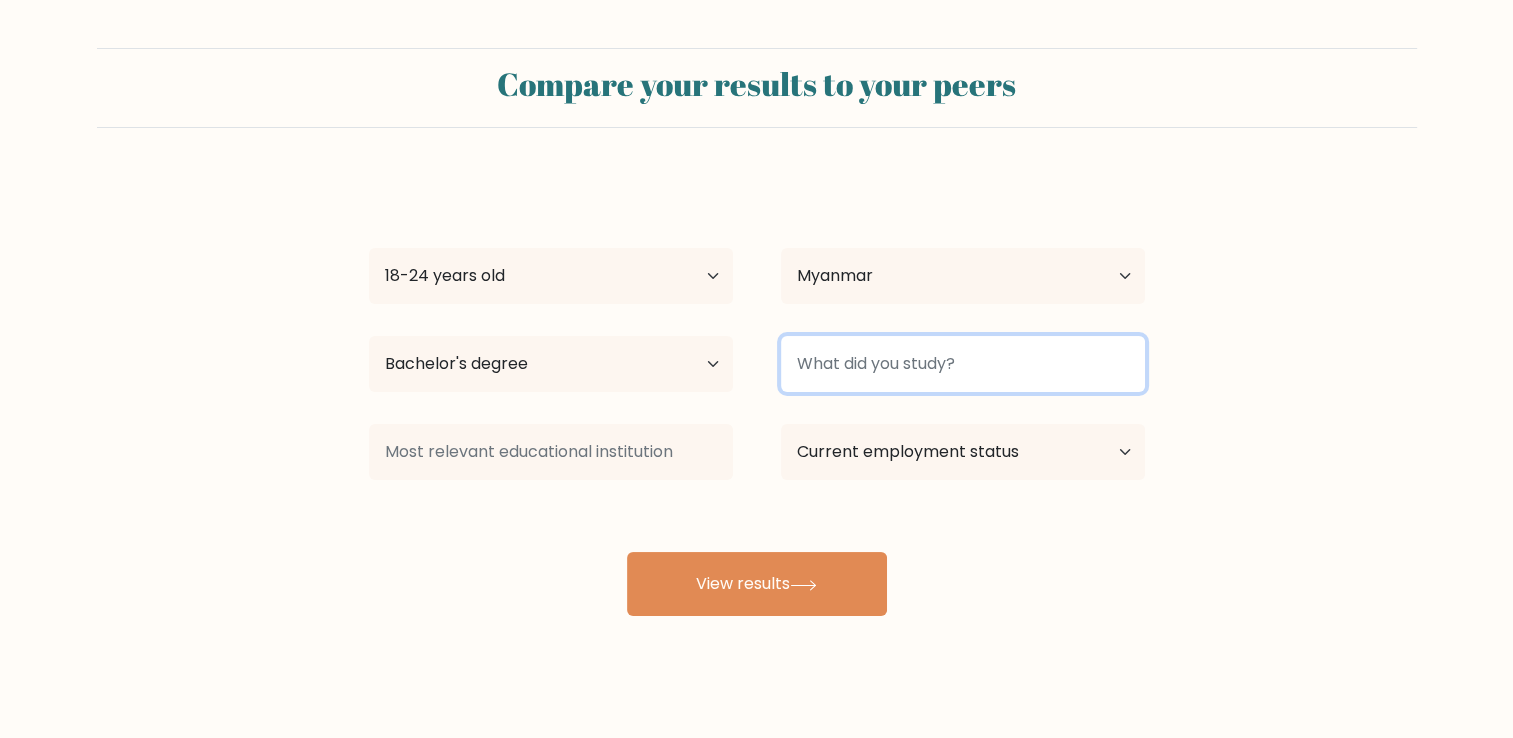 click at bounding box center (963, 364) 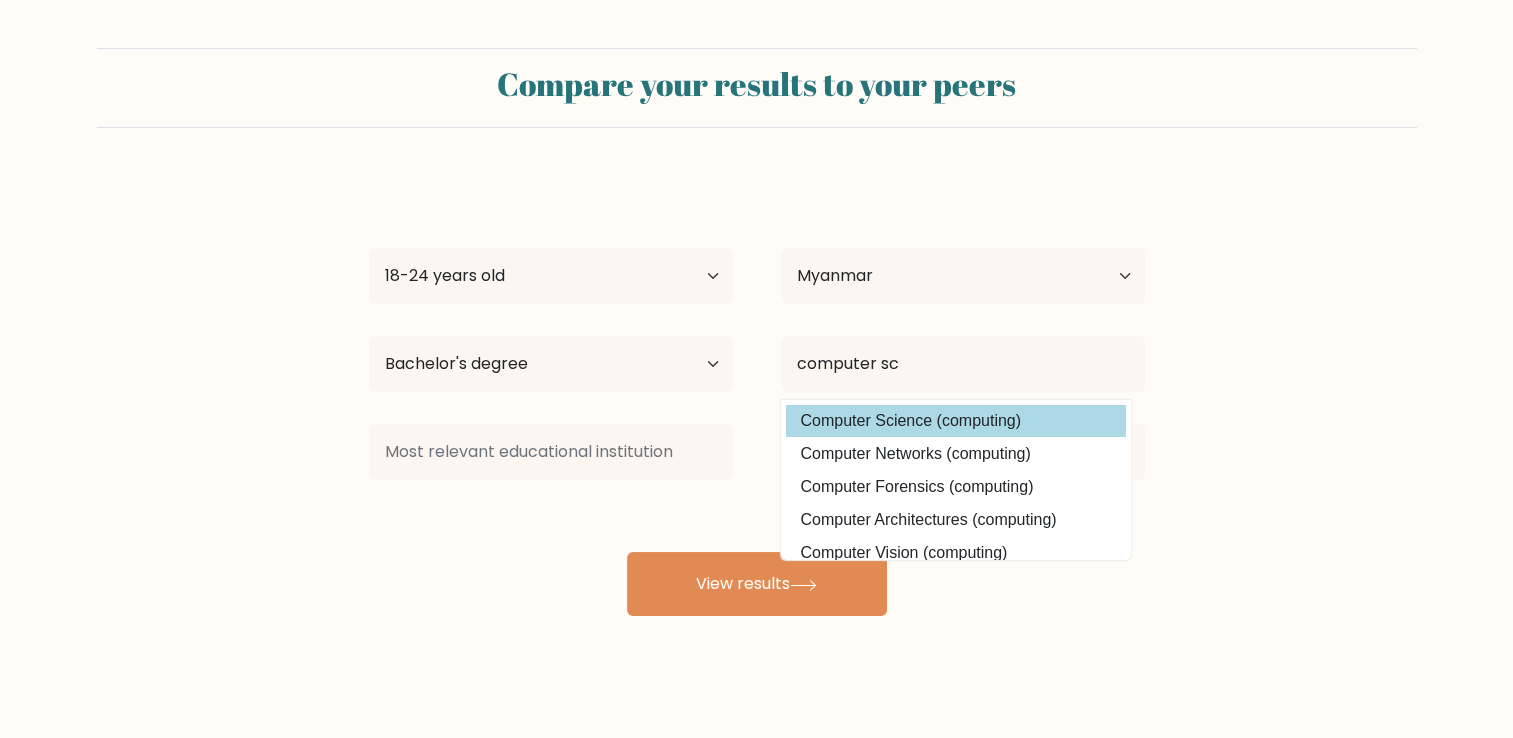 click on "Thu Rein
Zaw
Age
Under 18 years old
18-24 years old
25-34 years old
35-44 years old
45-54 years old
55-64 years old
65 years old and above
Country
Afghanistan
Albania
Algeria
American Samoa
Andorra
Angola
Anguilla
Antarctica
Antigua and Barbuda
Argentina
Armenia
Aruba
Australia
Austria
Azerbaijan
Bahamas
Bahrain
Bangladesh
Barbados
Belarus
Belgium
Belize
Benin
Bermuda
Bhutan
Bolivia
Bonaire, Sint Eustatius and Saba
Bosnia and Herzegovina
Botswana
Bouvet Island
Brazil
Brunei Chad" at bounding box center [757, 396] 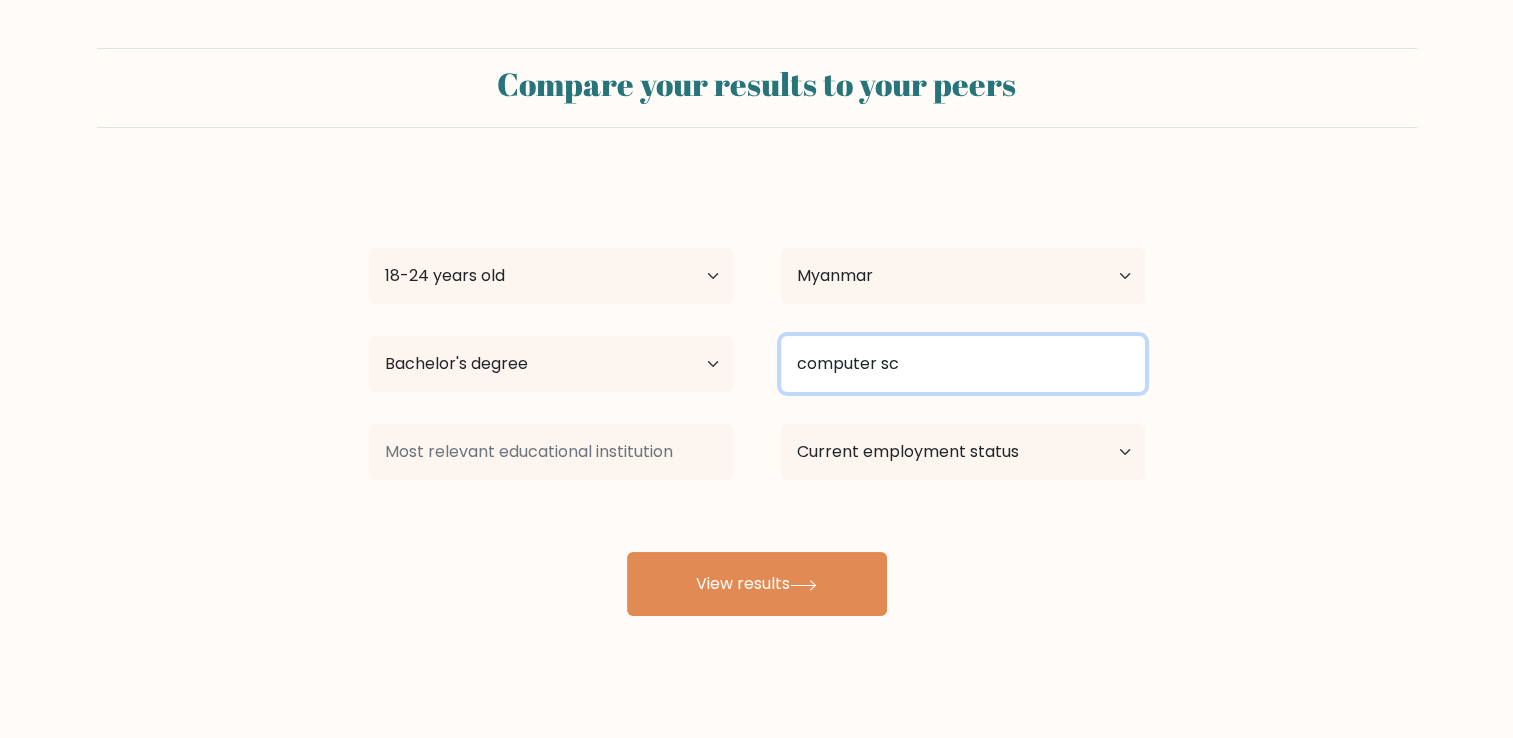 click on "computer sc" at bounding box center [963, 364] 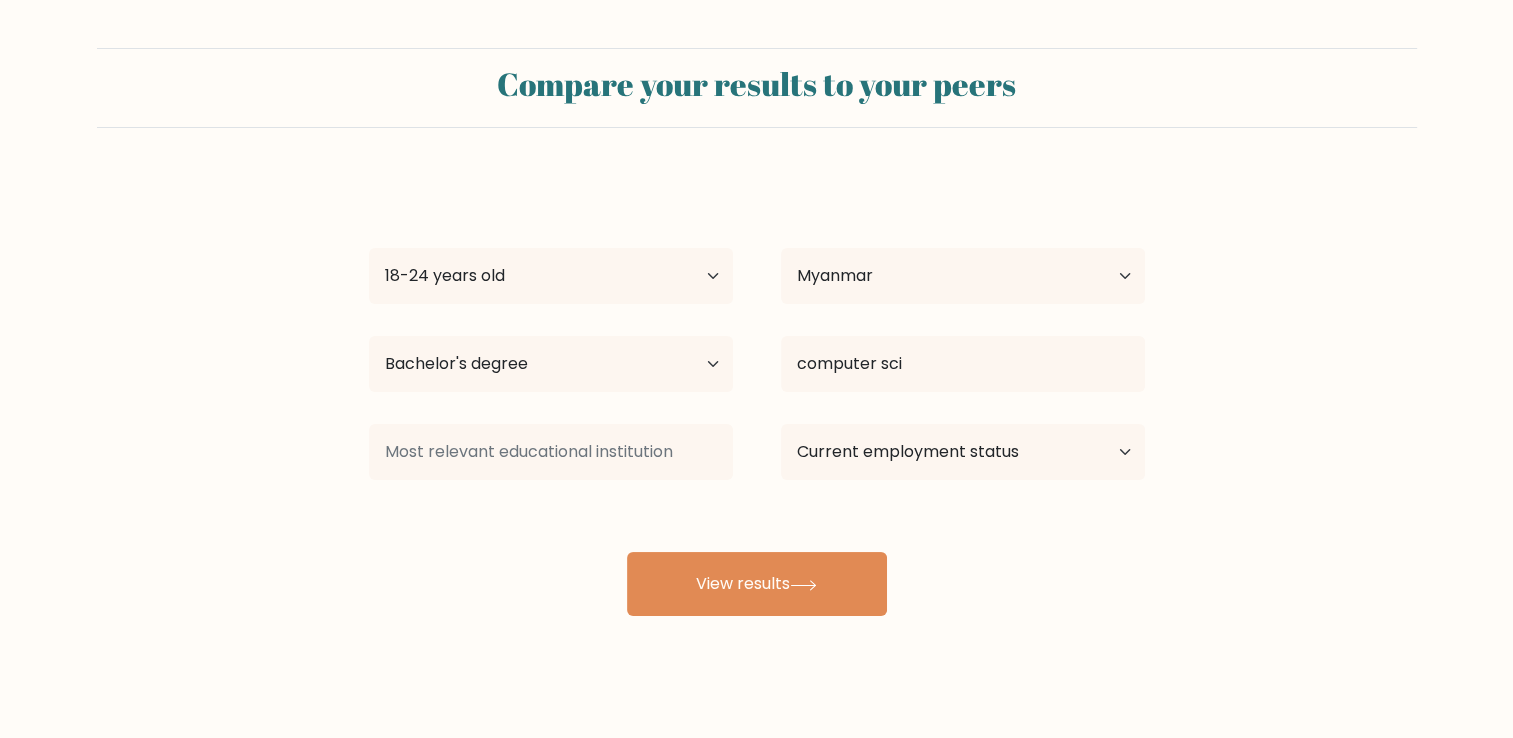 click on "Thu Rein
Zaw
Age
Under 18 years old
18-24 years old
25-34 years old
35-44 years old
45-54 years old
55-64 years old
65 years old and above
Country
Afghanistan
Albania
Algeria
American Samoa
Andorra
Angola
Anguilla
Antarctica
Antigua and Barbuda
Argentina
Armenia
Aruba
Australia
Austria
Azerbaijan
Bahamas
Bahrain
Bangladesh
Barbados
Belarus
Belgium
Belize
Benin
Bermuda
Bhutan
Bolivia
Bonaire, Sint Eustatius and Saba
Bosnia and Herzegovina
Botswana
Bouvet Island
Brazil
Brunei Chad" at bounding box center (757, 396) 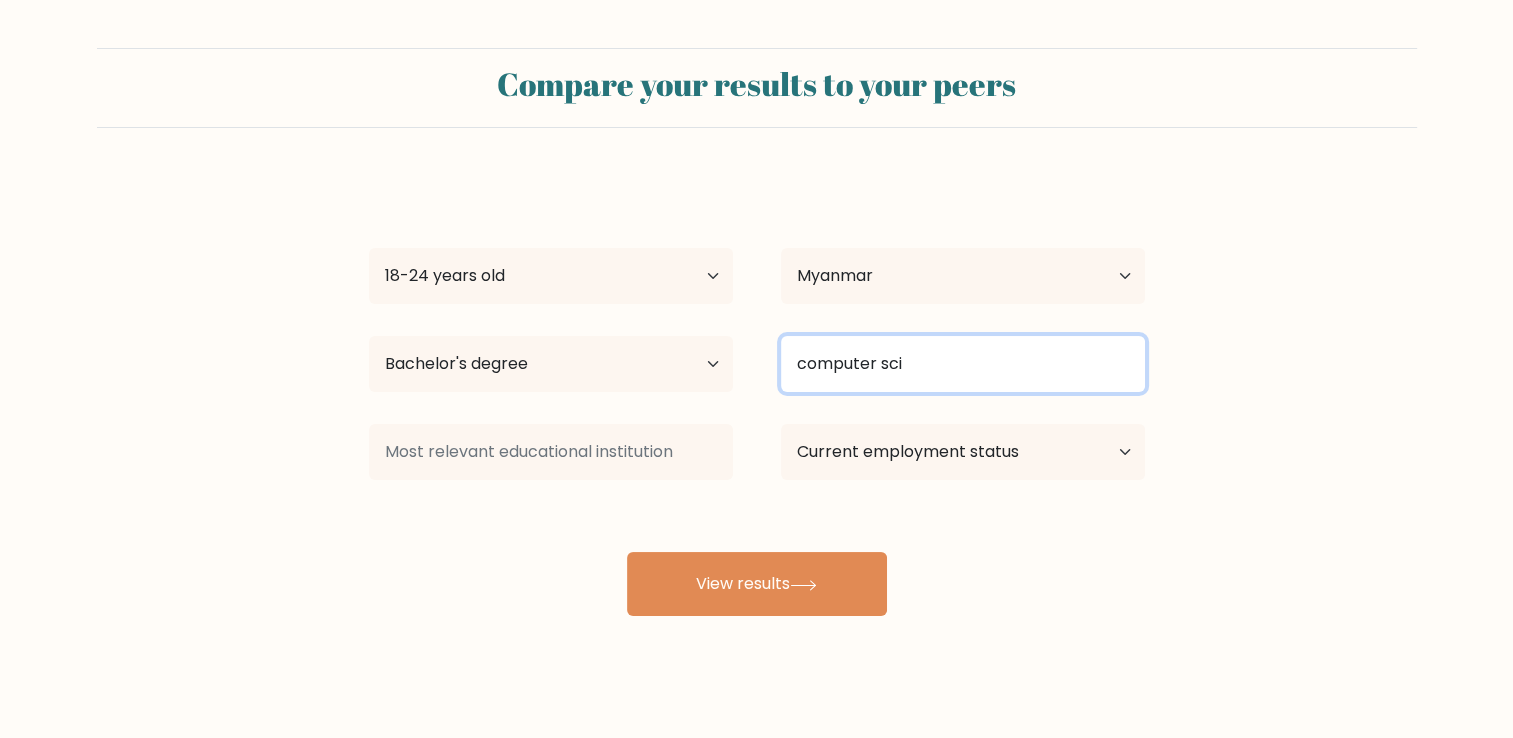 click on "computer sci" at bounding box center [963, 364] 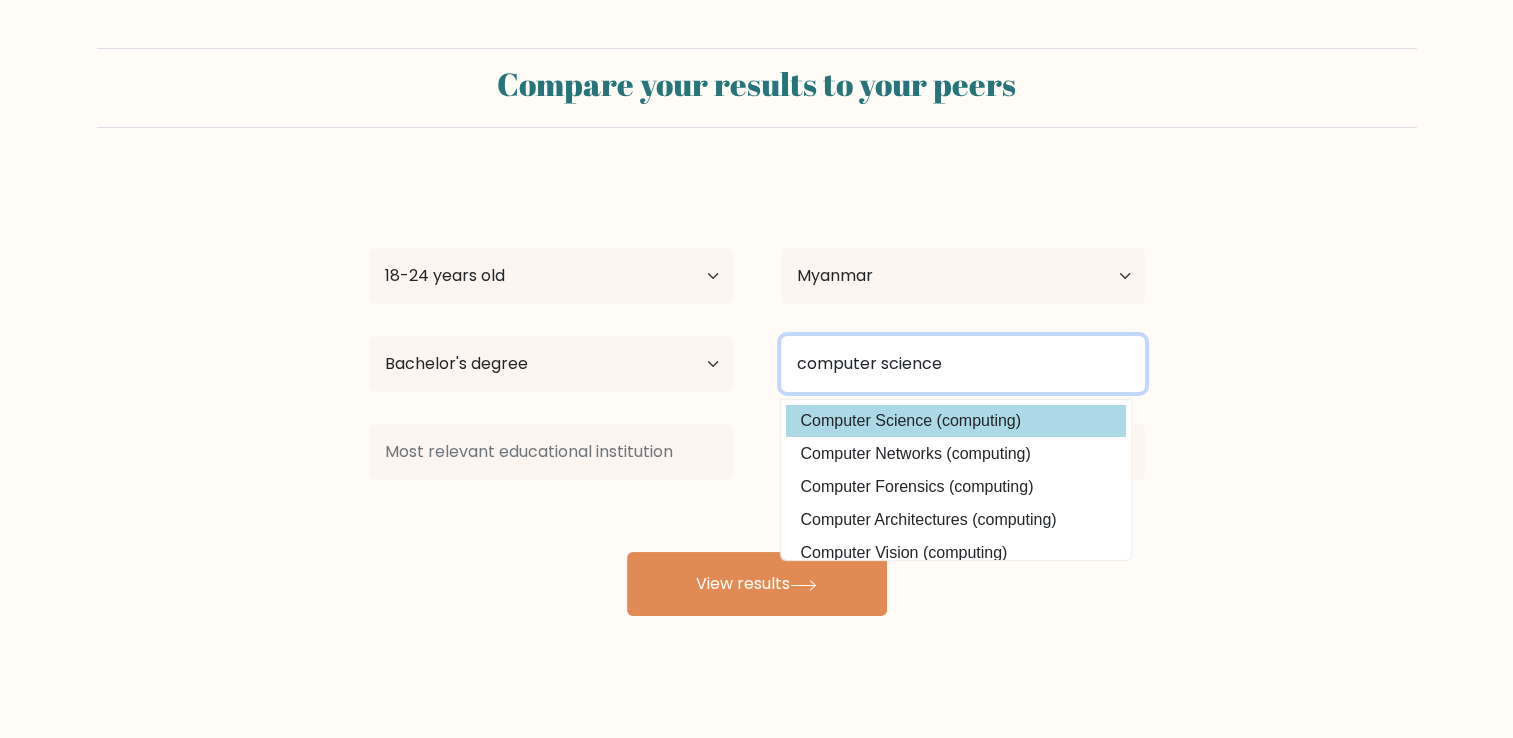 type on "computer science" 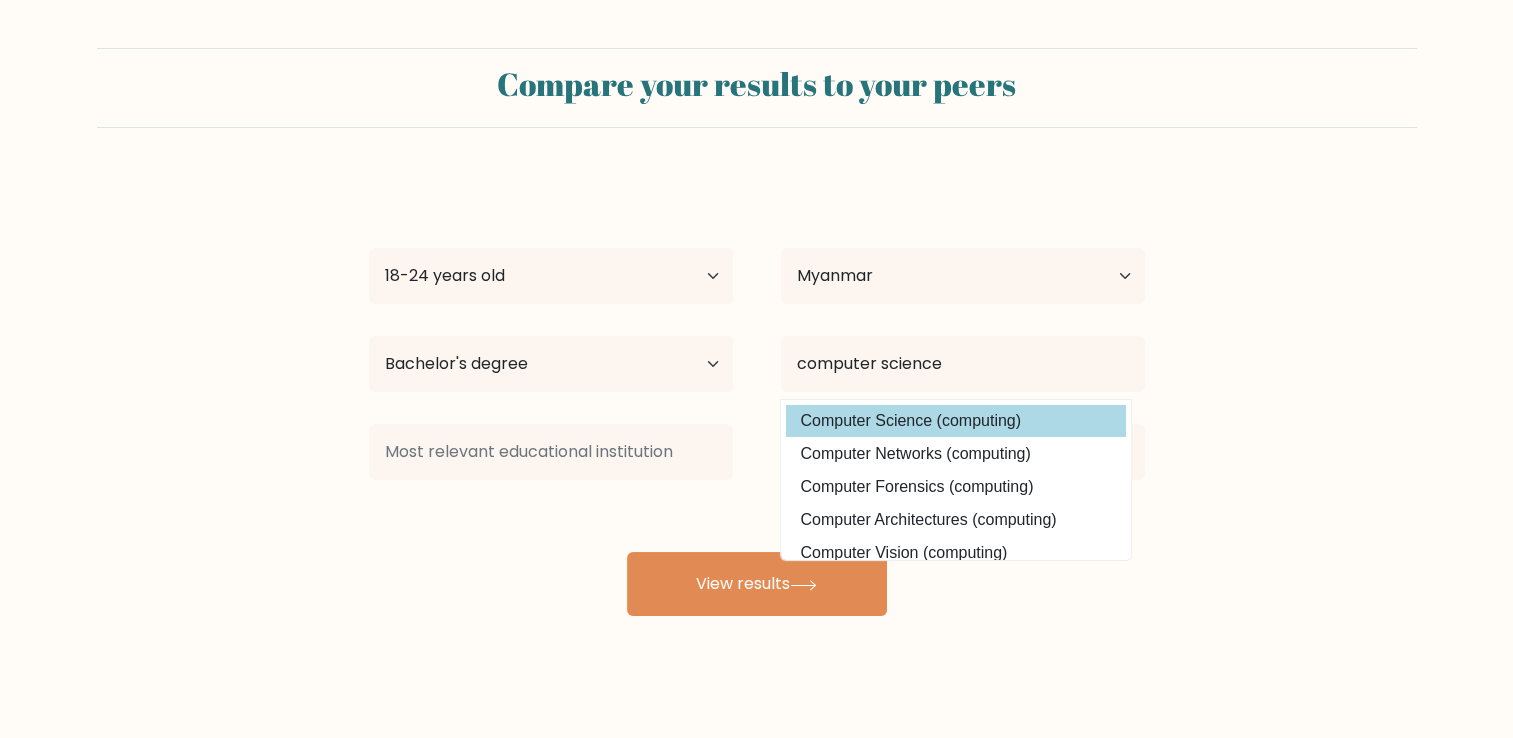 click on "Thu Rein
Zaw
Age
Under 18 years old
18-24 years old
25-34 years old
35-44 years old
45-54 years old
55-64 years old
65 years old and above
Country
Afghanistan
Albania
Algeria
American Samoa
Andorra
Angola
Anguilla
Antarctica
Antigua and Barbuda
Argentina
Armenia
Aruba
Australia
Austria
Azerbaijan
Bahamas
Bahrain
Bangladesh
Barbados
Belarus
Belgium
Belize
Benin
Bermuda
Bhutan
Bolivia
Bonaire, Sint Eustatius and Saba
Bosnia and Herzegovina
Botswana
Bouvet Island
Brazil
Brunei Chad" at bounding box center (757, 396) 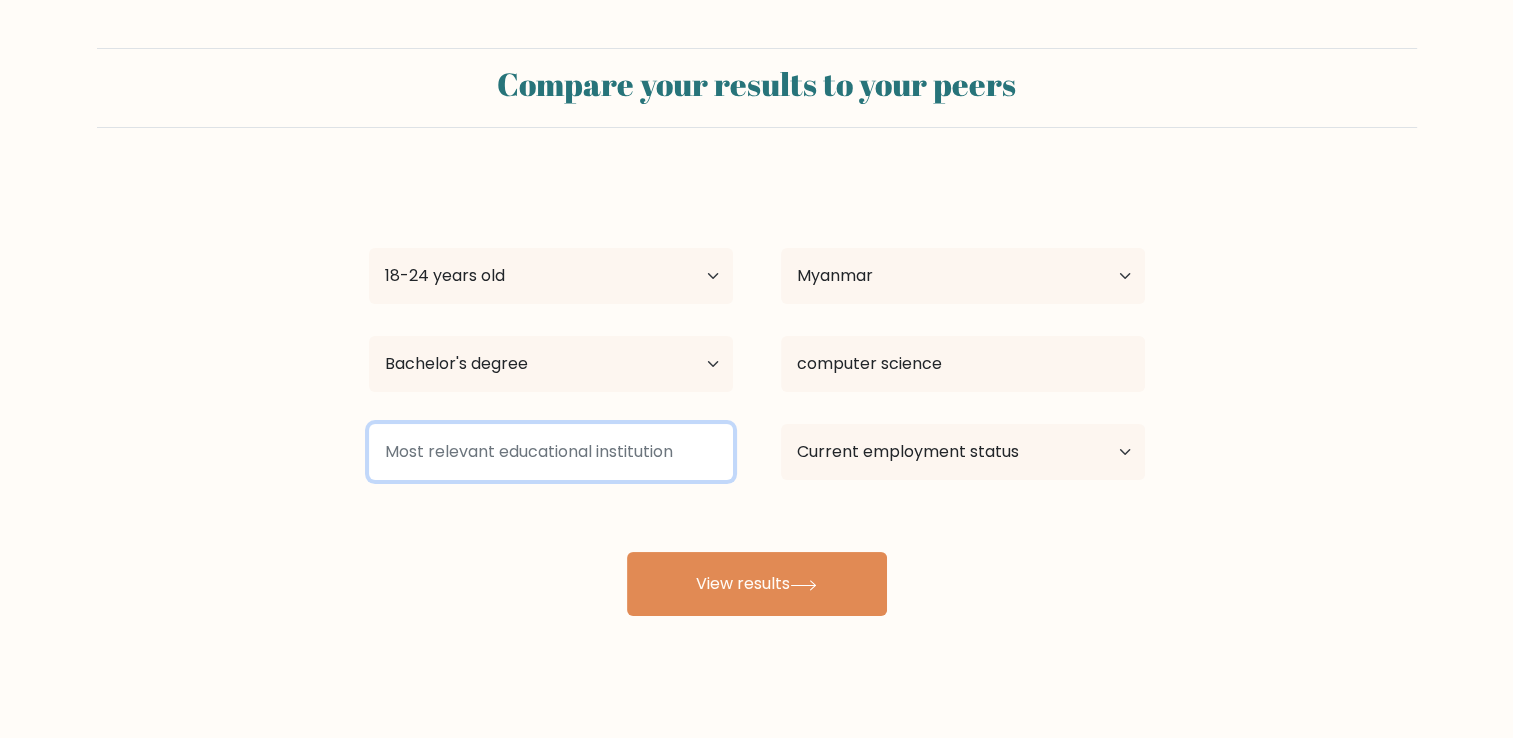 click at bounding box center [551, 452] 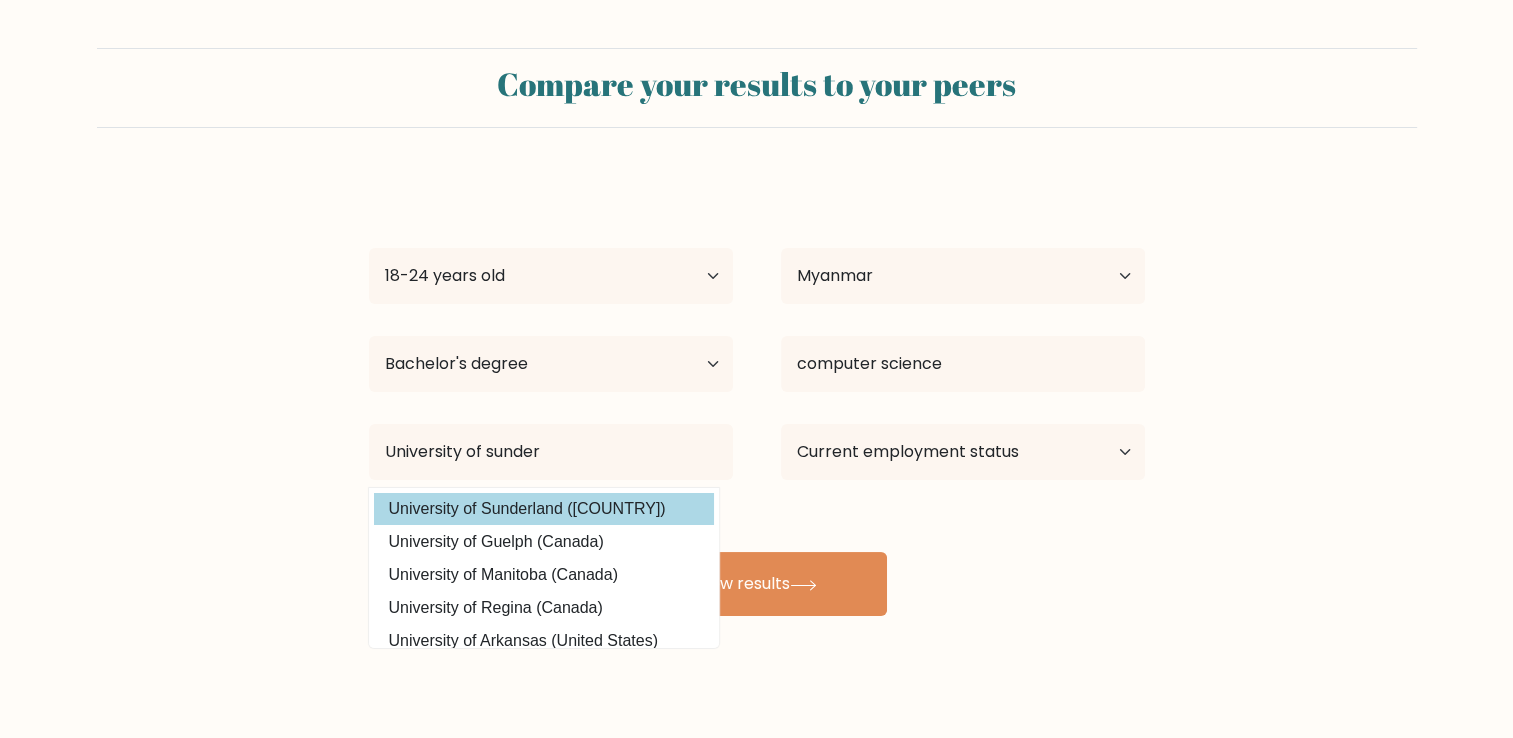 click on "Thu Rein
Zaw
Age
Under 18 years old
18-24 years old
25-34 years old
35-44 years old
45-54 years old
55-64 years old
65 years old and above
Country
Afghanistan
Albania
Algeria
American Samoa
Andorra
Angola
Anguilla
Antarctica
Antigua and Barbuda
Argentina
Armenia
Aruba
Australia
Austria
Azerbaijan
Bahamas
Bahrain
Bangladesh
Barbados
Belarus
Belgium
Belize
Benin
Bermuda
Bhutan
Bolivia
Bonaire, Sint Eustatius and Saba
Bosnia and Herzegovina
Botswana
Bouvet Island
Brazil
Brunei Chad" at bounding box center (757, 396) 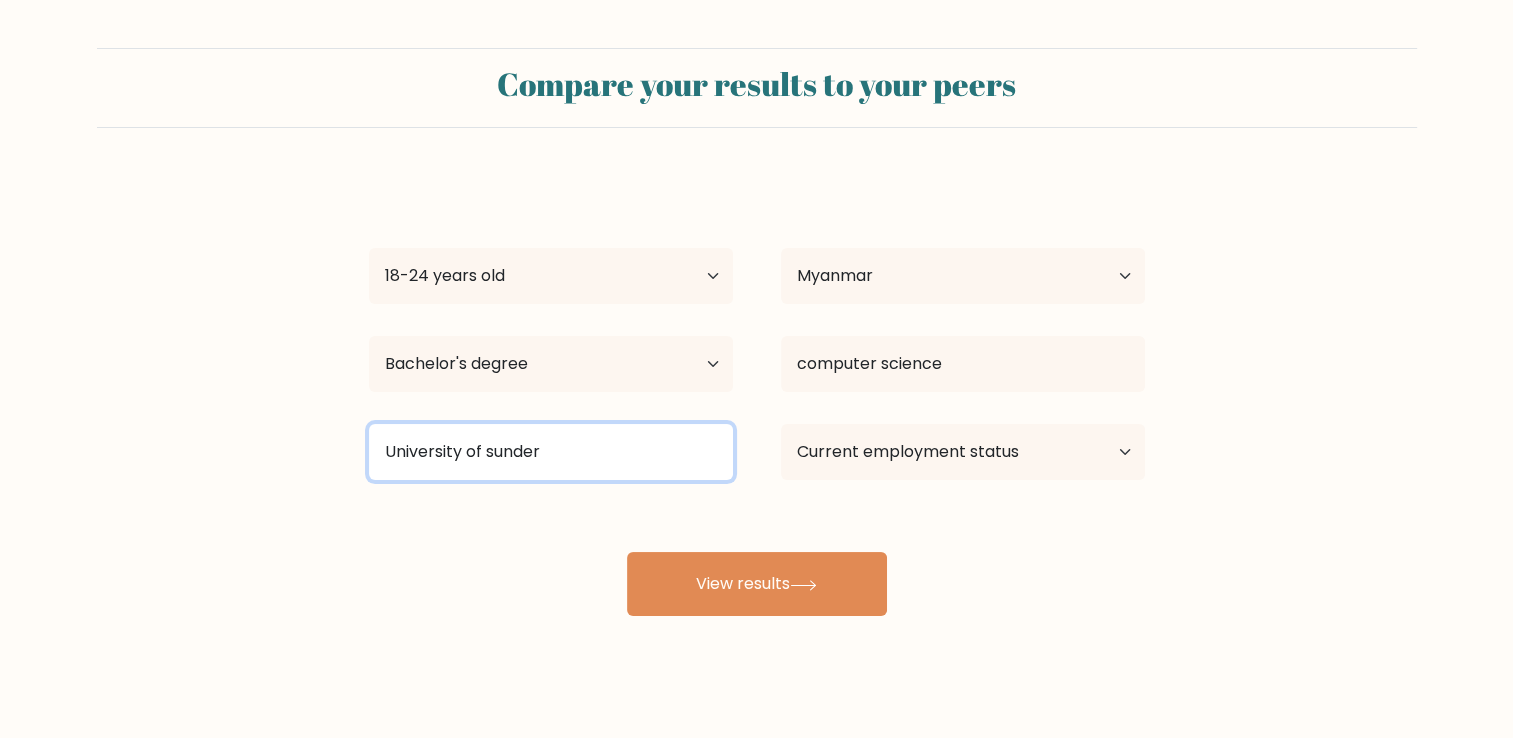 click on "University of sunder" at bounding box center (551, 452) 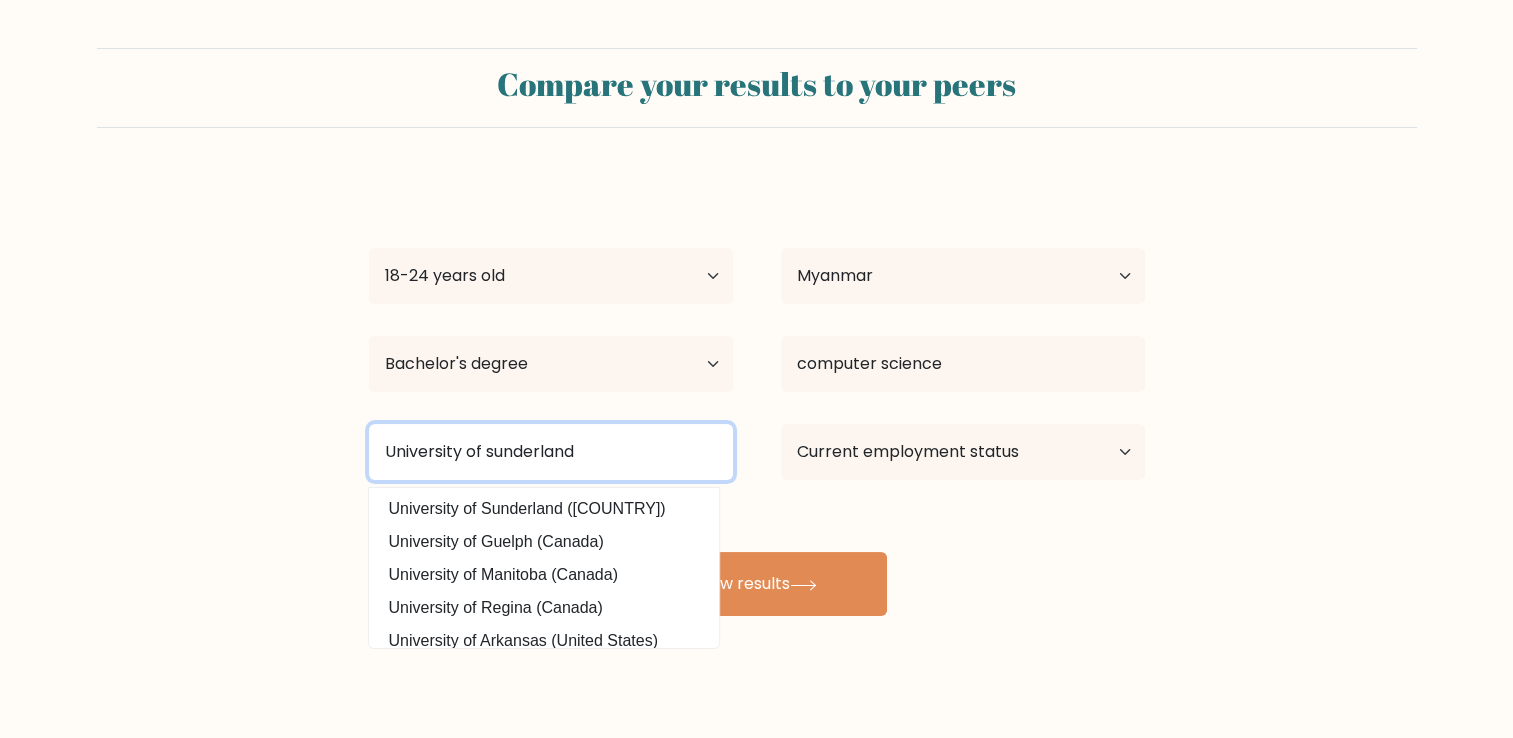type on "University of sunderland" 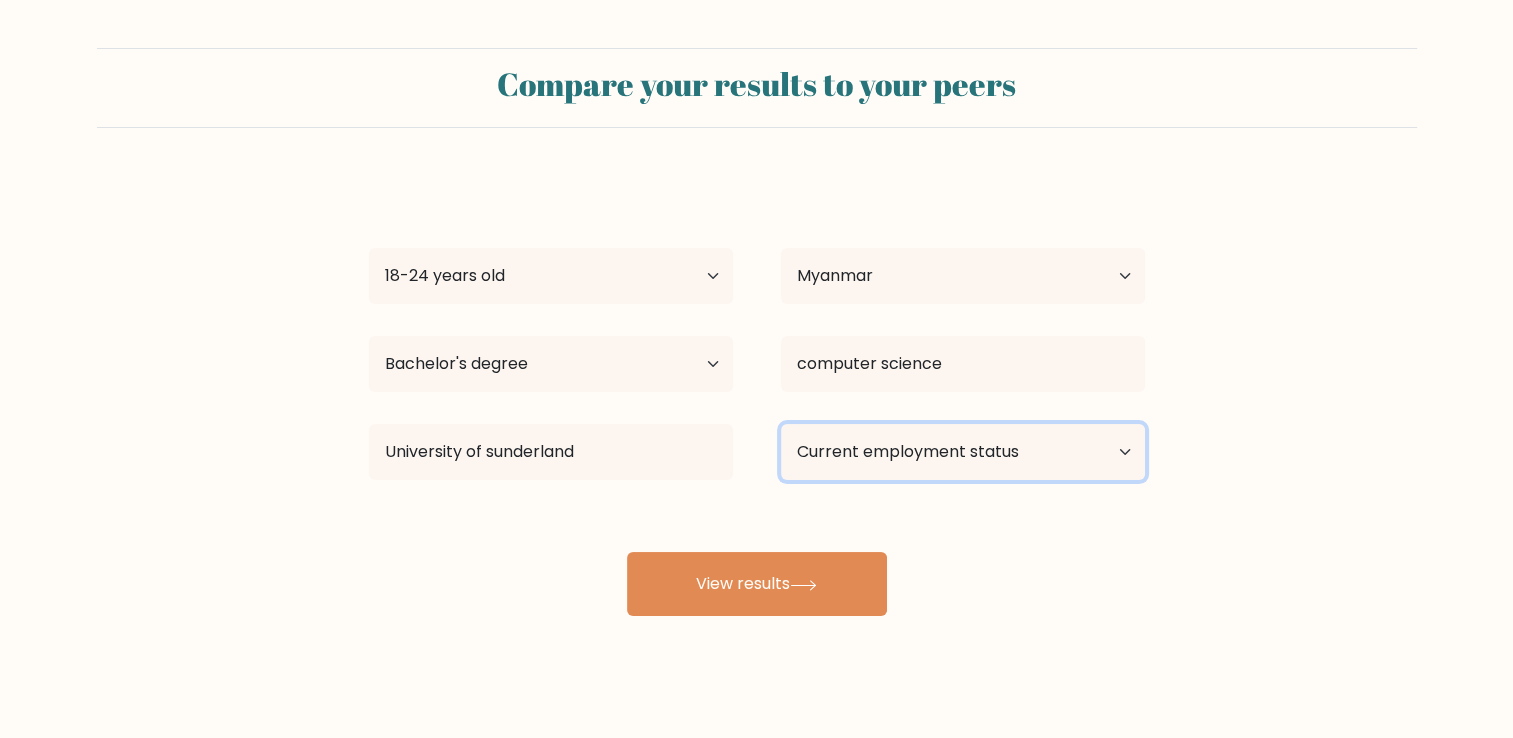 click on "Current employment status
Employed
Student
Retired
Other / prefer not to answer" at bounding box center (963, 452) 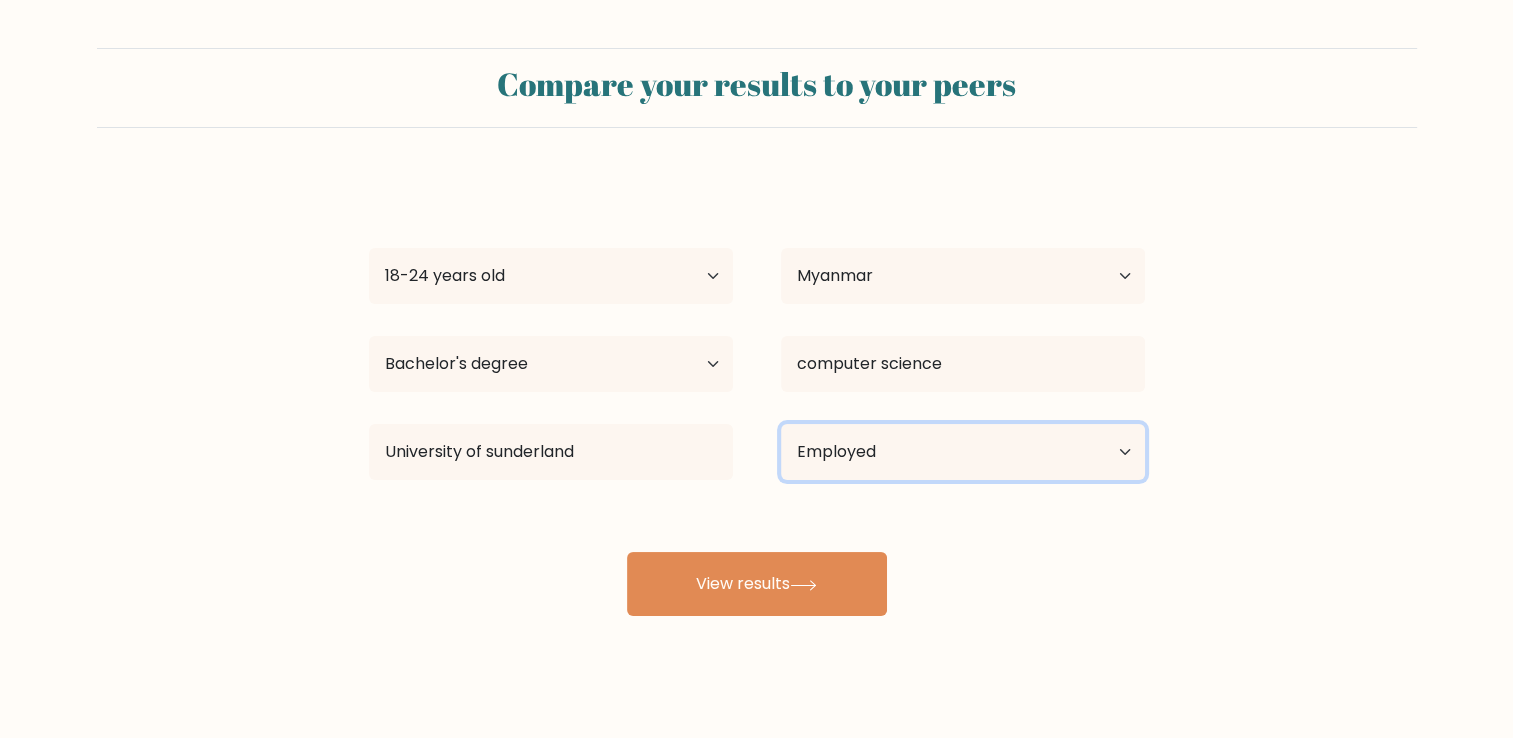 click on "Current employment status
Employed
Student
Retired
Other / prefer not to answer" at bounding box center (963, 452) 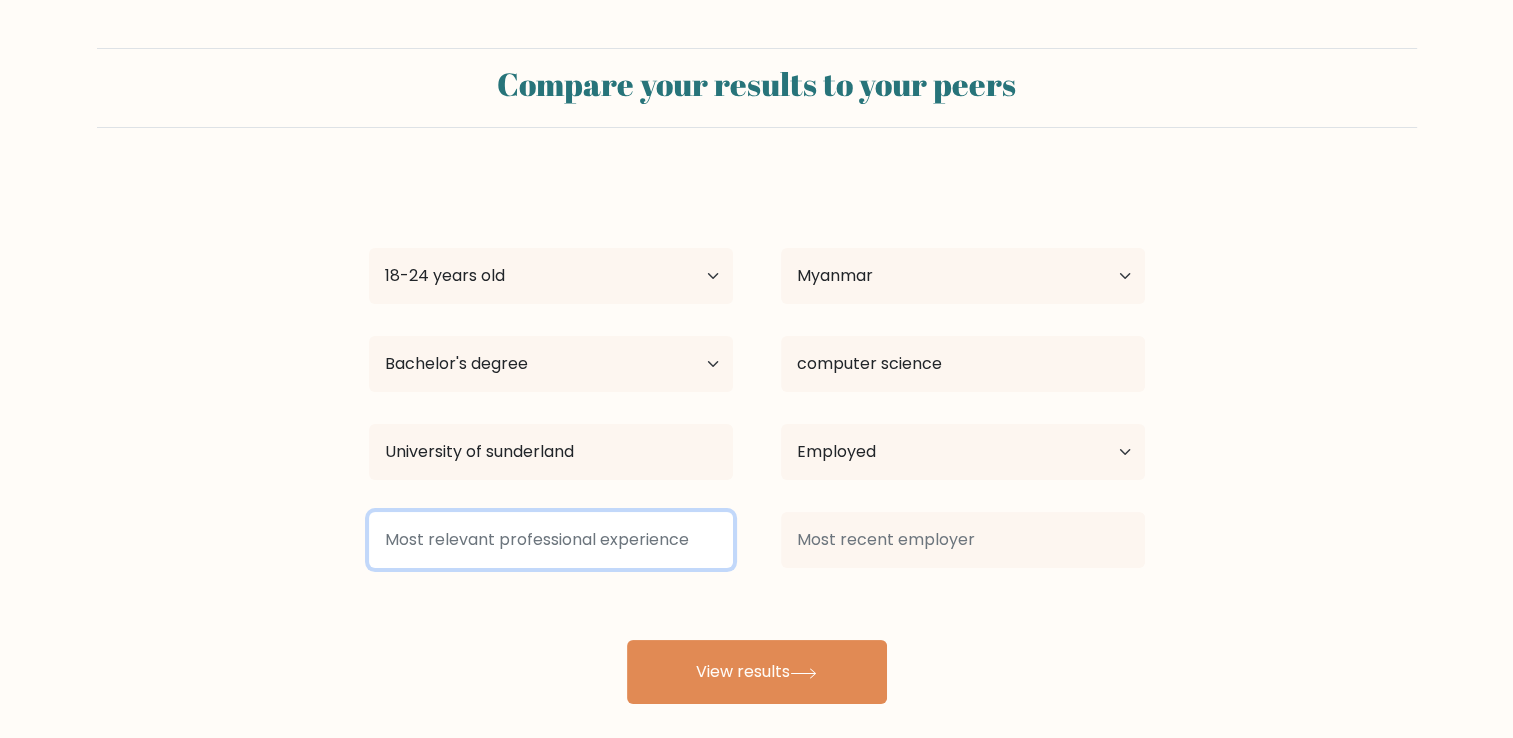 click at bounding box center (551, 540) 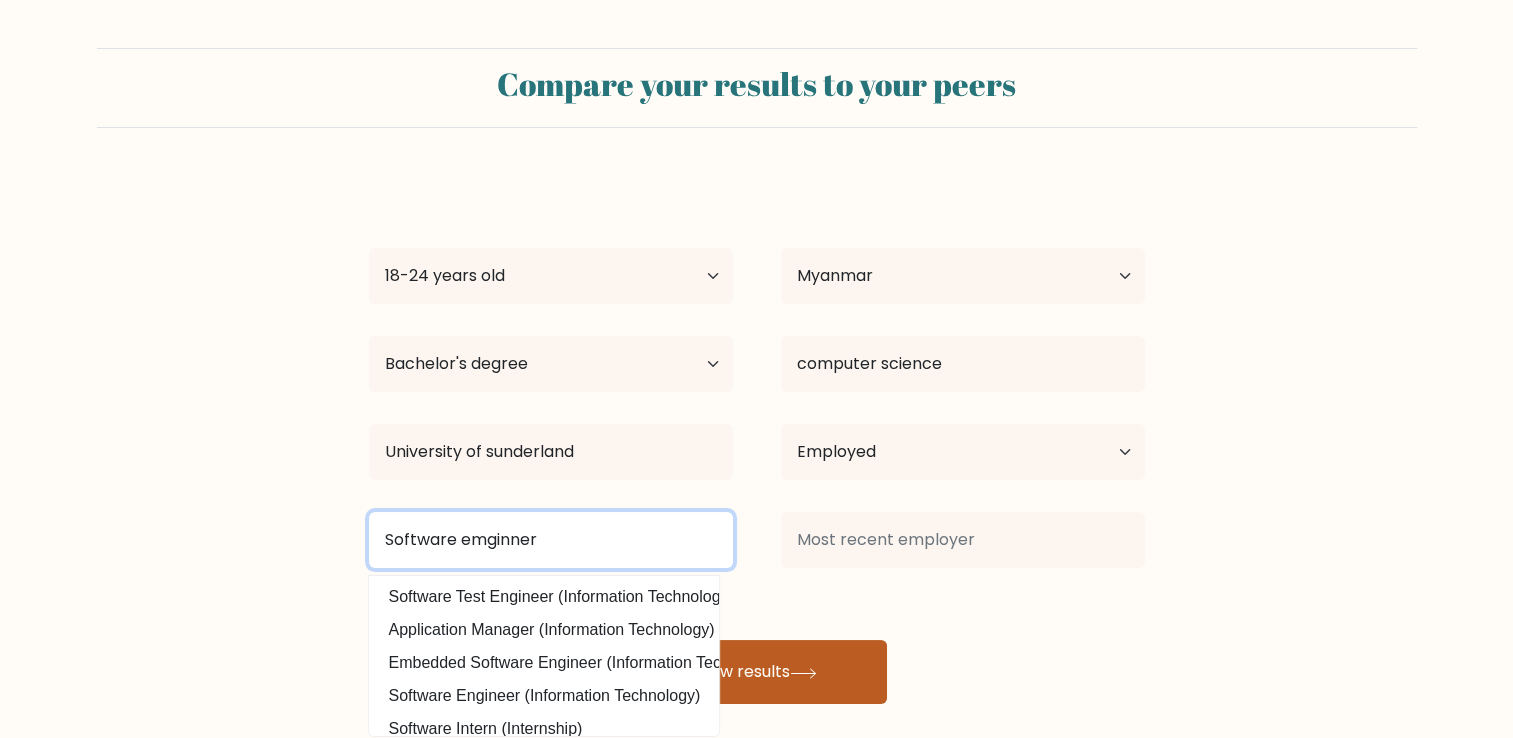 type on "Software emginner" 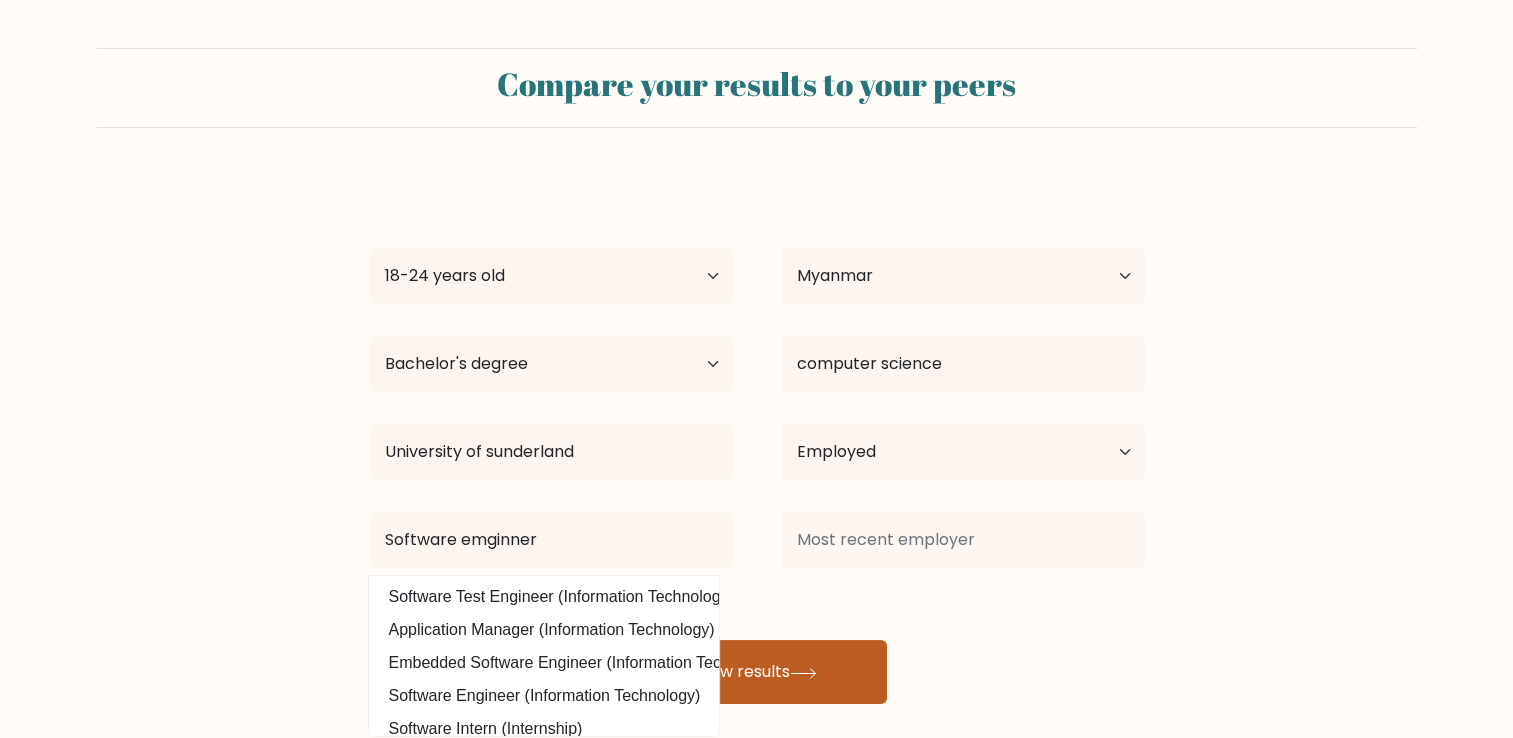 click on "View results" at bounding box center [757, 672] 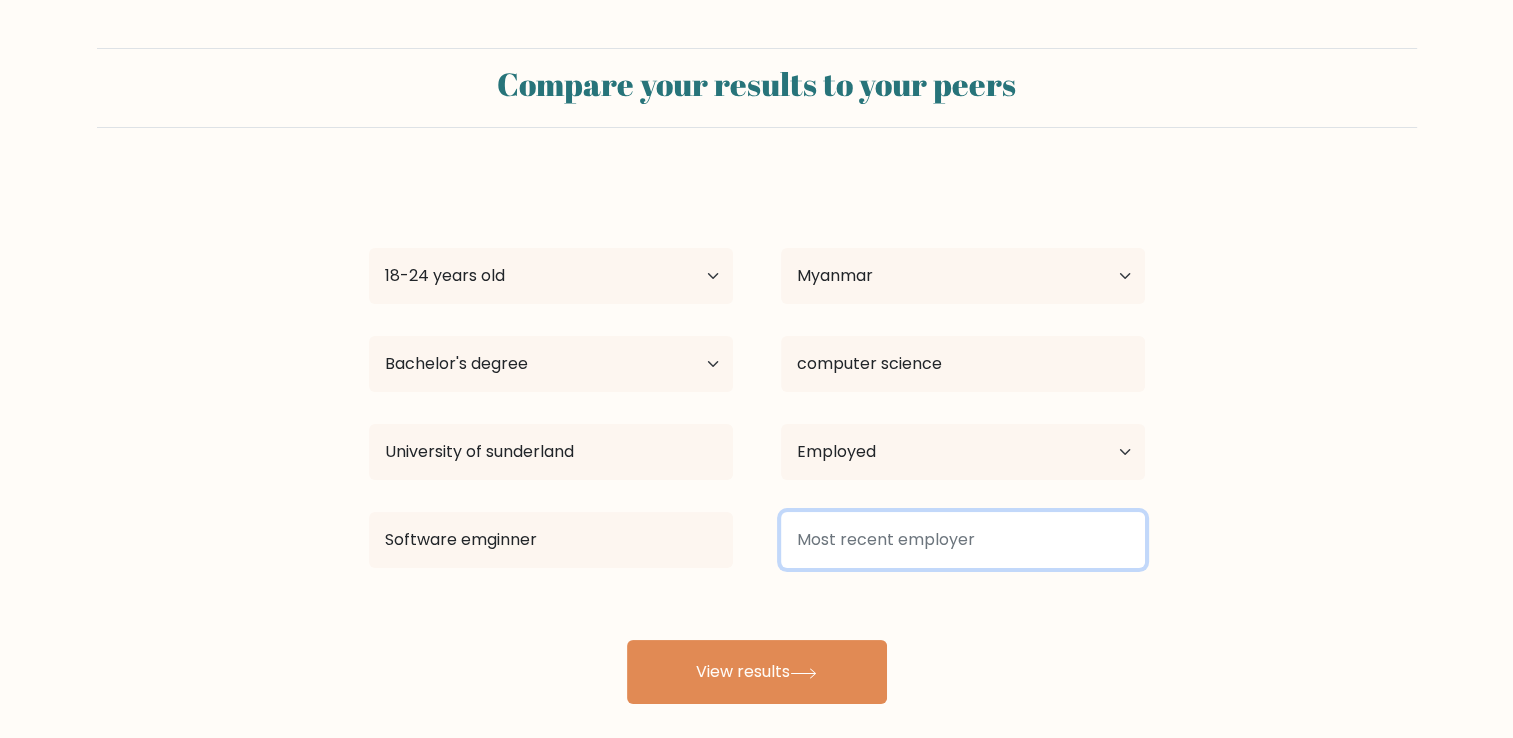 click at bounding box center (963, 540) 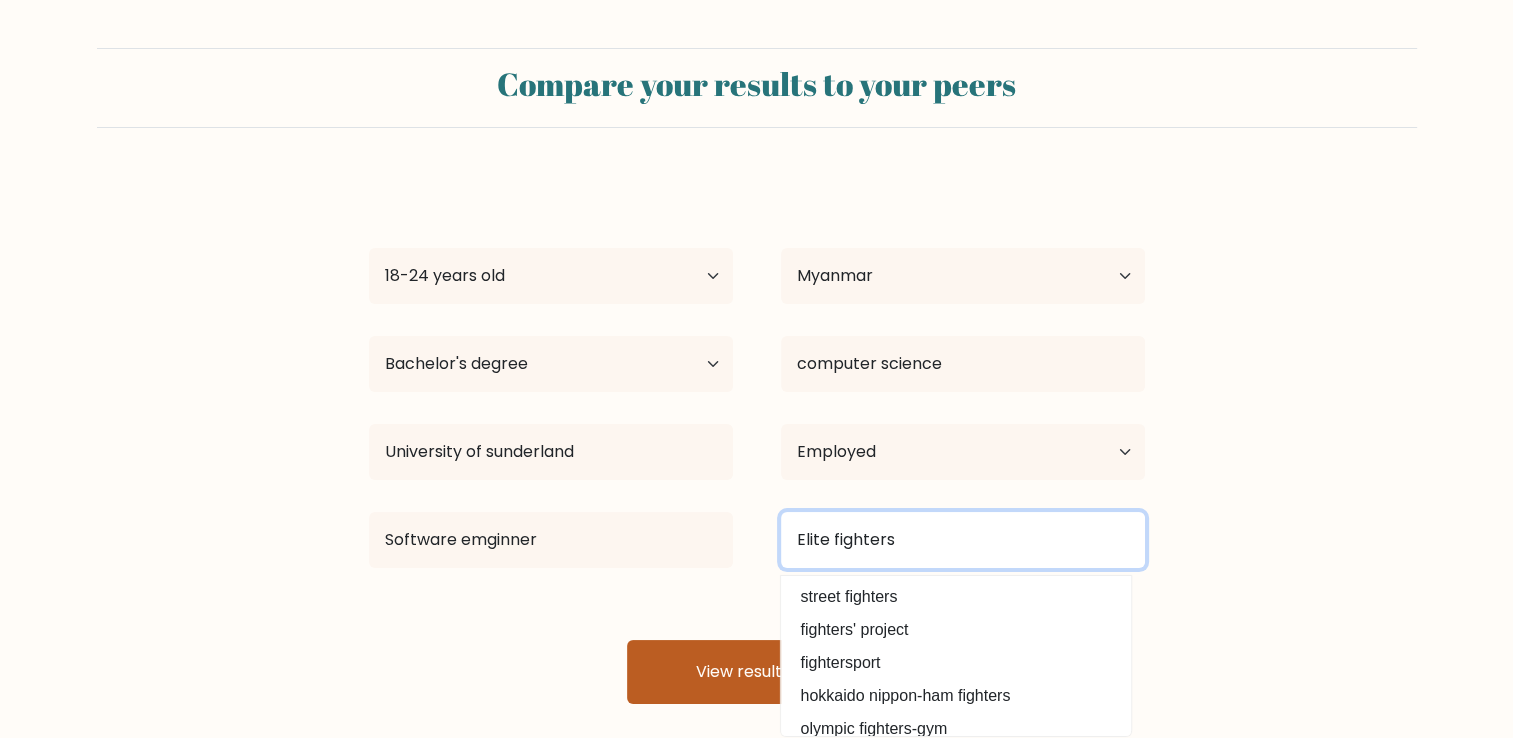 type on "Elite fighters" 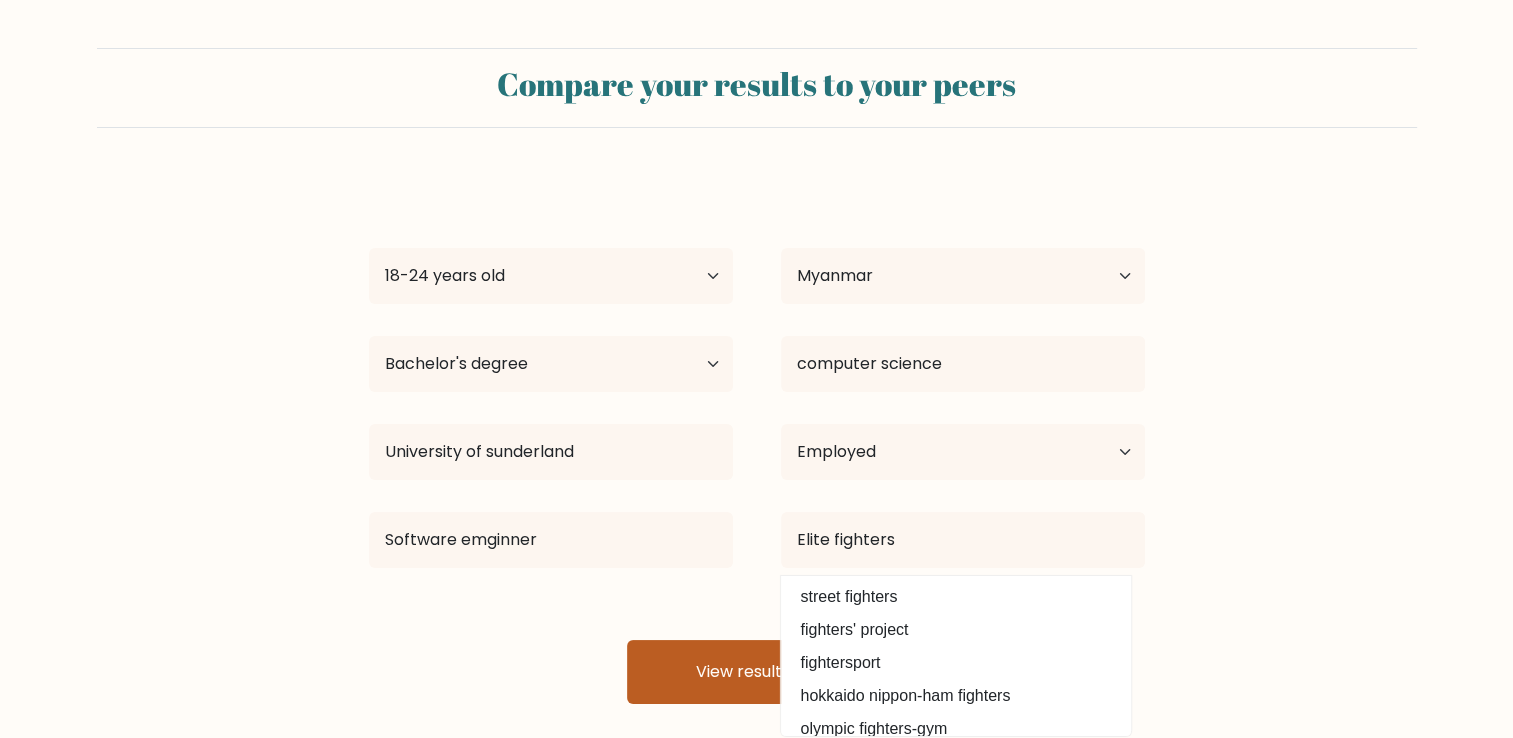 click on "View results" at bounding box center [757, 672] 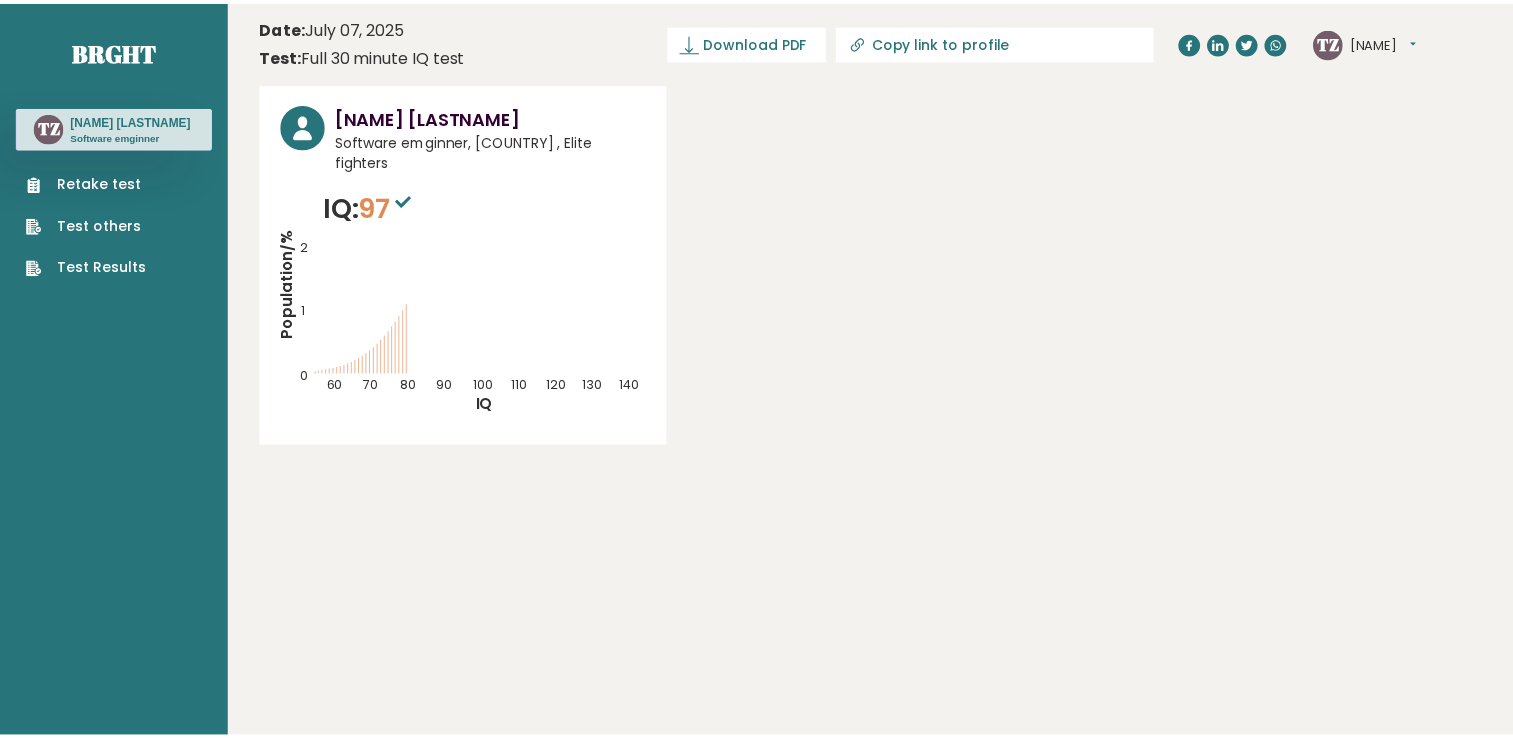 scroll, scrollTop: 0, scrollLeft: 0, axis: both 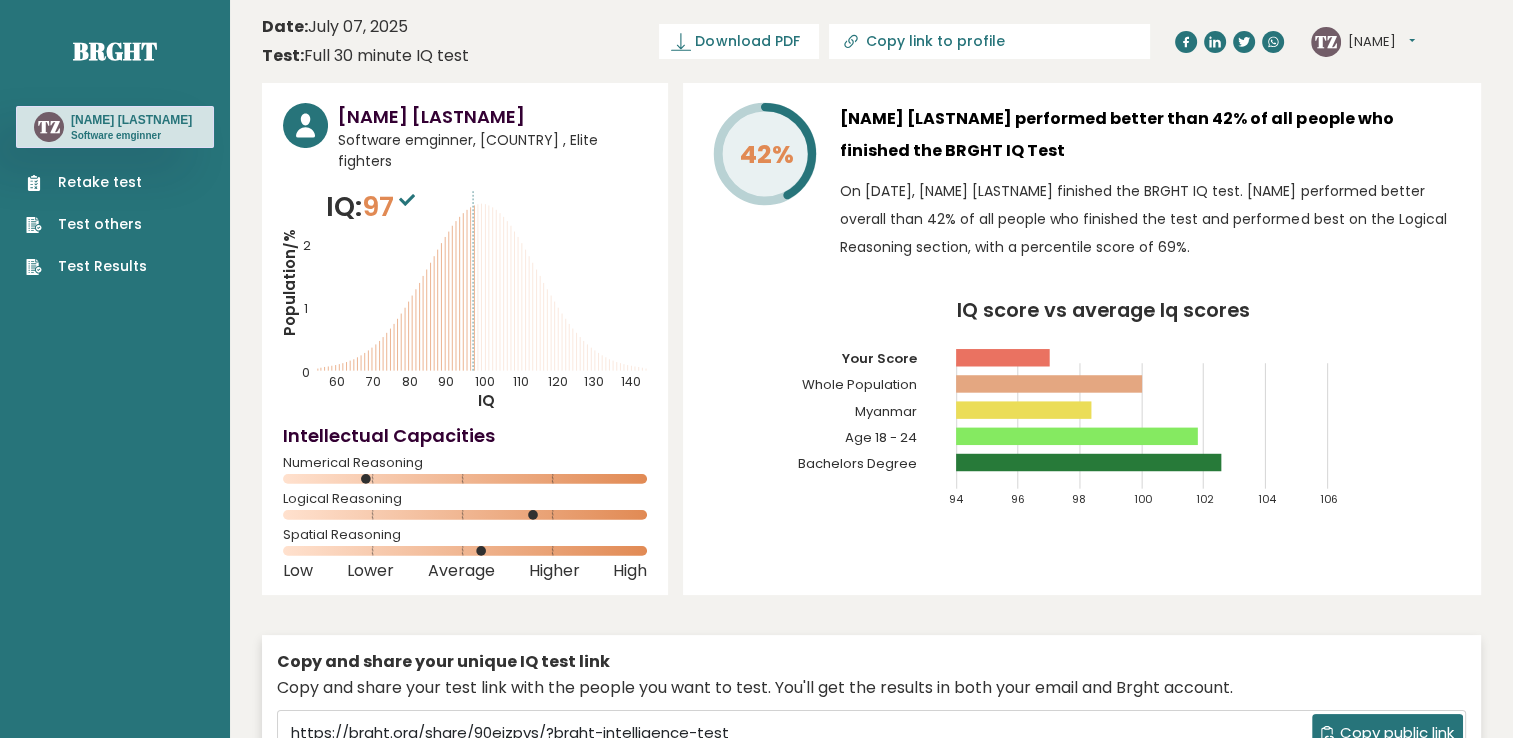 click on "Retake test" at bounding box center [86, 182] 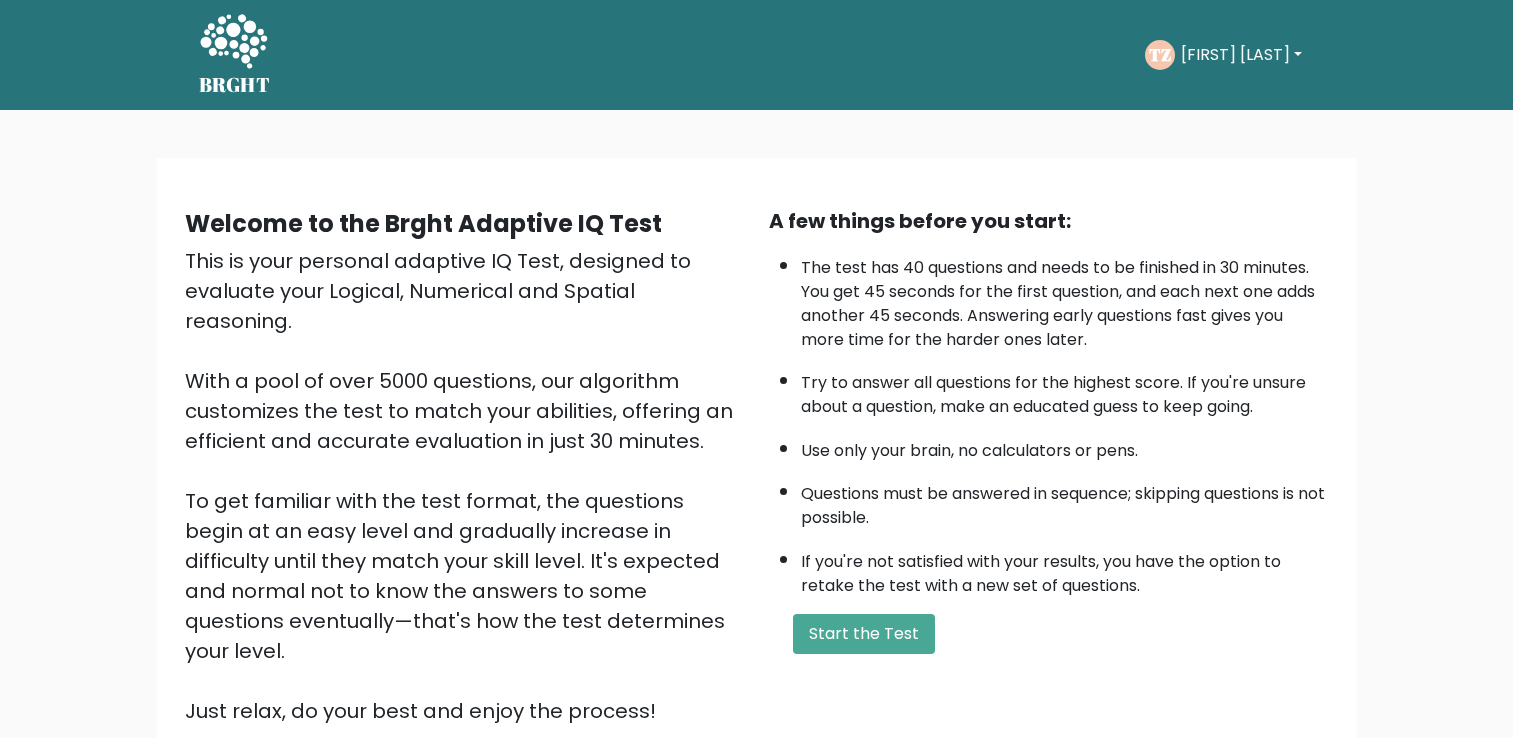 scroll, scrollTop: 0, scrollLeft: 0, axis: both 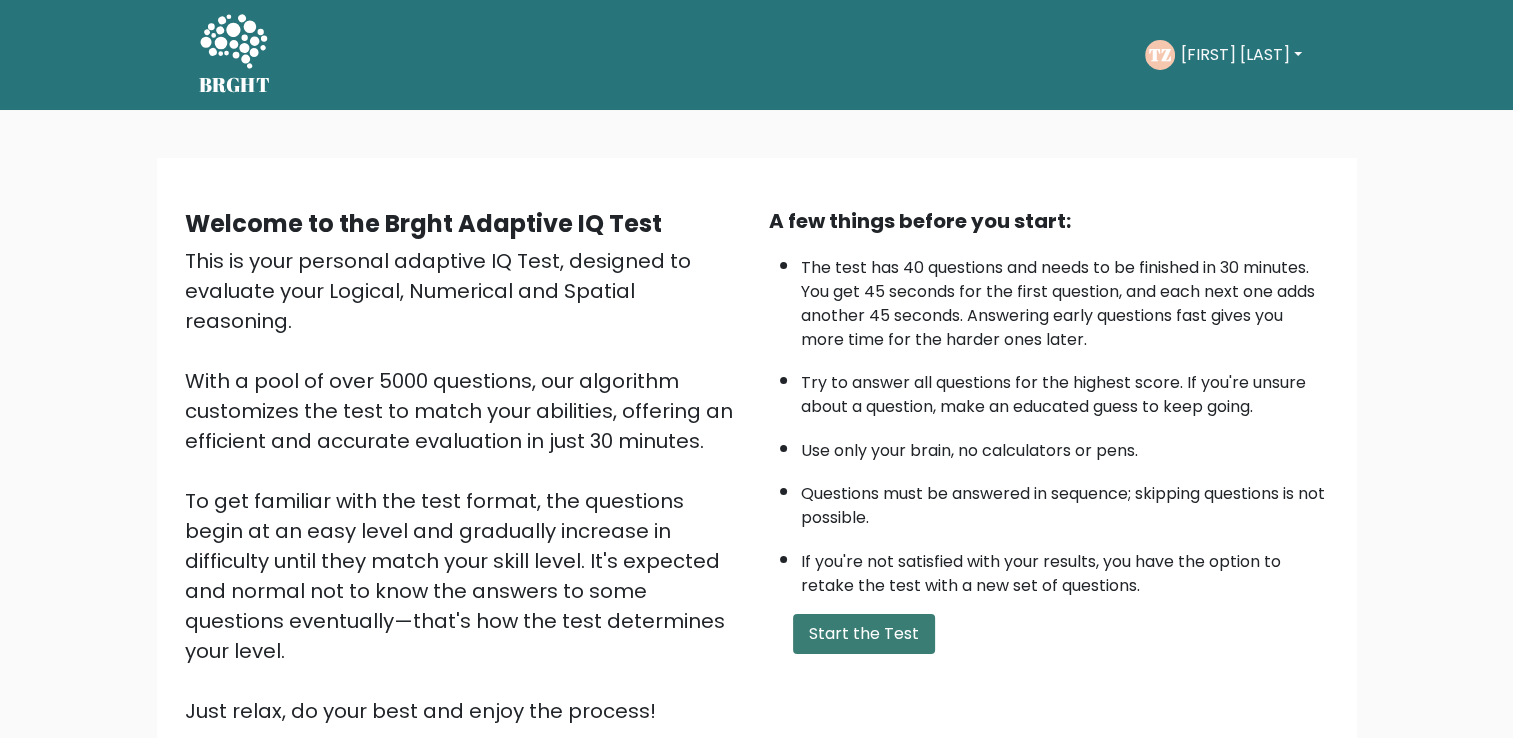click on "Start the Test" at bounding box center (864, 634) 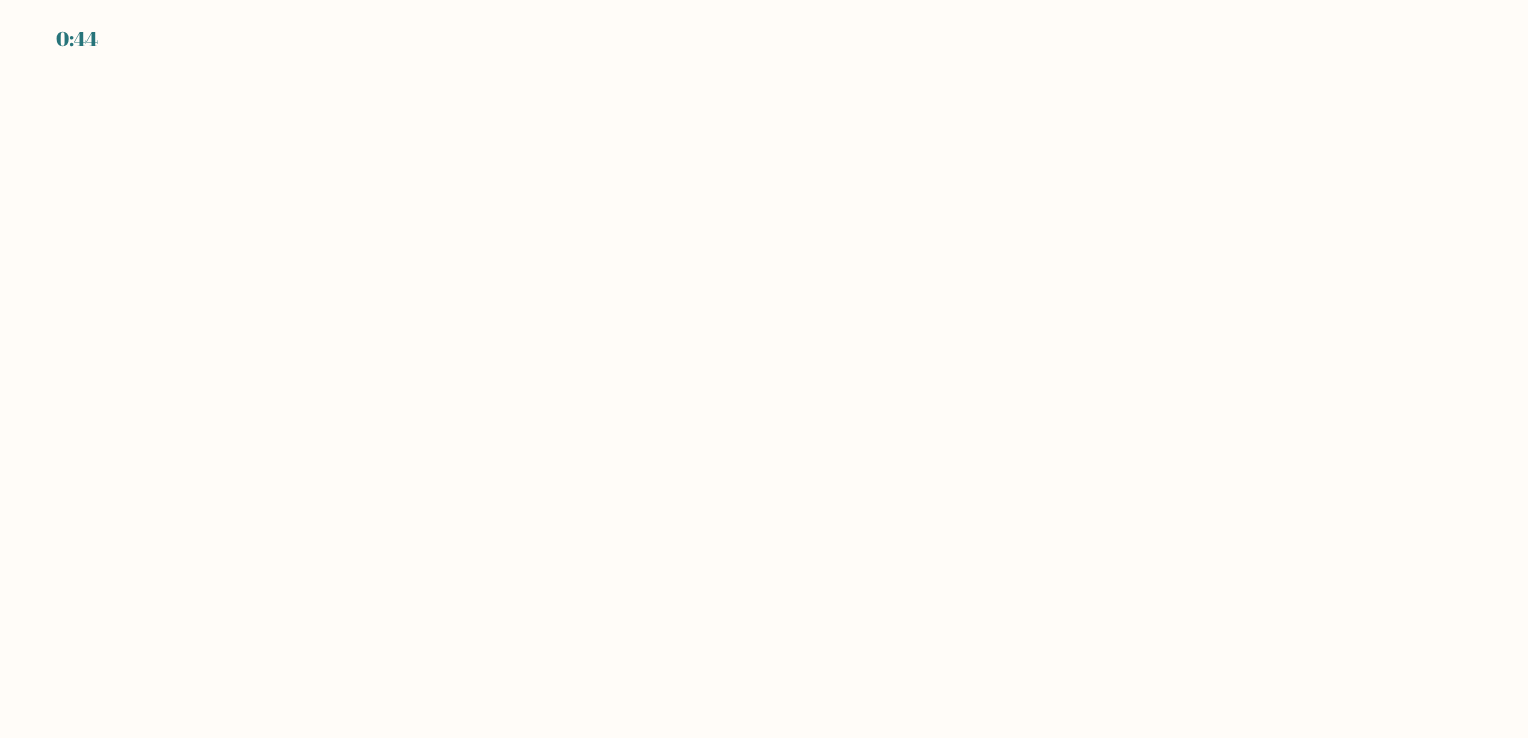scroll, scrollTop: 0, scrollLeft: 0, axis: both 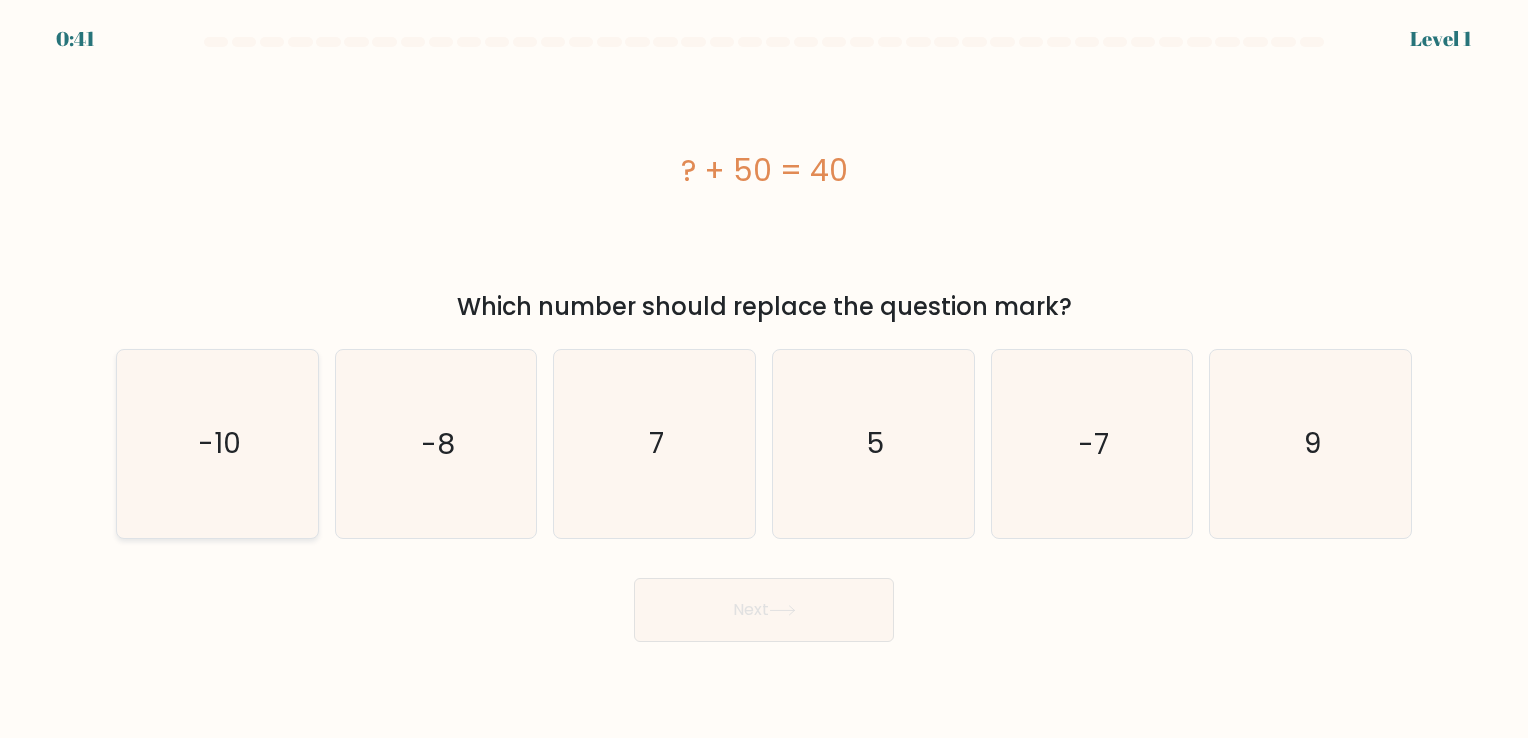 click on "-10" at bounding box center [217, 443] 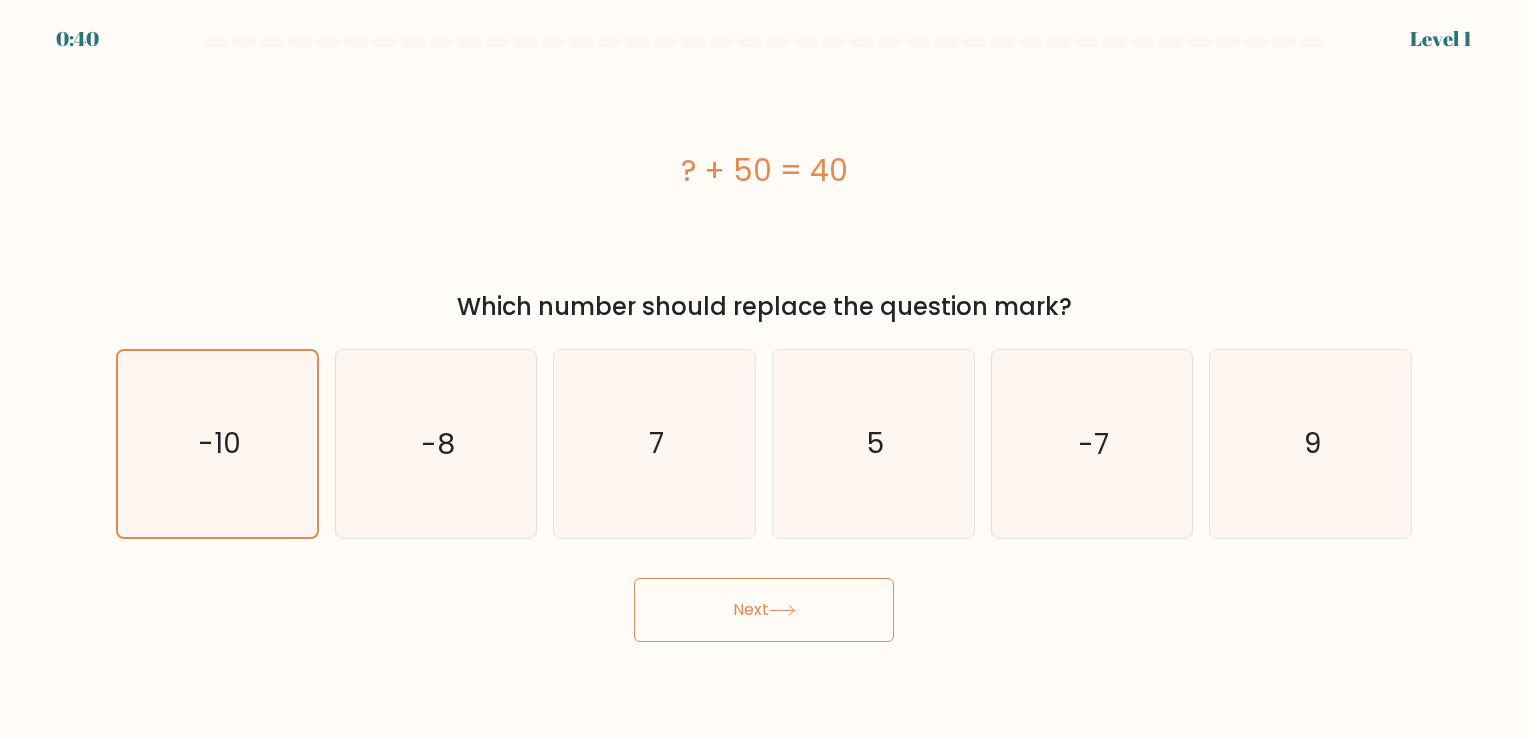 click on "Next" at bounding box center [764, 610] 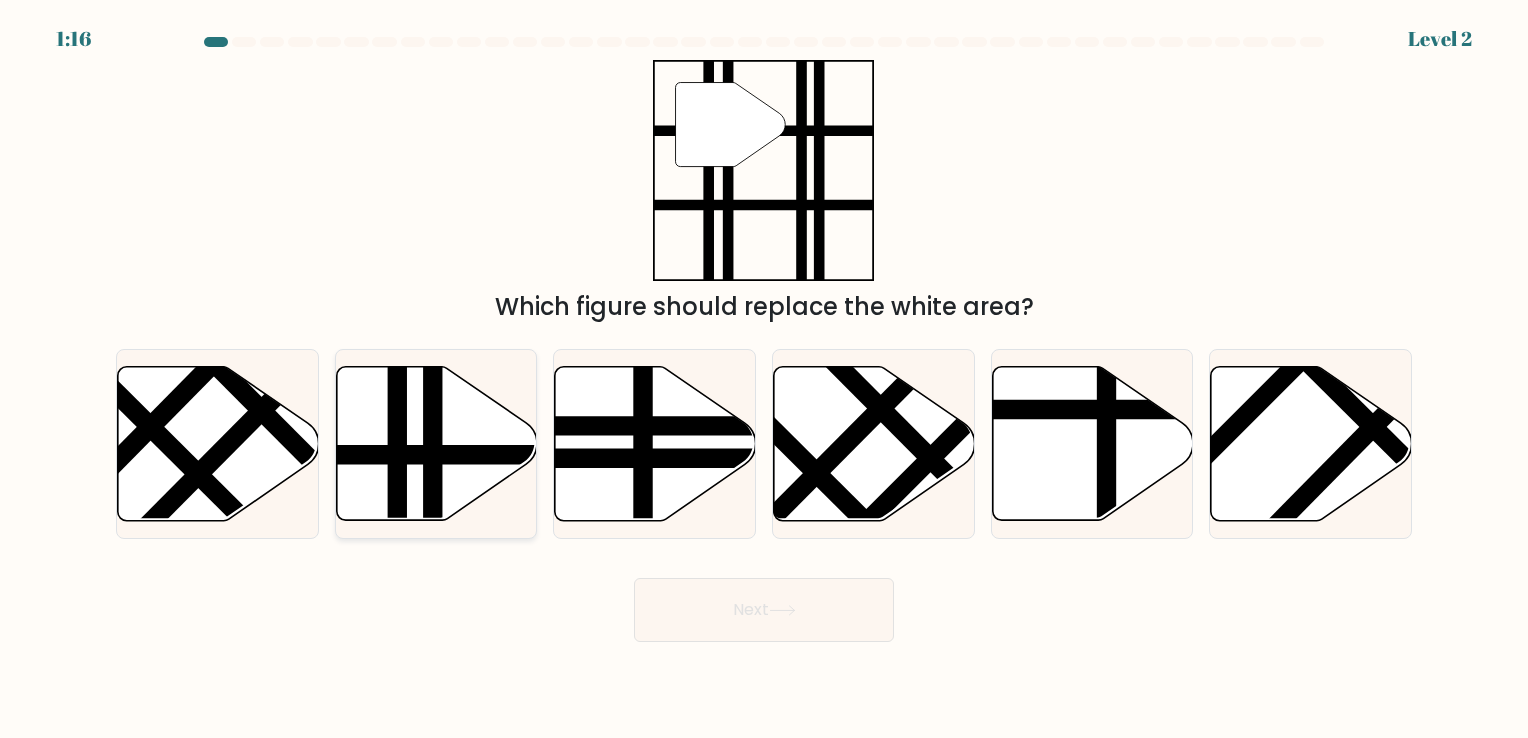 click at bounding box center (433, 527) 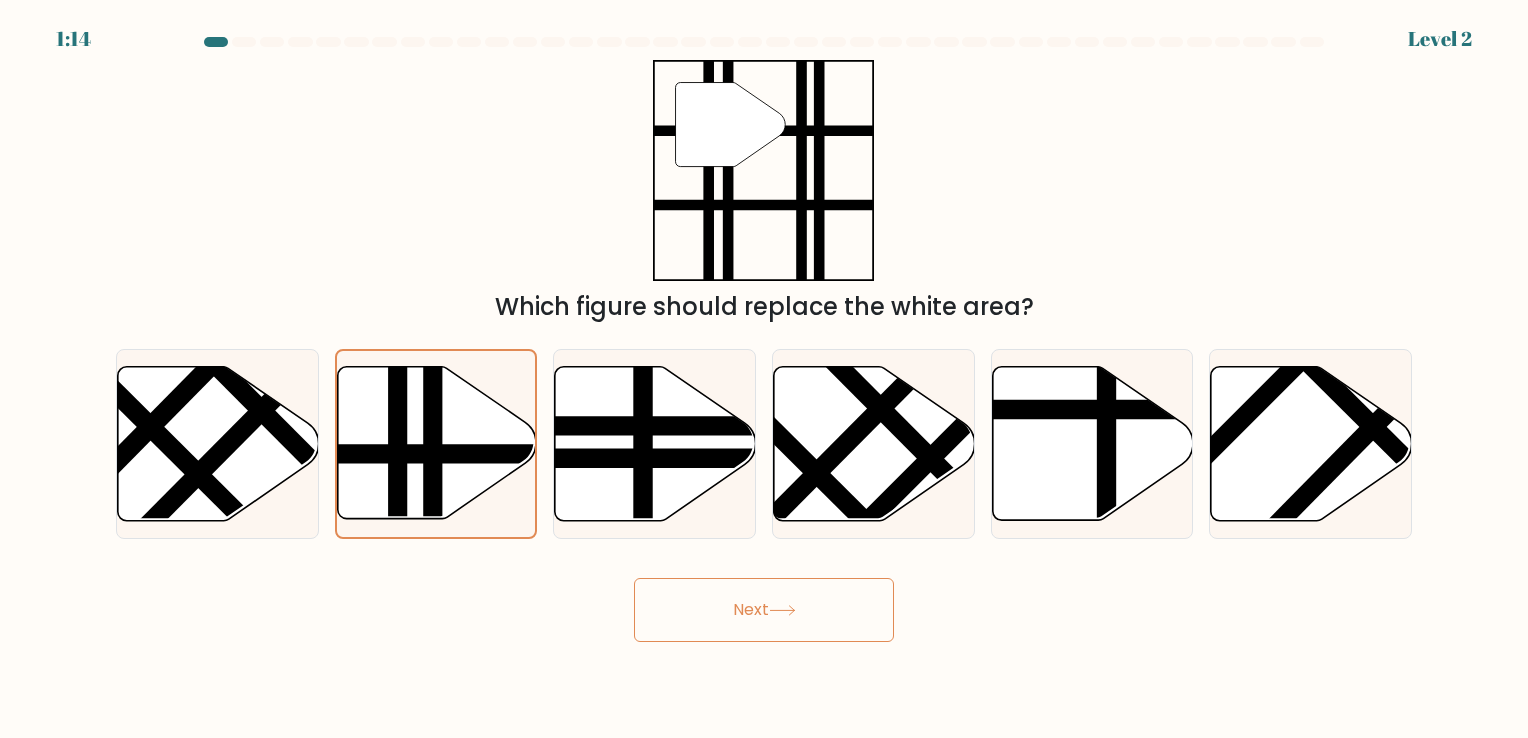 click on "Next" at bounding box center (764, 610) 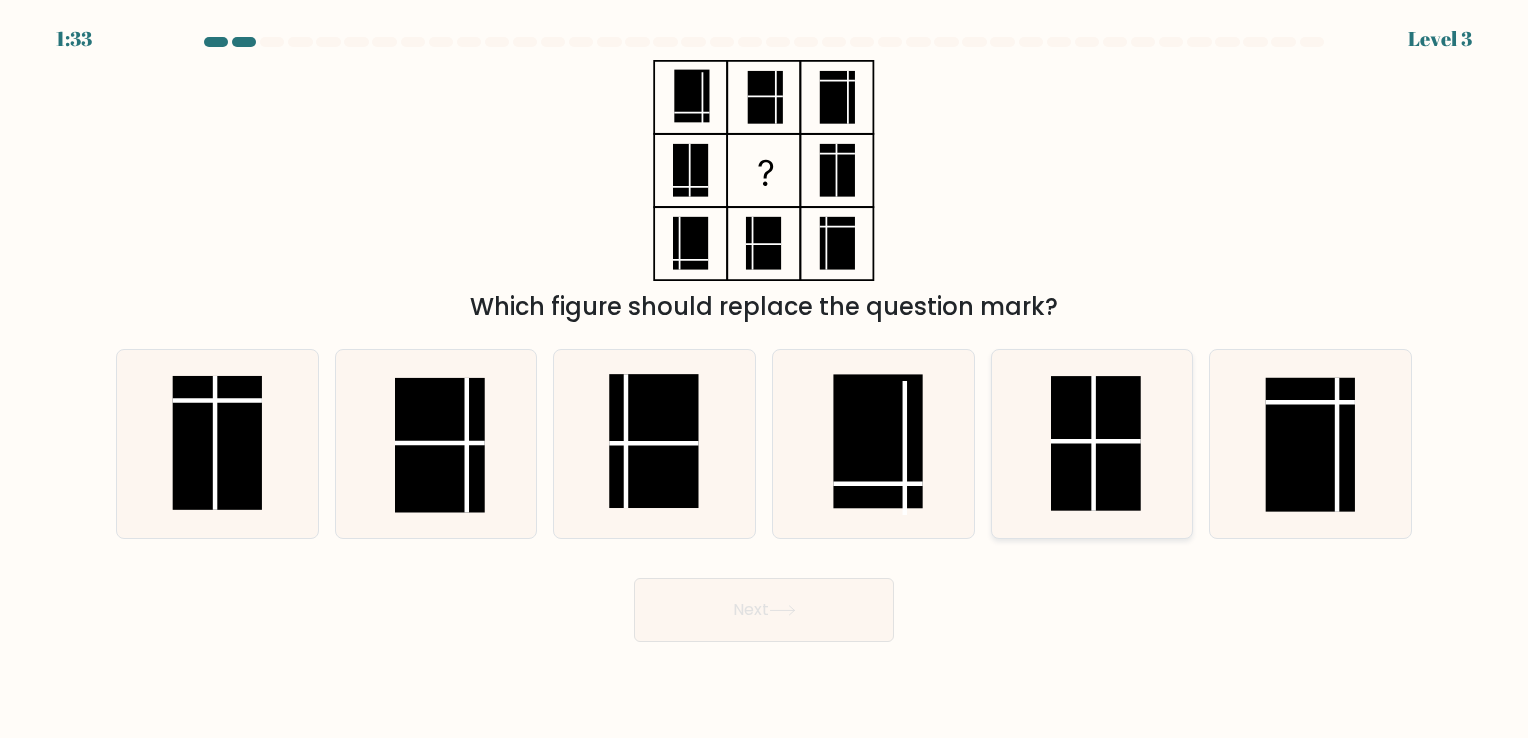 click at bounding box center (1091, 443) 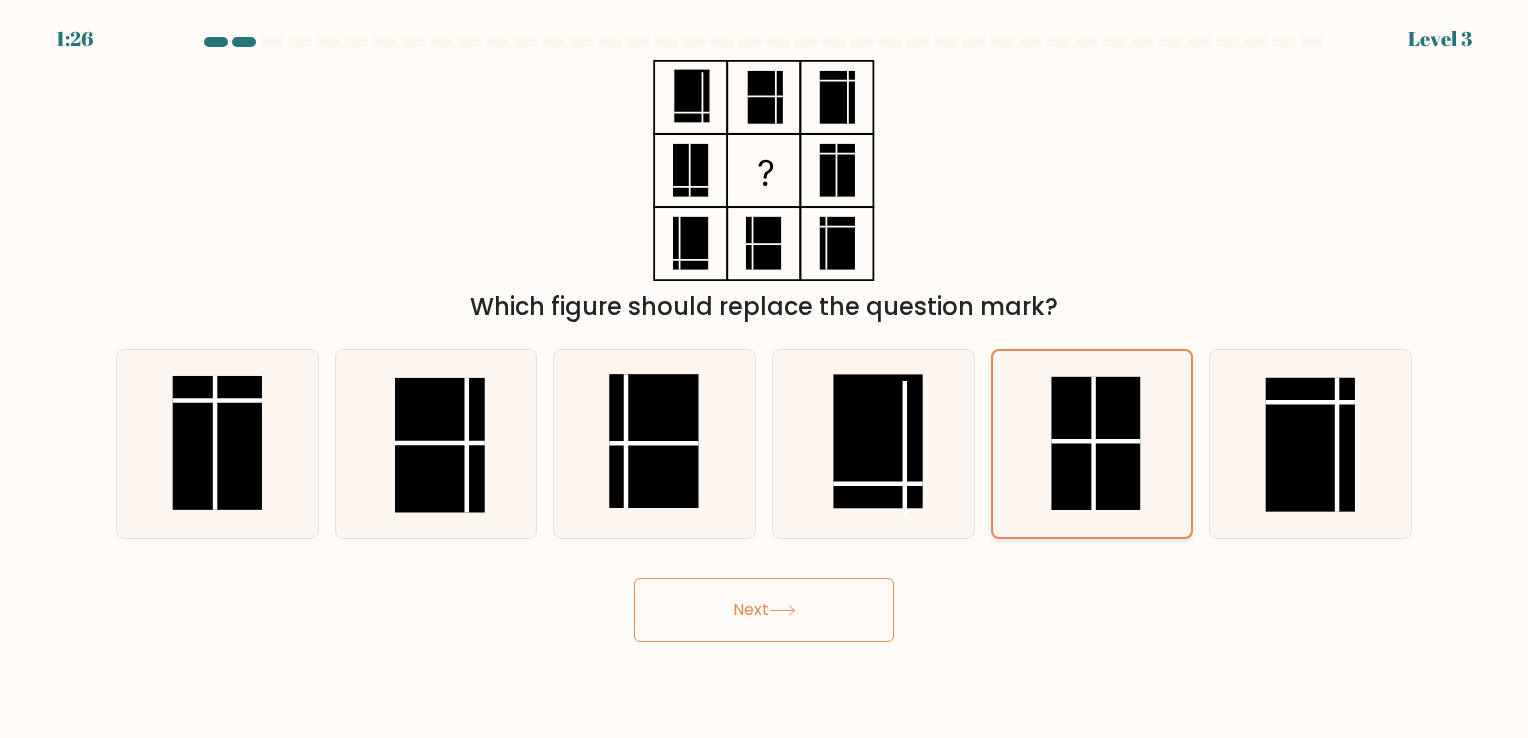 click at bounding box center (1096, 443) 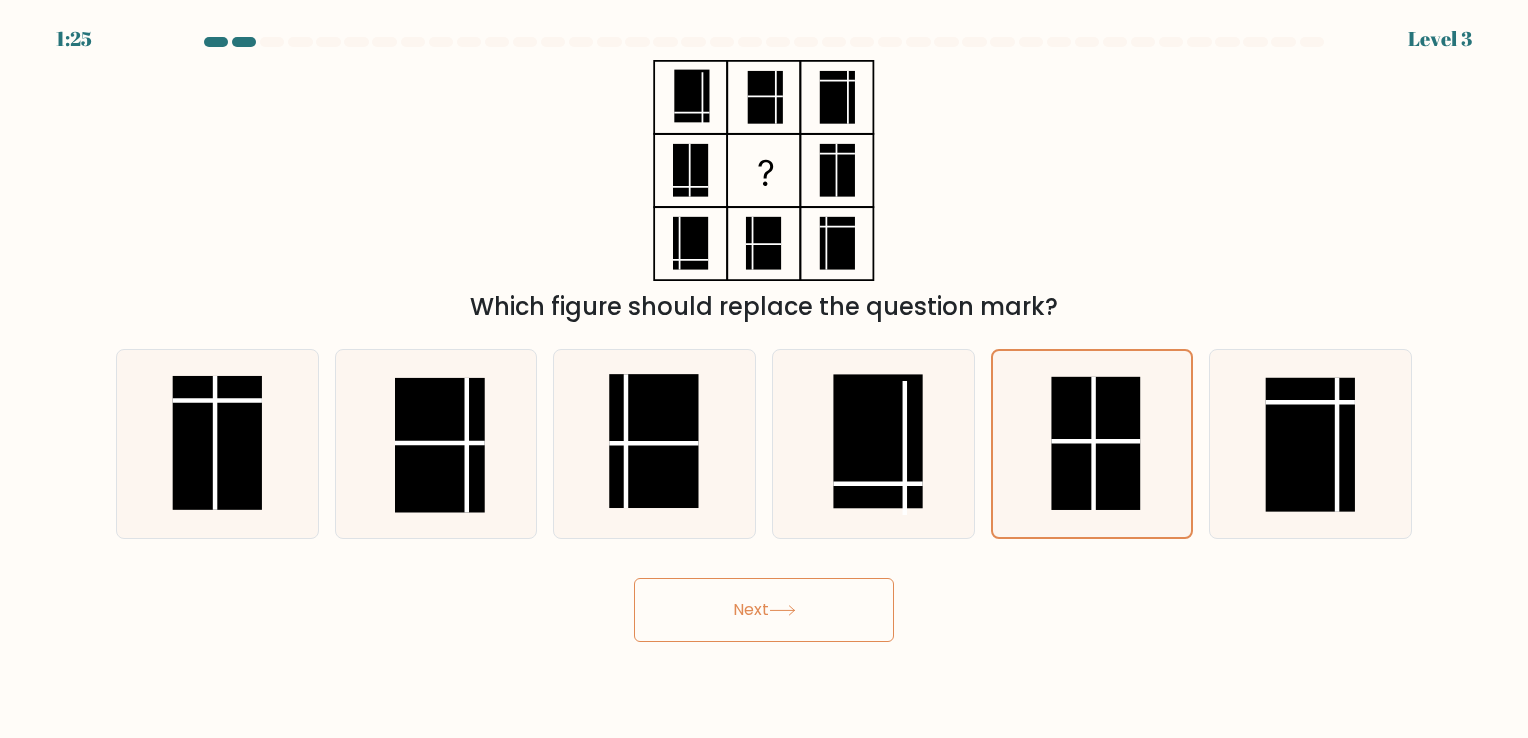 click on "Next" at bounding box center [764, 610] 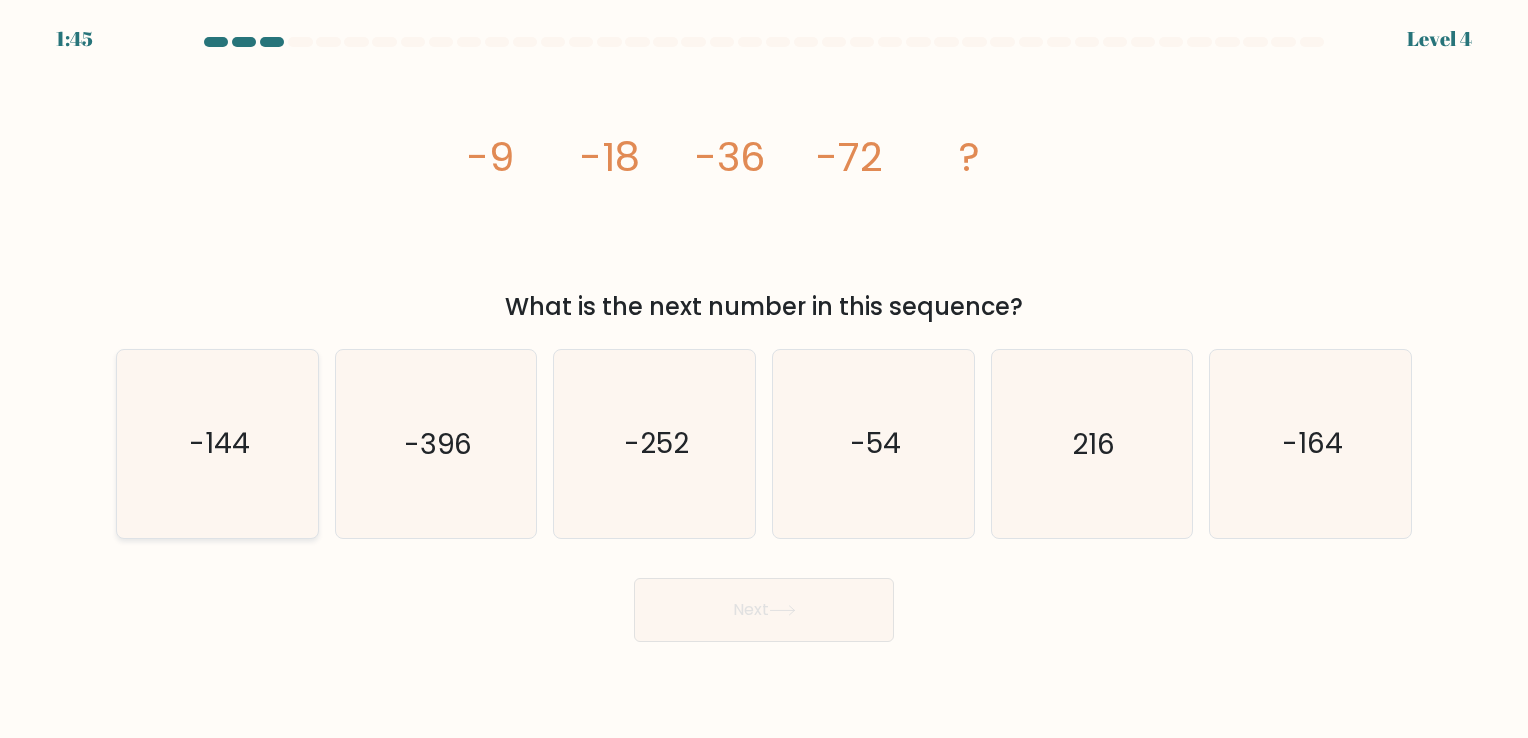 click on "-144" at bounding box center (217, 443) 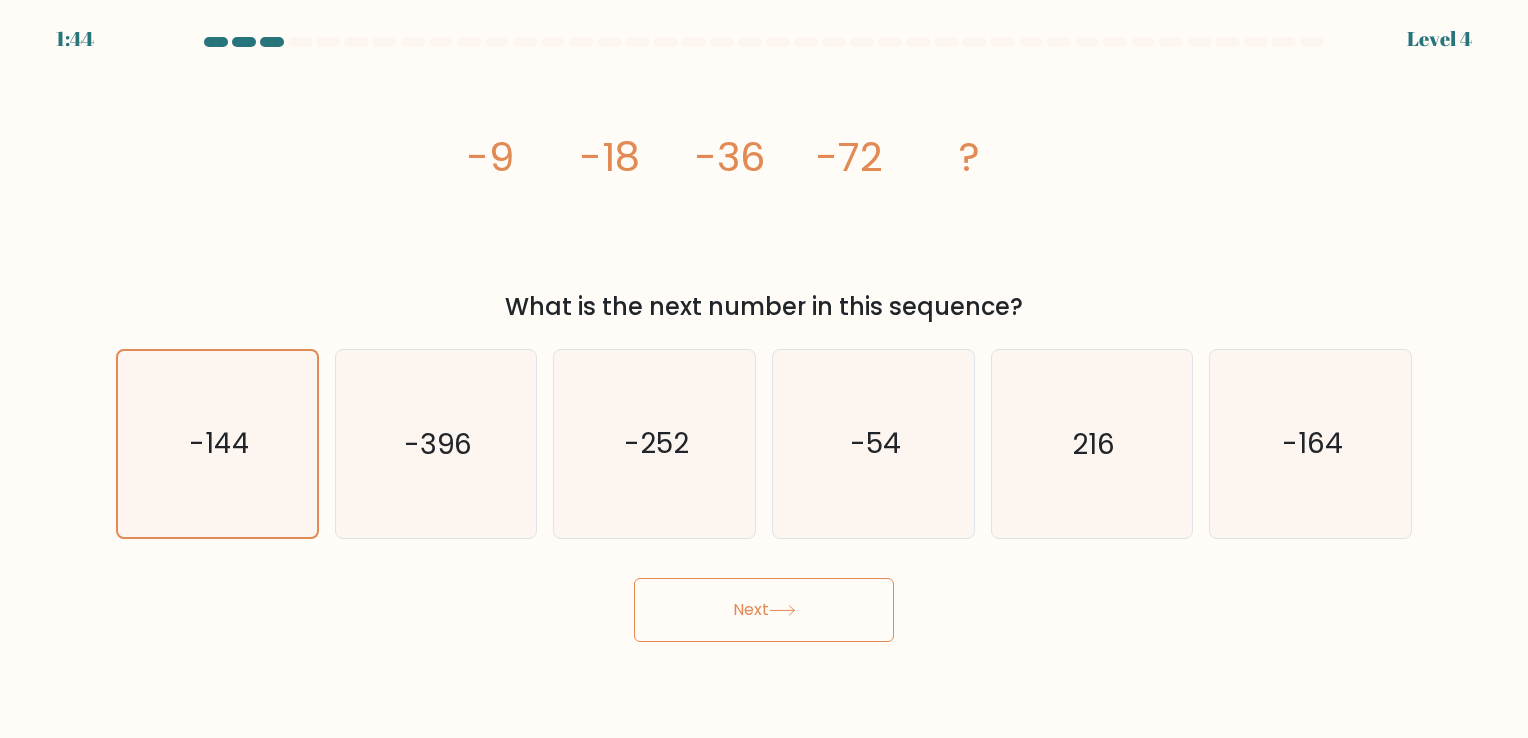 click on "Next" at bounding box center [764, 610] 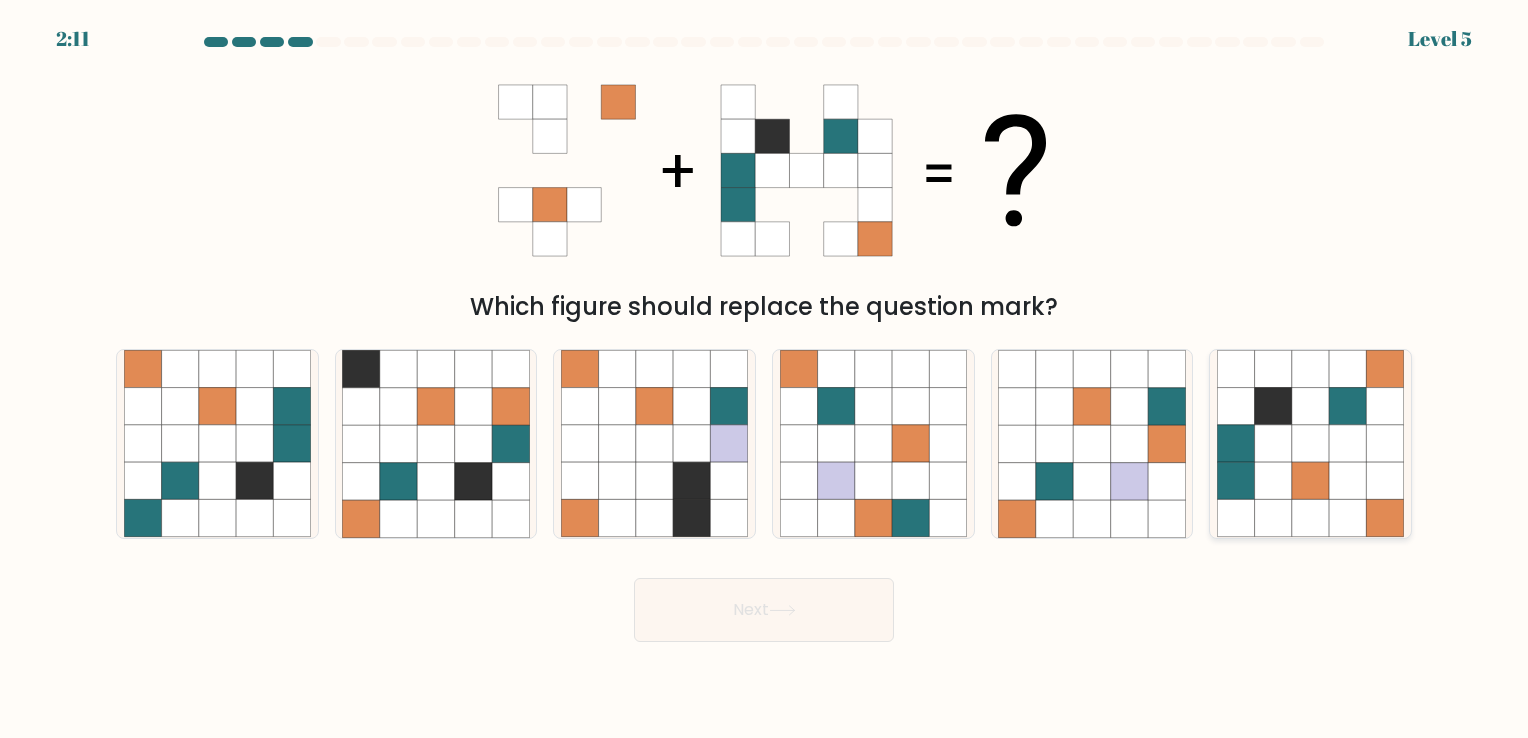 click at bounding box center (1273, 406) 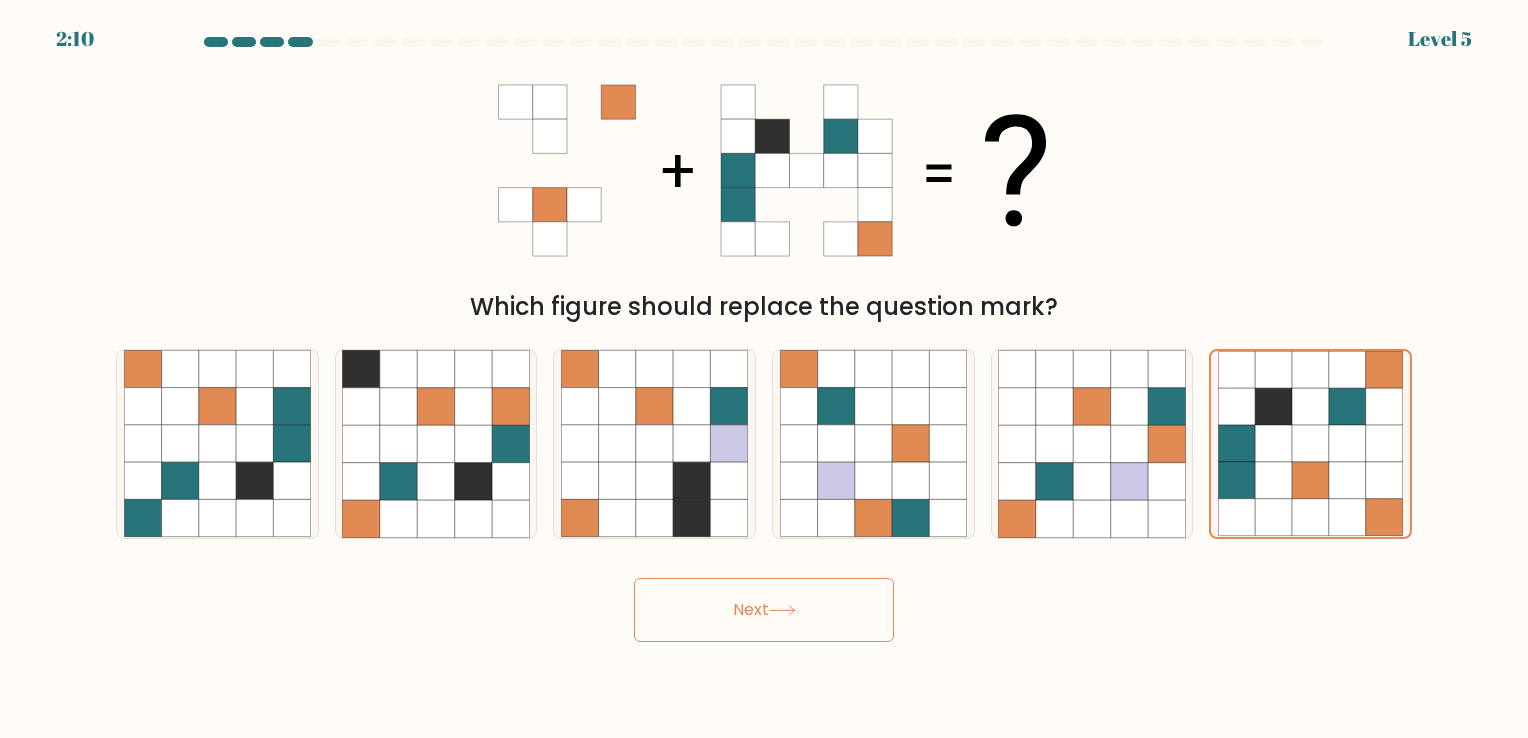 click on "Next" at bounding box center [764, 610] 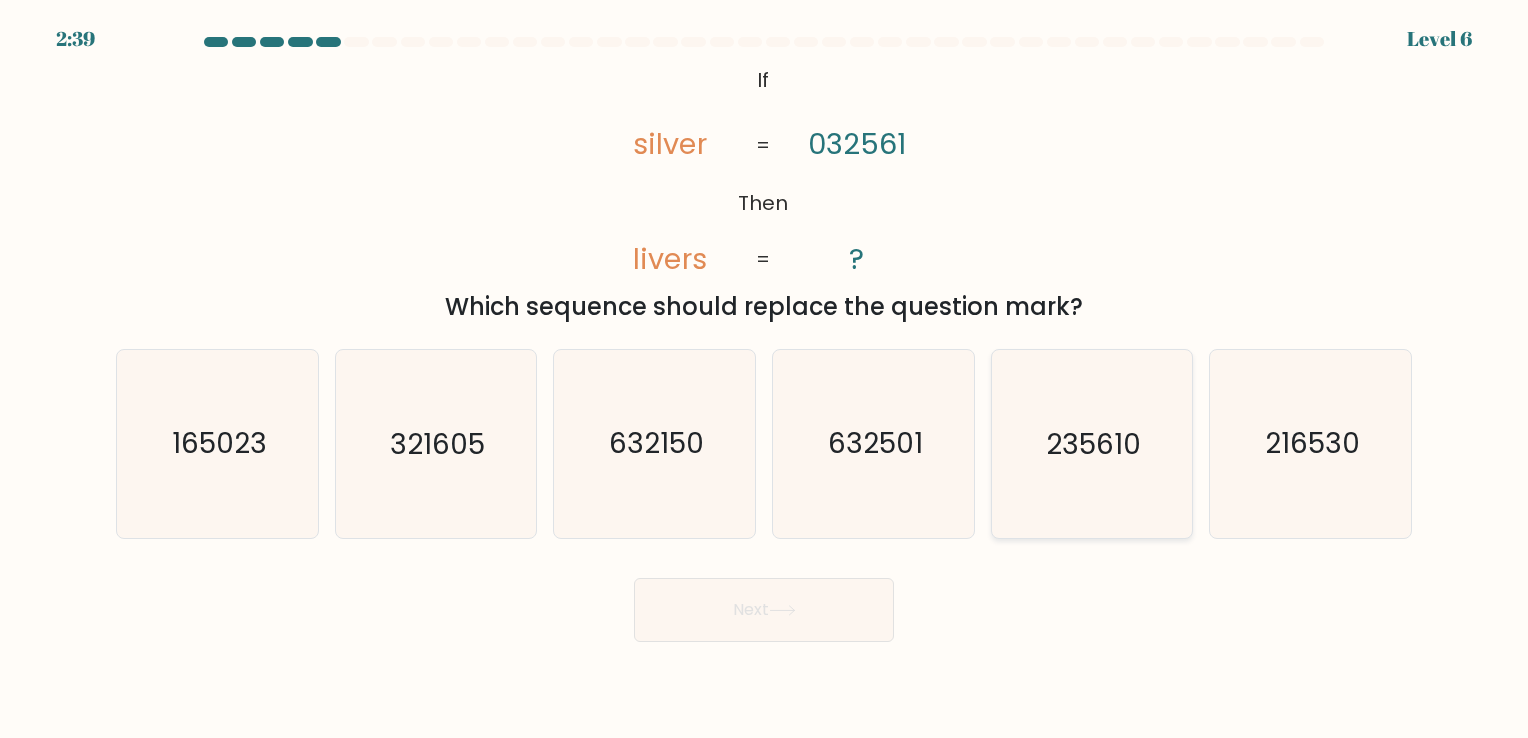click on "235610" at bounding box center [1091, 443] 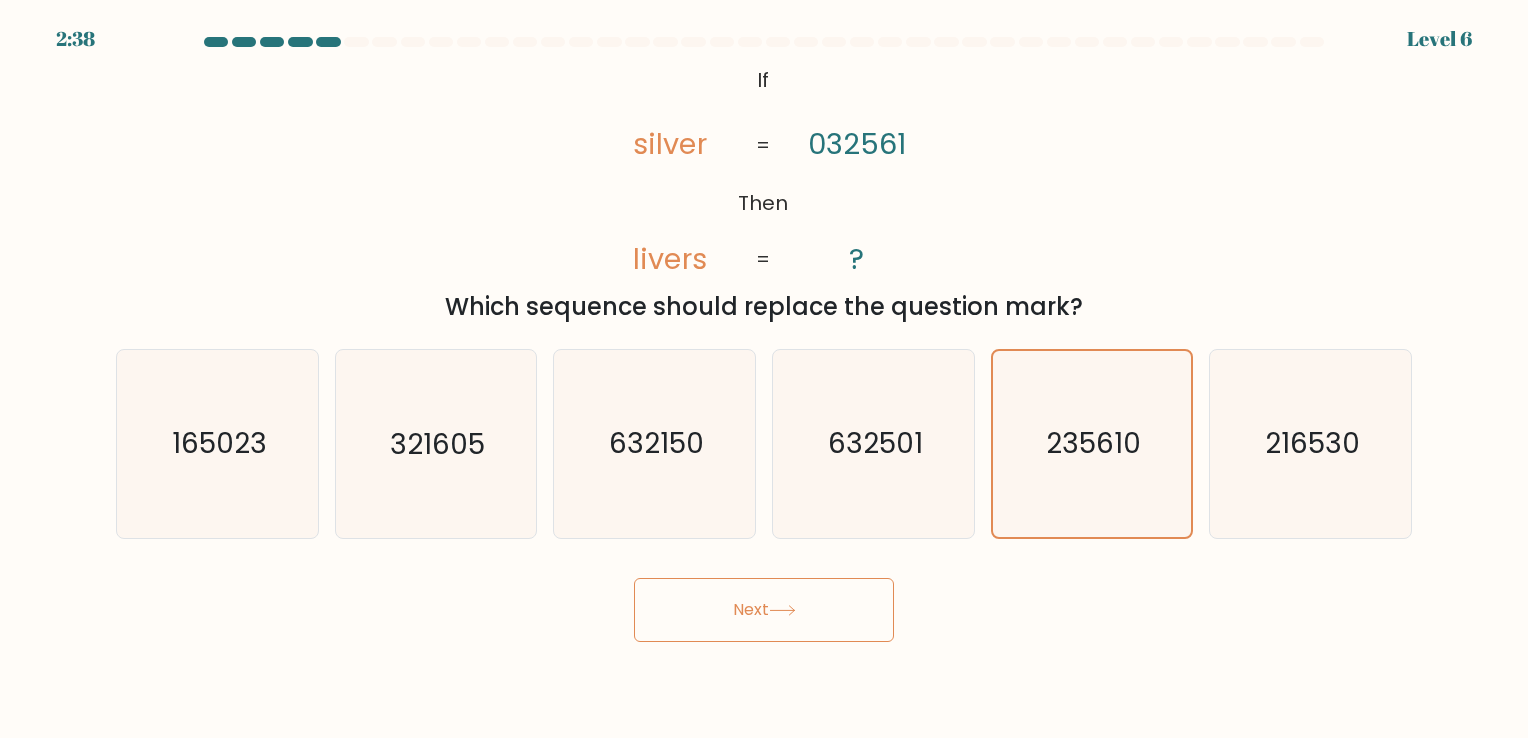 click on "Next" at bounding box center (764, 610) 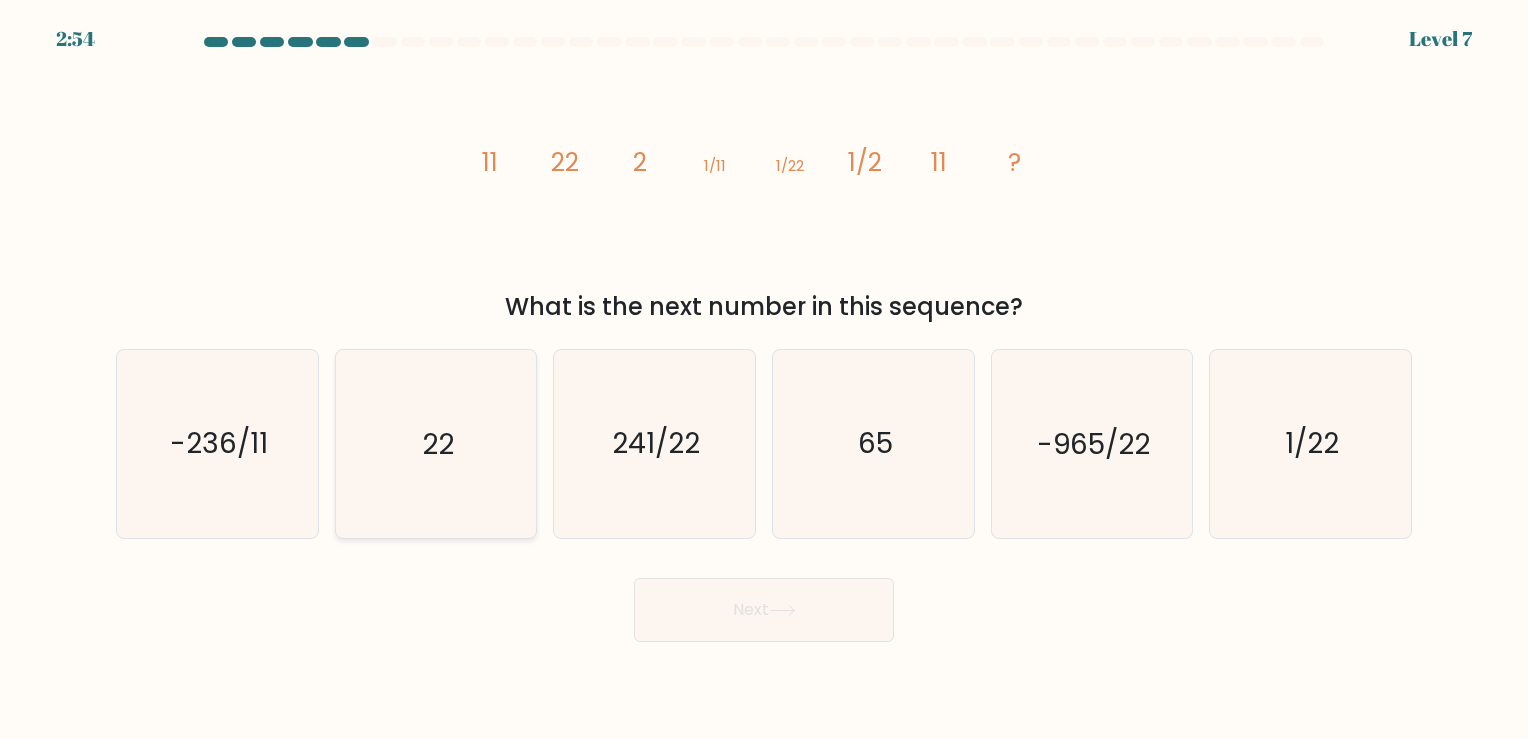 click on "22" at bounding box center (438, 444) 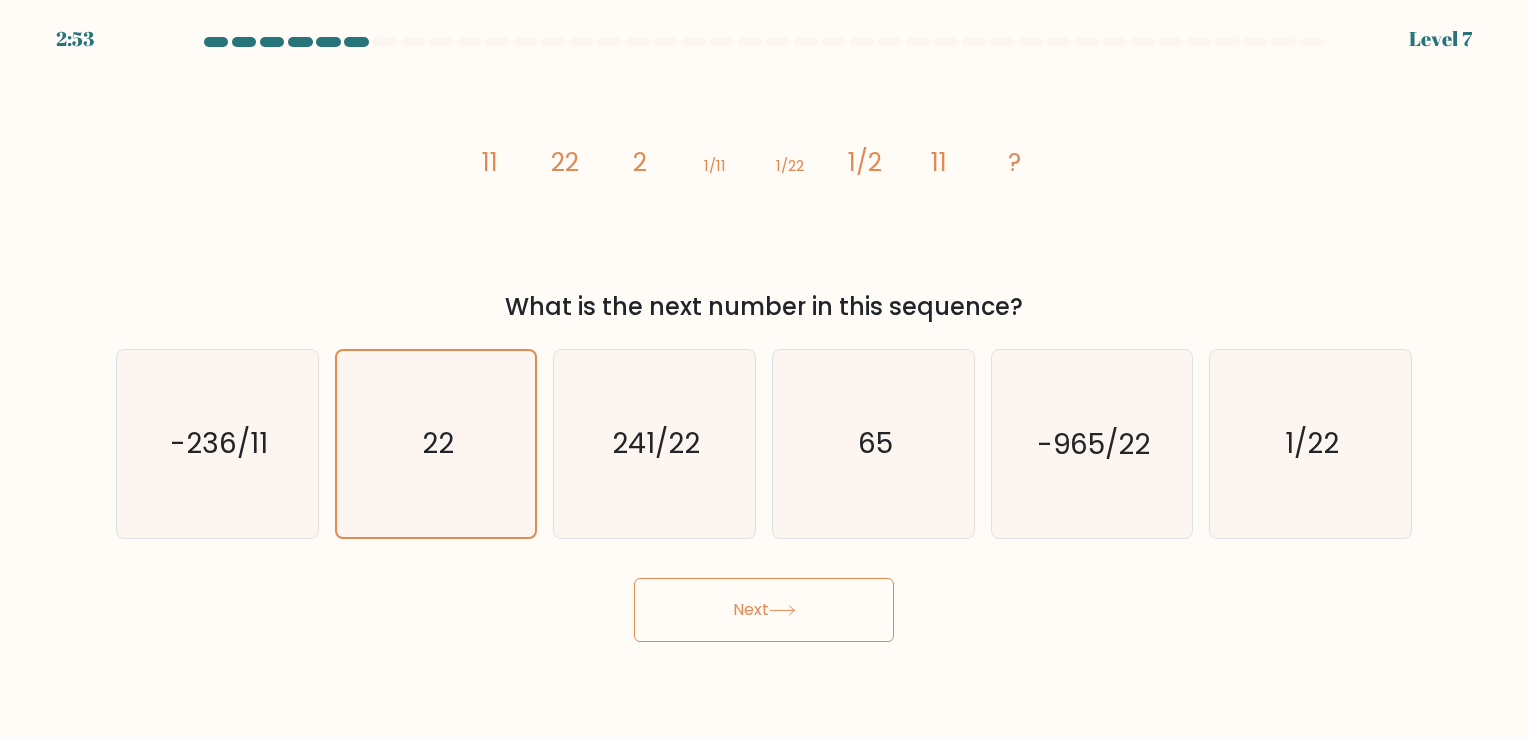 click on "Next" at bounding box center (764, 610) 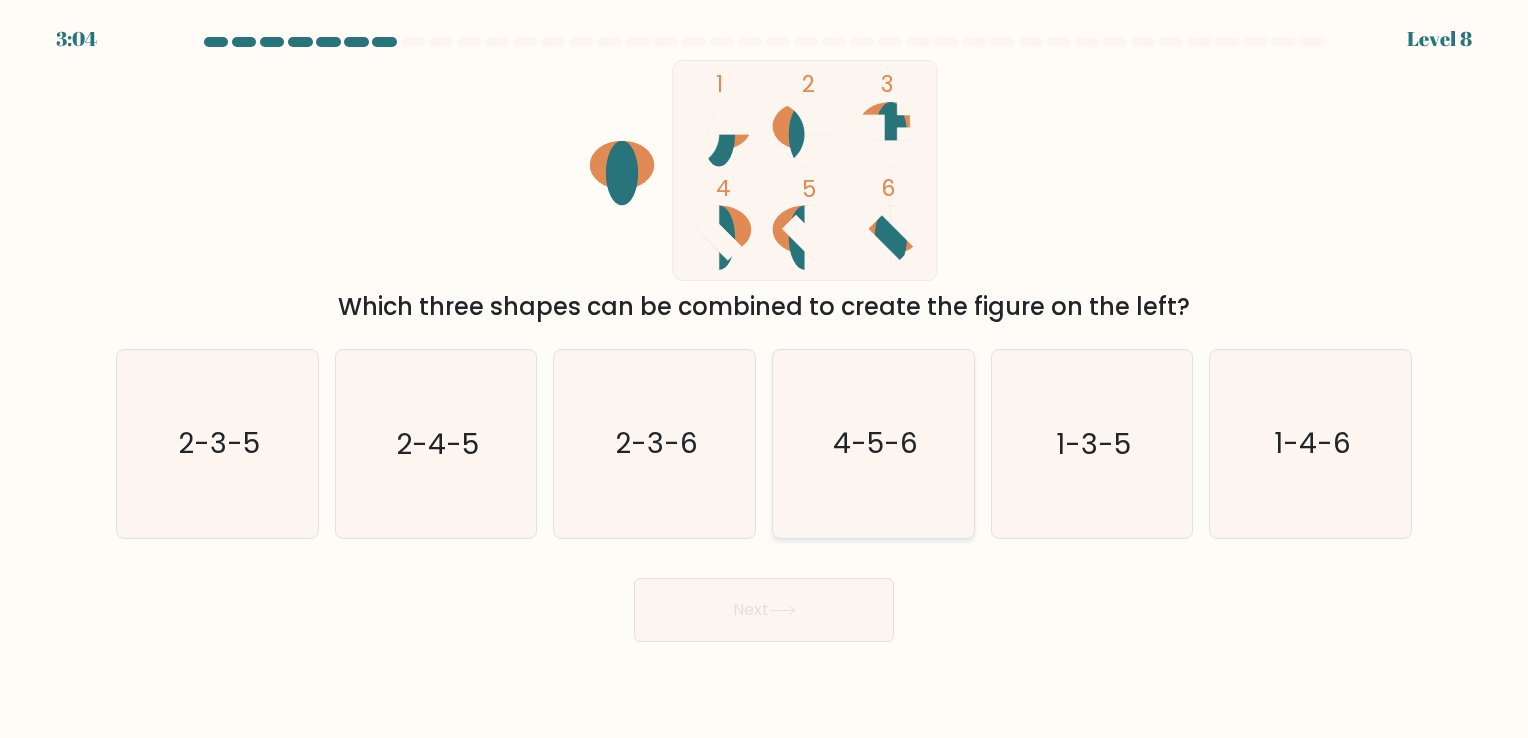 click on "4-5-6" at bounding box center (873, 443) 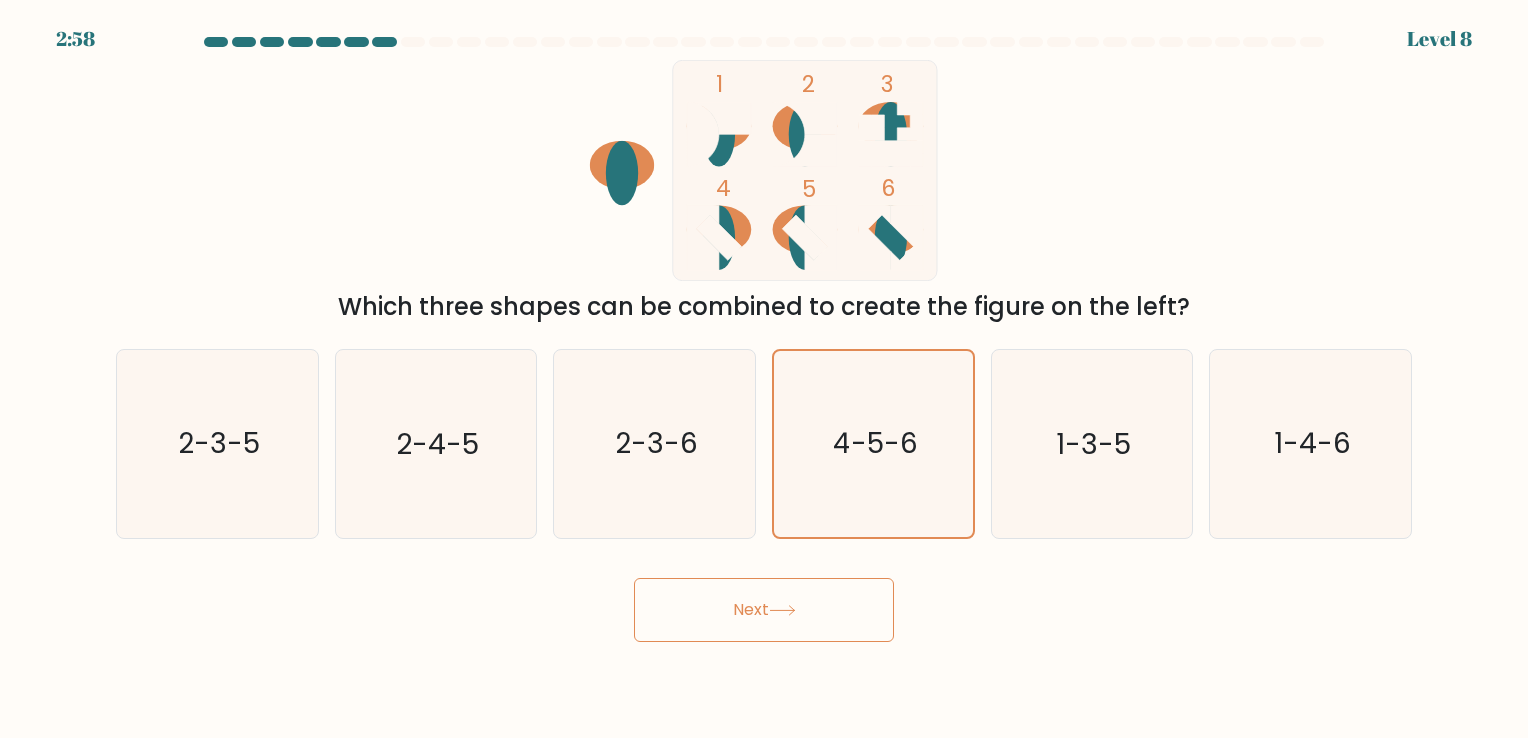 click on "Next" at bounding box center (764, 610) 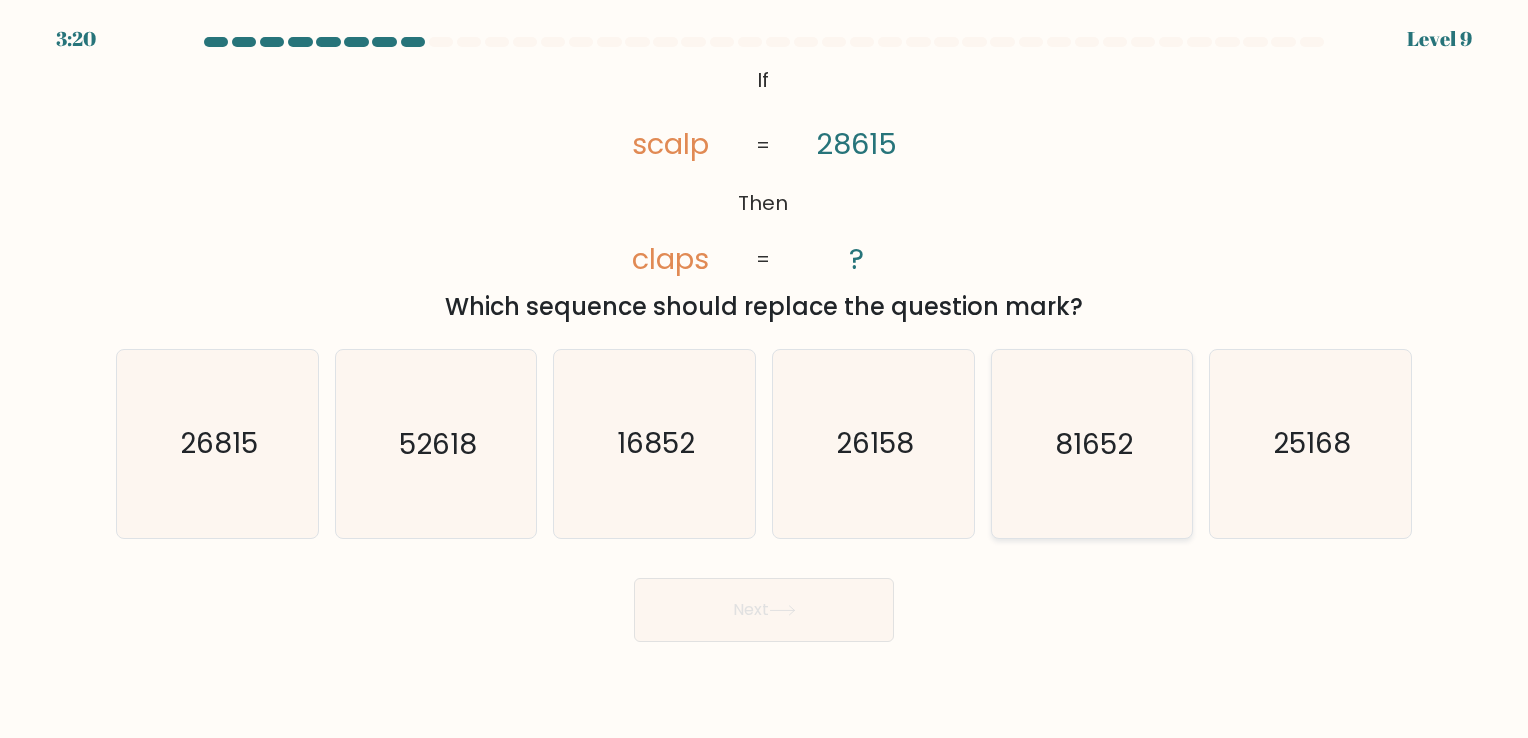 click on "81652" at bounding box center (1091, 443) 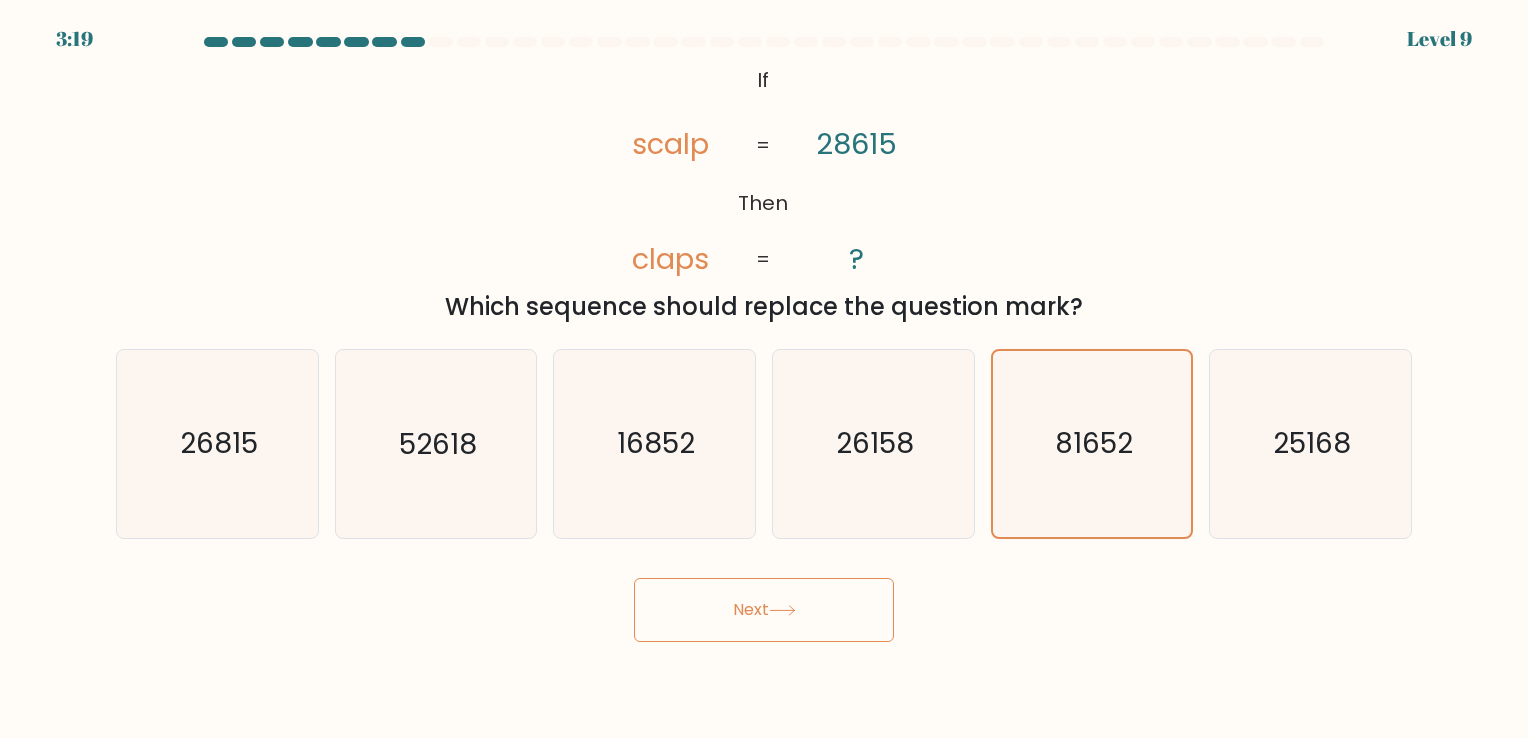 click on "Next" at bounding box center [764, 610] 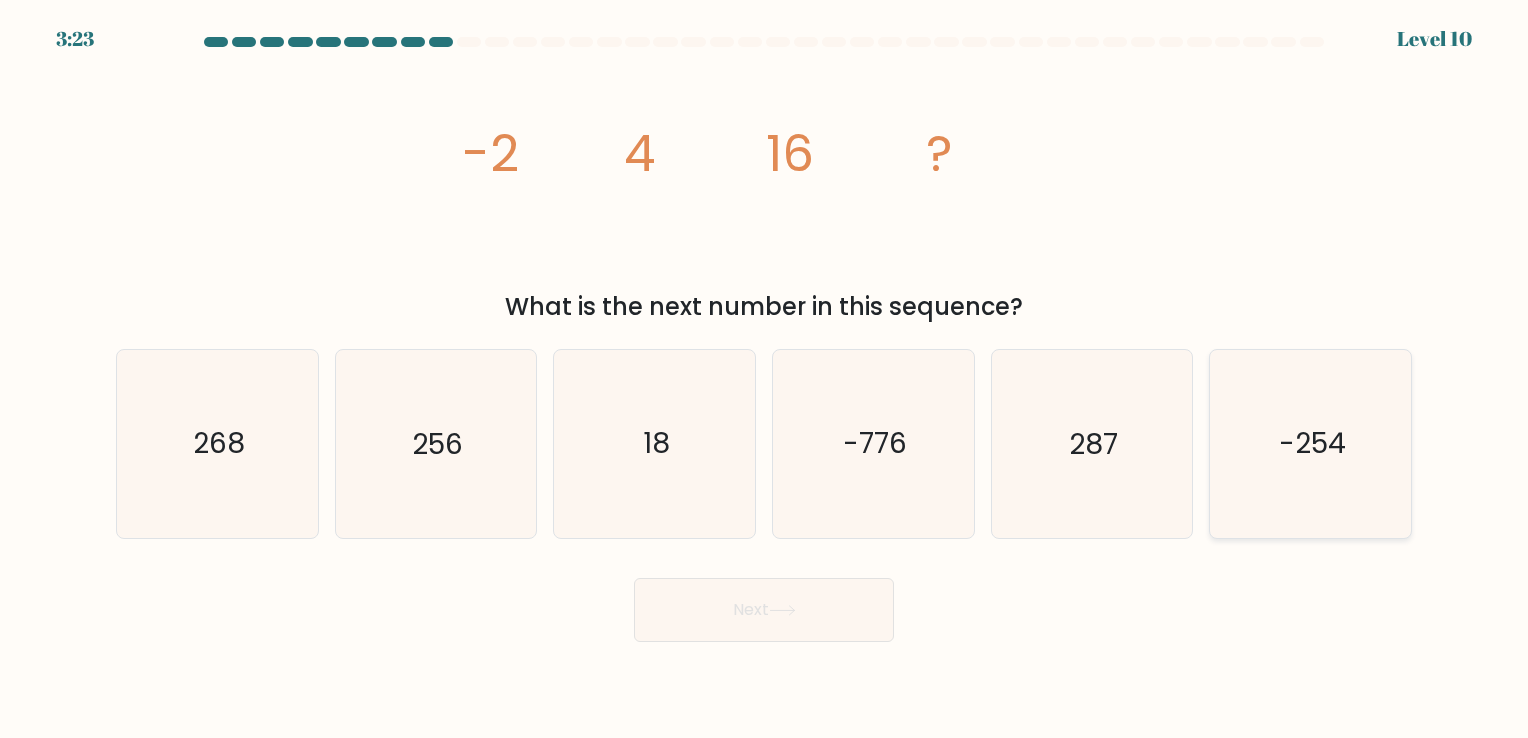 click on "-254" at bounding box center [1312, 444] 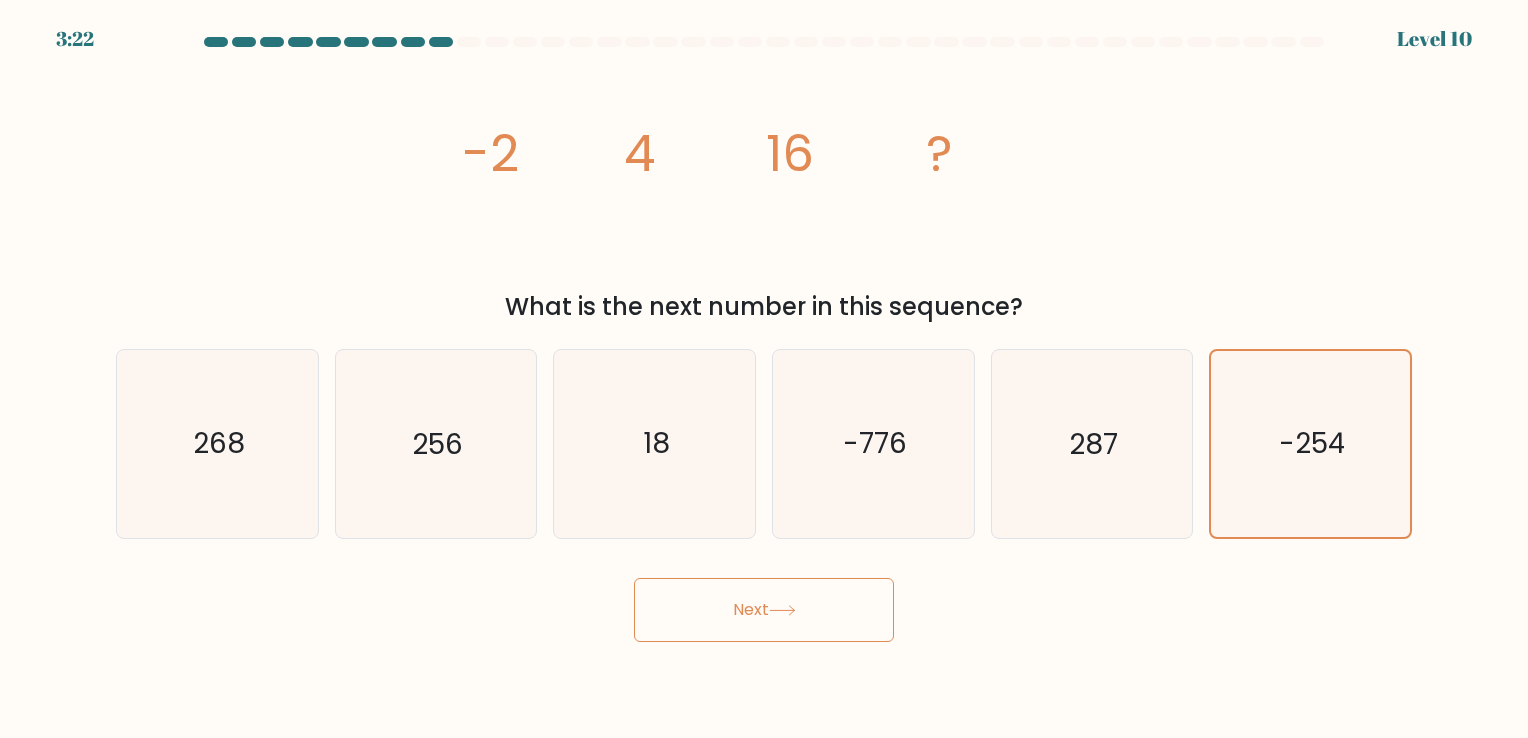 click on "3:22
Level 10" at bounding box center [764, 369] 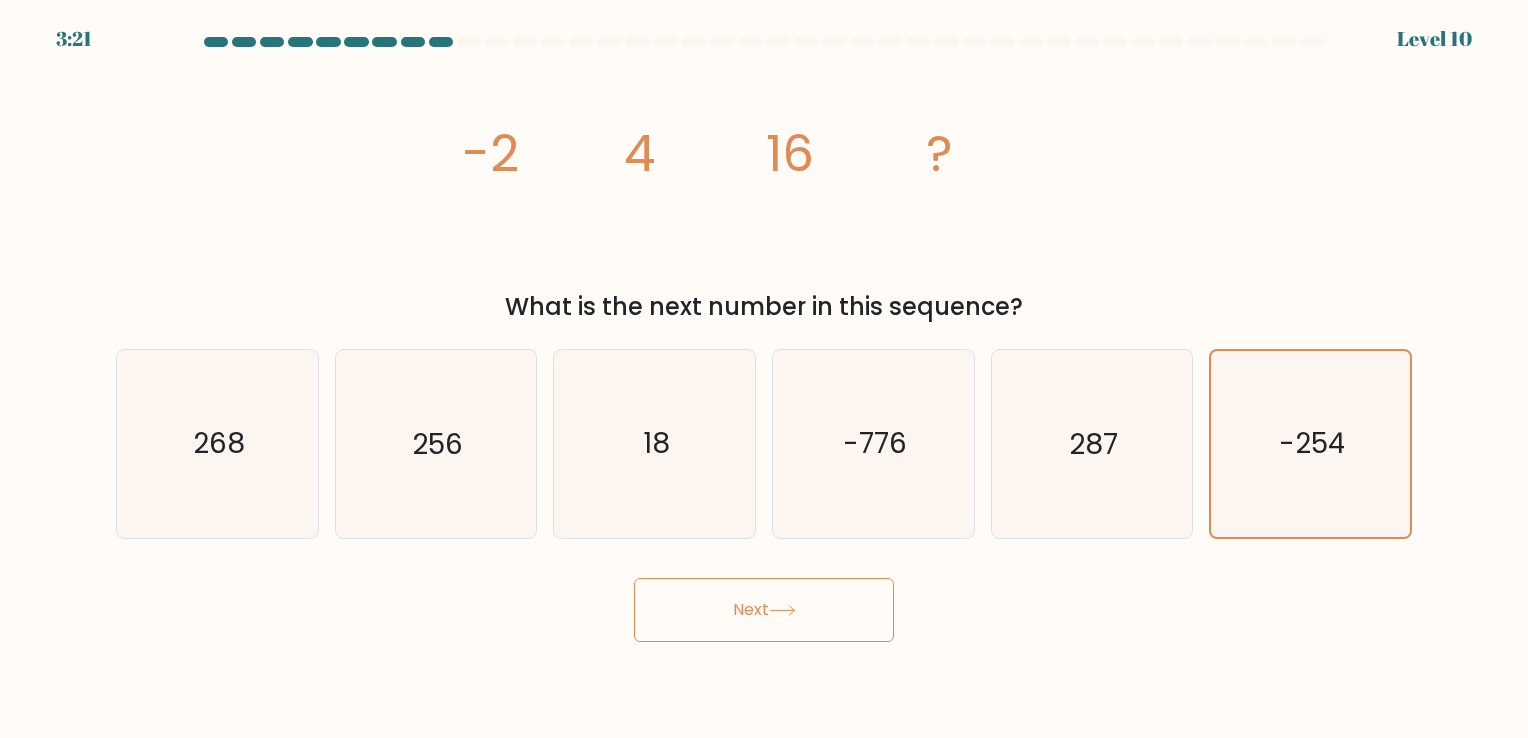 click on "Next" at bounding box center (764, 610) 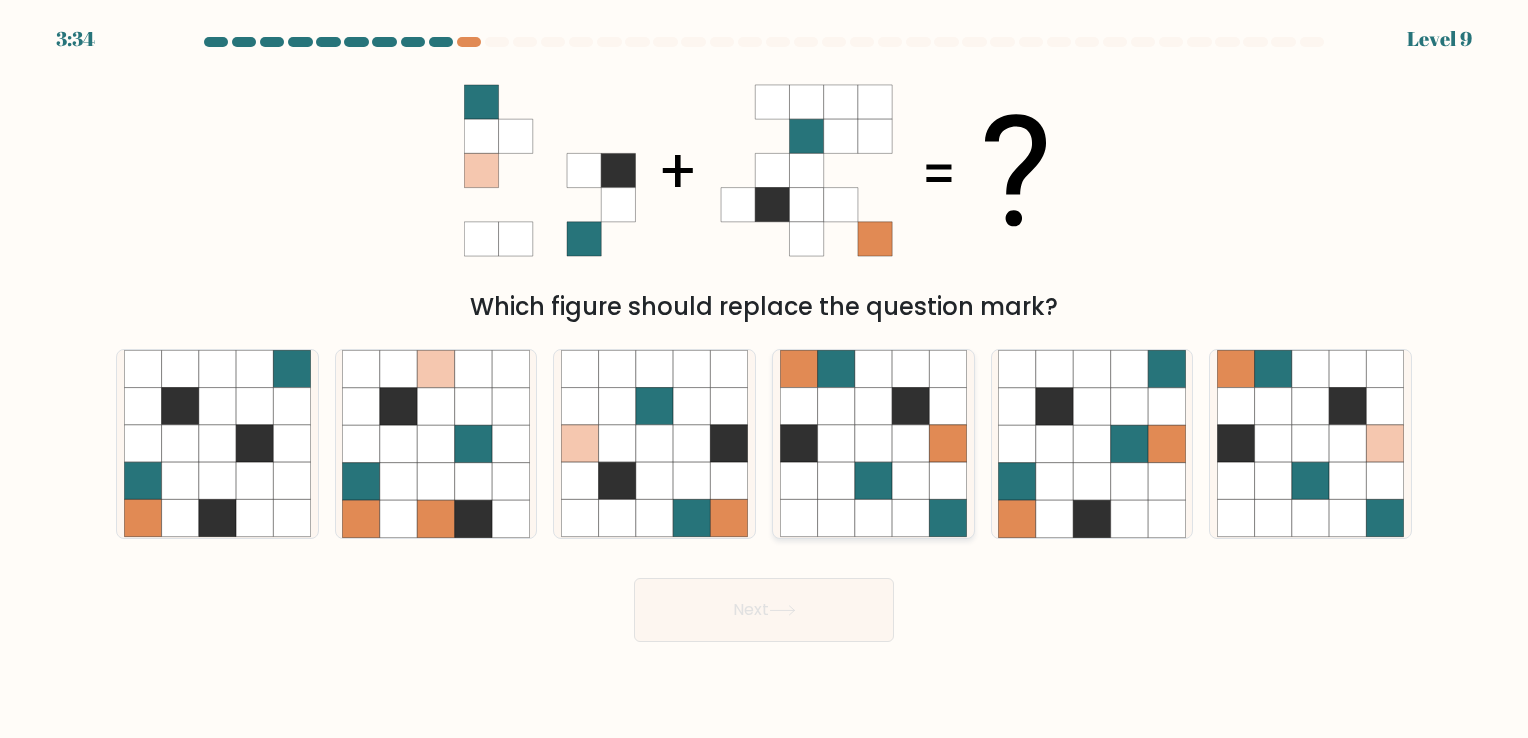 click at bounding box center [835, 406] 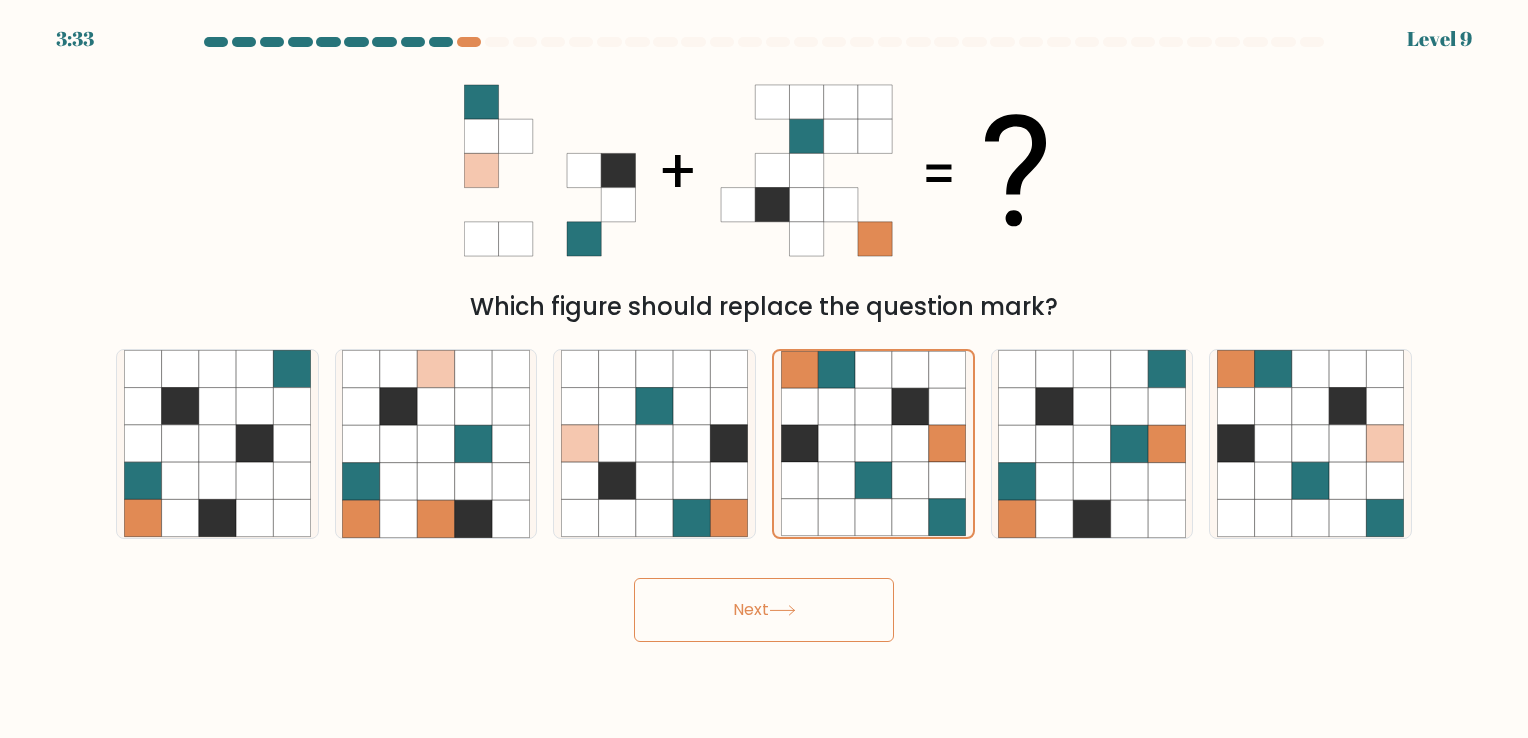click on "Next" at bounding box center (764, 610) 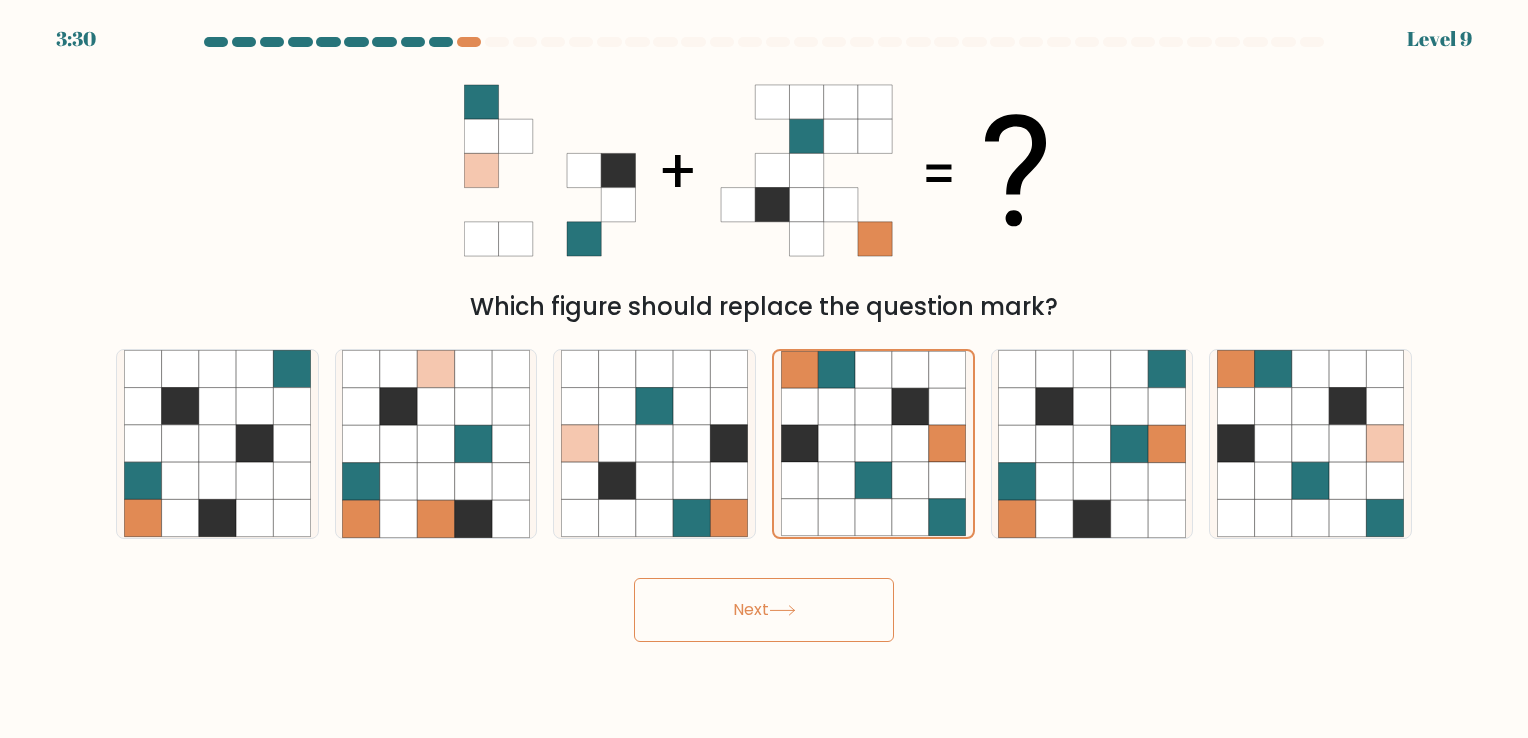 click on "Next" at bounding box center [764, 610] 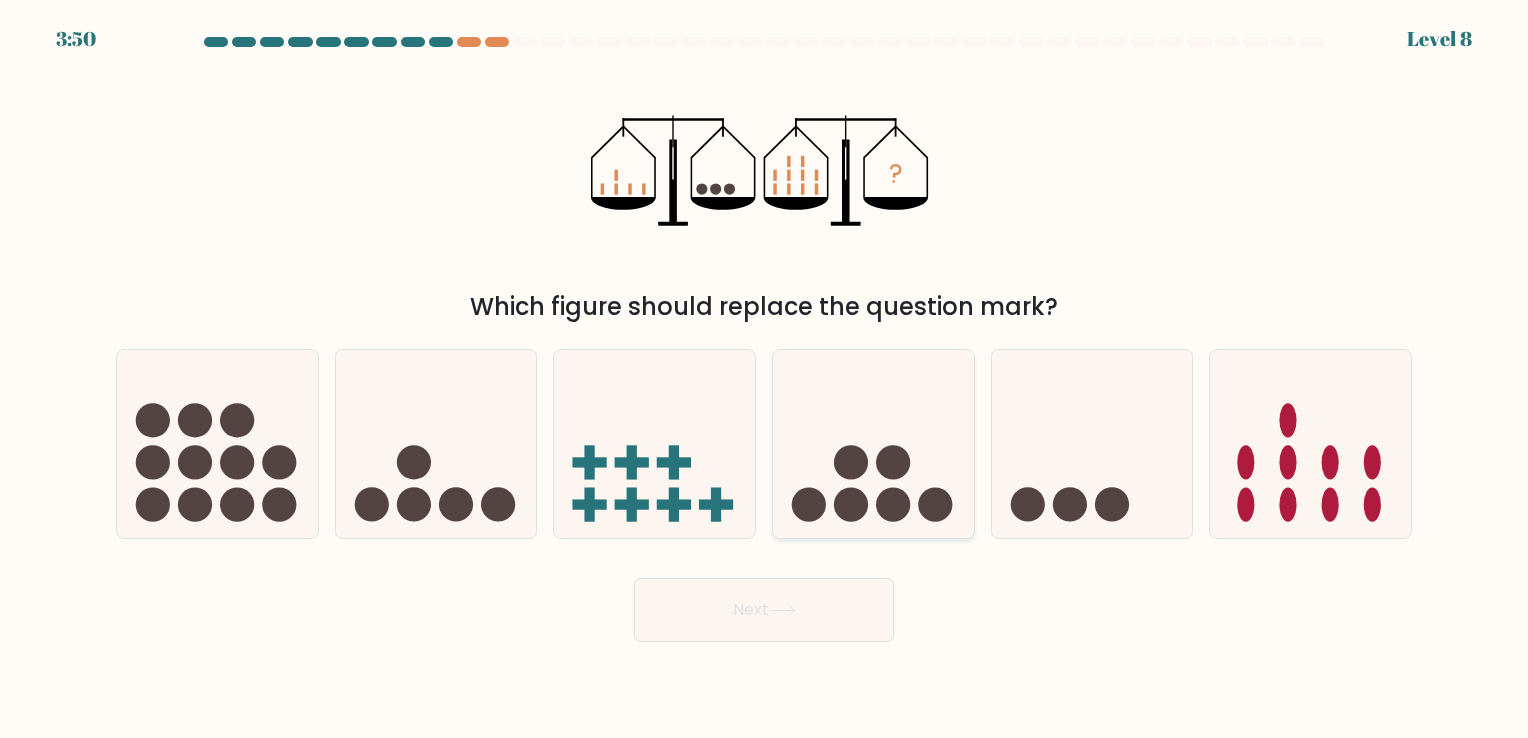 click at bounding box center [851, 505] 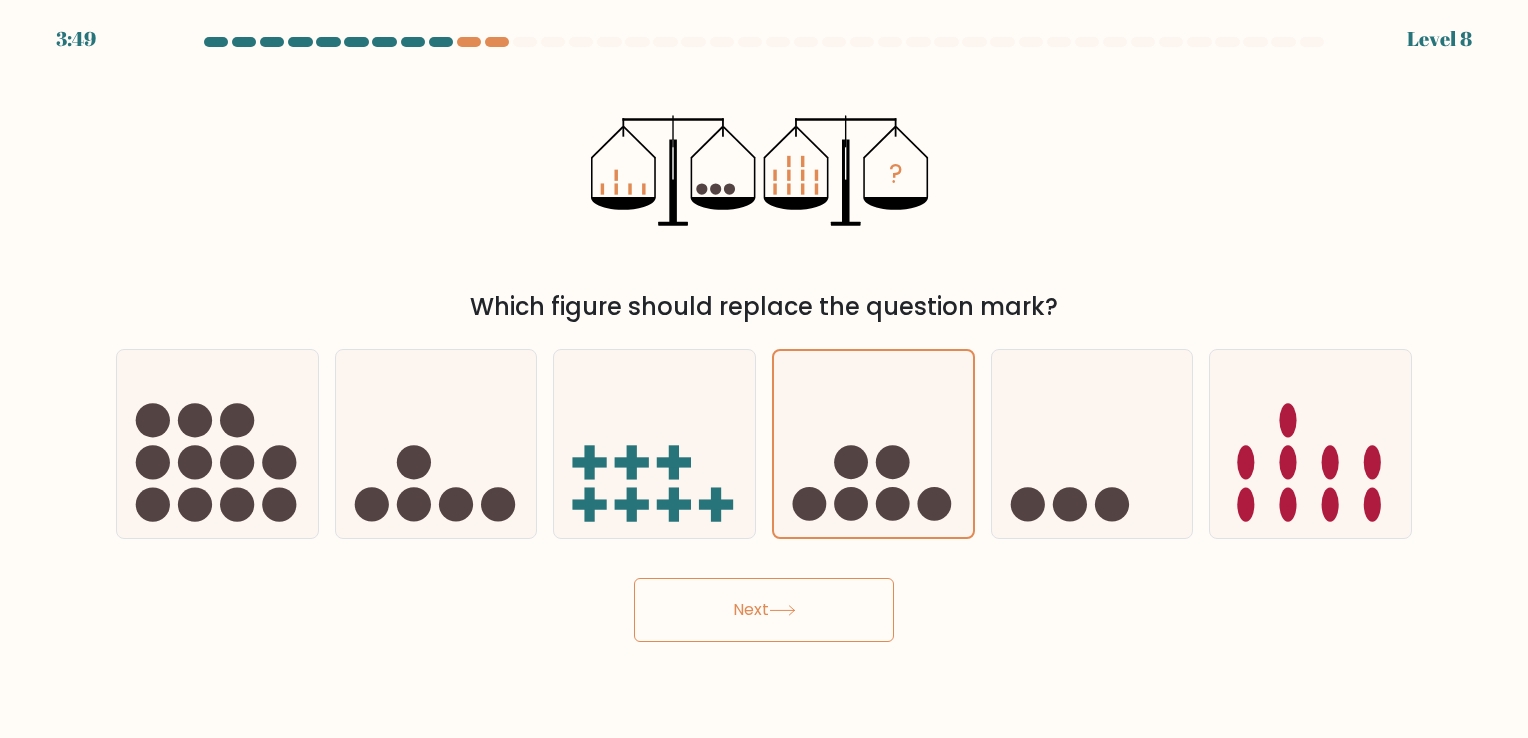 click on "Next" at bounding box center (764, 610) 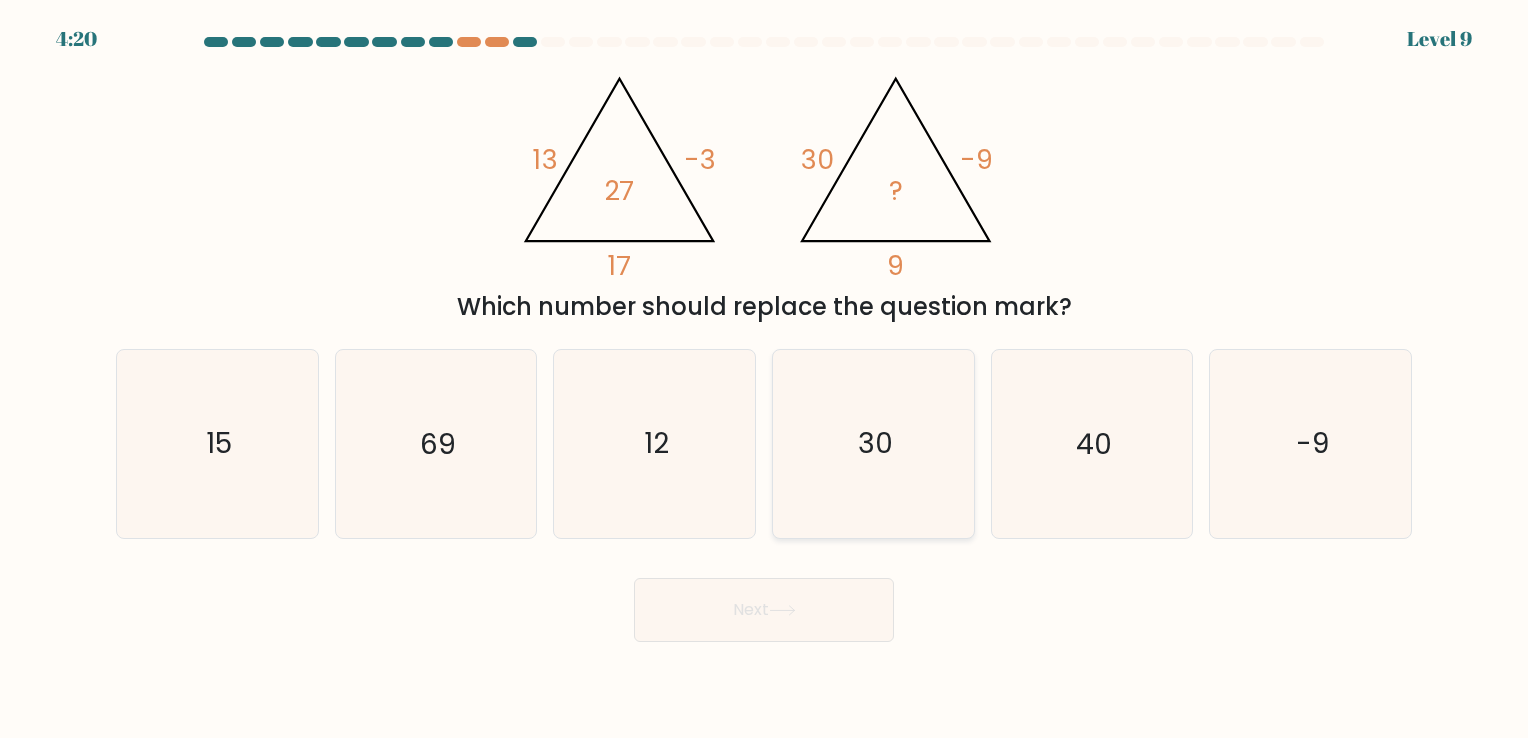 click on "30" at bounding box center [873, 443] 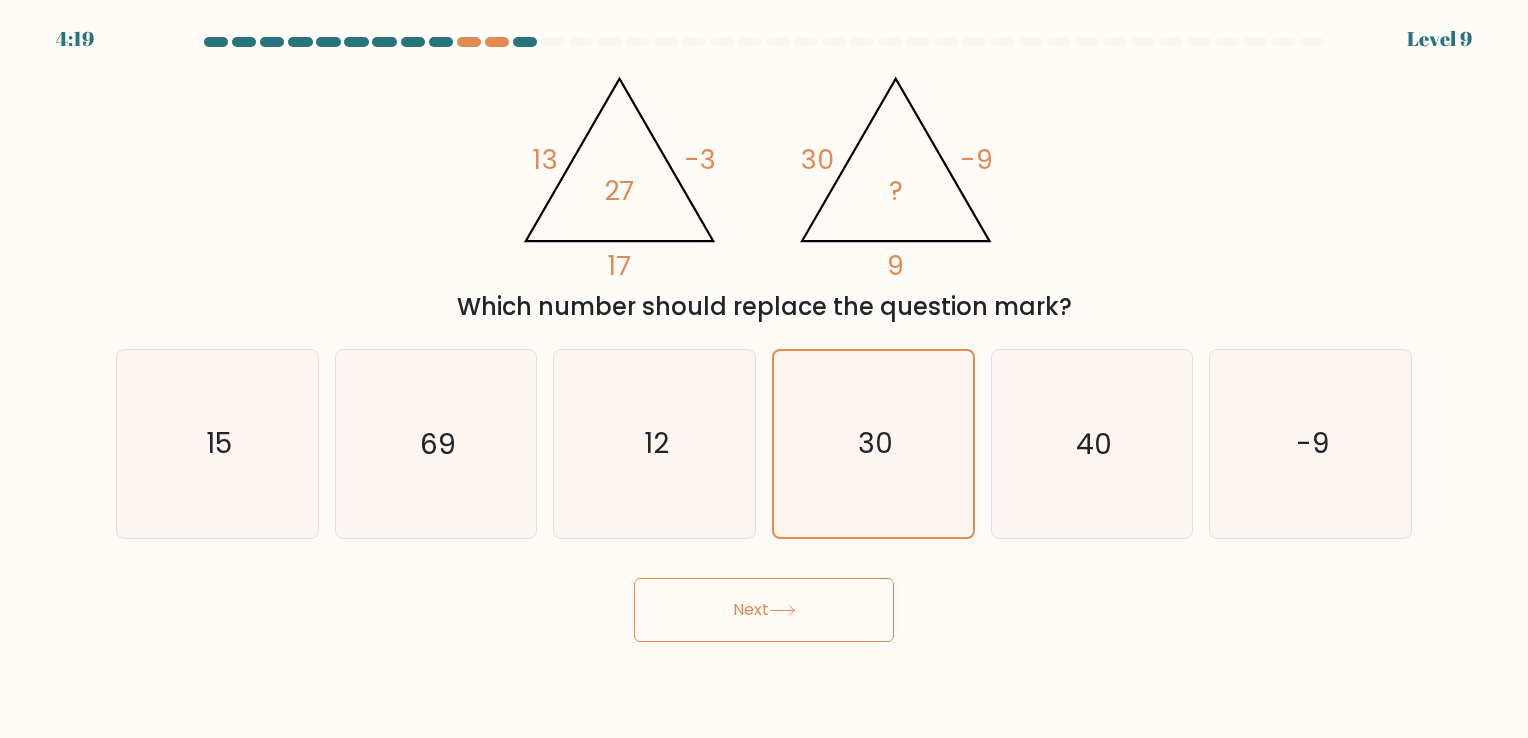 click on "Next" at bounding box center (764, 610) 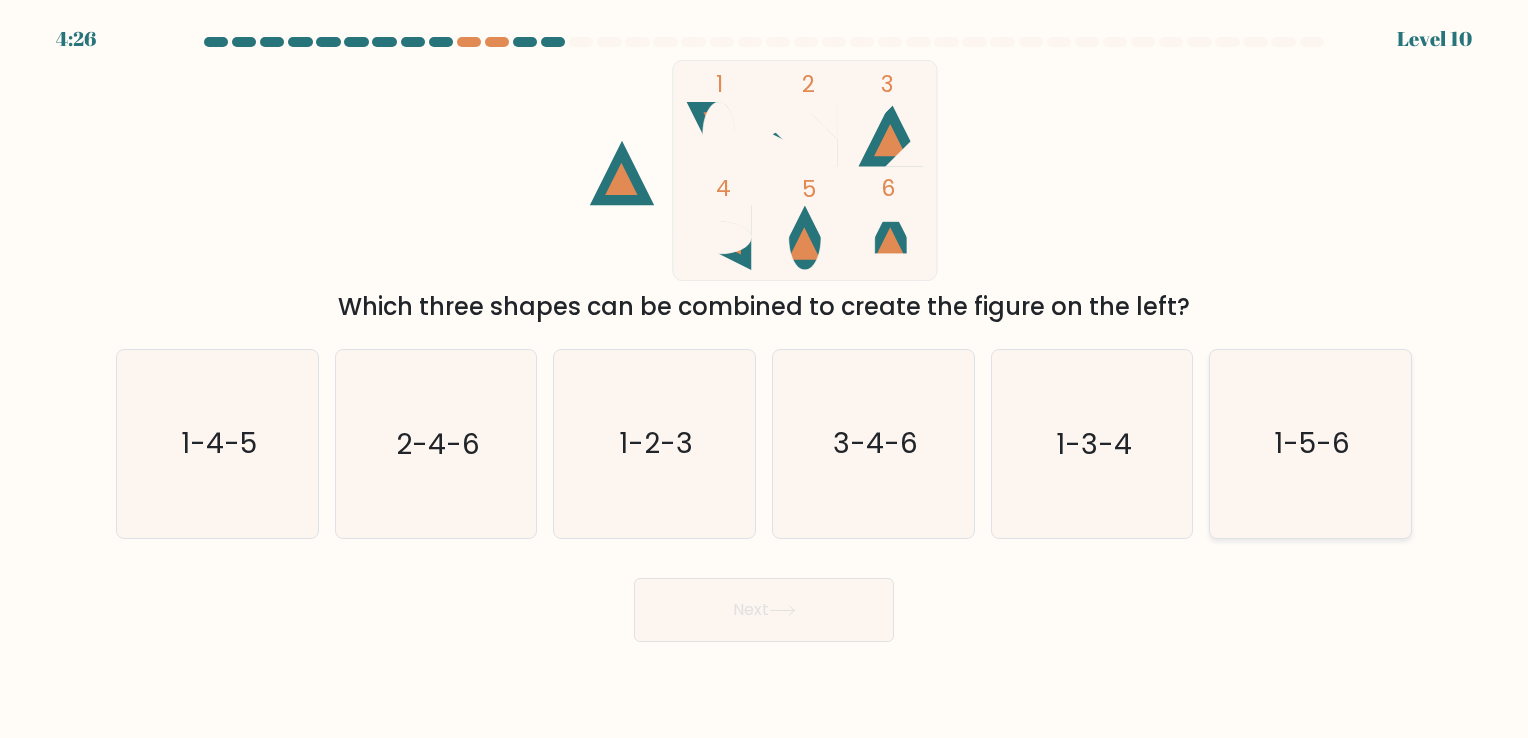click on "1-5-6" at bounding box center [1310, 443] 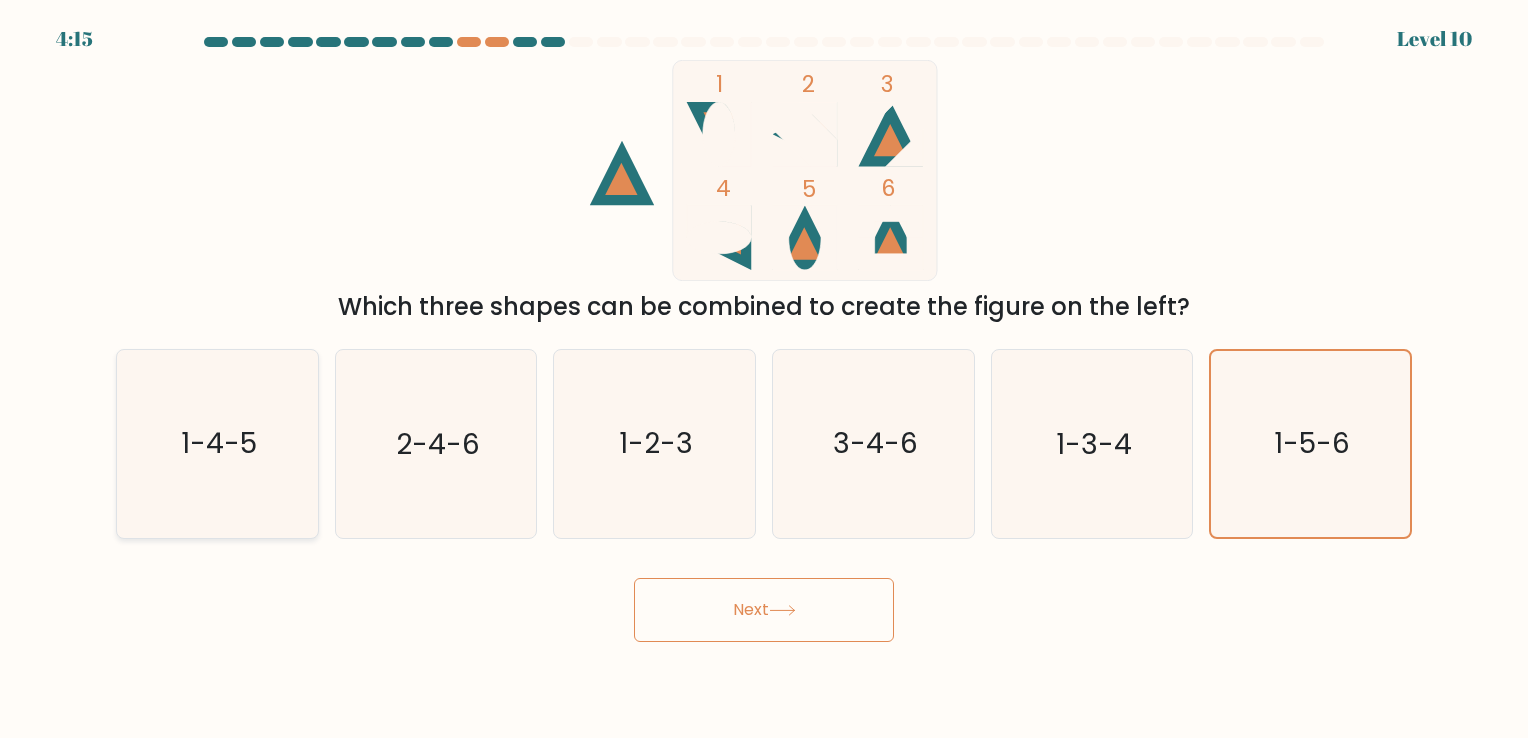 click on "1-4-5" at bounding box center (219, 444) 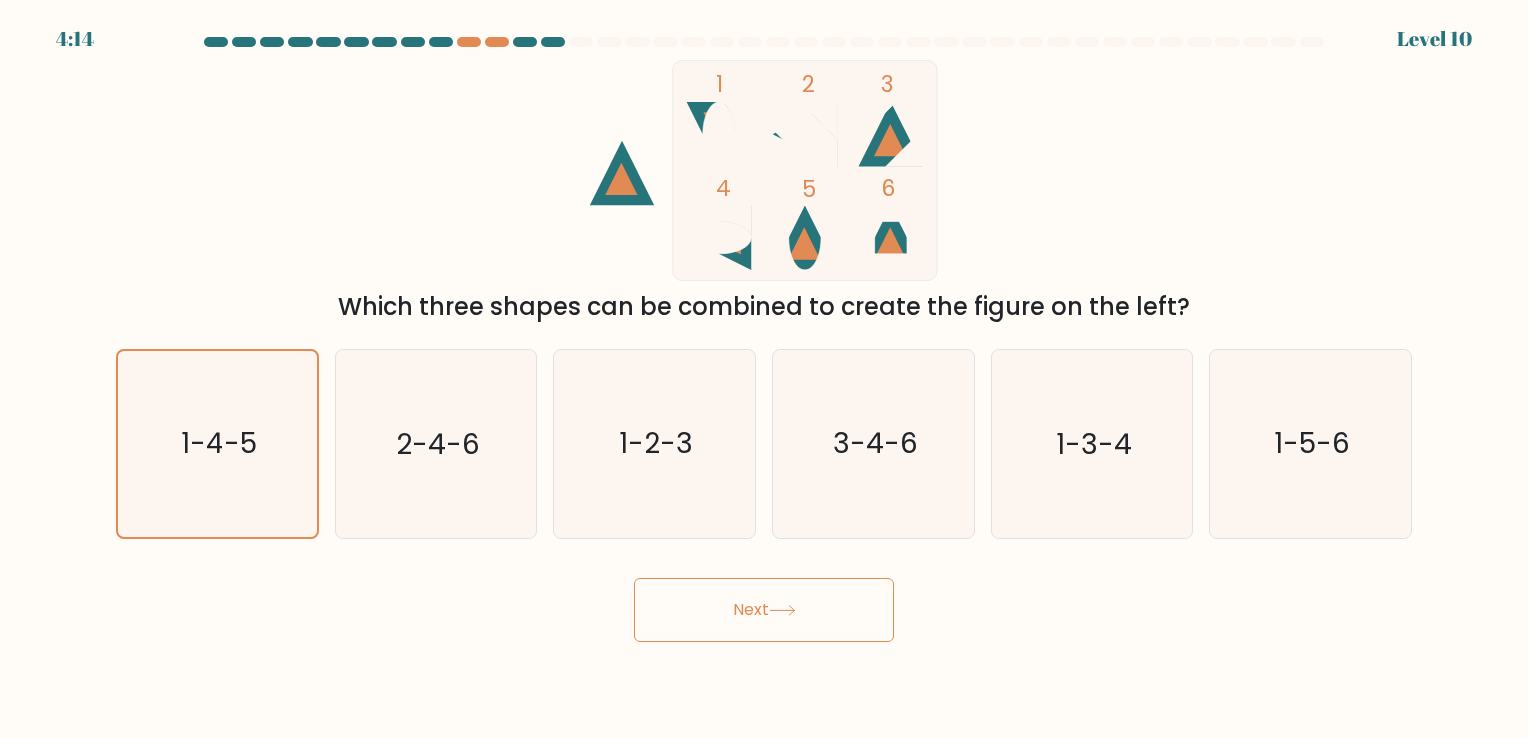click on "Next" at bounding box center (764, 610) 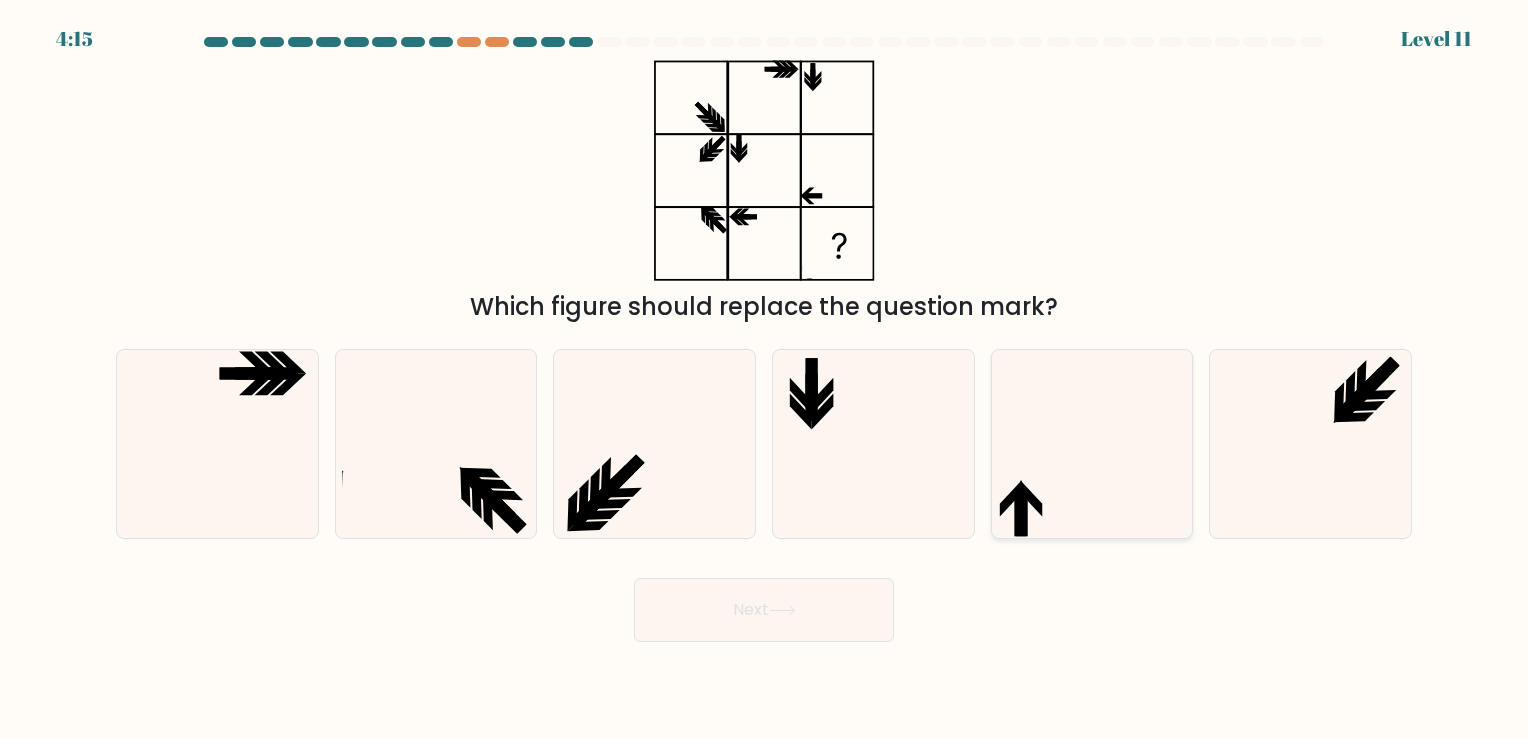 click at bounding box center [1091, 443] 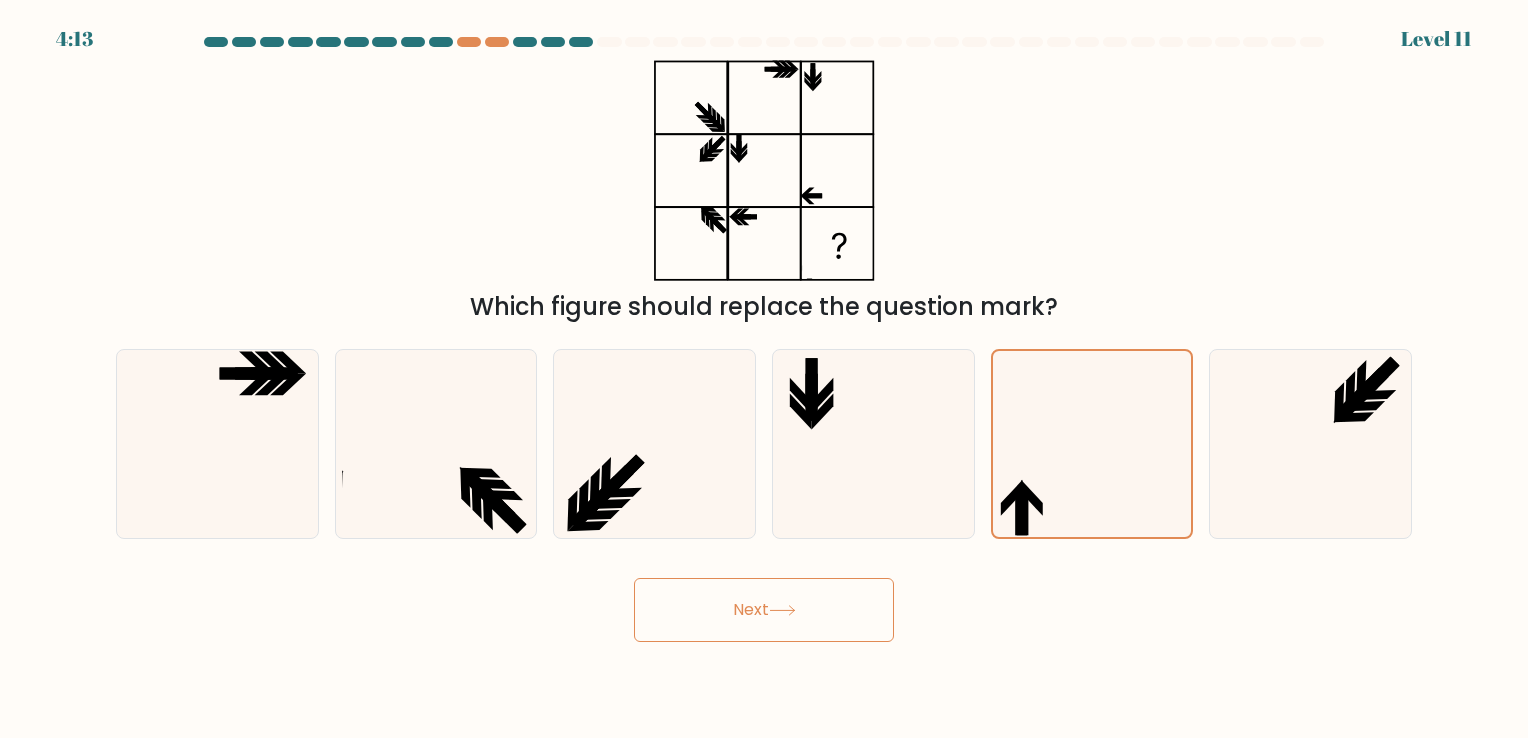 click on "4:13
Level 11" at bounding box center (764, 369) 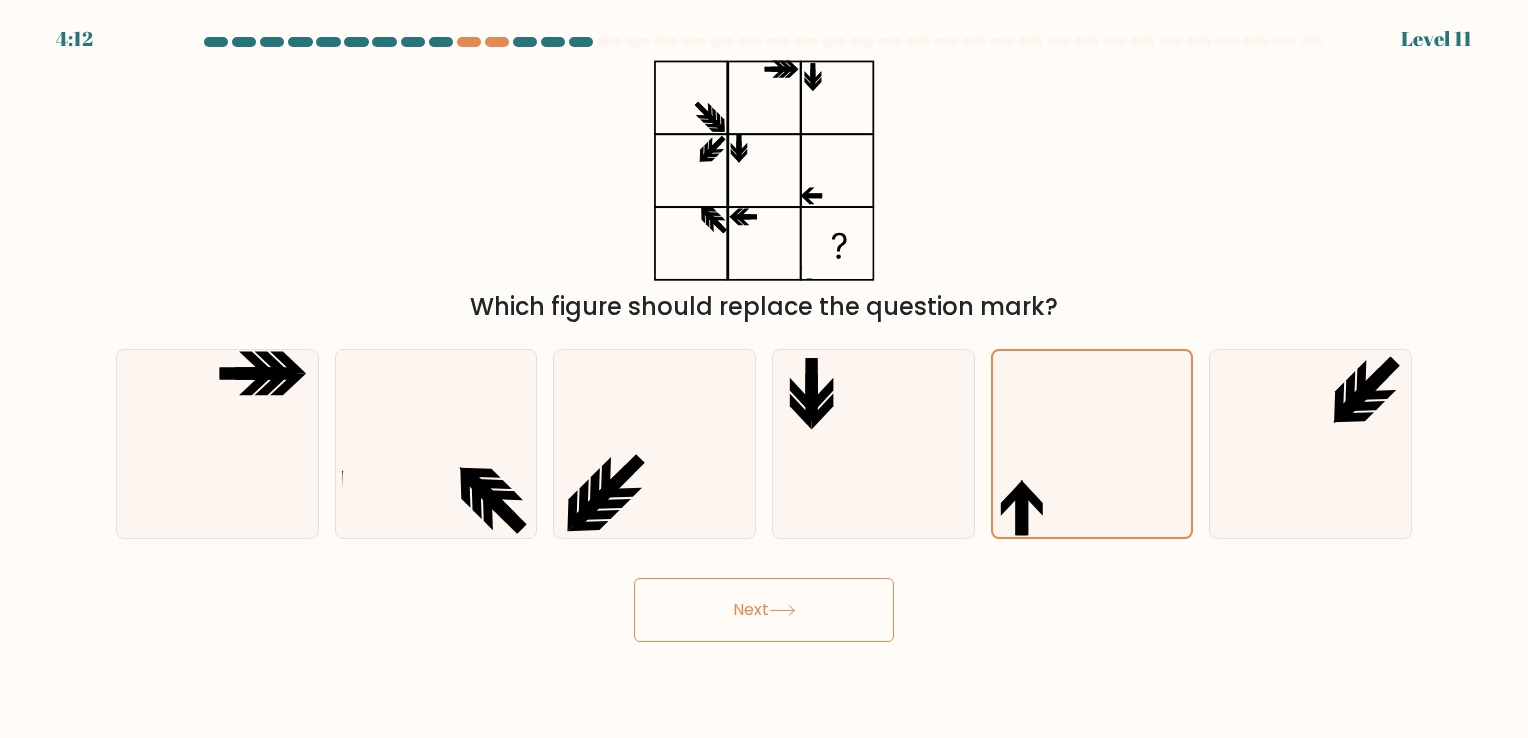 click on "Next" at bounding box center [764, 610] 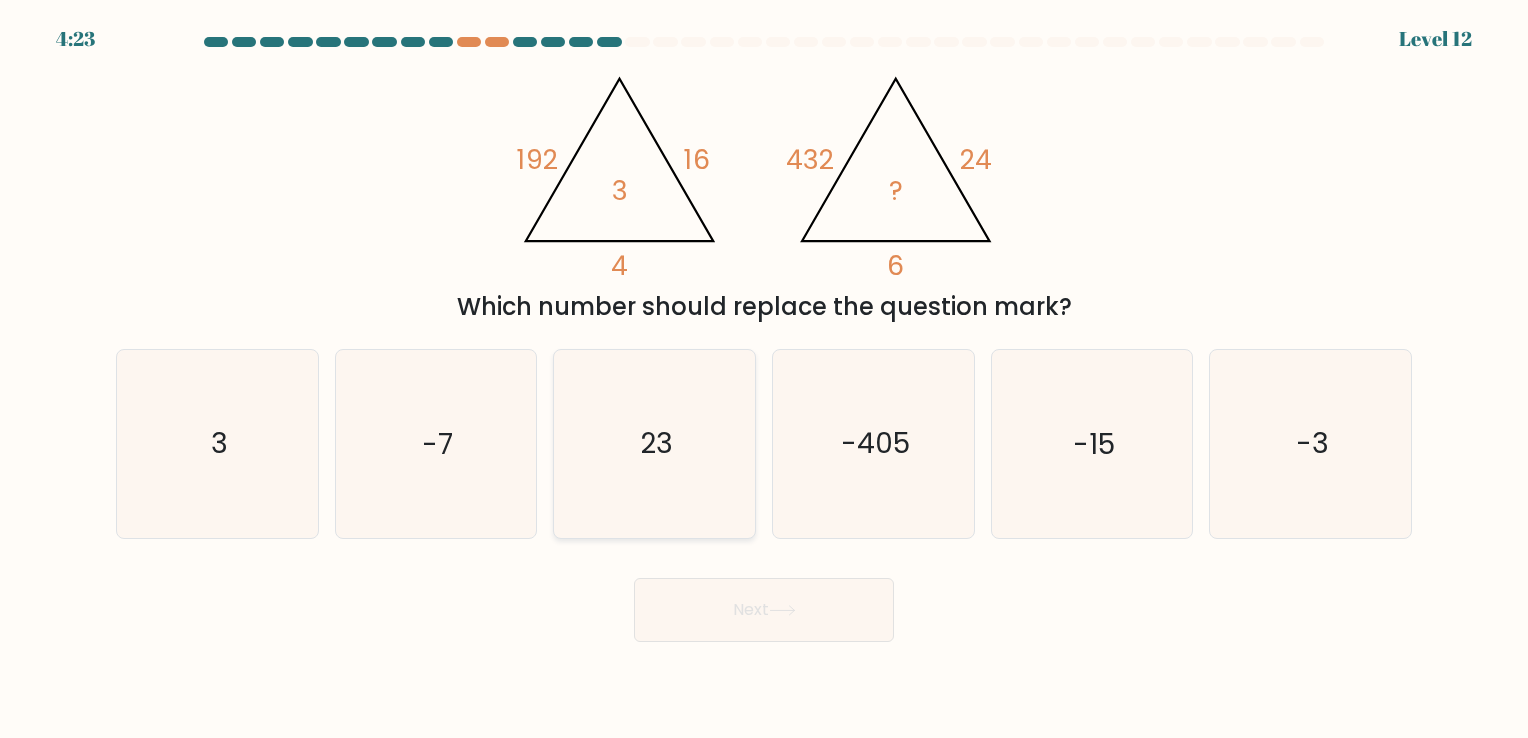 click on "23" at bounding box center [654, 443] 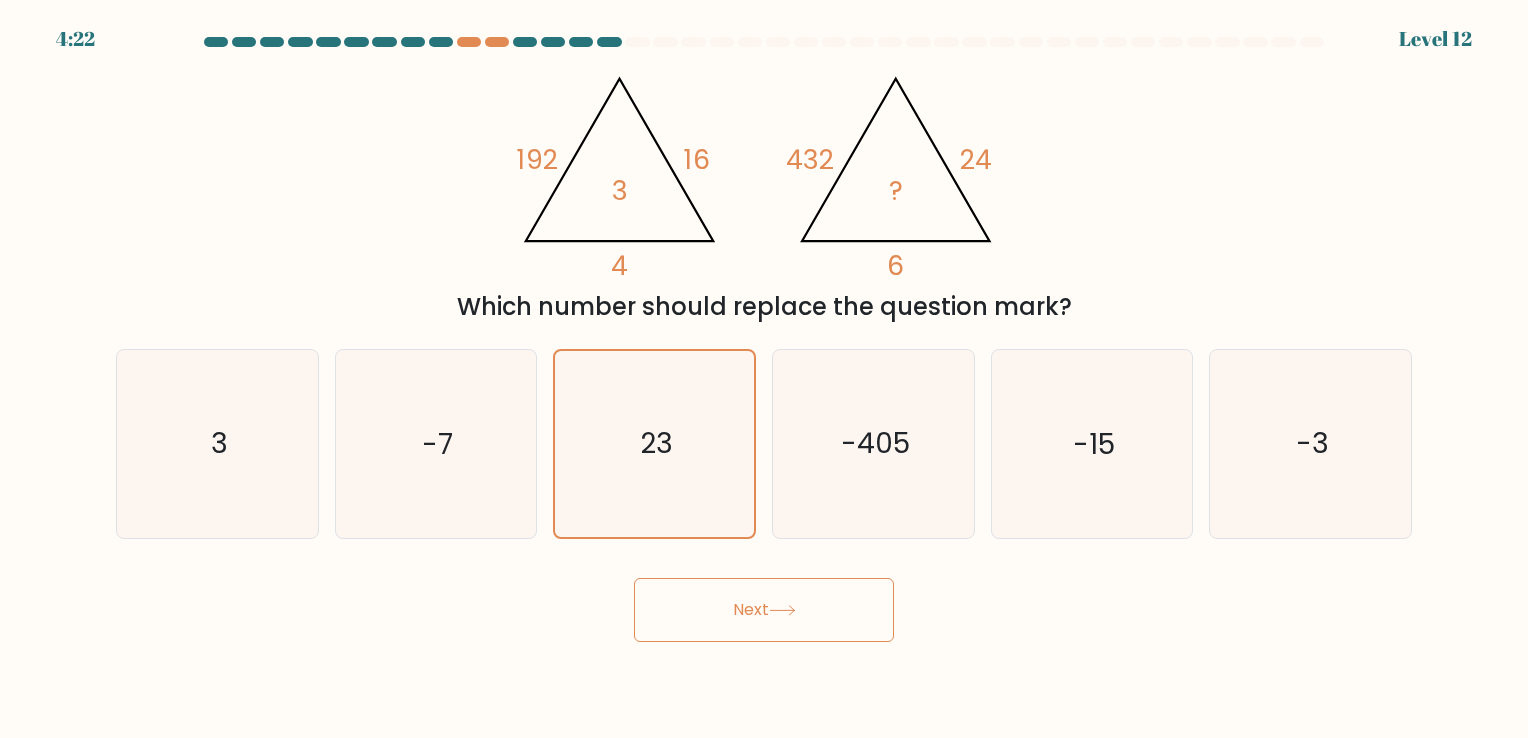 click on "Next" at bounding box center [764, 610] 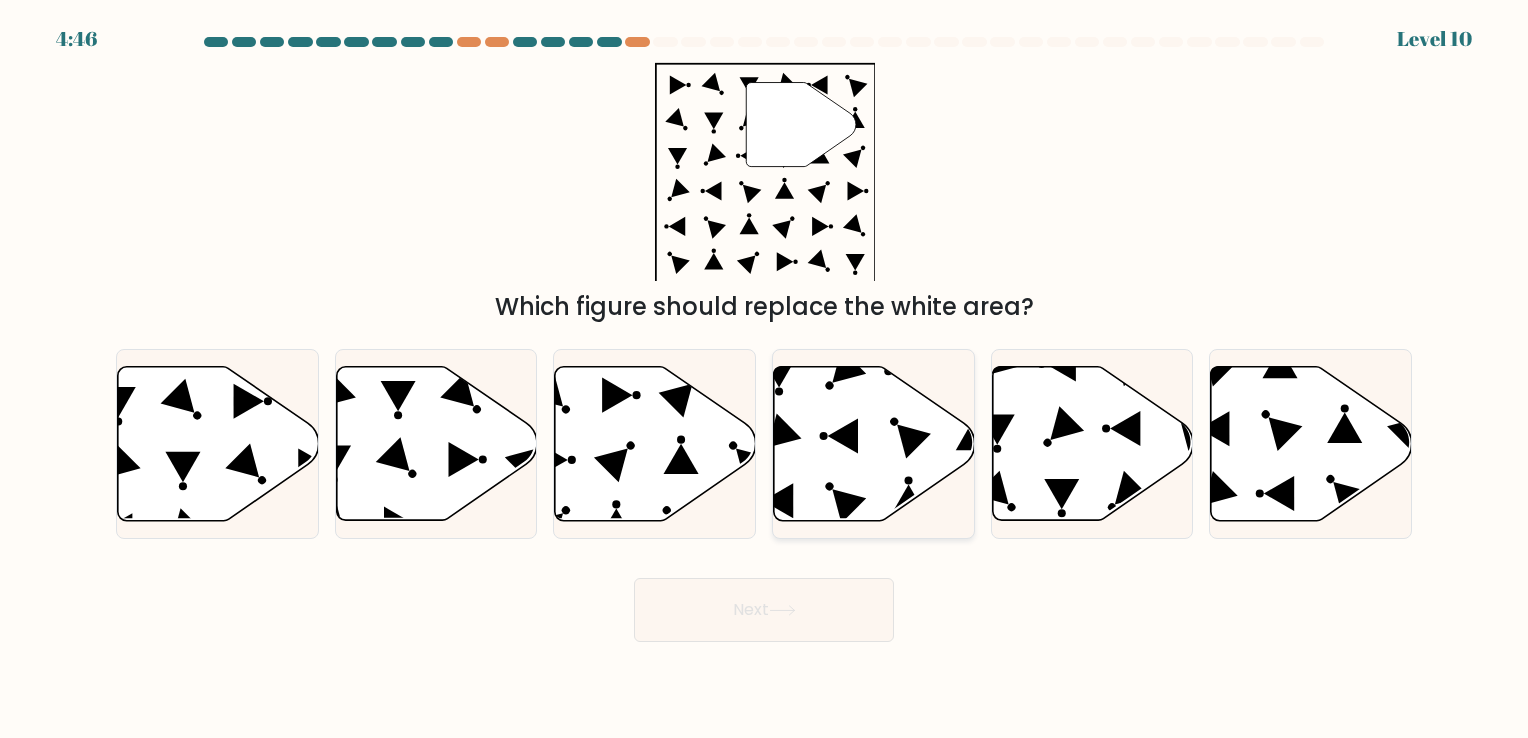 click at bounding box center [874, 443] 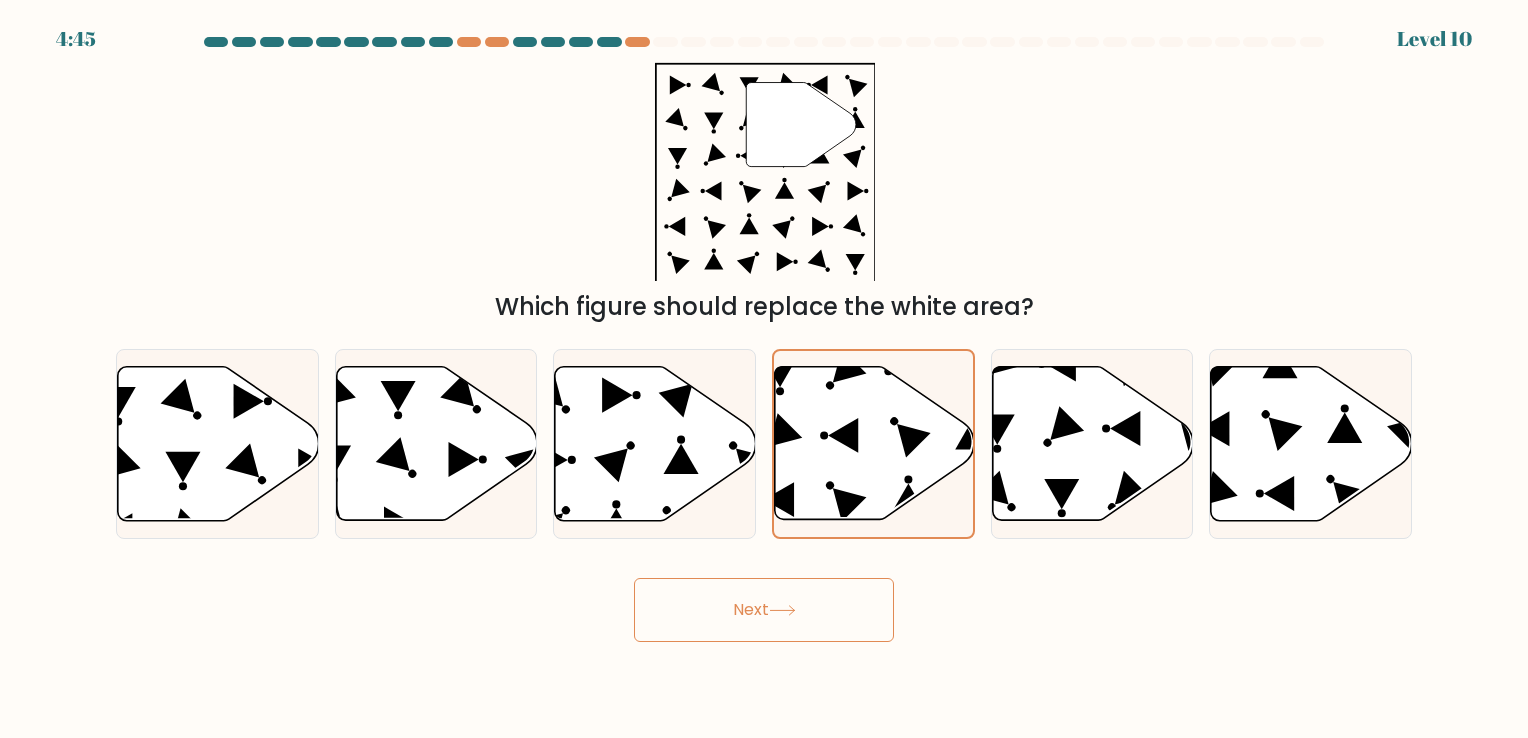 click on "Next" at bounding box center [764, 610] 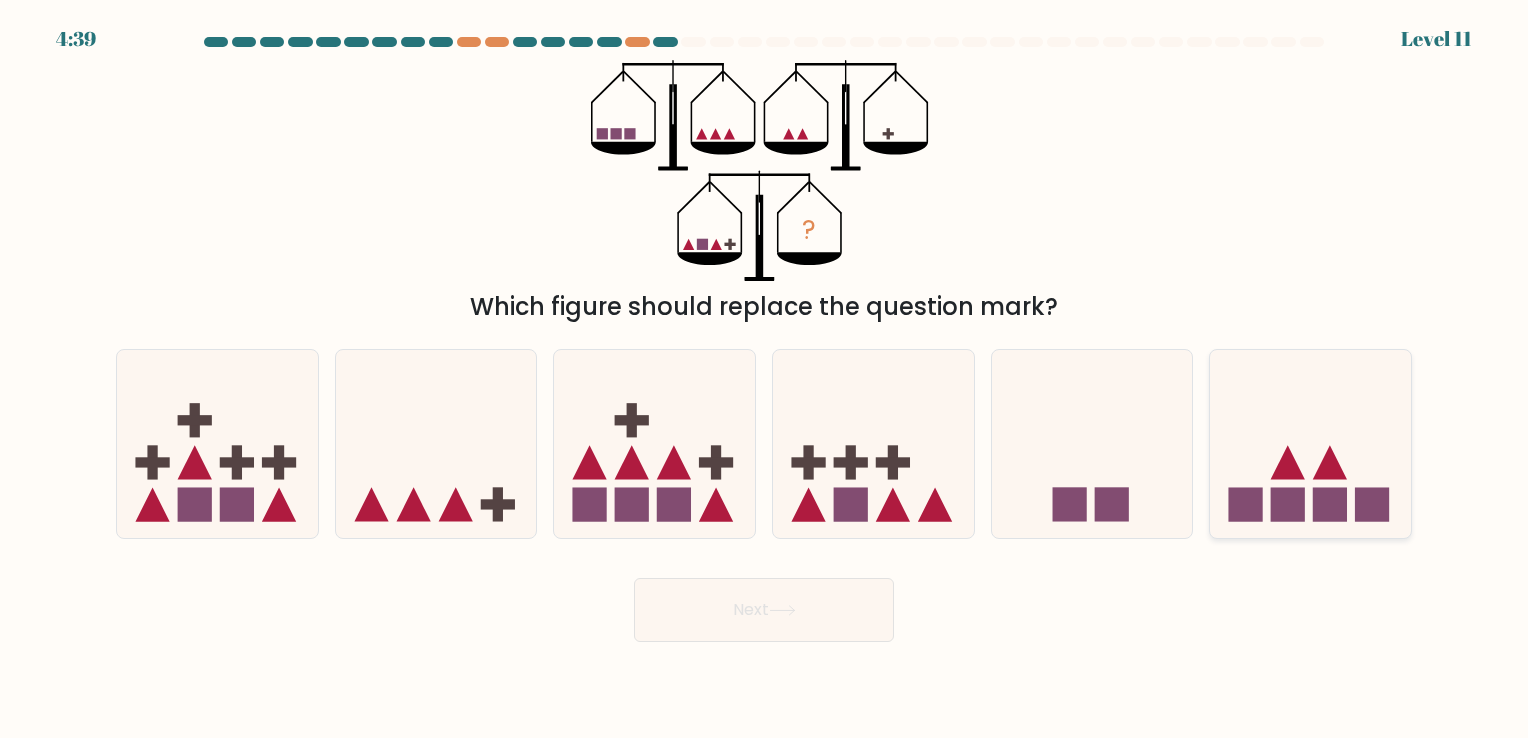 click at bounding box center (1288, 505) 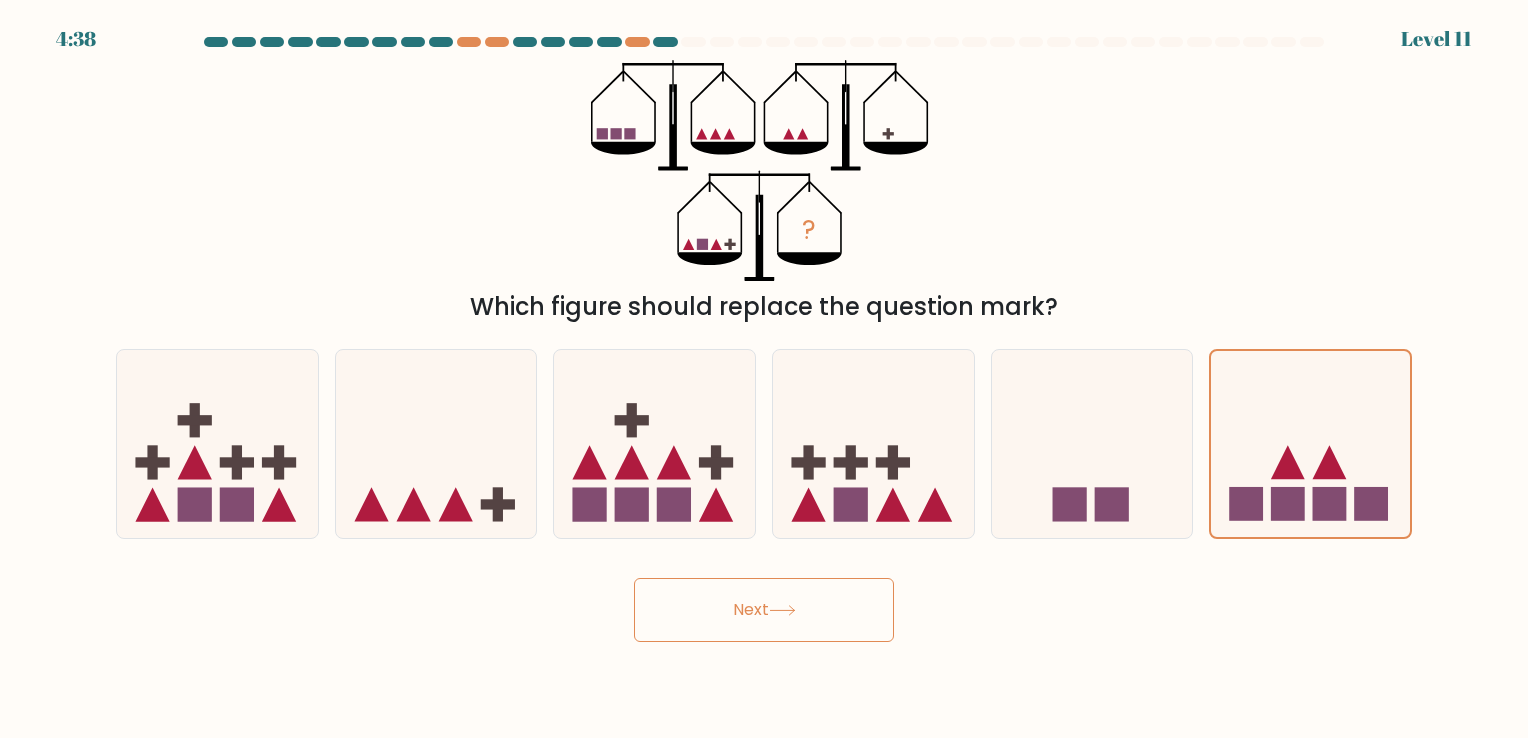click on "Next" at bounding box center [764, 610] 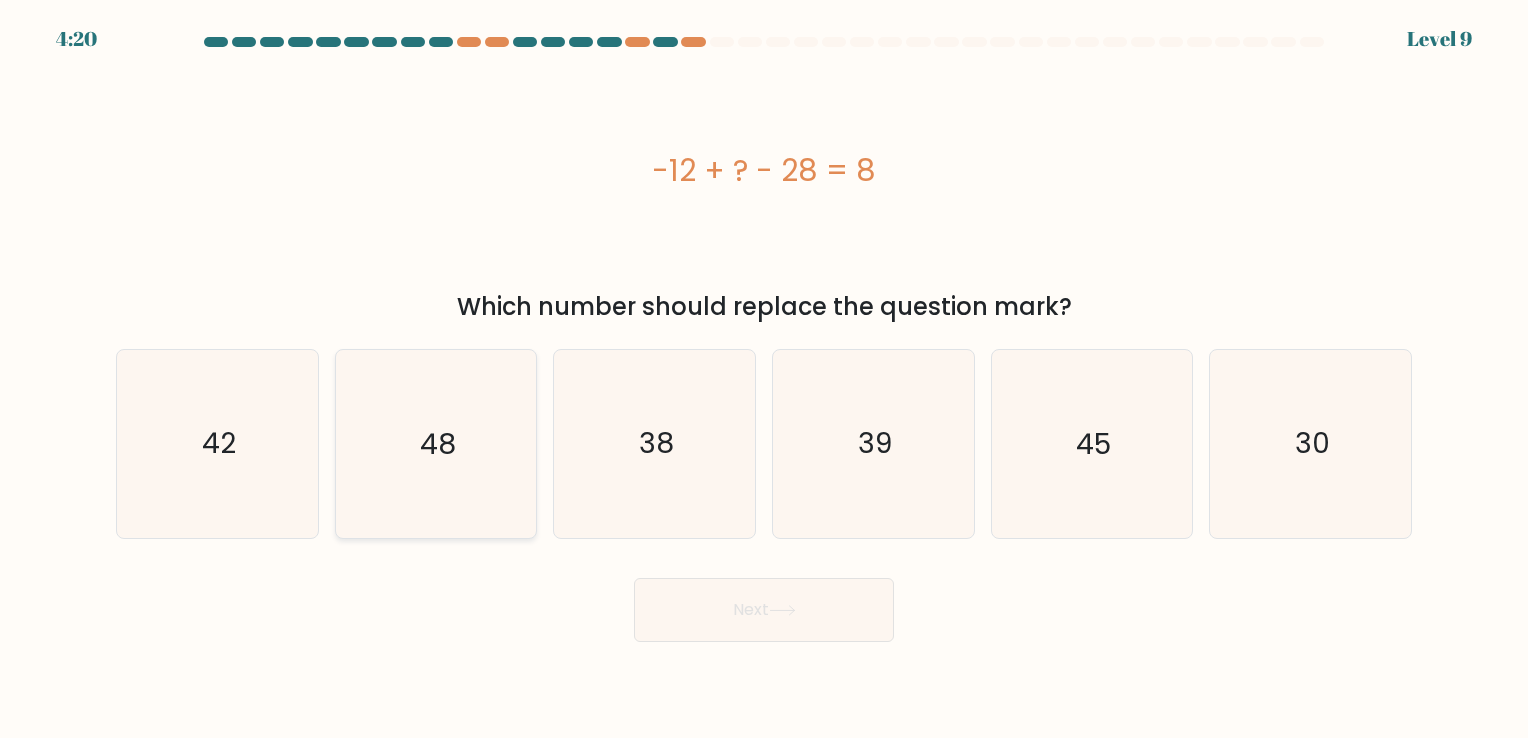 click on "48" at bounding box center (435, 443) 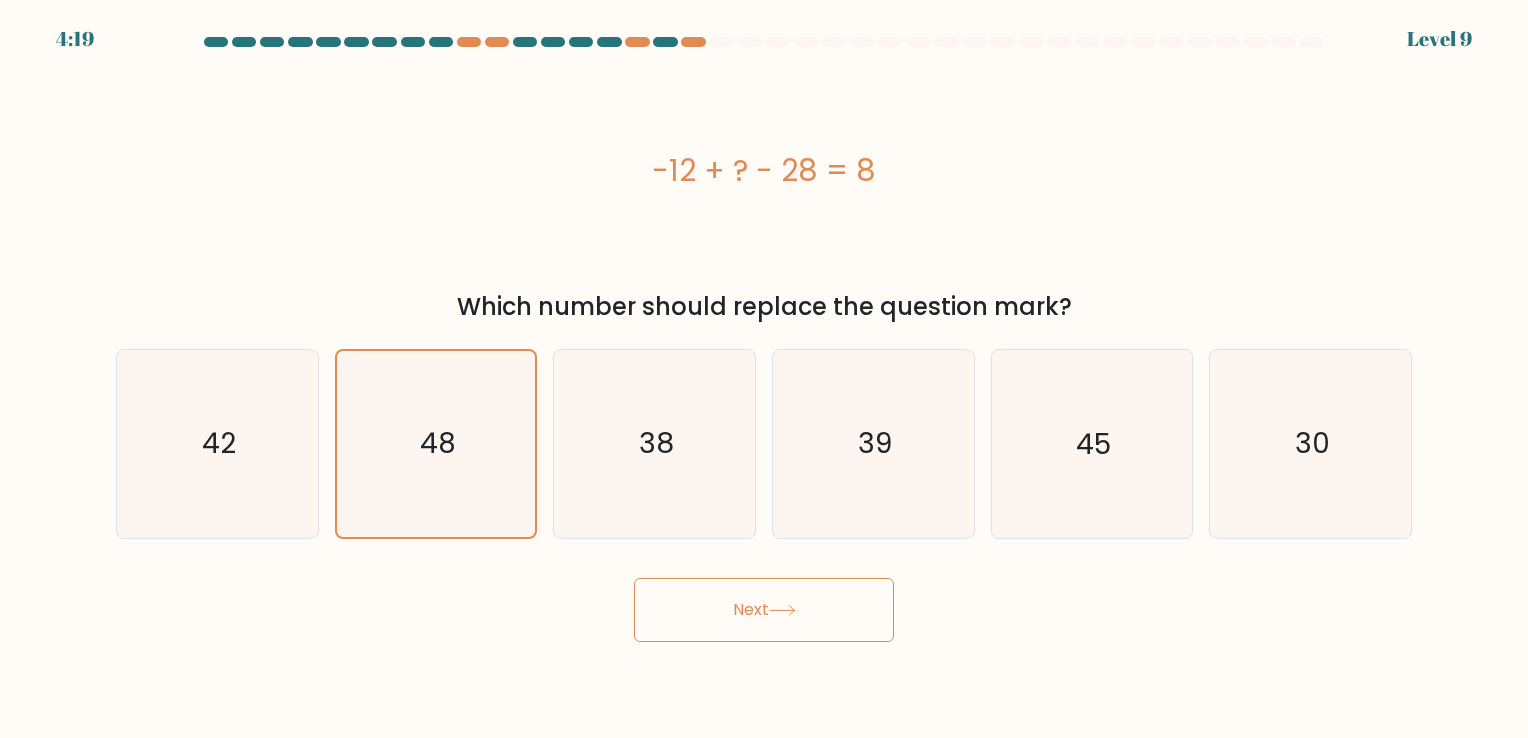 click at bounding box center (782, 610) 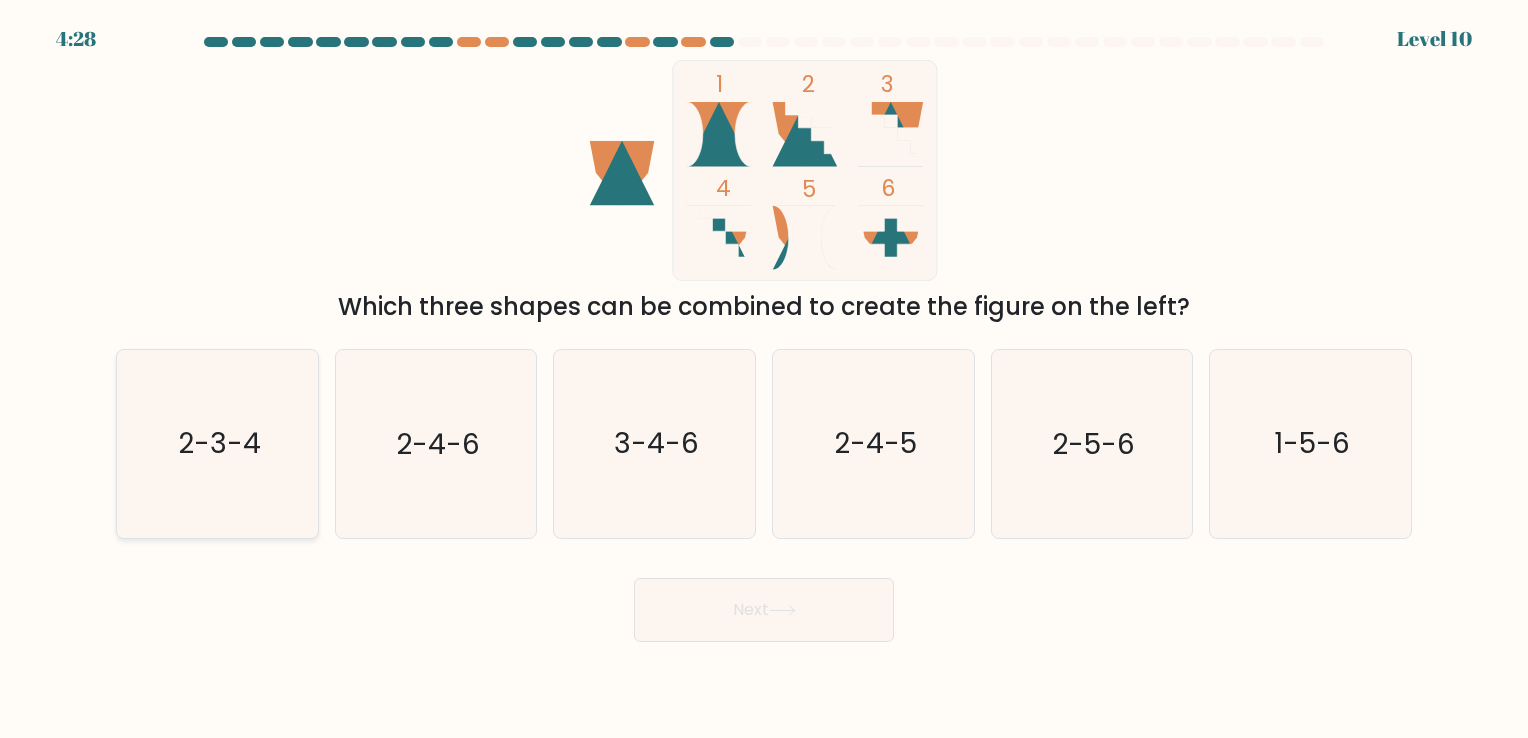 click on "2-3-4" at bounding box center (217, 443) 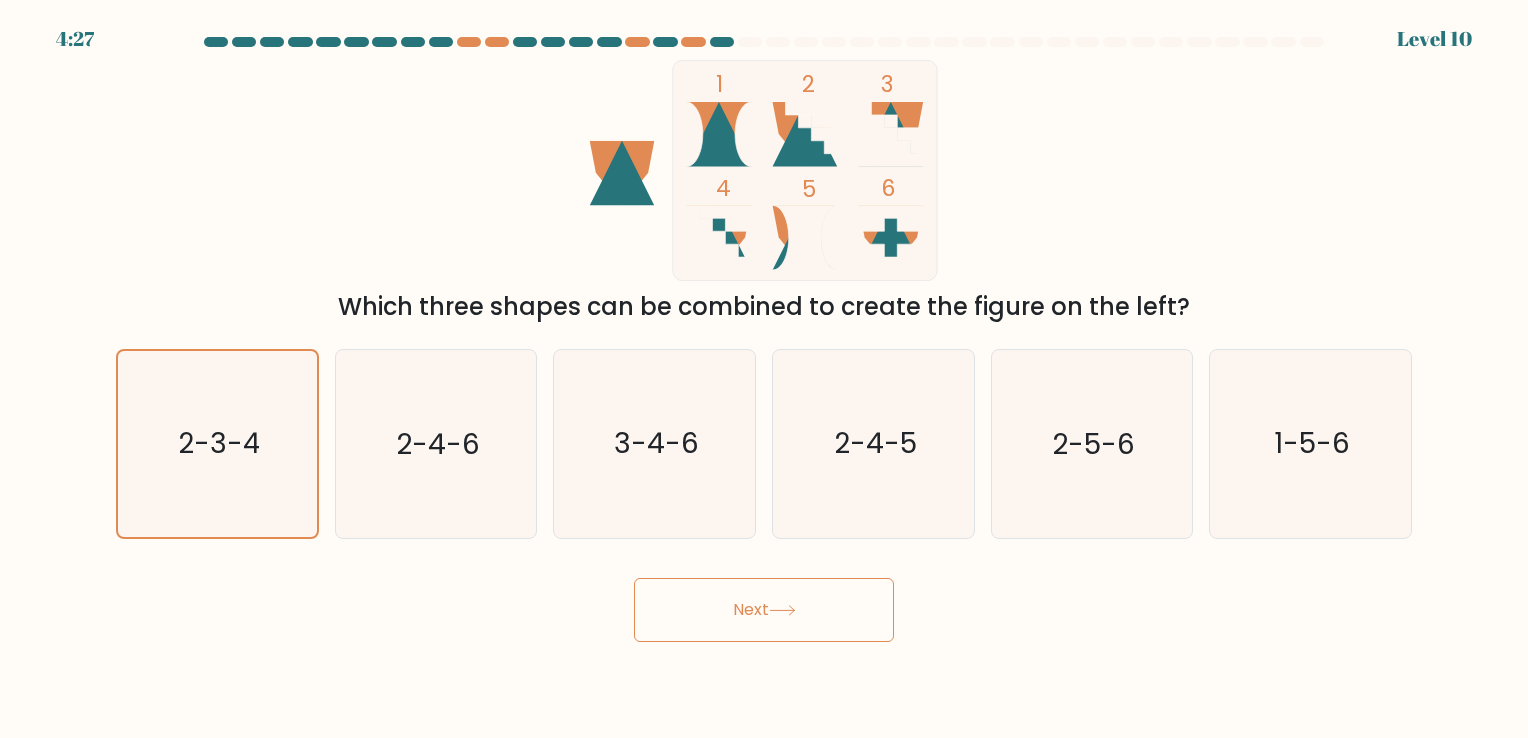 click on "Next" at bounding box center [764, 610] 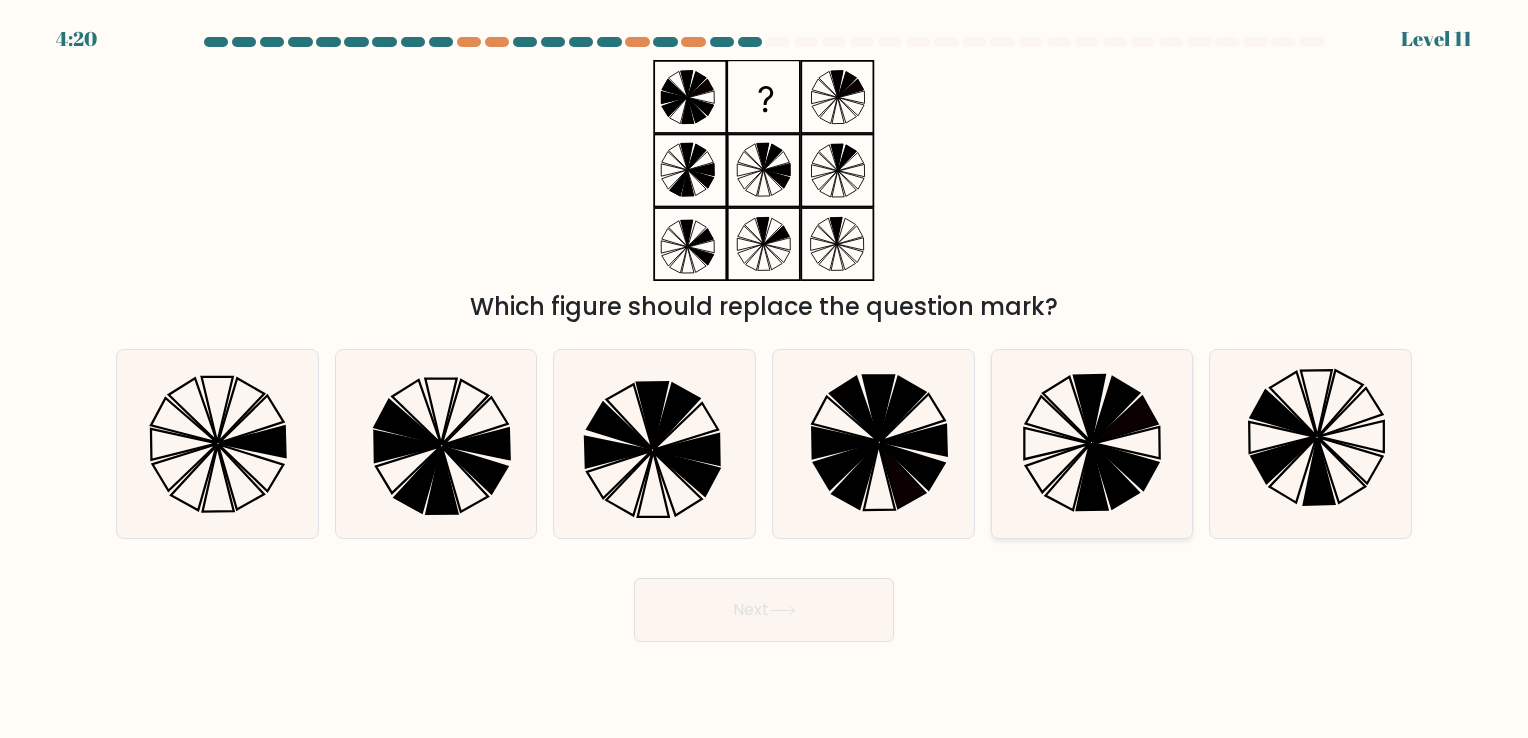 click at bounding box center [1091, 443] 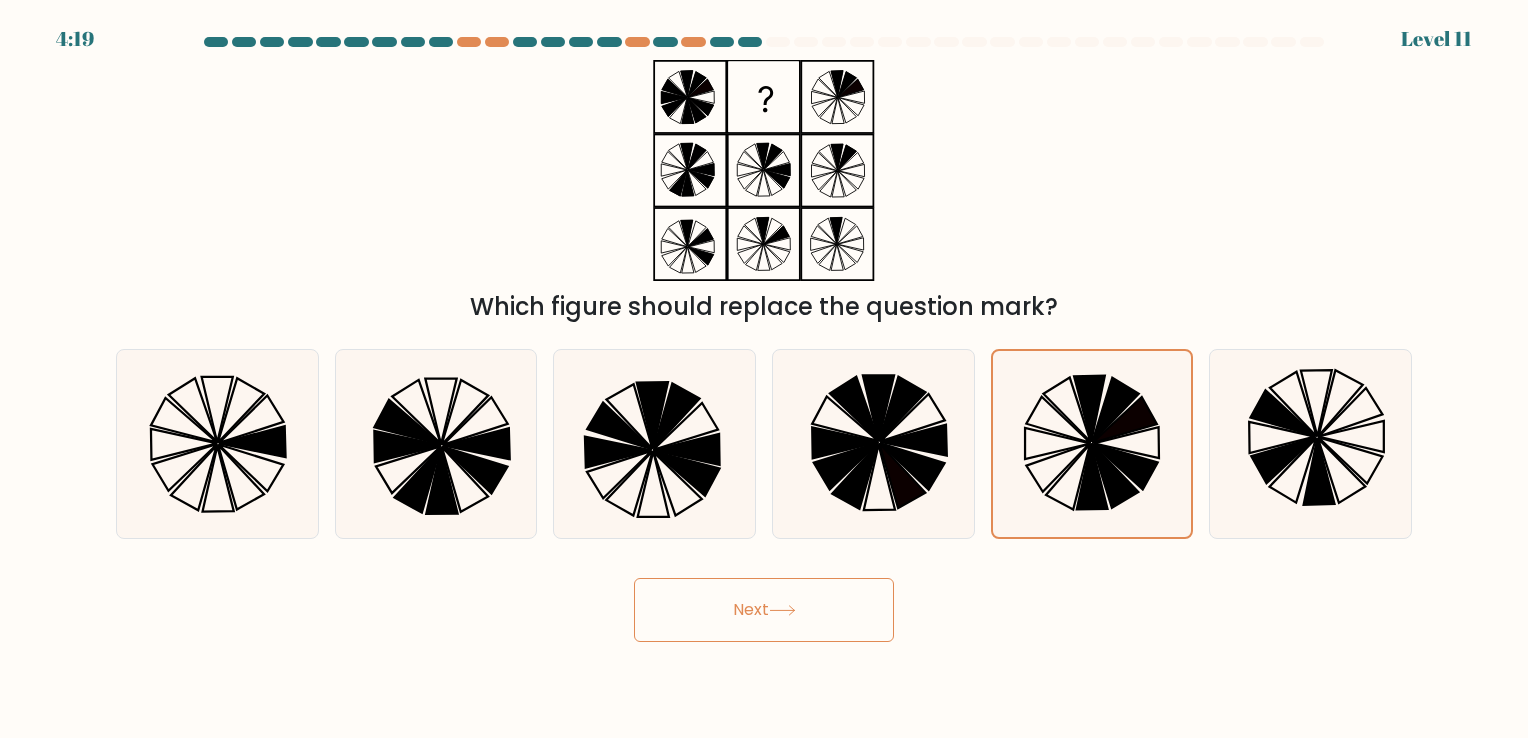 click on "Next" at bounding box center [764, 610] 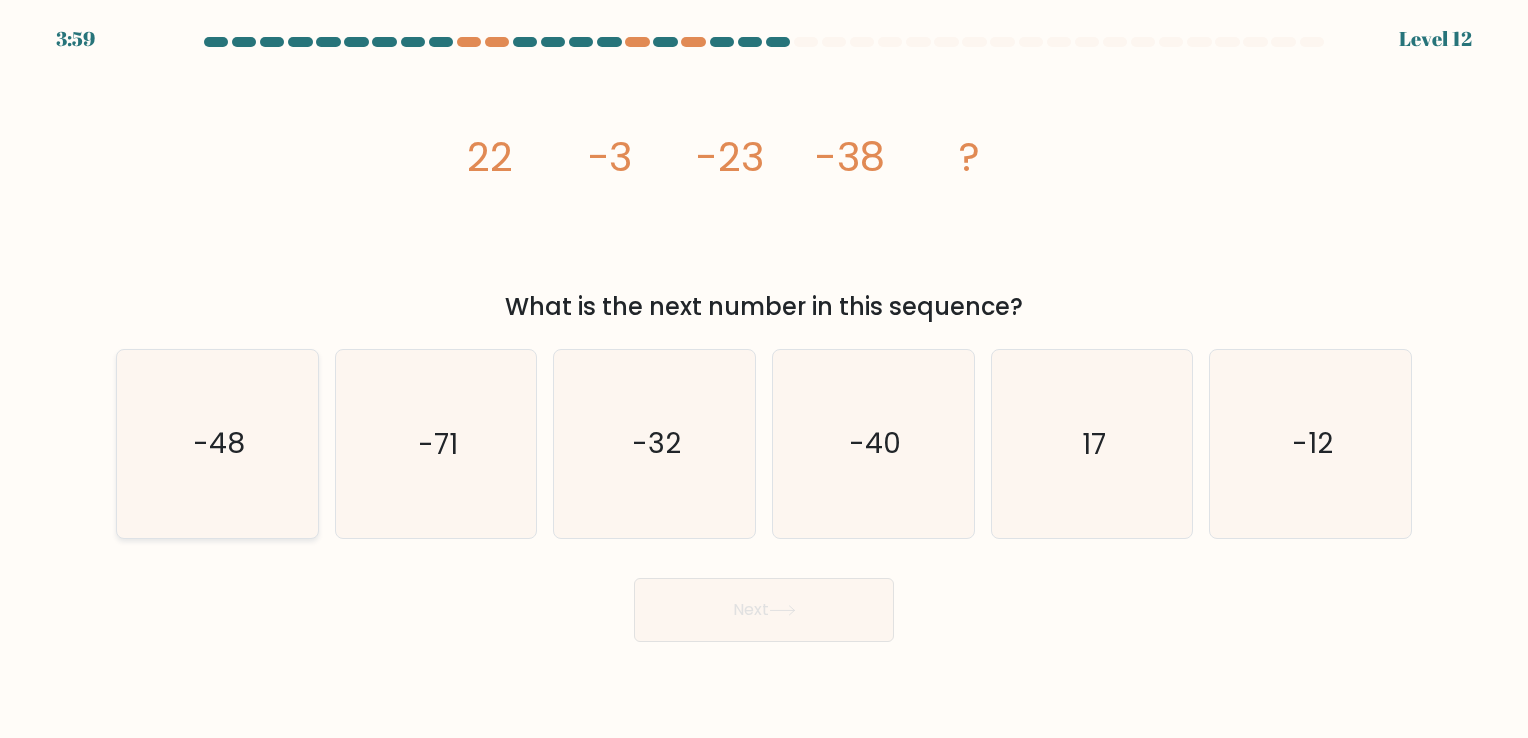 click on "-48" at bounding box center (217, 443) 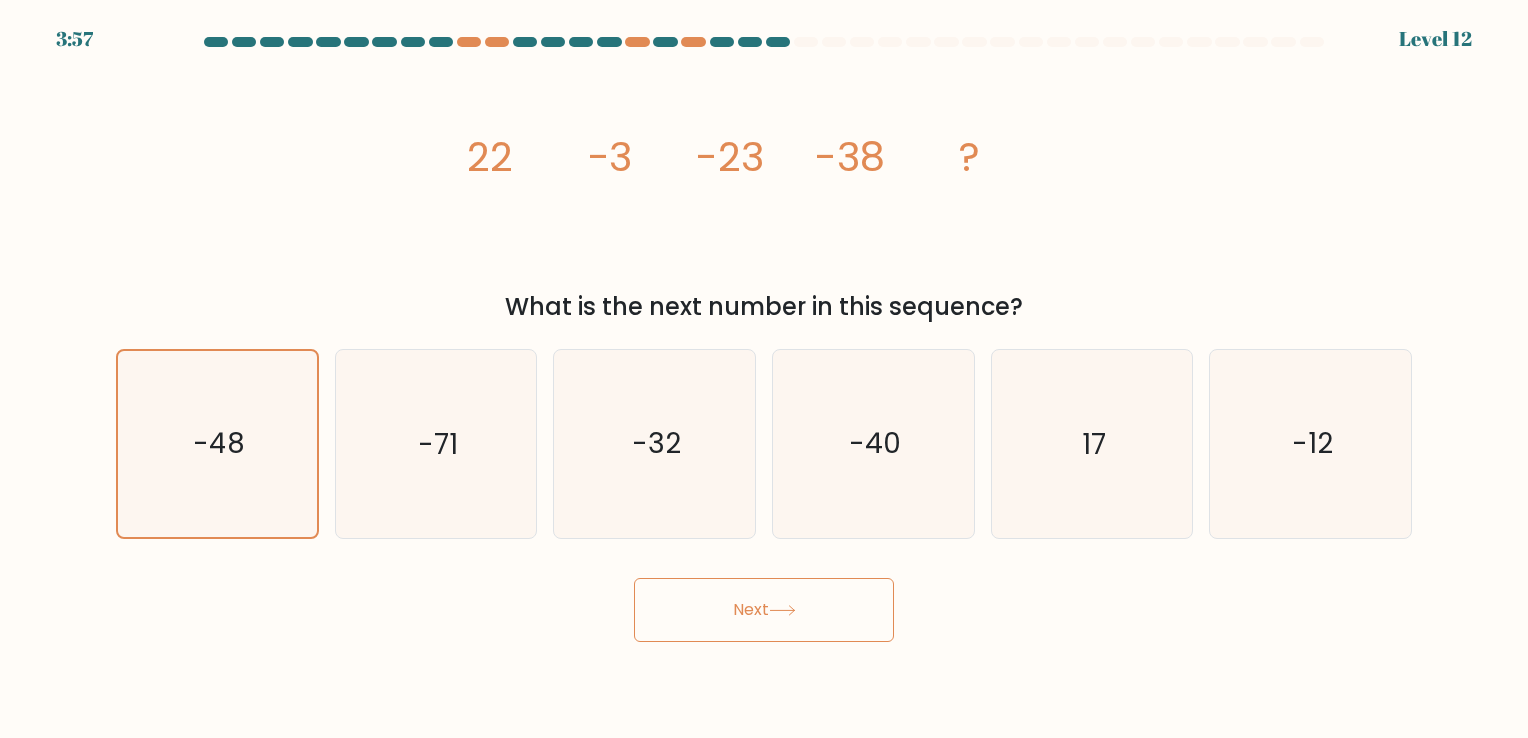 click on "Next" at bounding box center [764, 610] 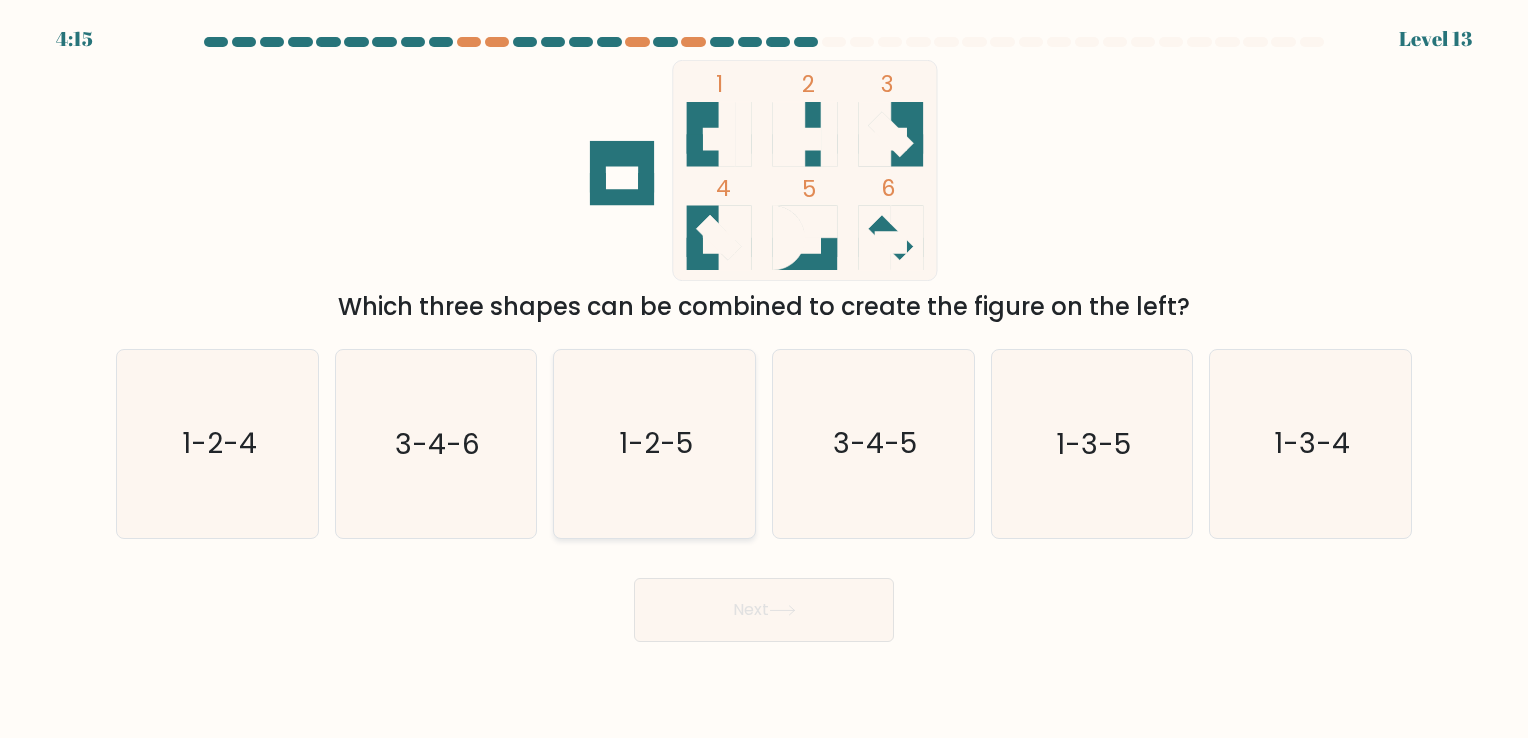 click on "1-2-5" at bounding box center (657, 444) 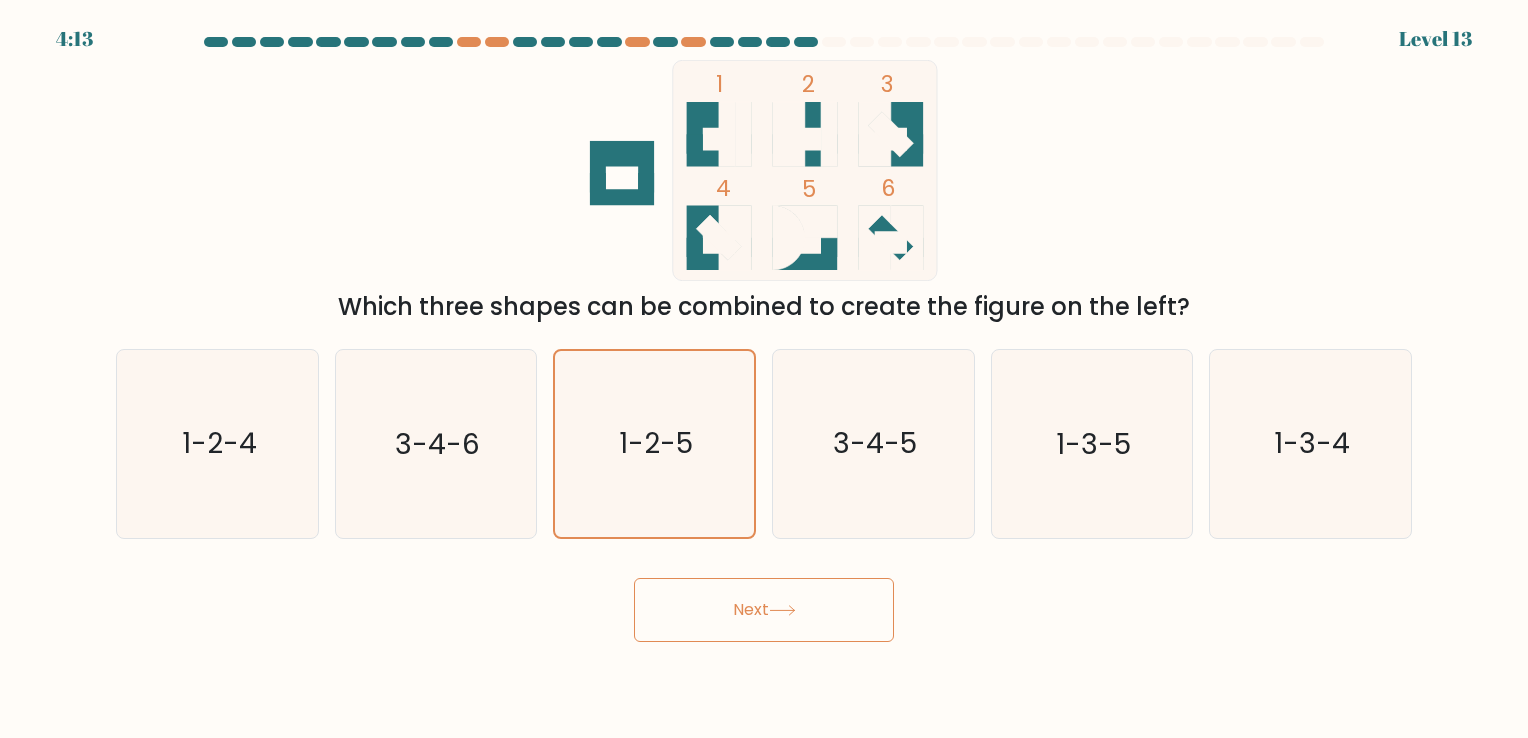 click on "Next" at bounding box center [764, 610] 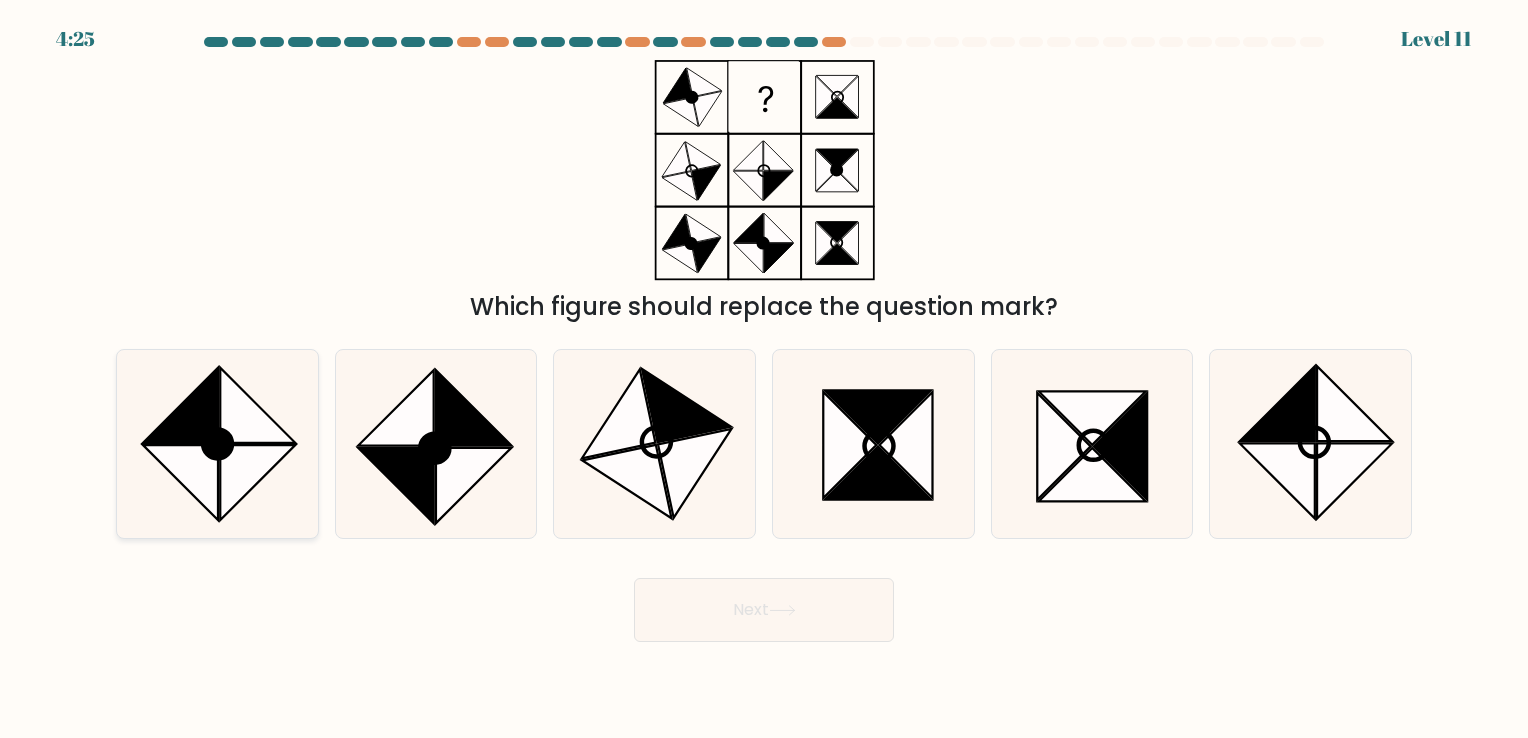 click at bounding box center [257, 483] 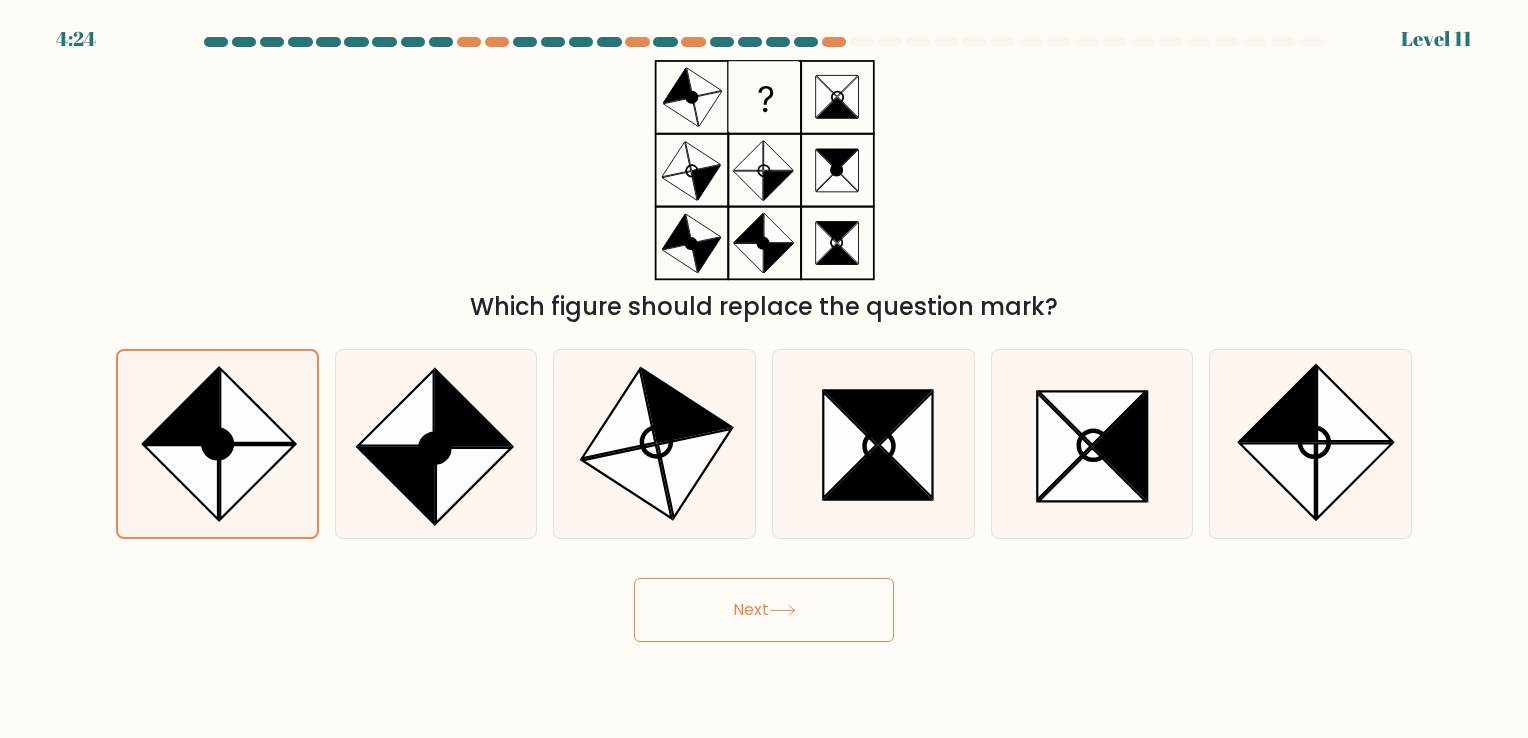 click on "Next" at bounding box center (764, 610) 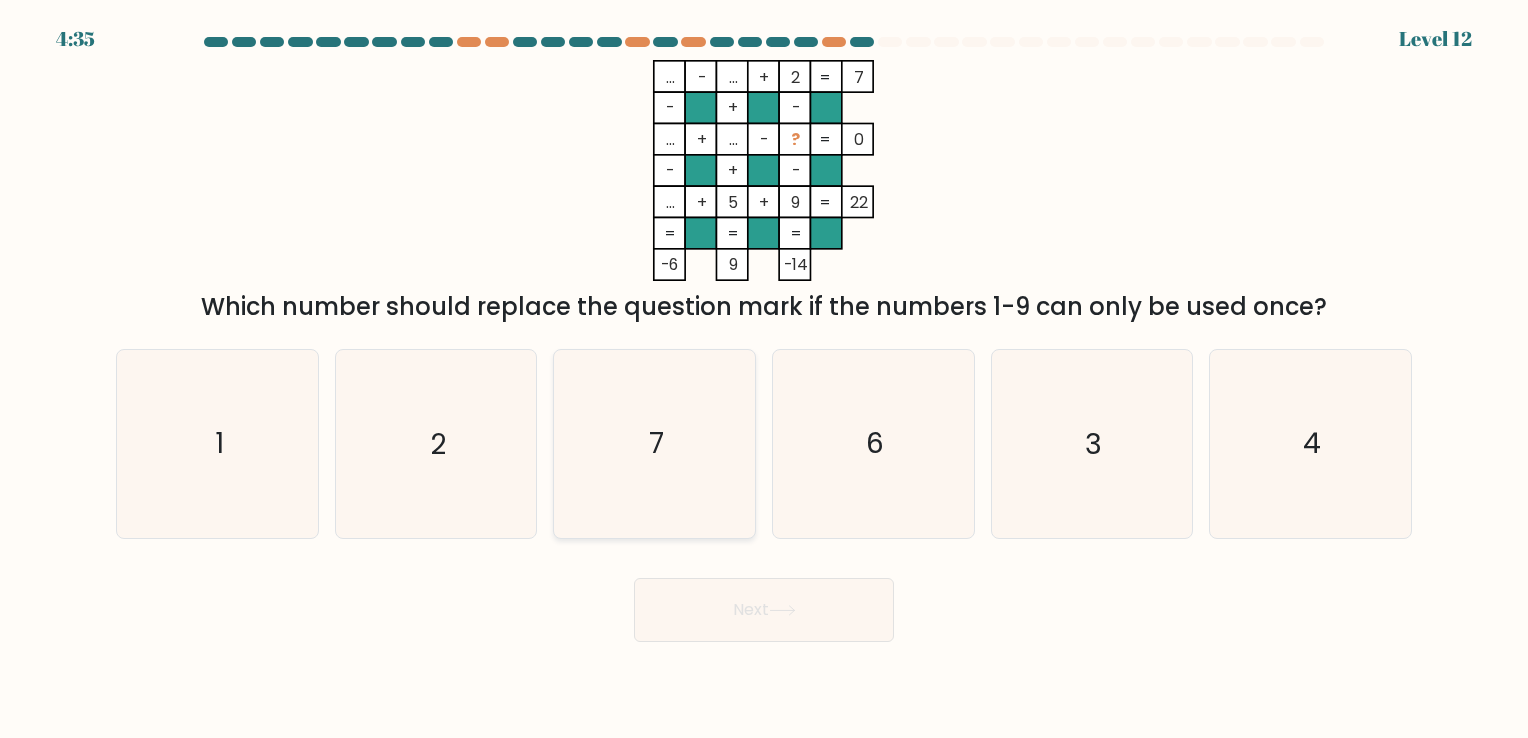 click on "7" at bounding box center (654, 443) 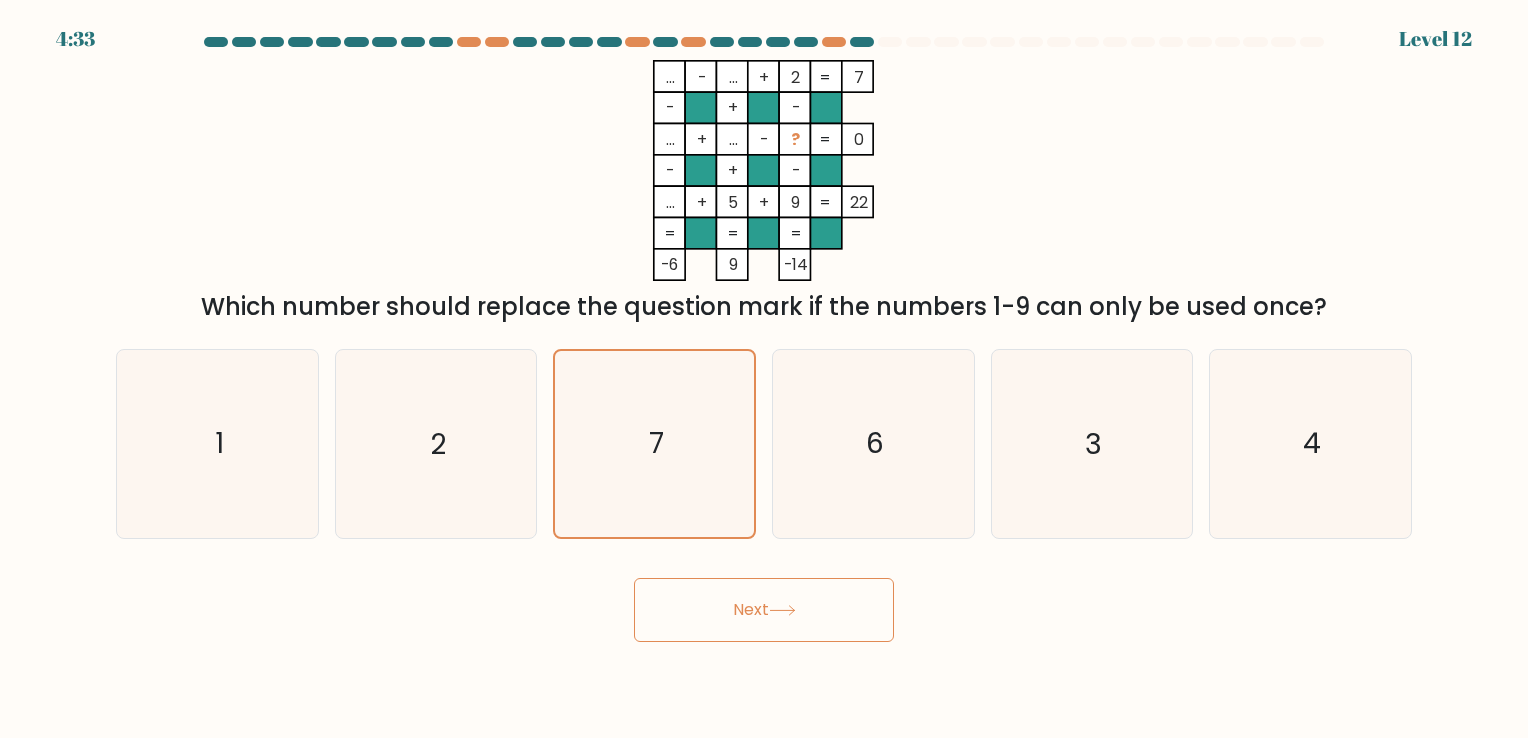 click on "Next" at bounding box center (764, 610) 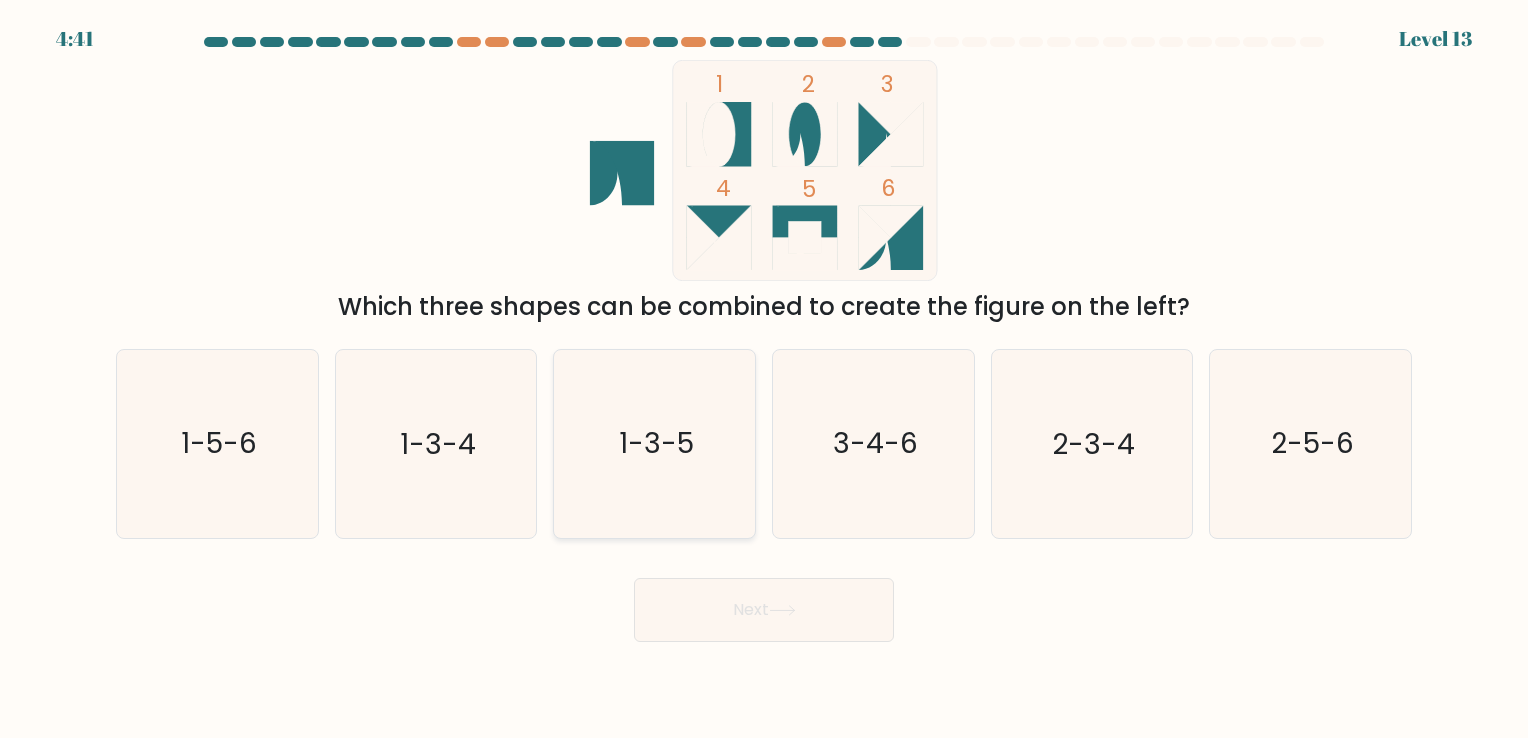 click on "1-3-5" at bounding box center (654, 443) 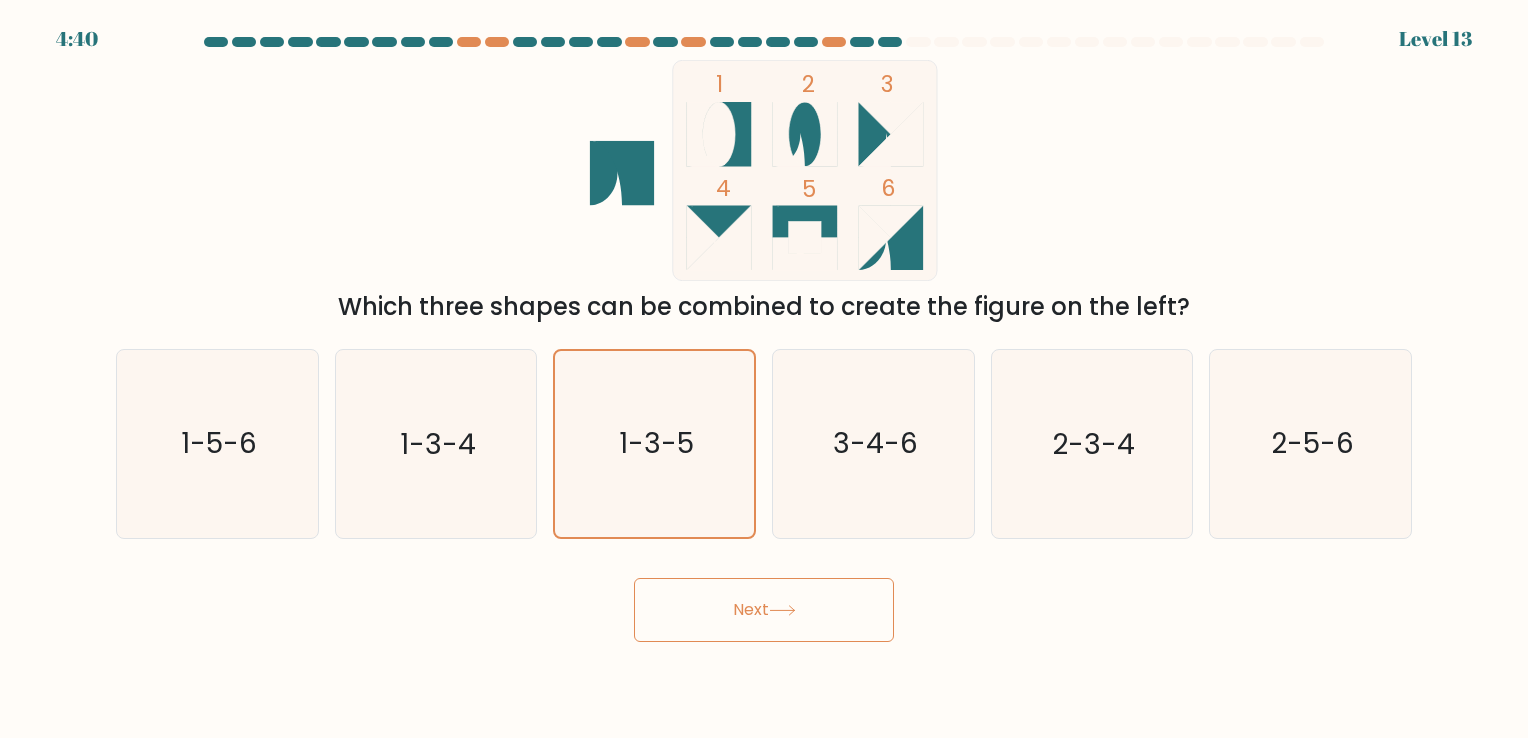click on "Next" at bounding box center [764, 610] 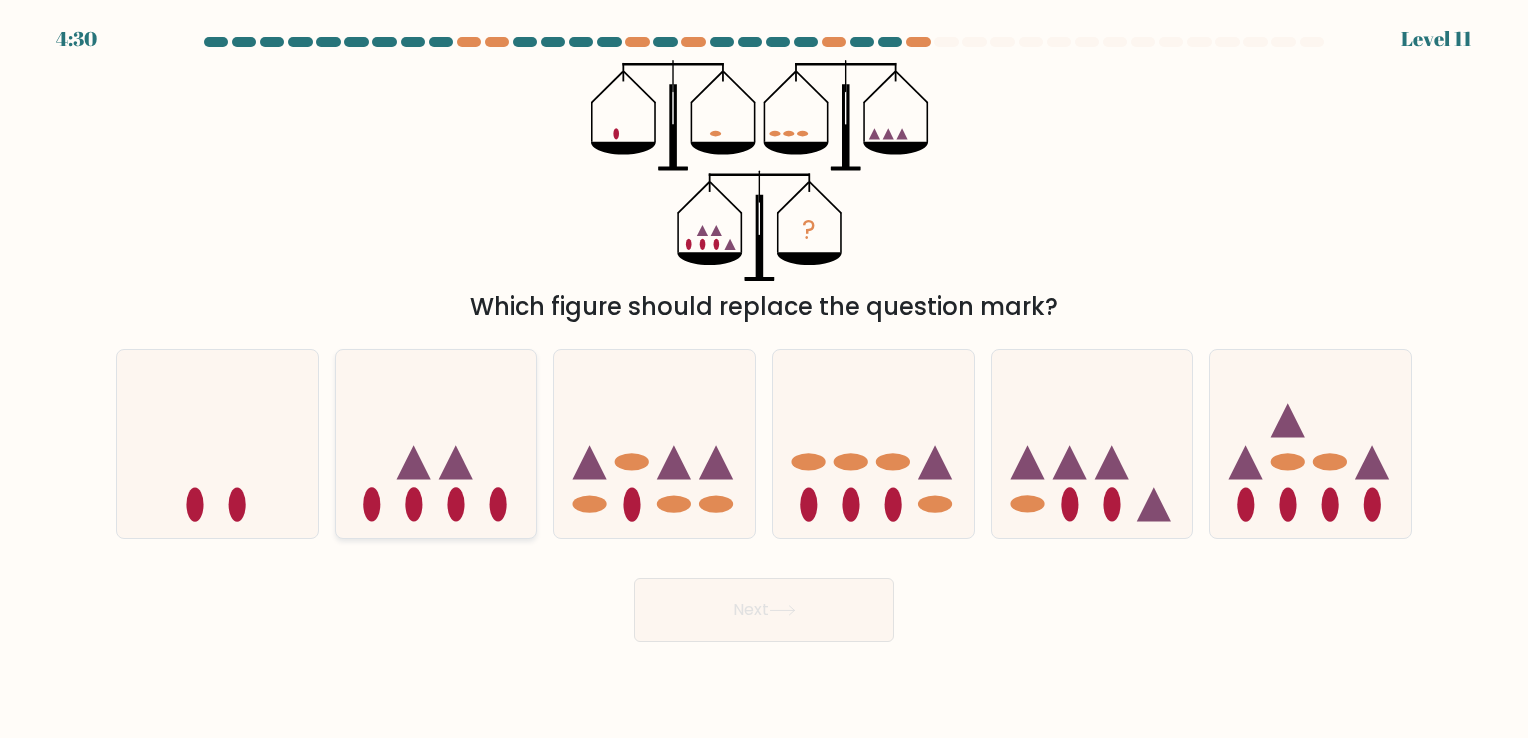 click at bounding box center [436, 444] 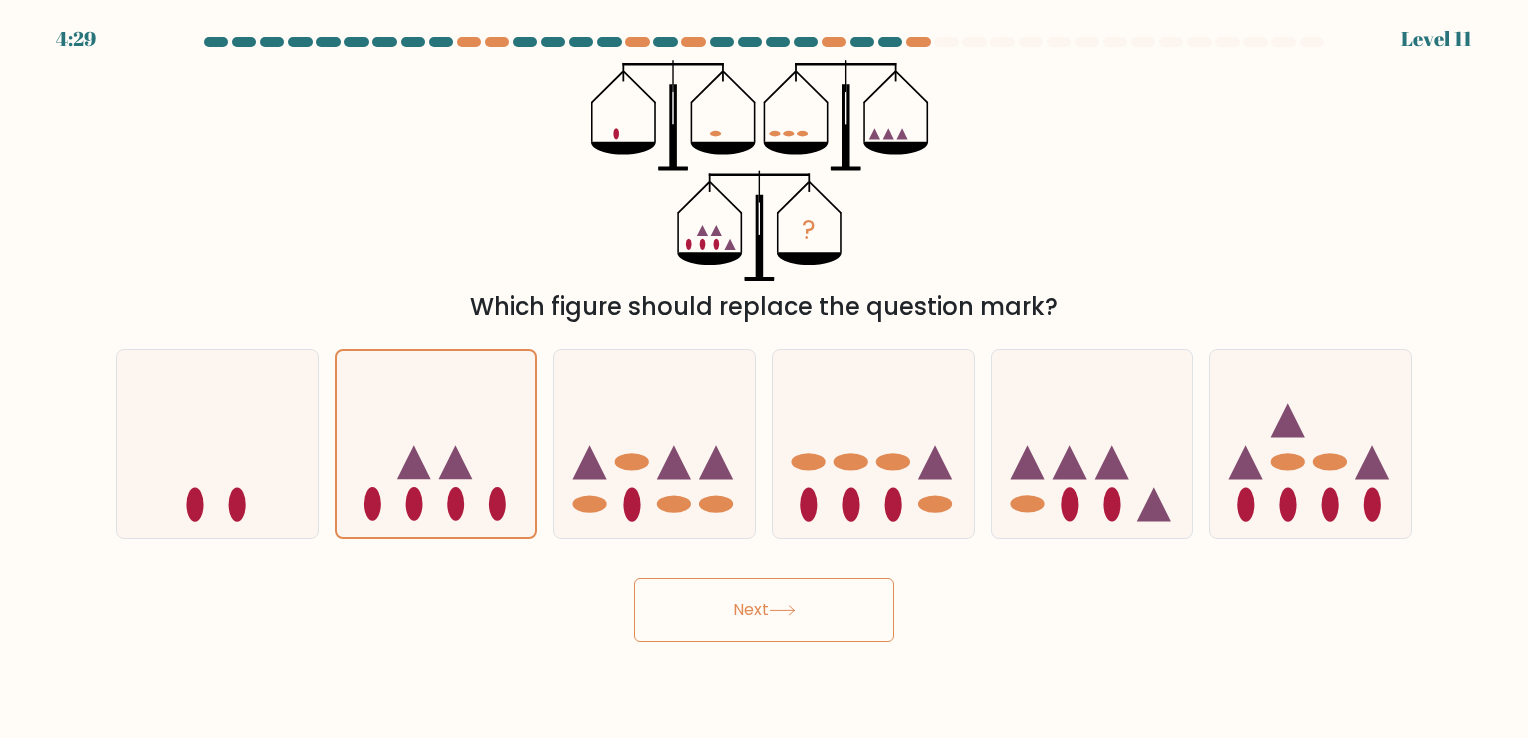 click on "Next" at bounding box center (764, 610) 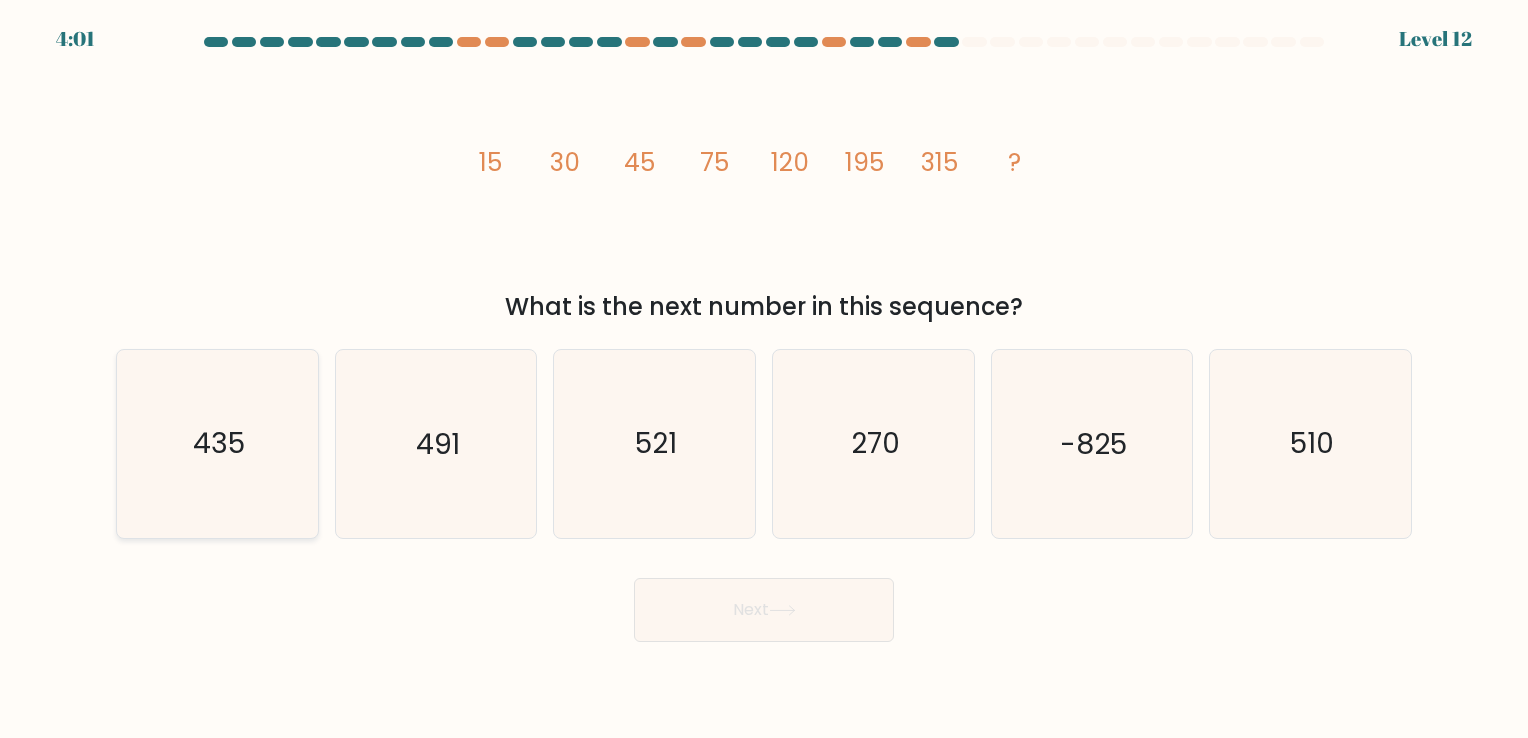 click on "435" at bounding box center (217, 443) 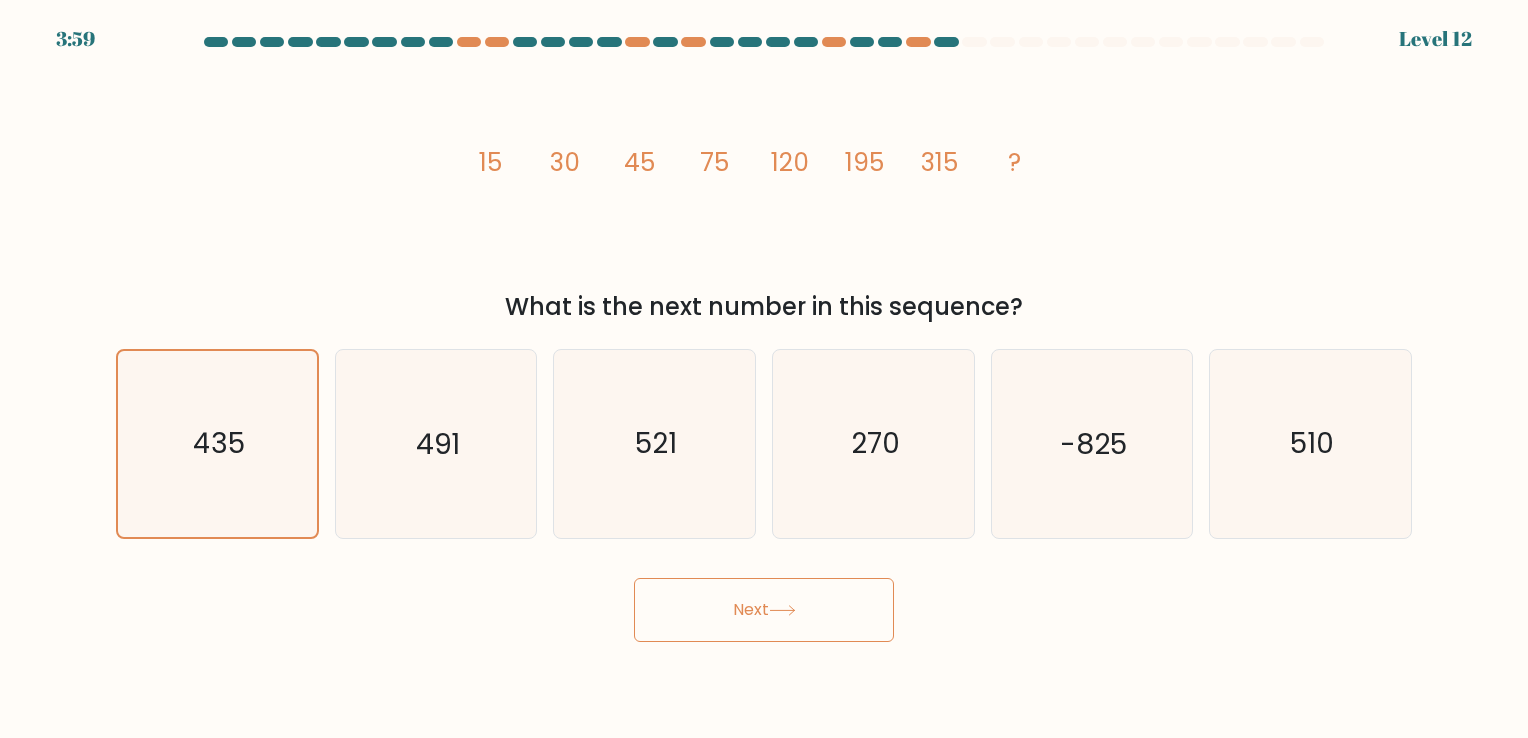 click on "Next" at bounding box center (764, 610) 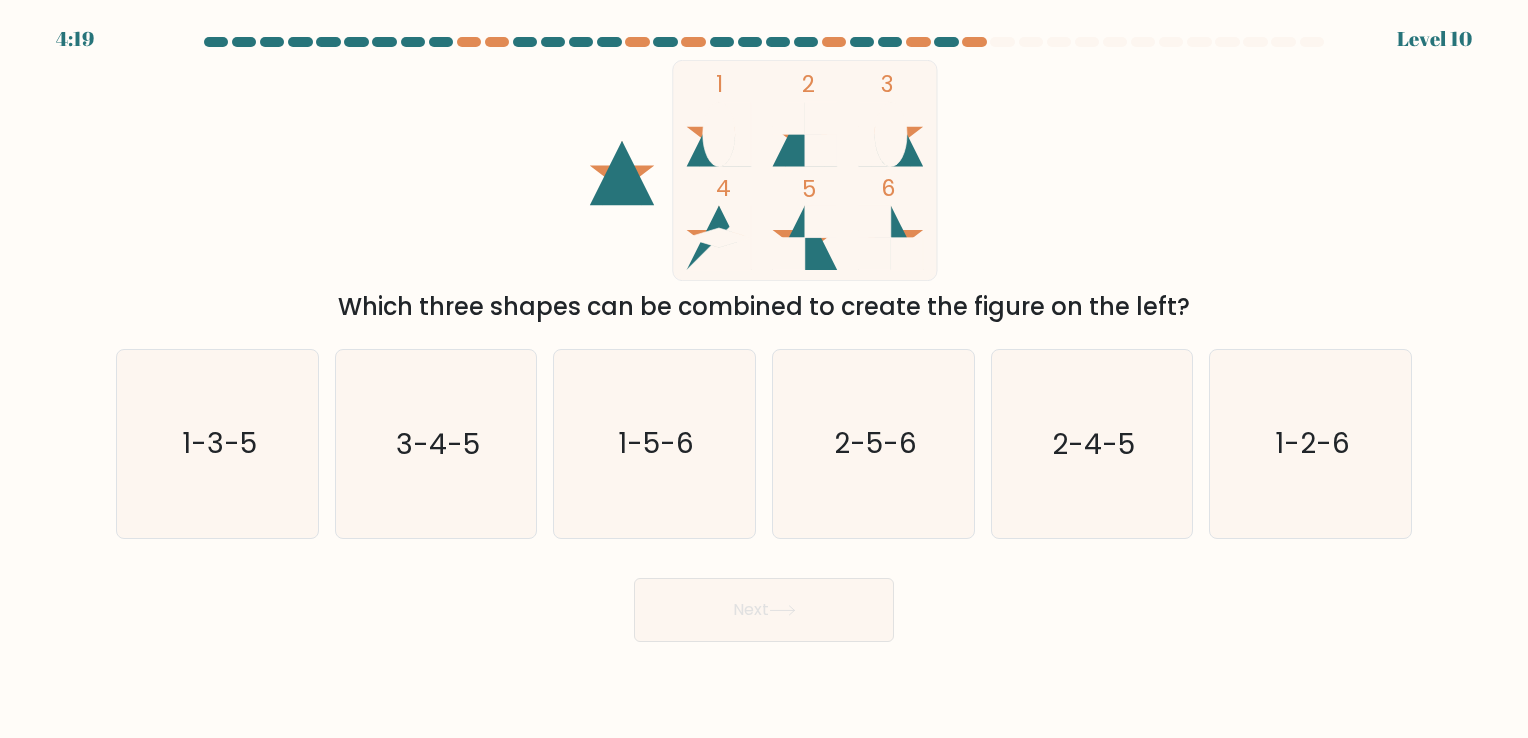 click on "b.
3-4-5" at bounding box center [436, 443] 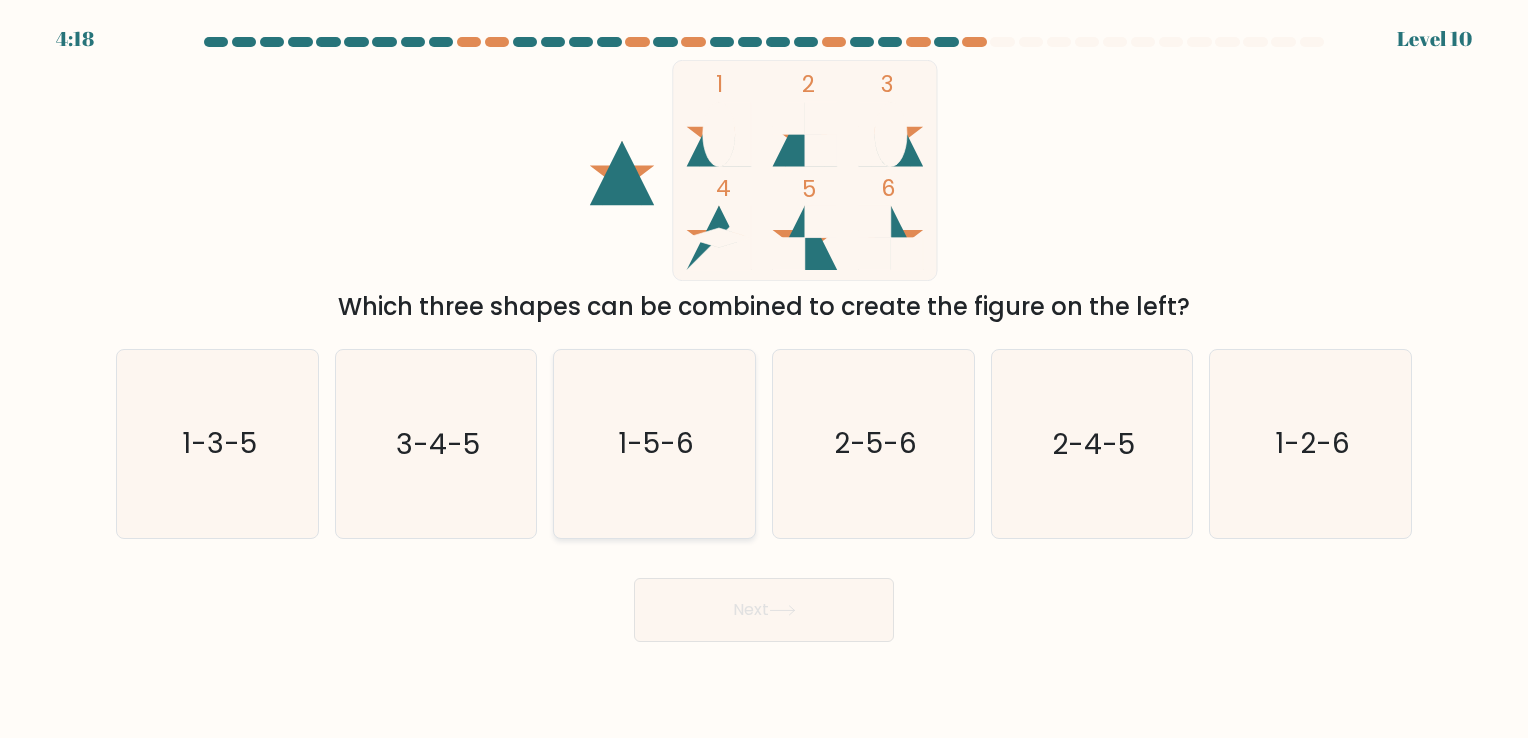 click on "1-5-6" at bounding box center (654, 443) 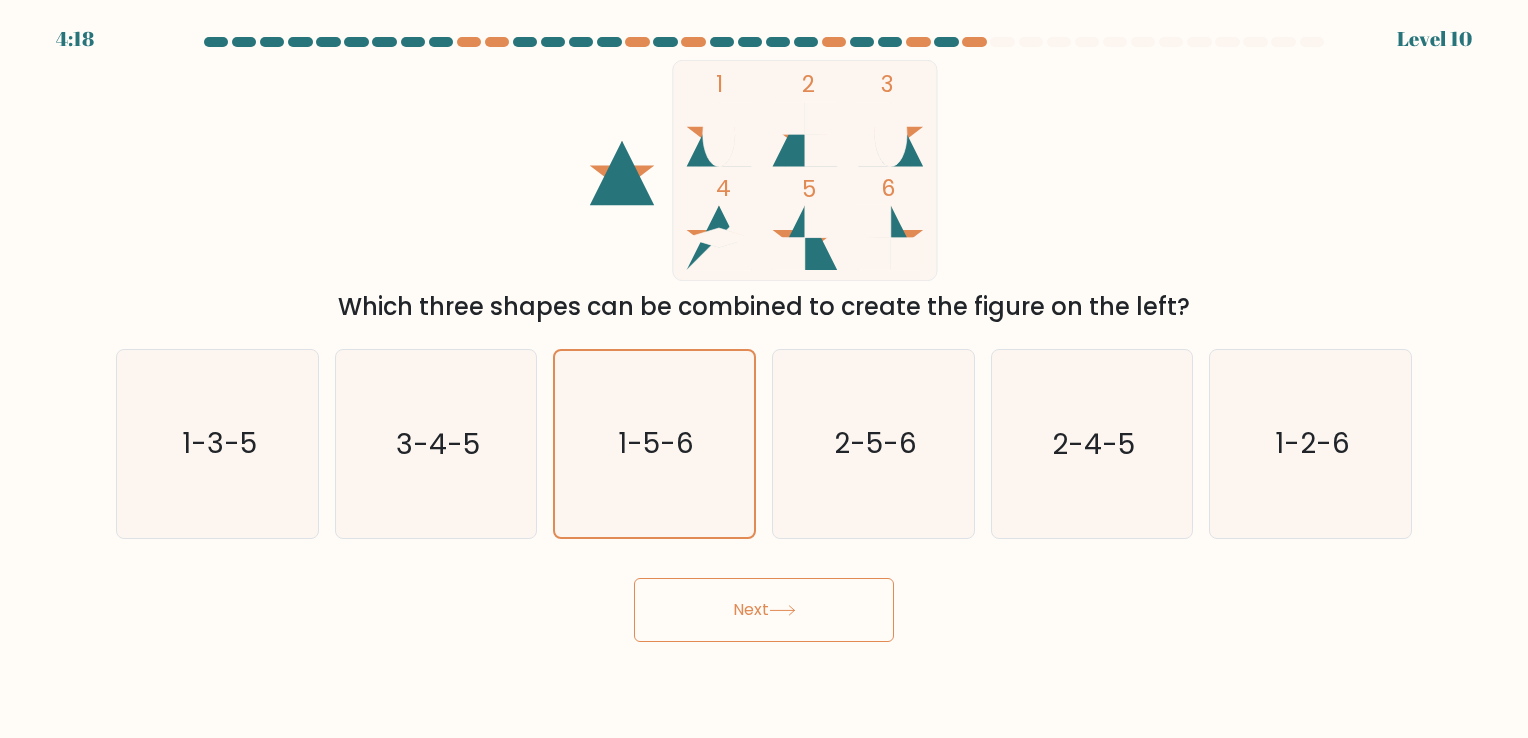 click on "Next" at bounding box center [764, 610] 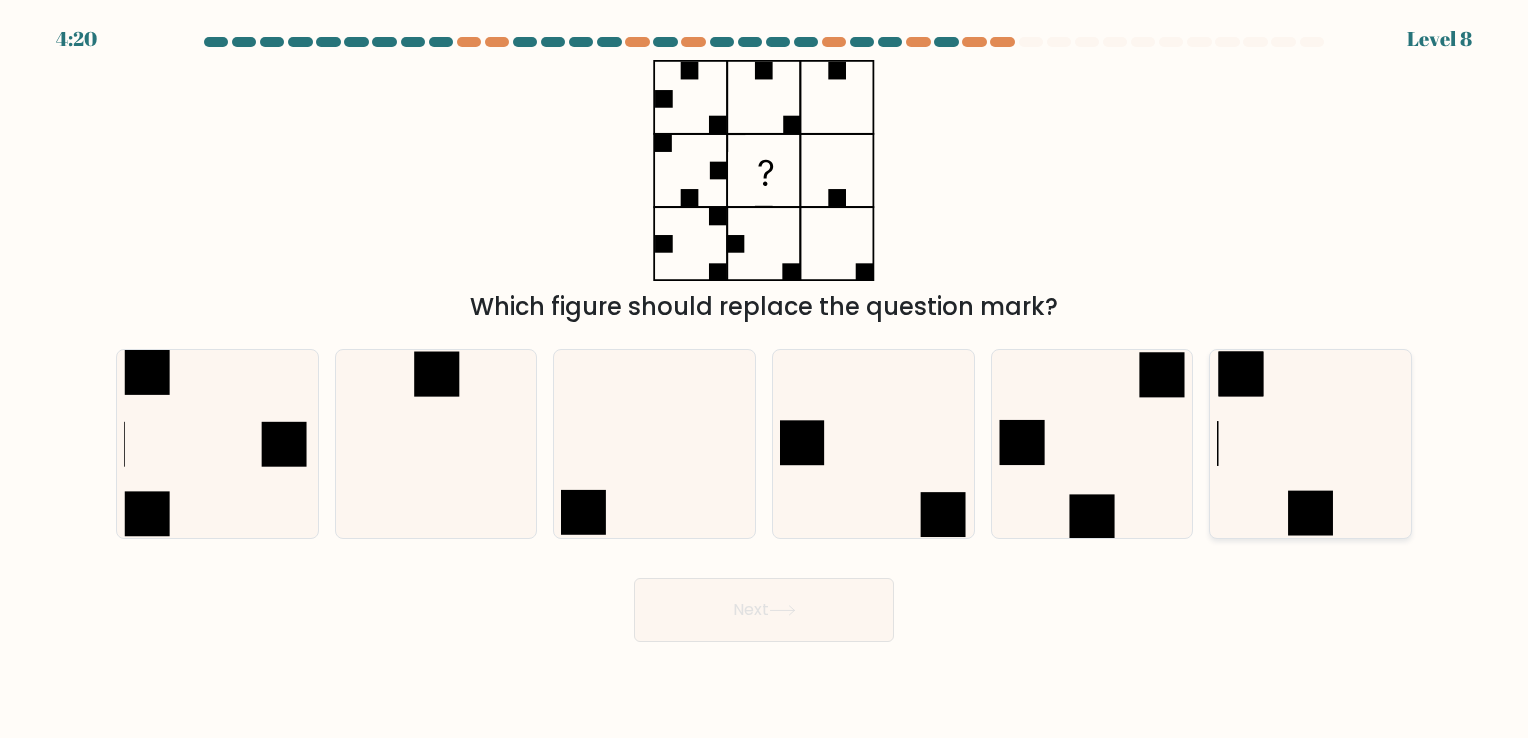 click at bounding box center (1310, 443) 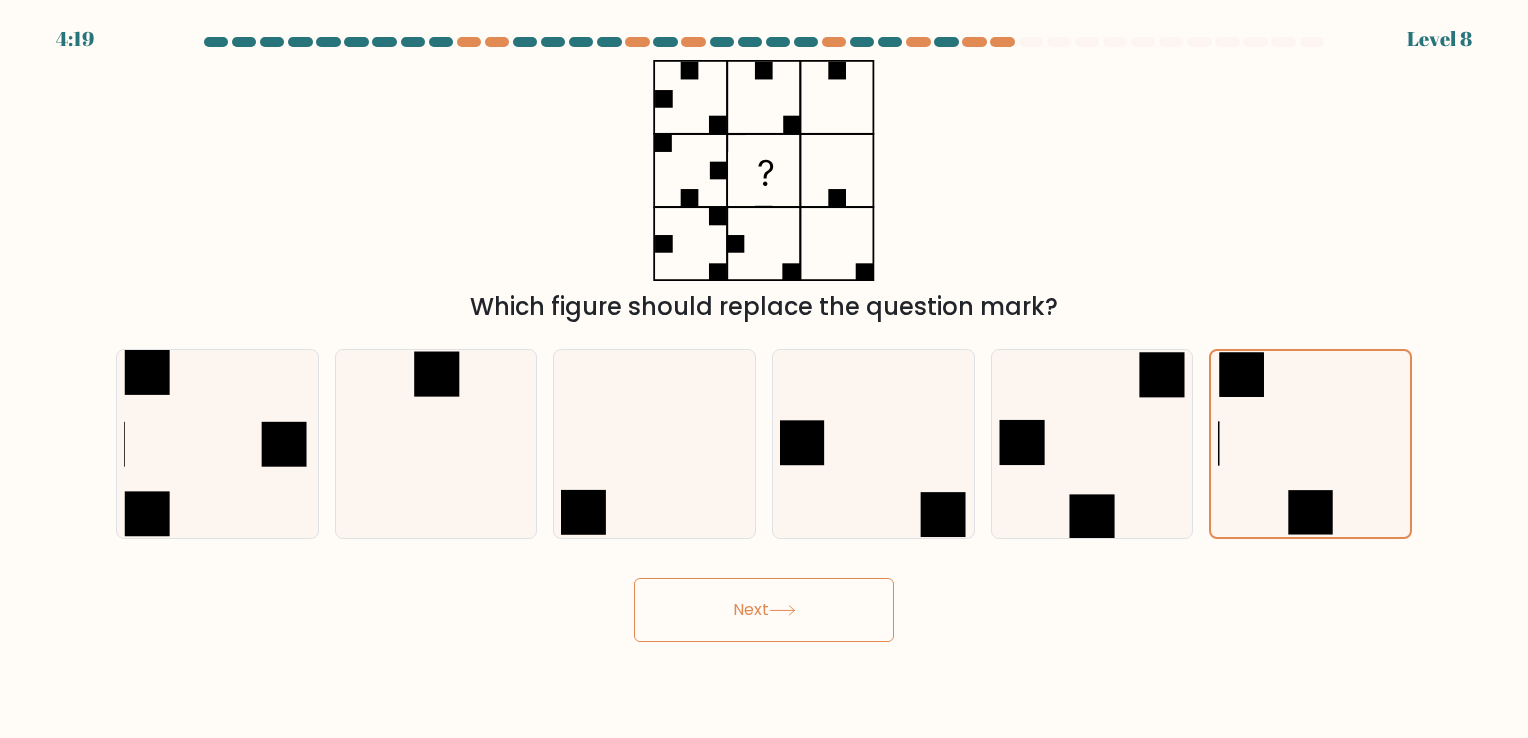 click on "Next" at bounding box center [764, 610] 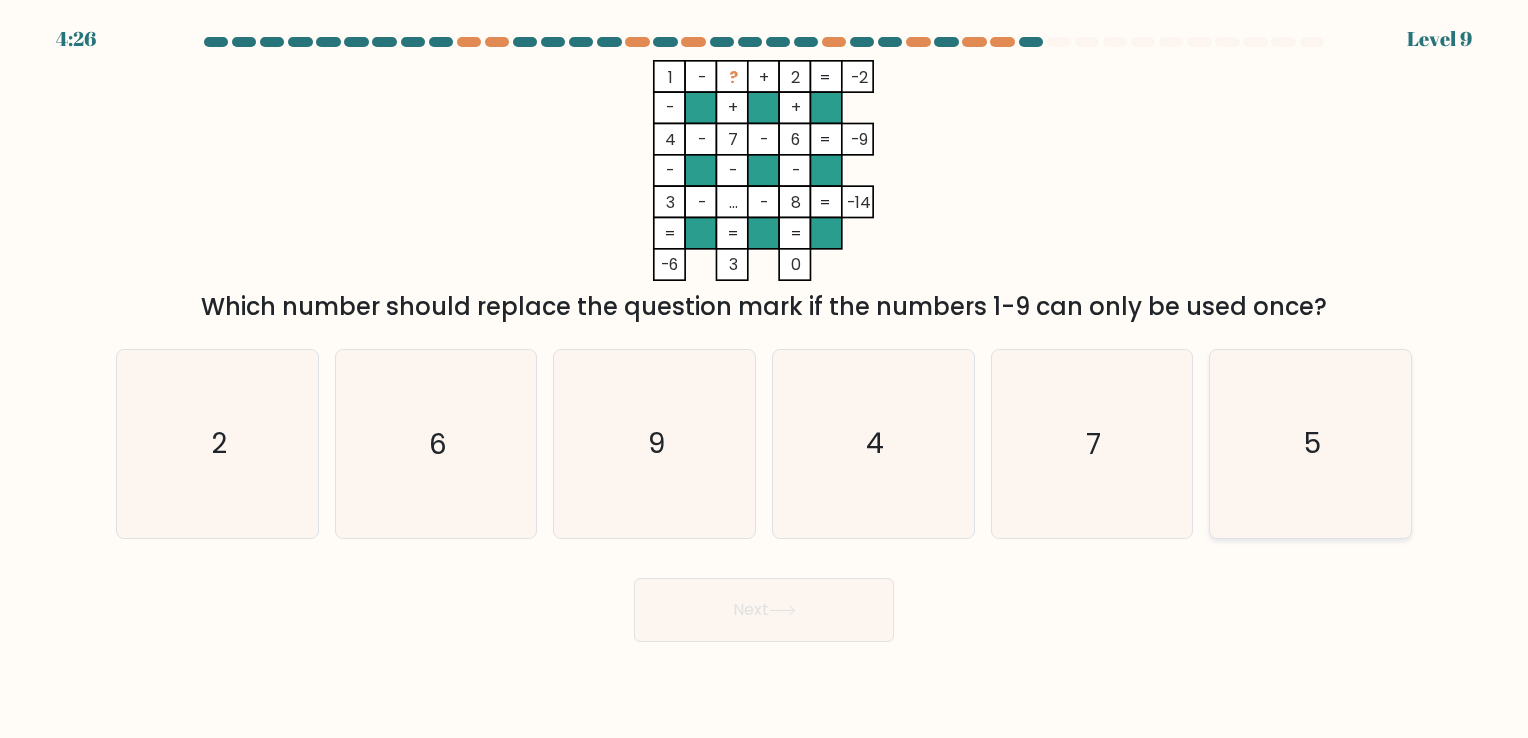 click on "5" at bounding box center (1310, 443) 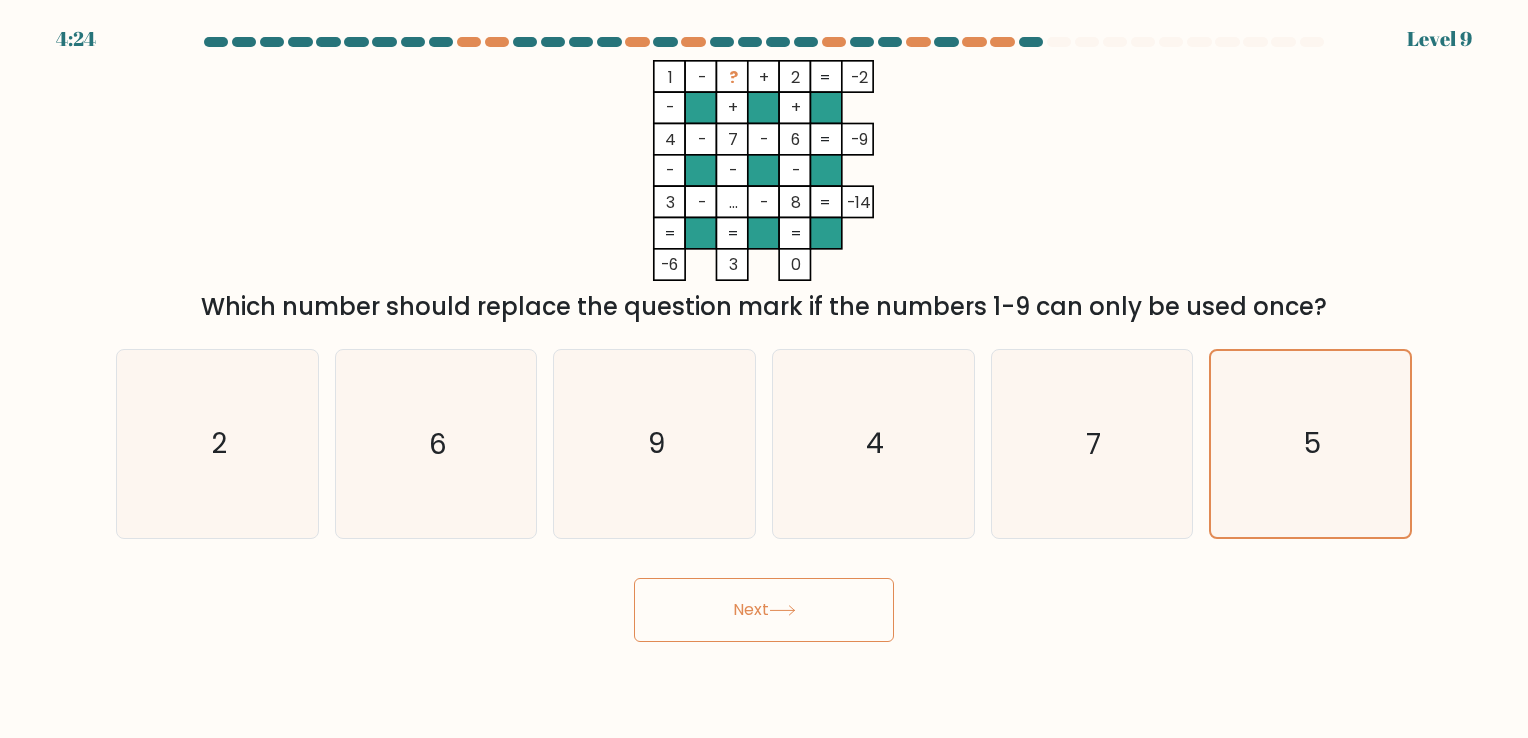 click on "Next" at bounding box center [764, 610] 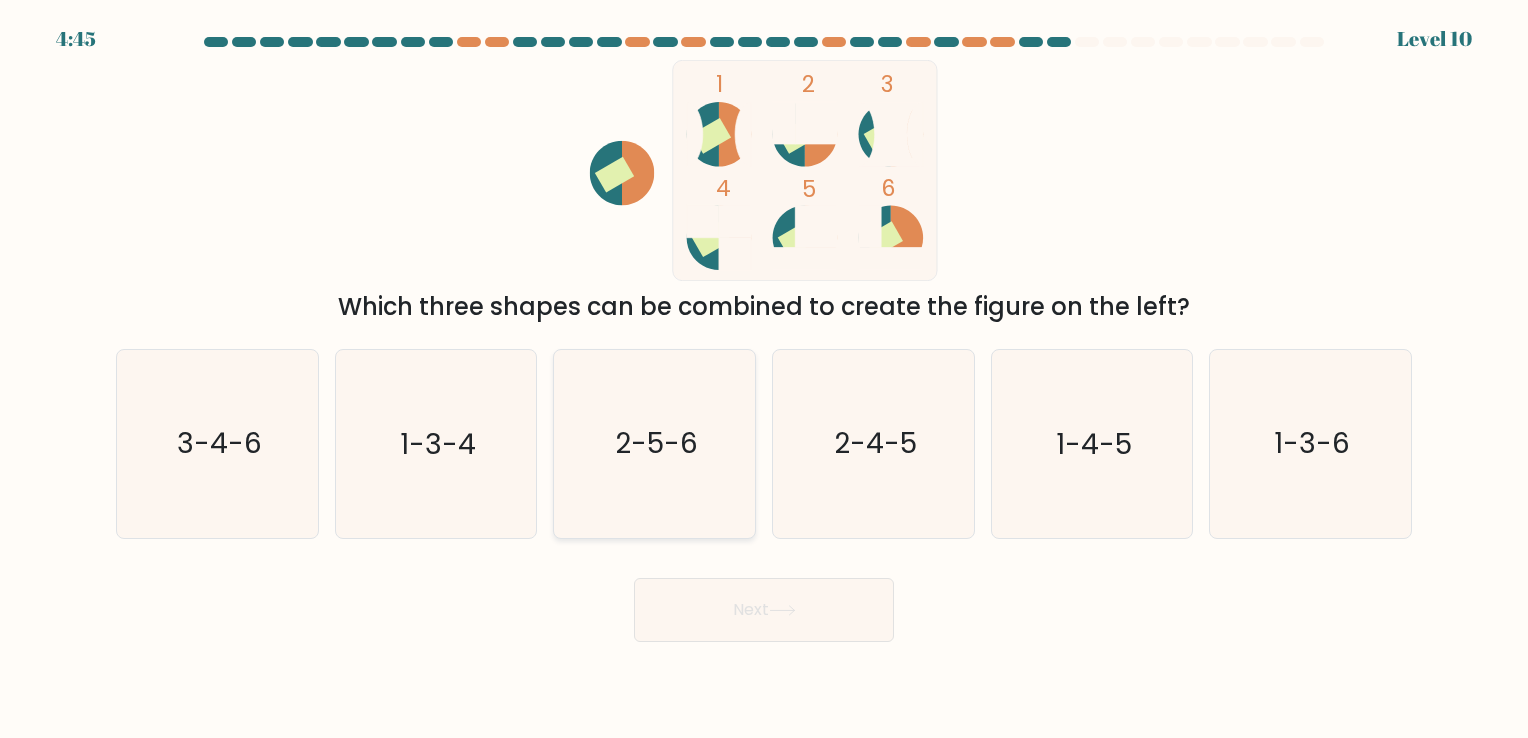 click on "2-5-6" at bounding box center (654, 443) 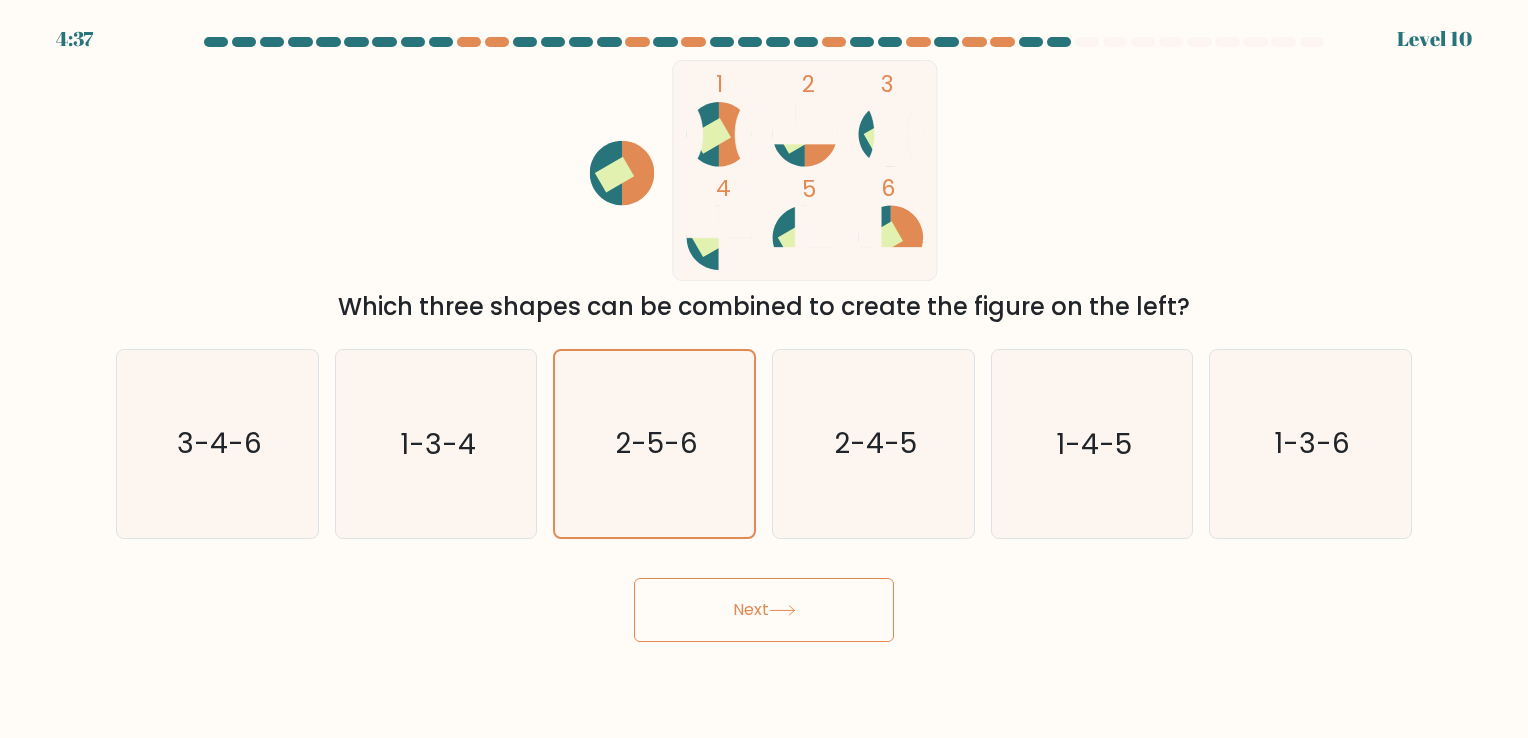 click on "Next" at bounding box center [764, 610] 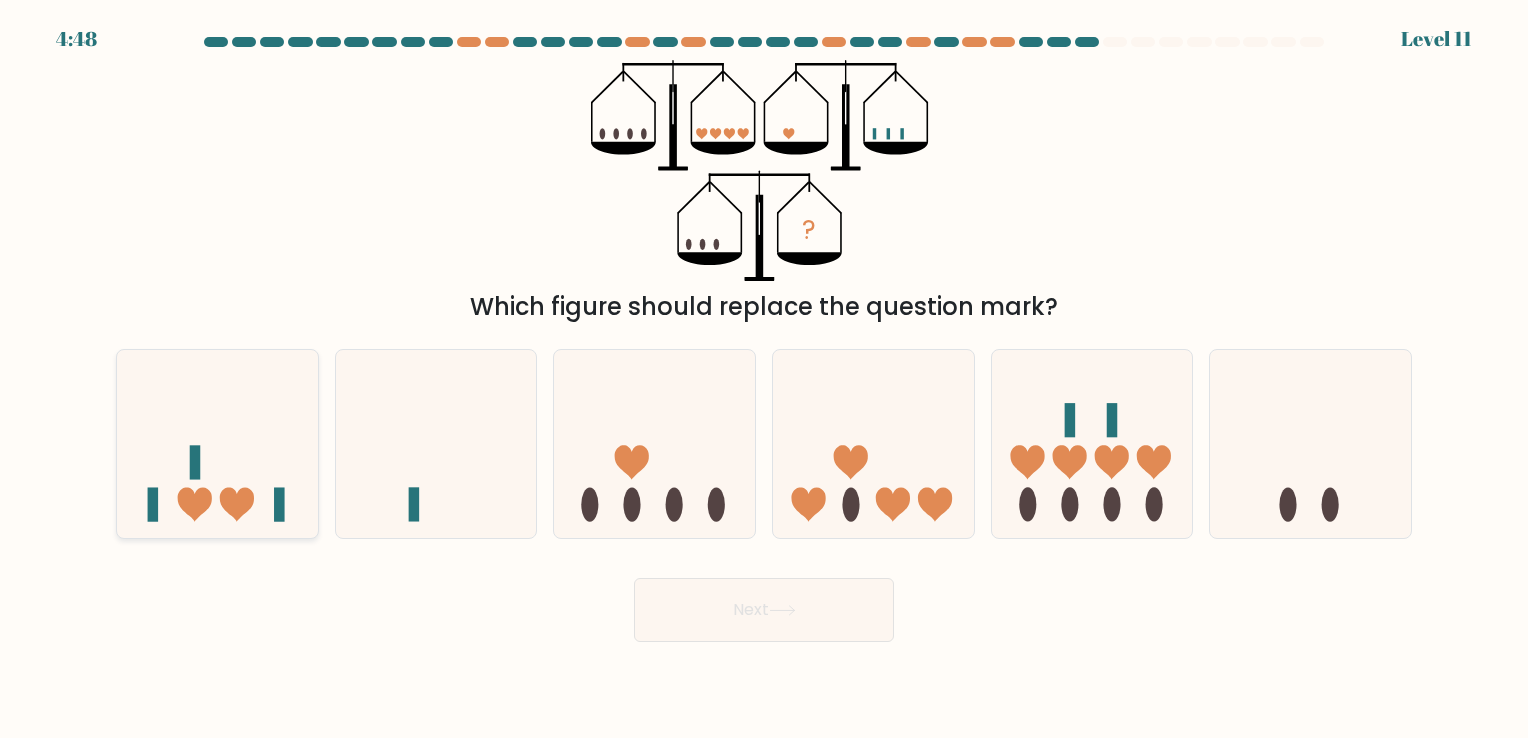 click at bounding box center [217, 444] 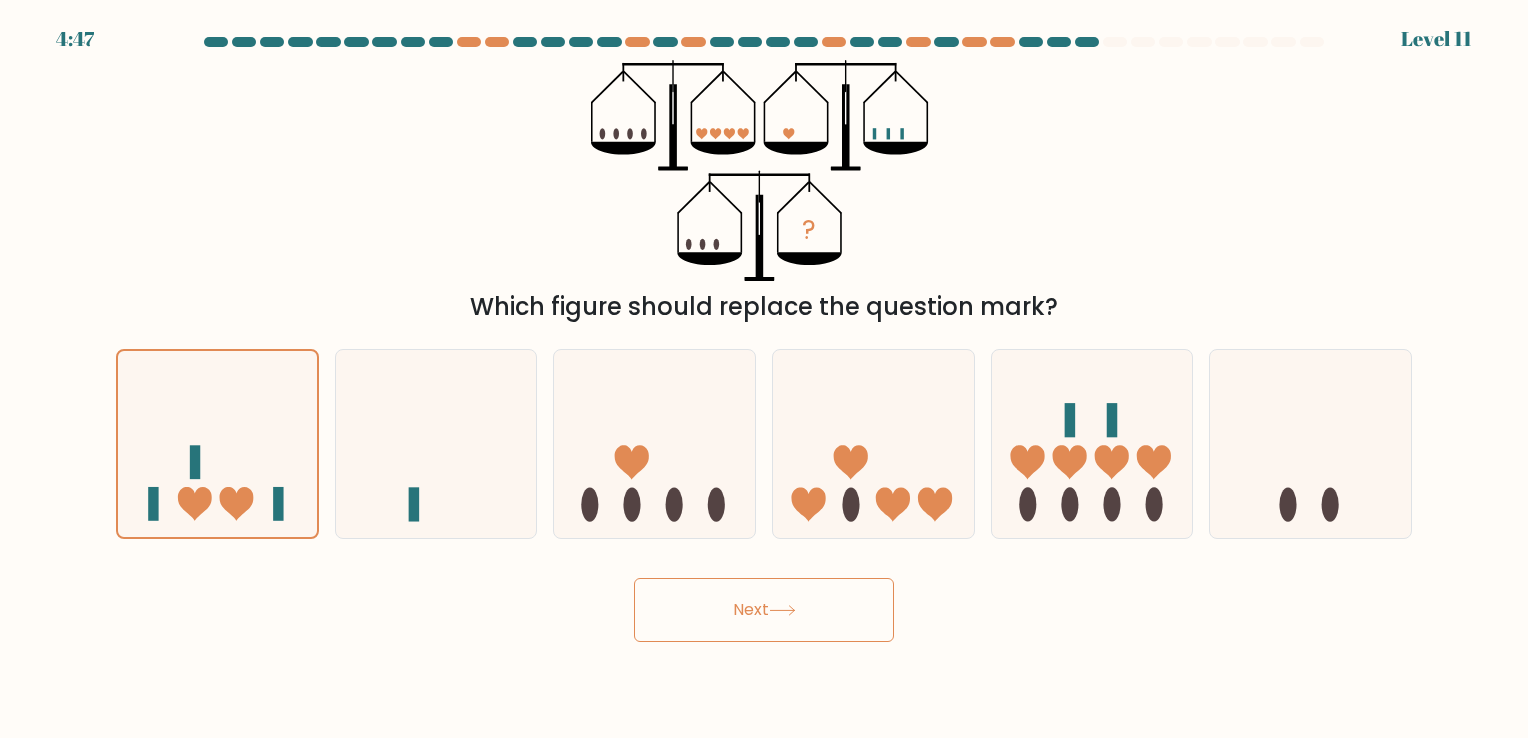 click on "Next" at bounding box center (764, 610) 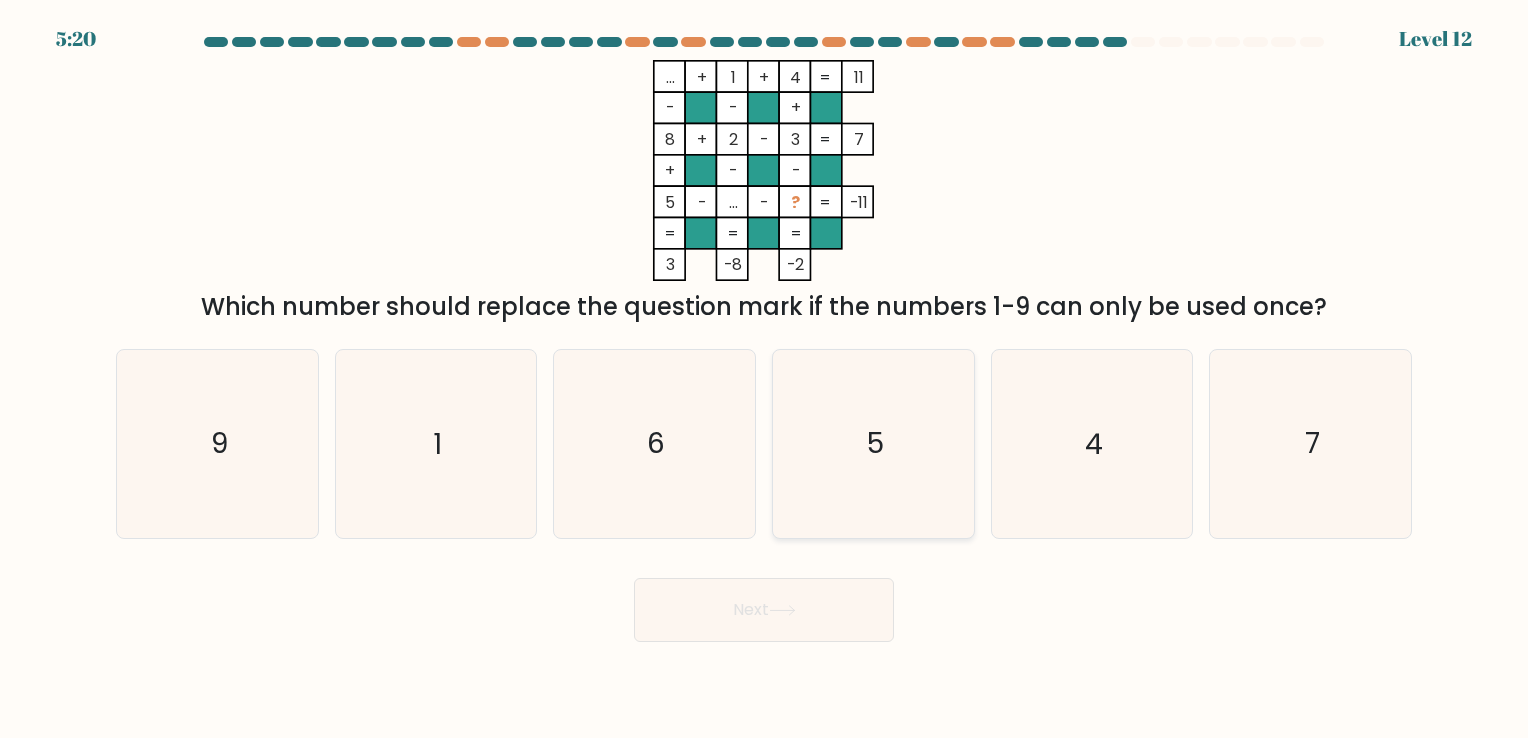 click on "5" at bounding box center [873, 443] 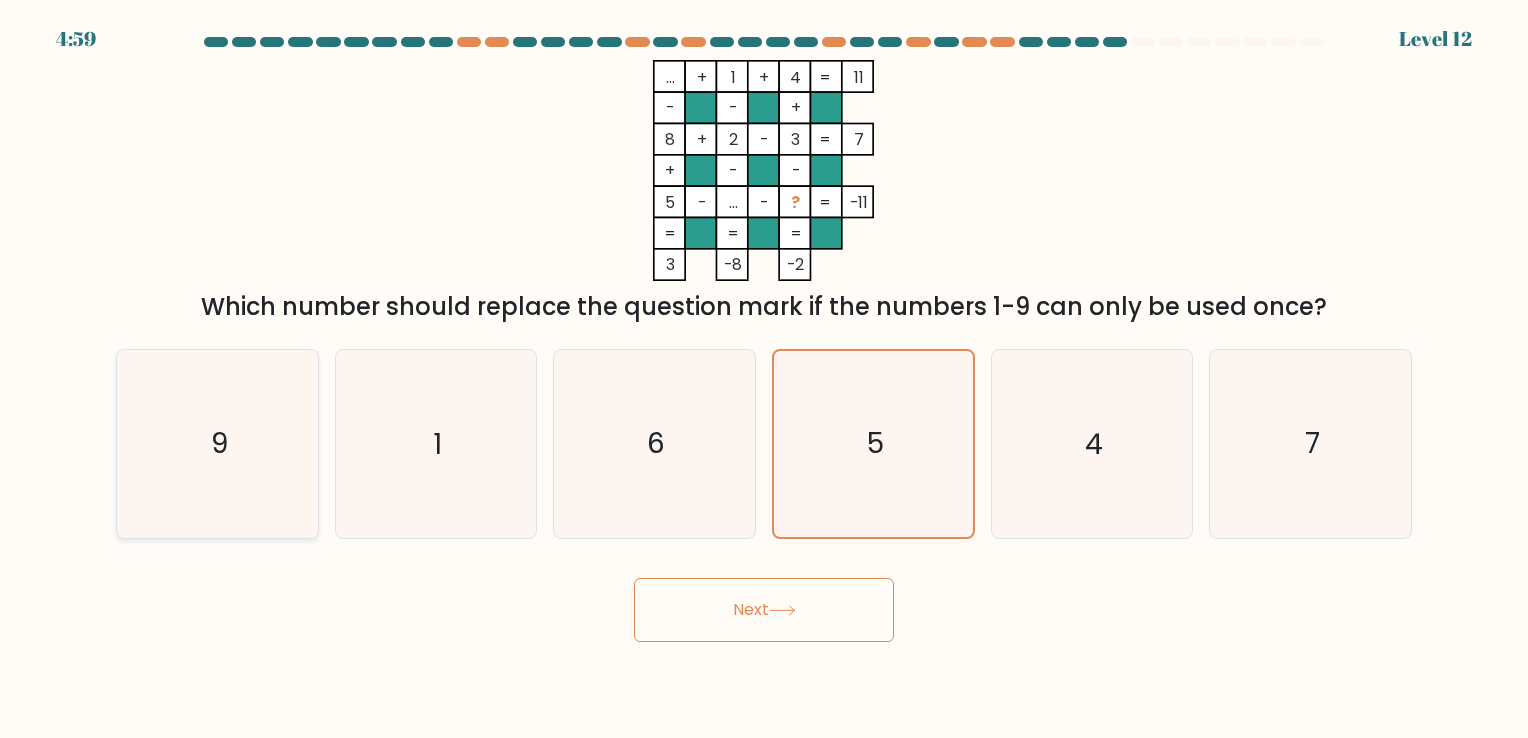 click on "9" at bounding box center (217, 443) 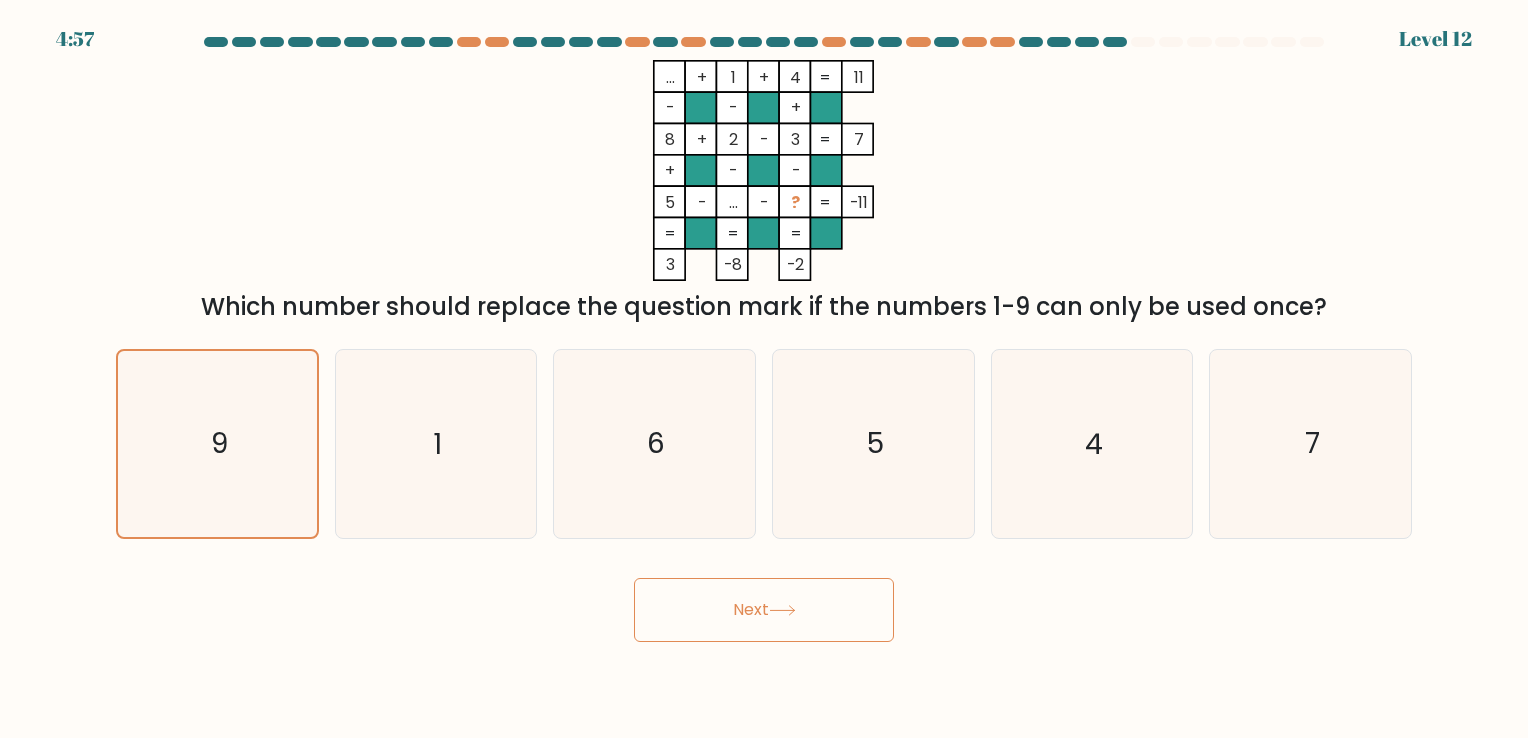 click on "Next" at bounding box center (764, 610) 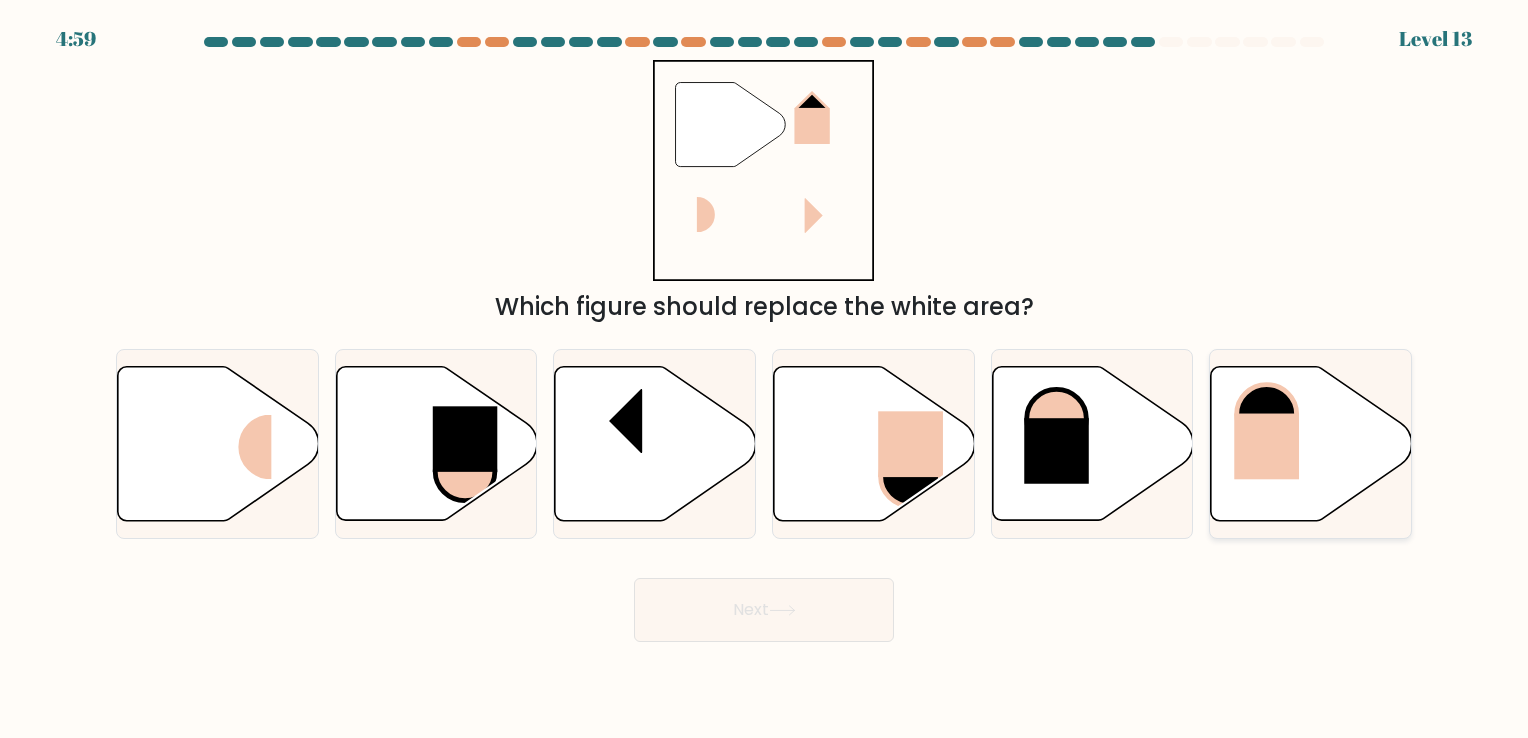 click at bounding box center (1311, 443) 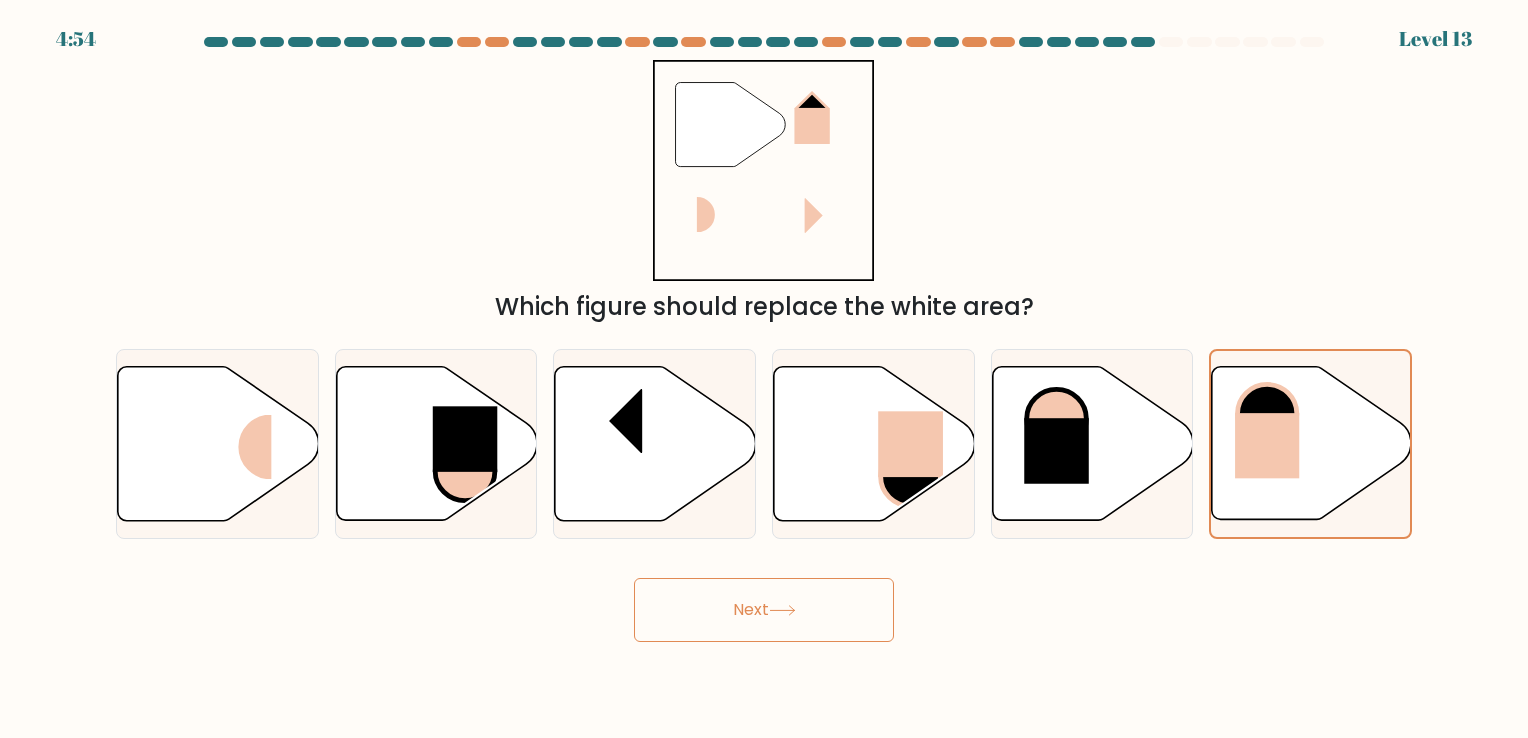 click at bounding box center [782, 610] 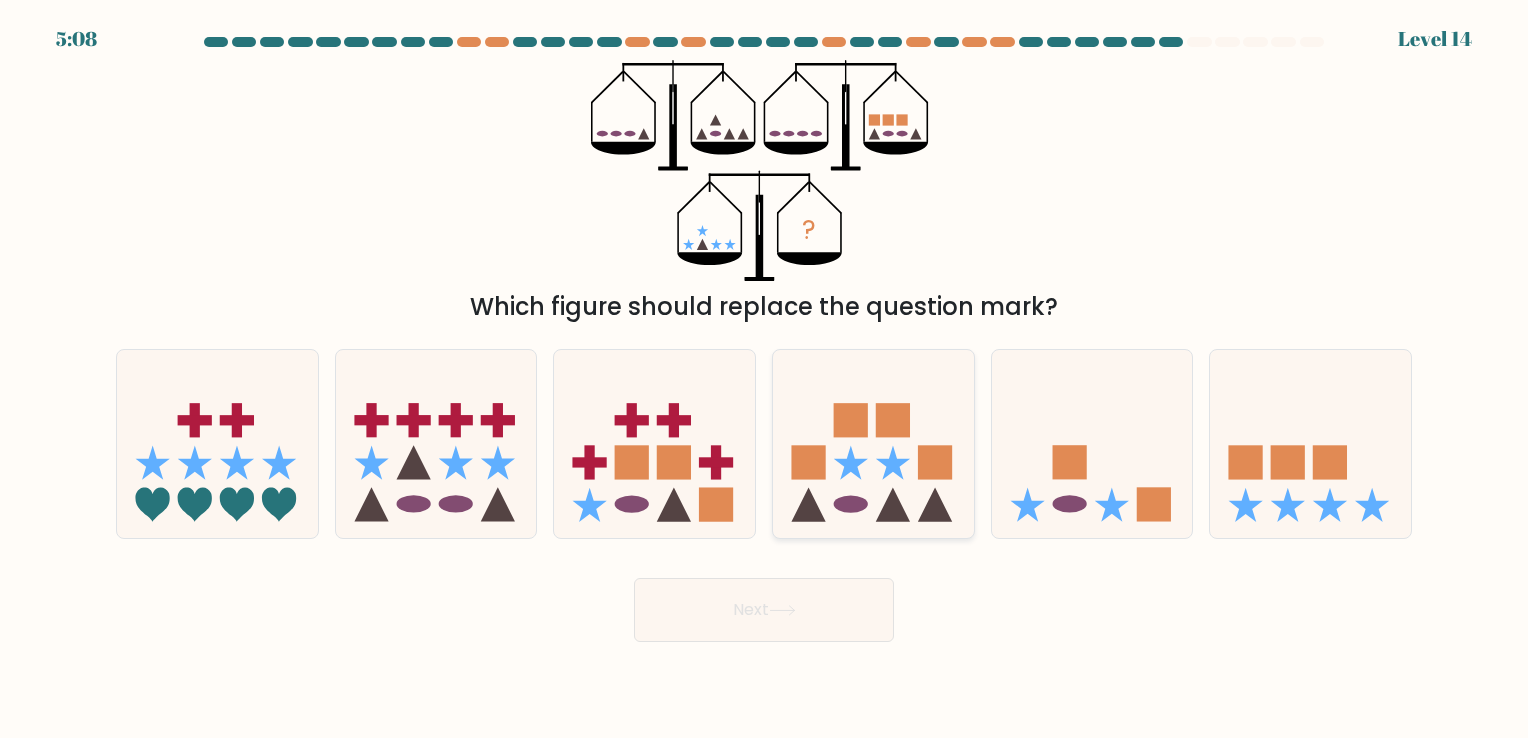 click at bounding box center [873, 444] 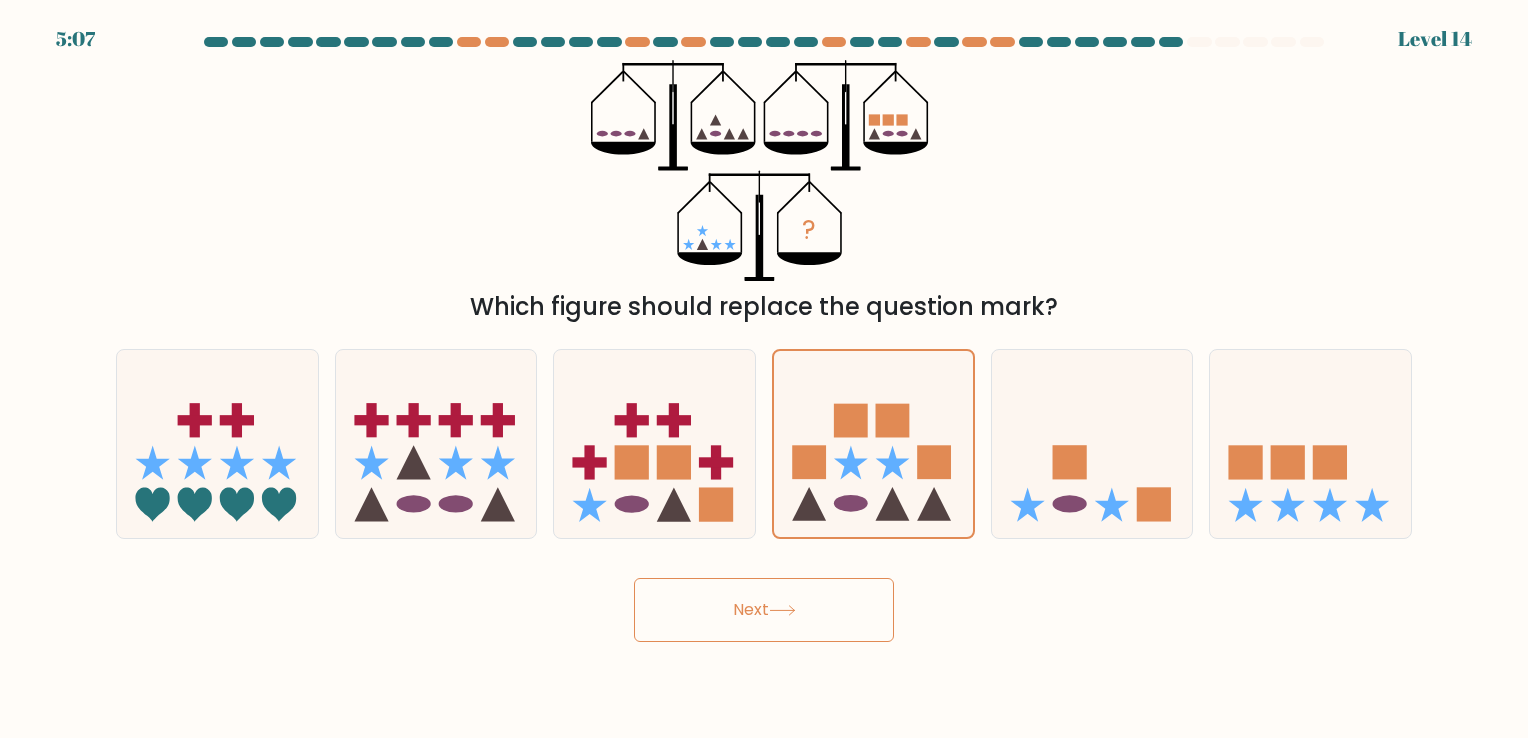 click on "Next" at bounding box center [764, 610] 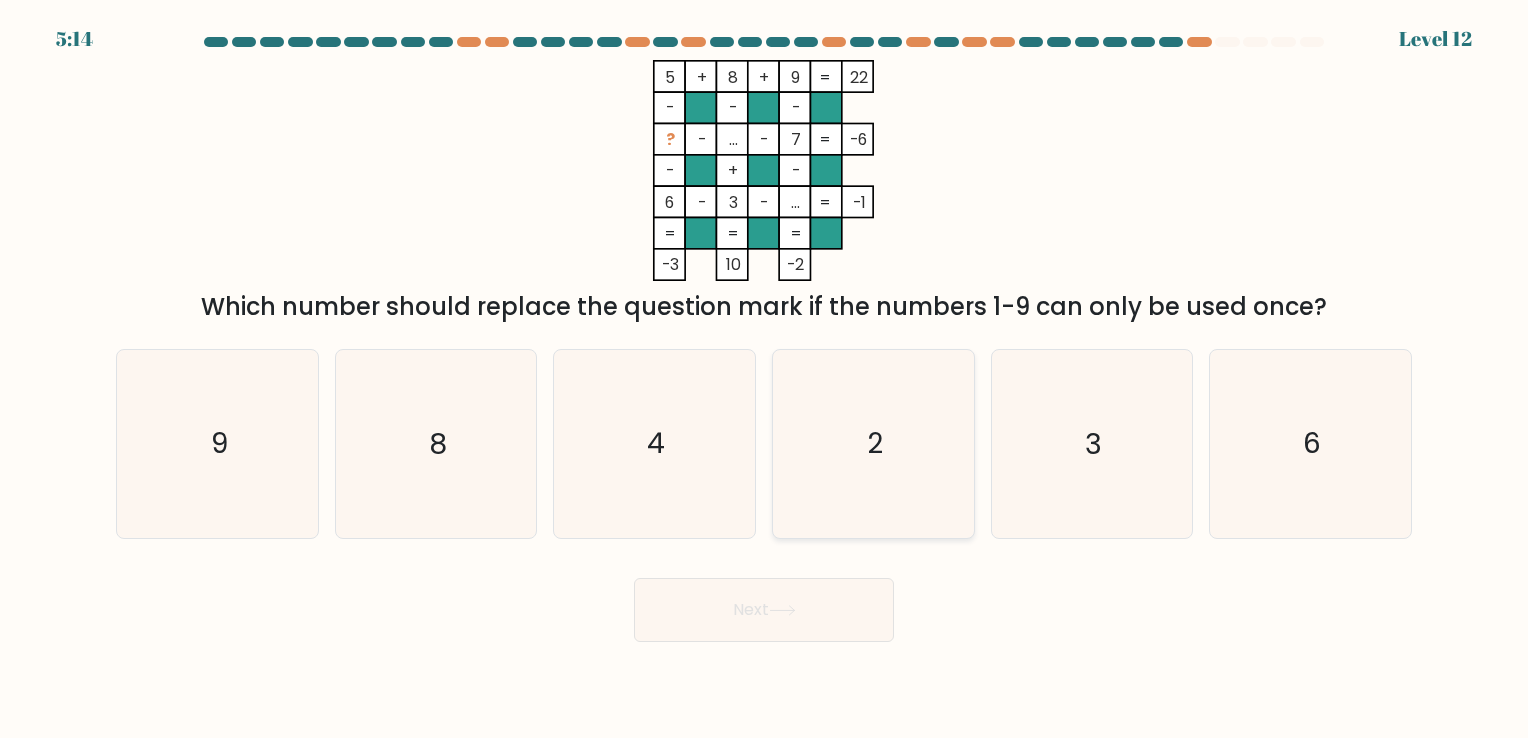 click on "2" at bounding box center (873, 443) 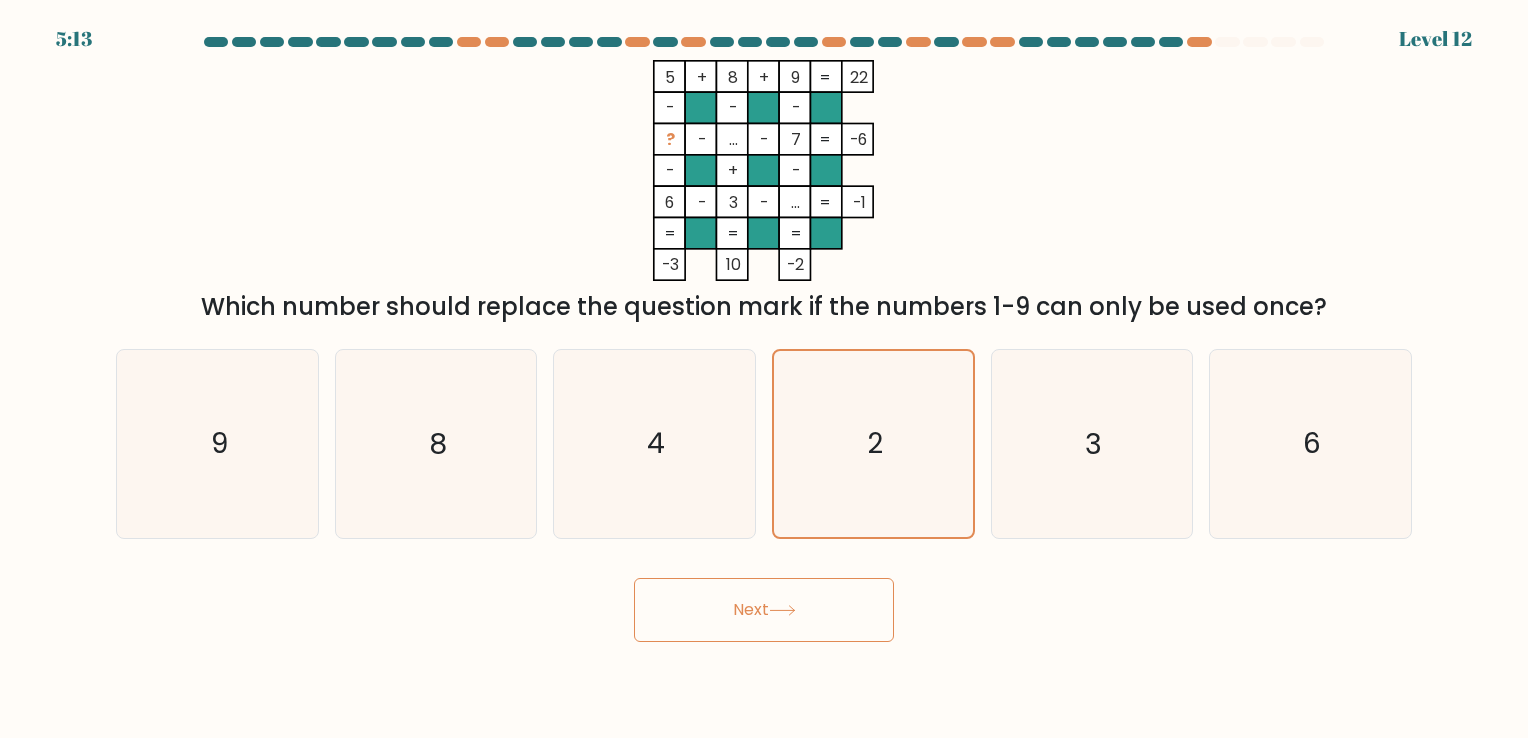 click on "Next" at bounding box center [764, 610] 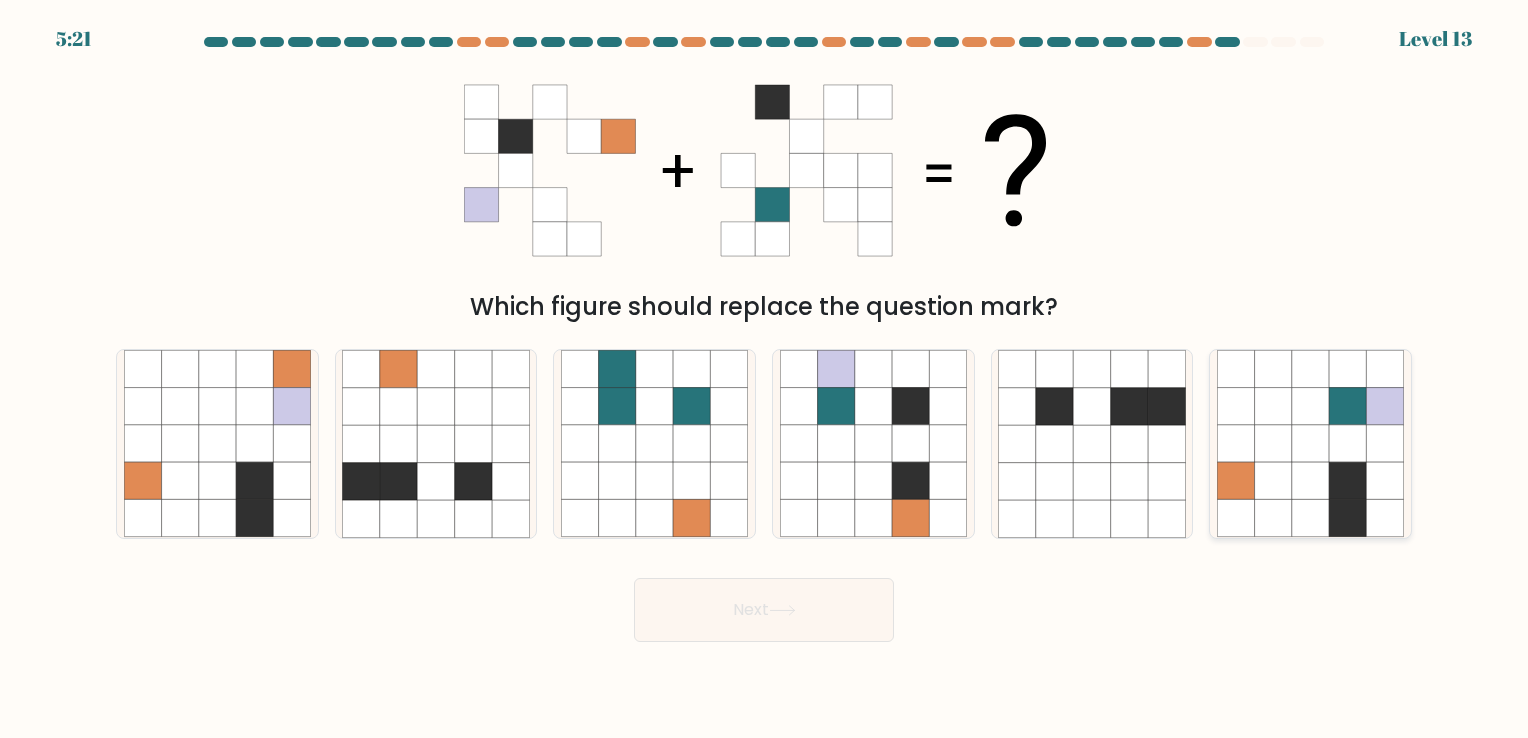 click at bounding box center [1235, 481] 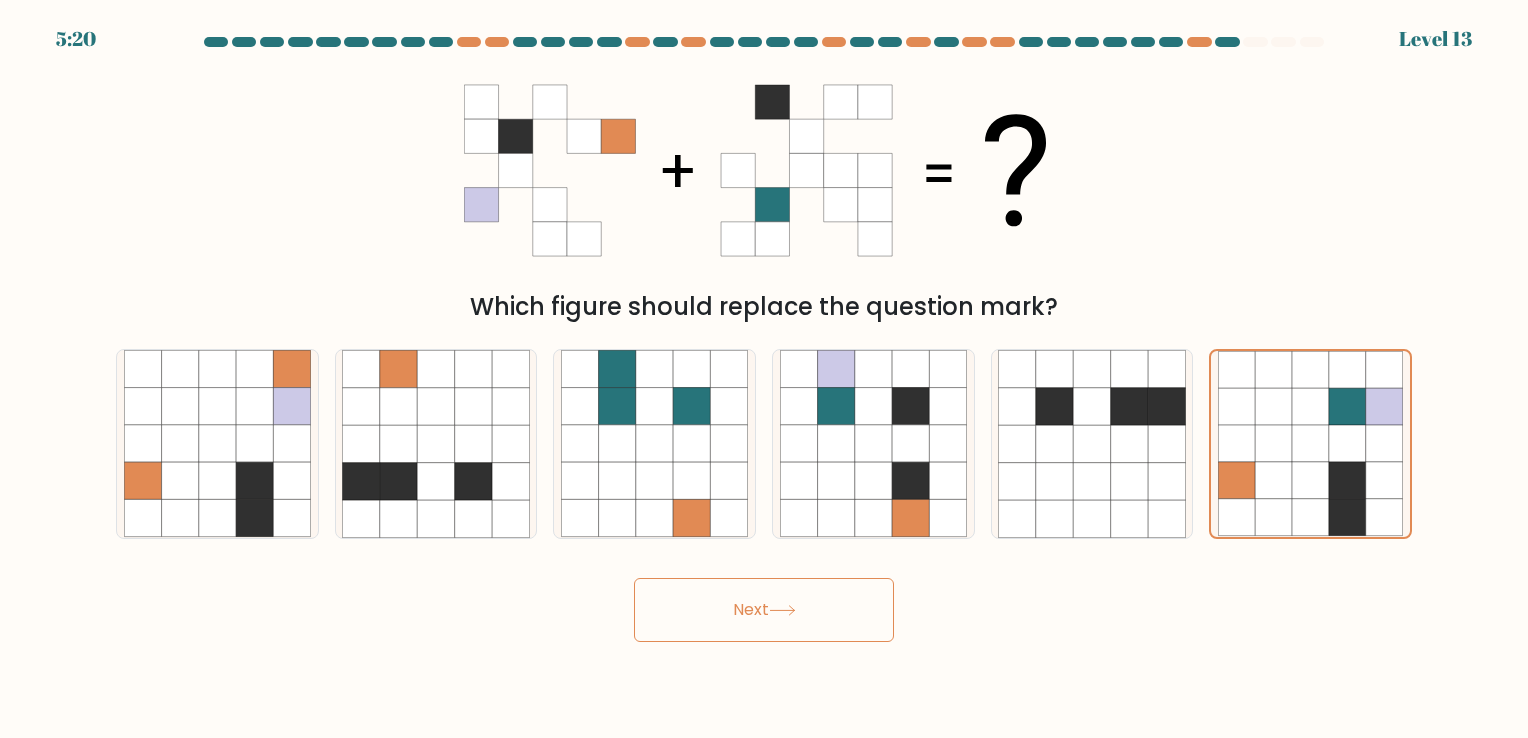 click on "Next" at bounding box center [764, 610] 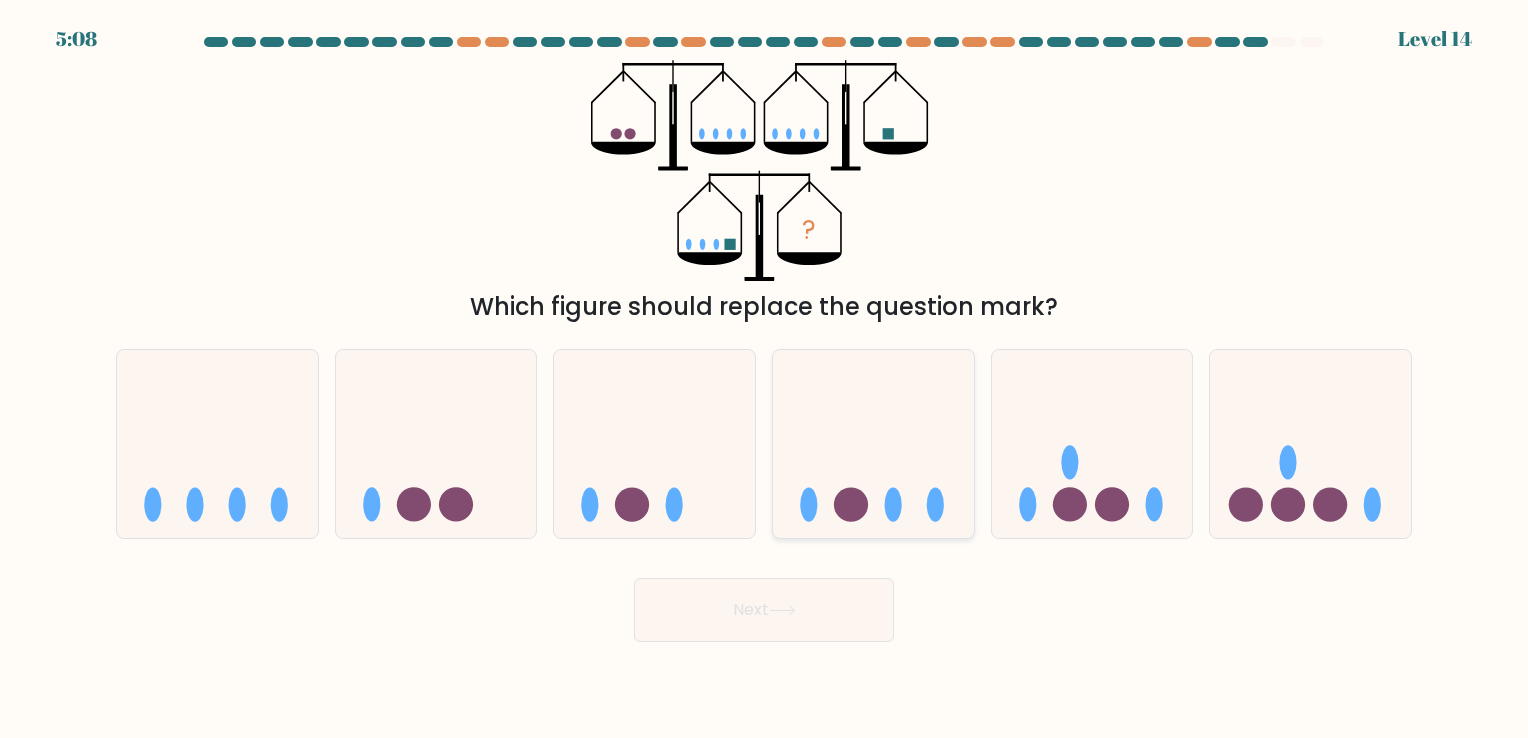 click at bounding box center (873, 444) 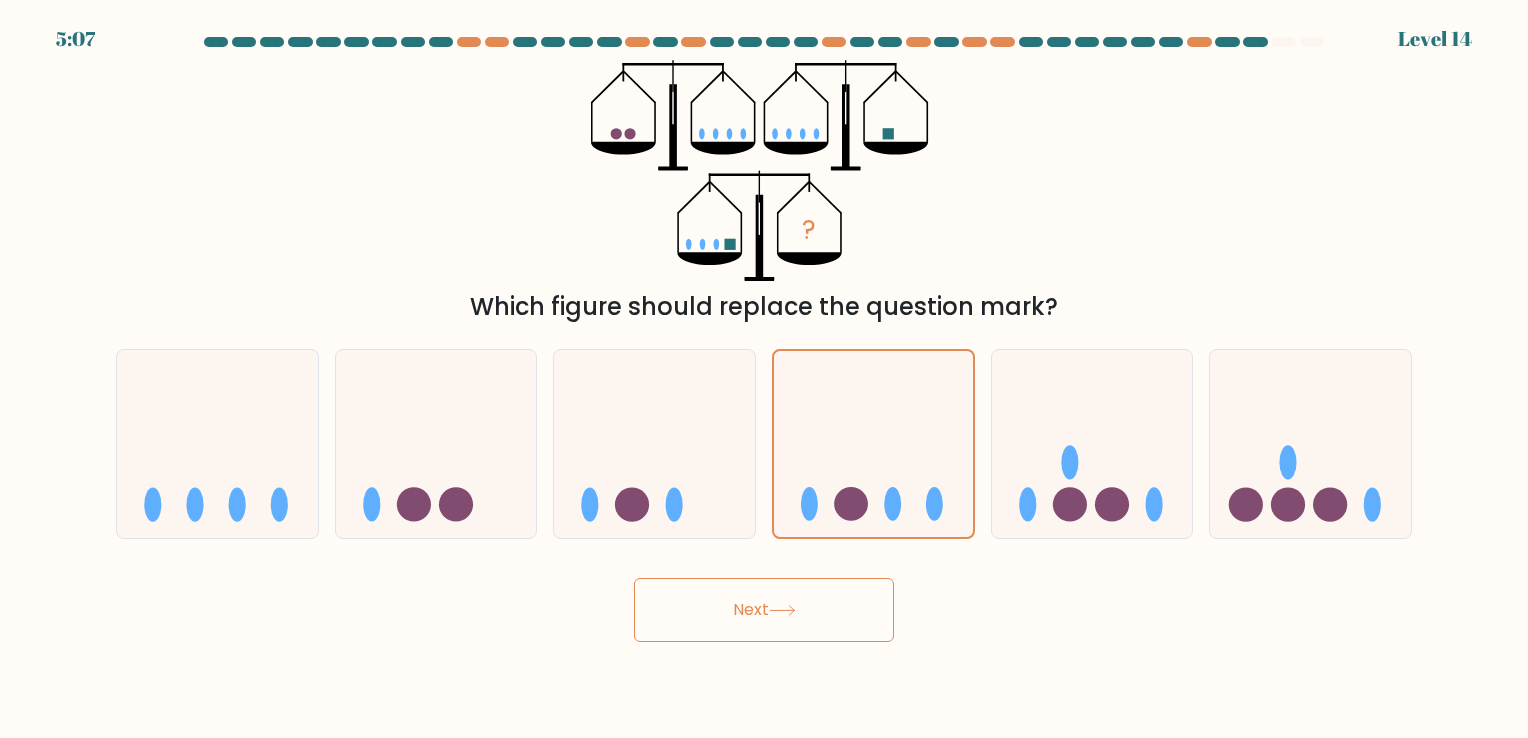 click on "Next" at bounding box center (764, 610) 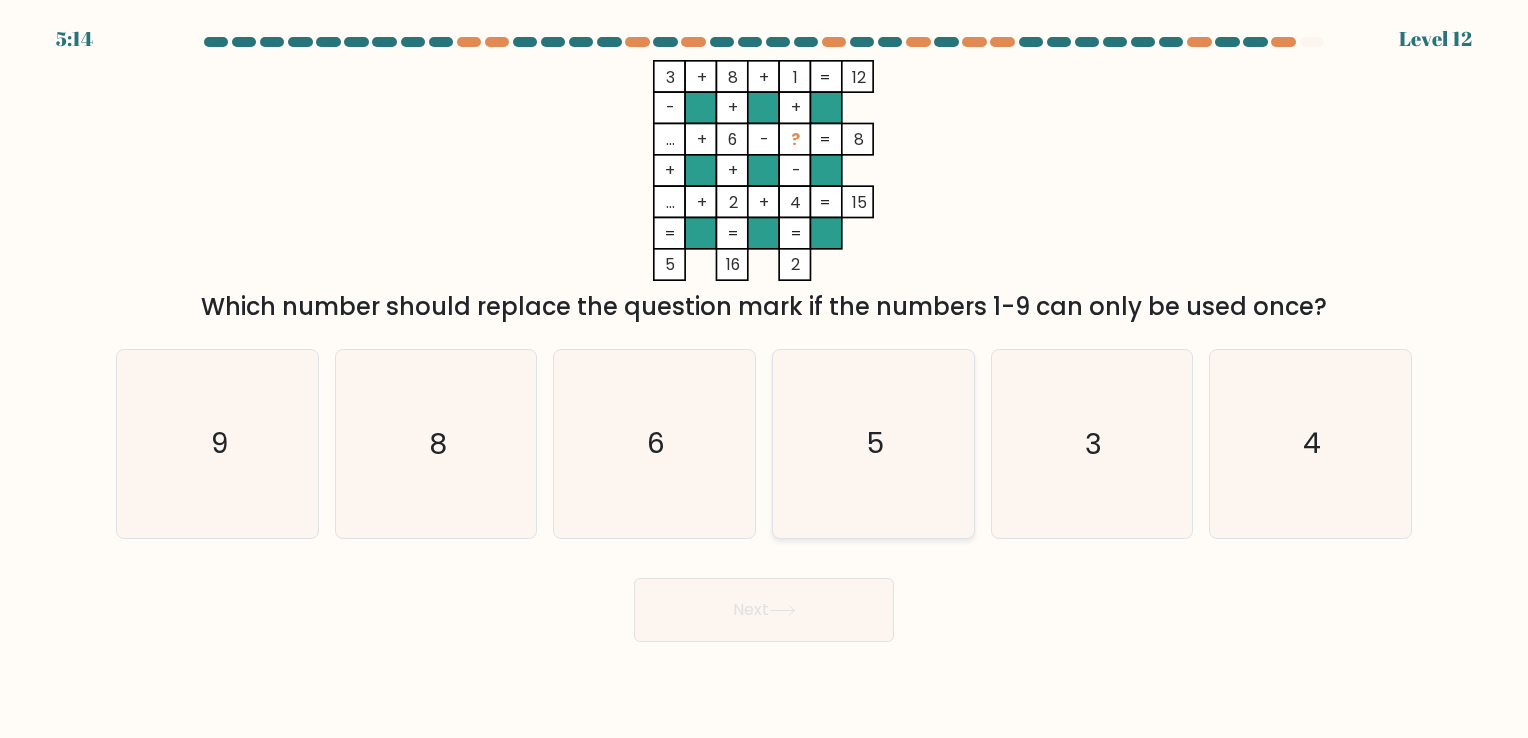 click on "5" at bounding box center [875, 444] 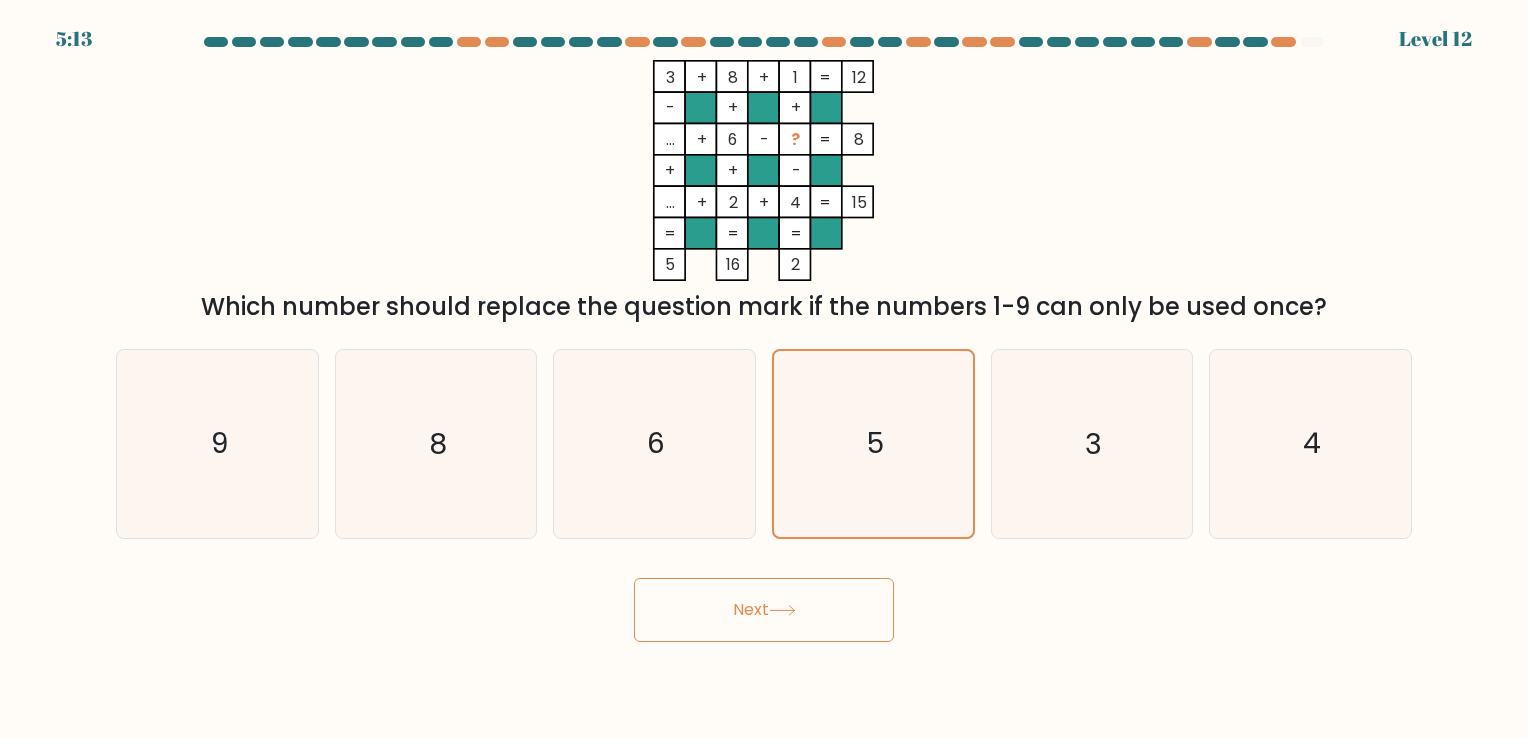 click on "Next" at bounding box center (764, 610) 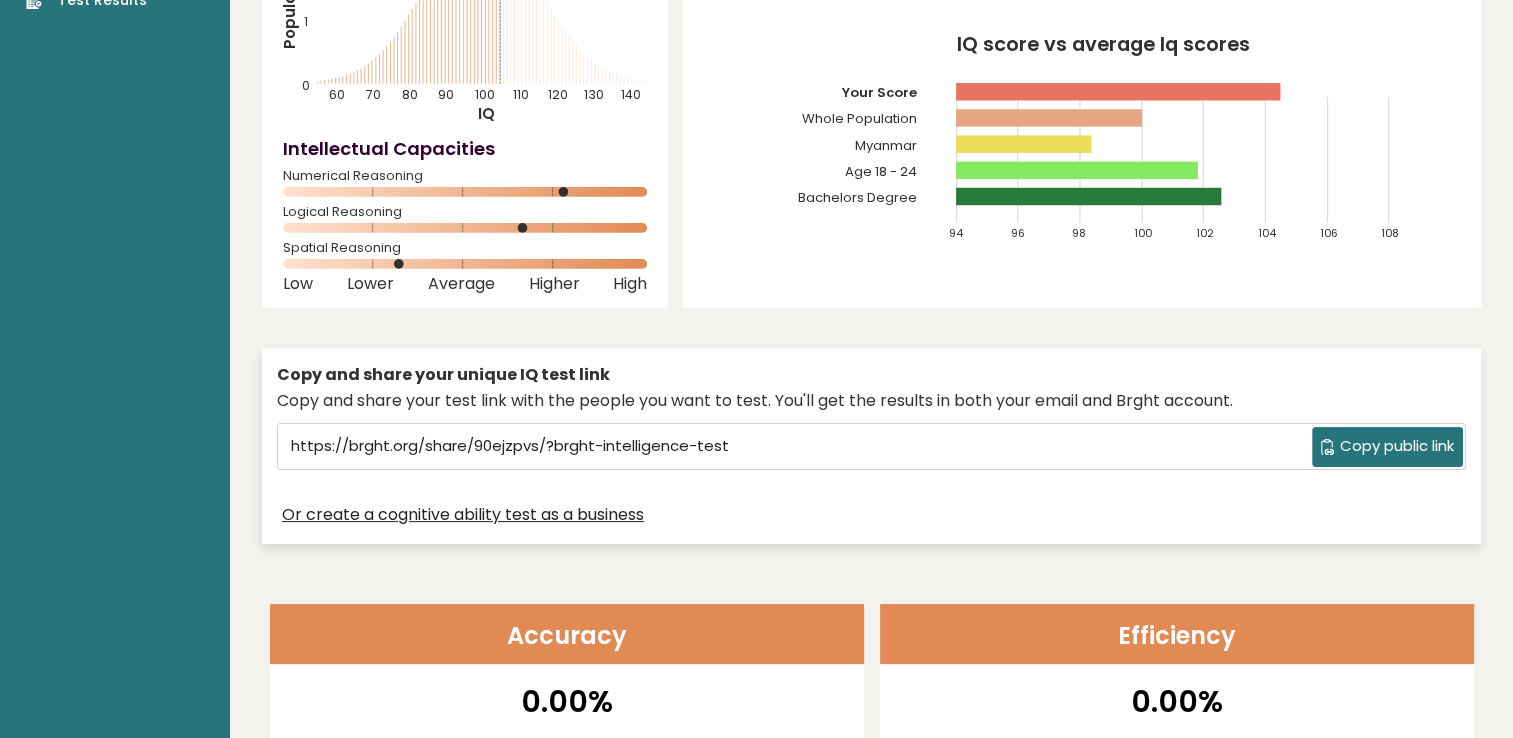 scroll, scrollTop: 0, scrollLeft: 0, axis: both 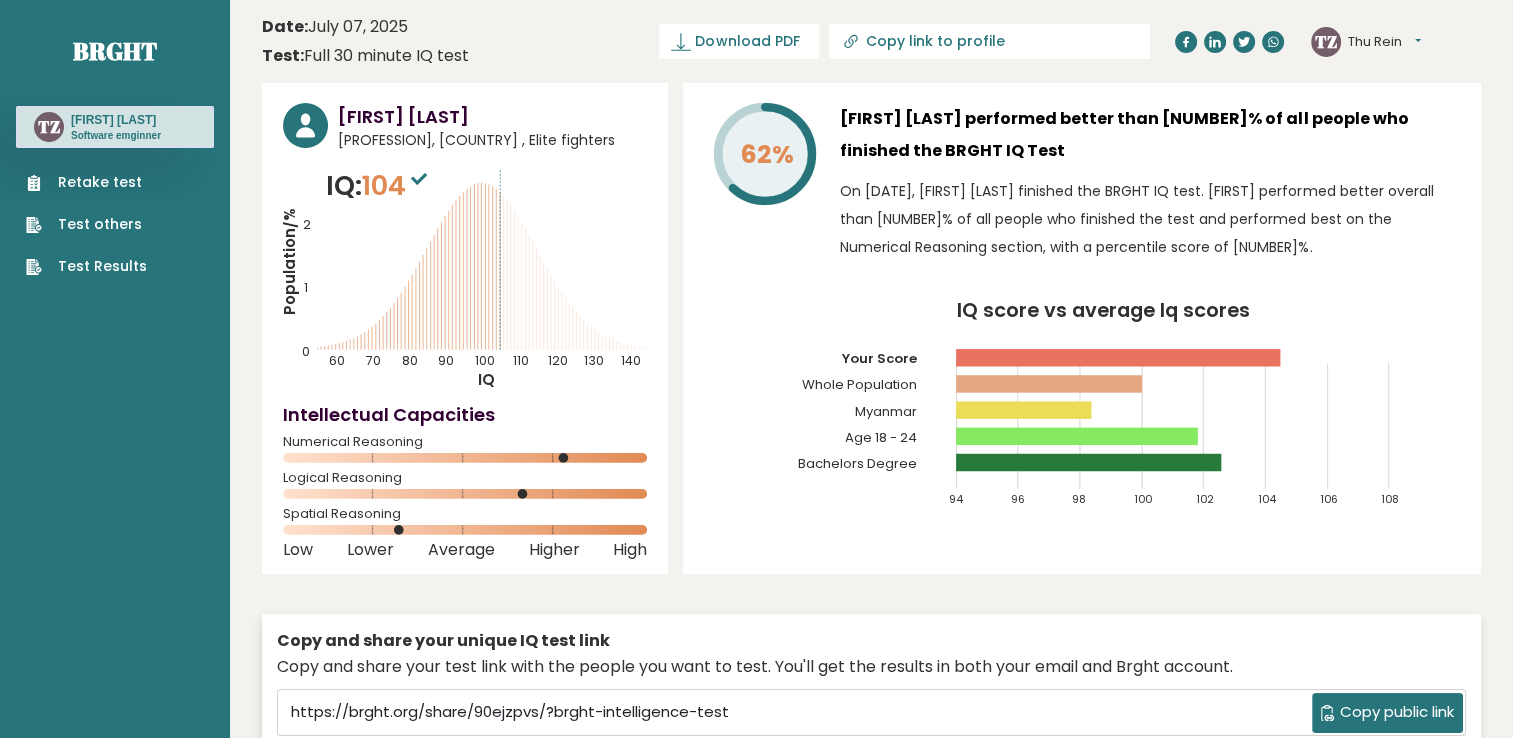 click on "Retake test" at bounding box center [86, 182] 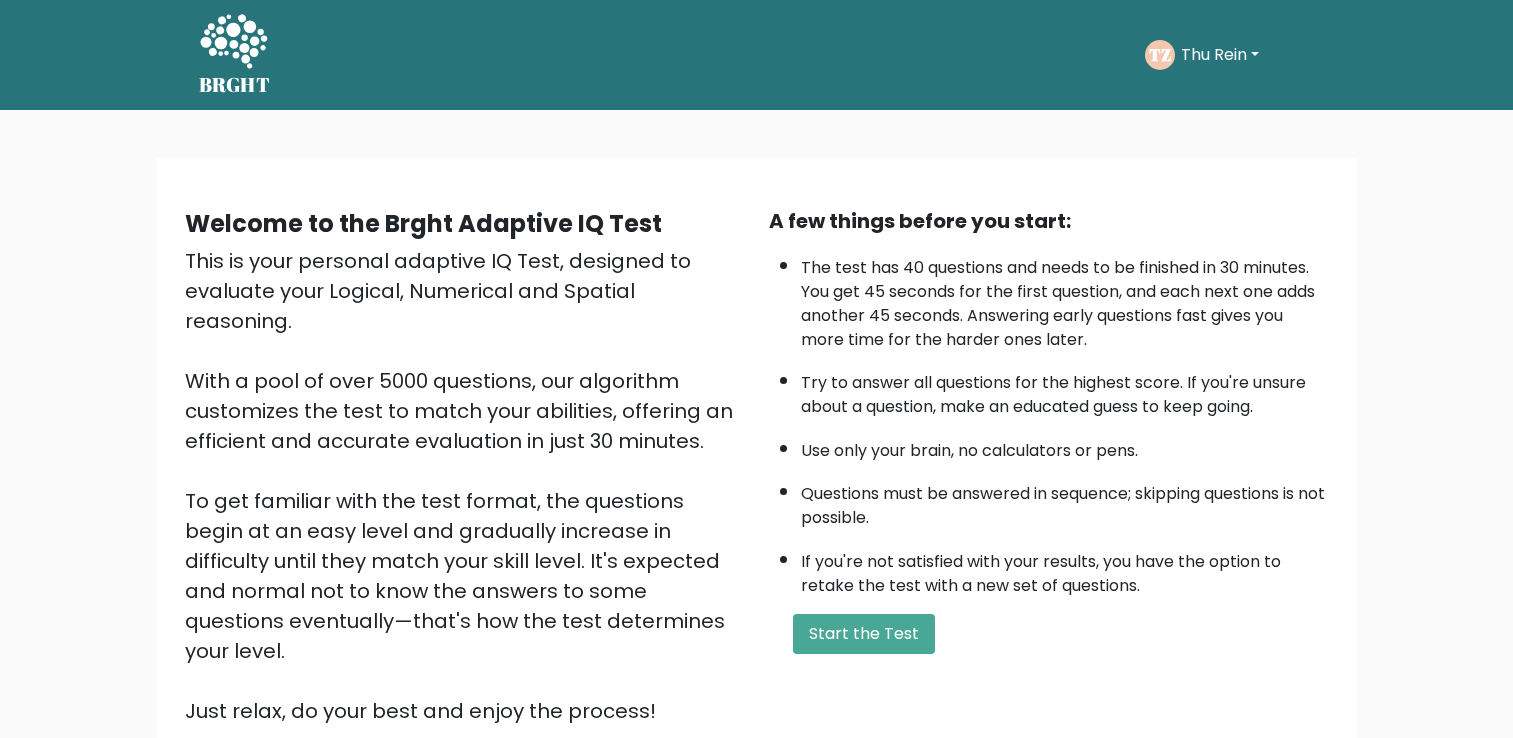 scroll, scrollTop: 0, scrollLeft: 0, axis: both 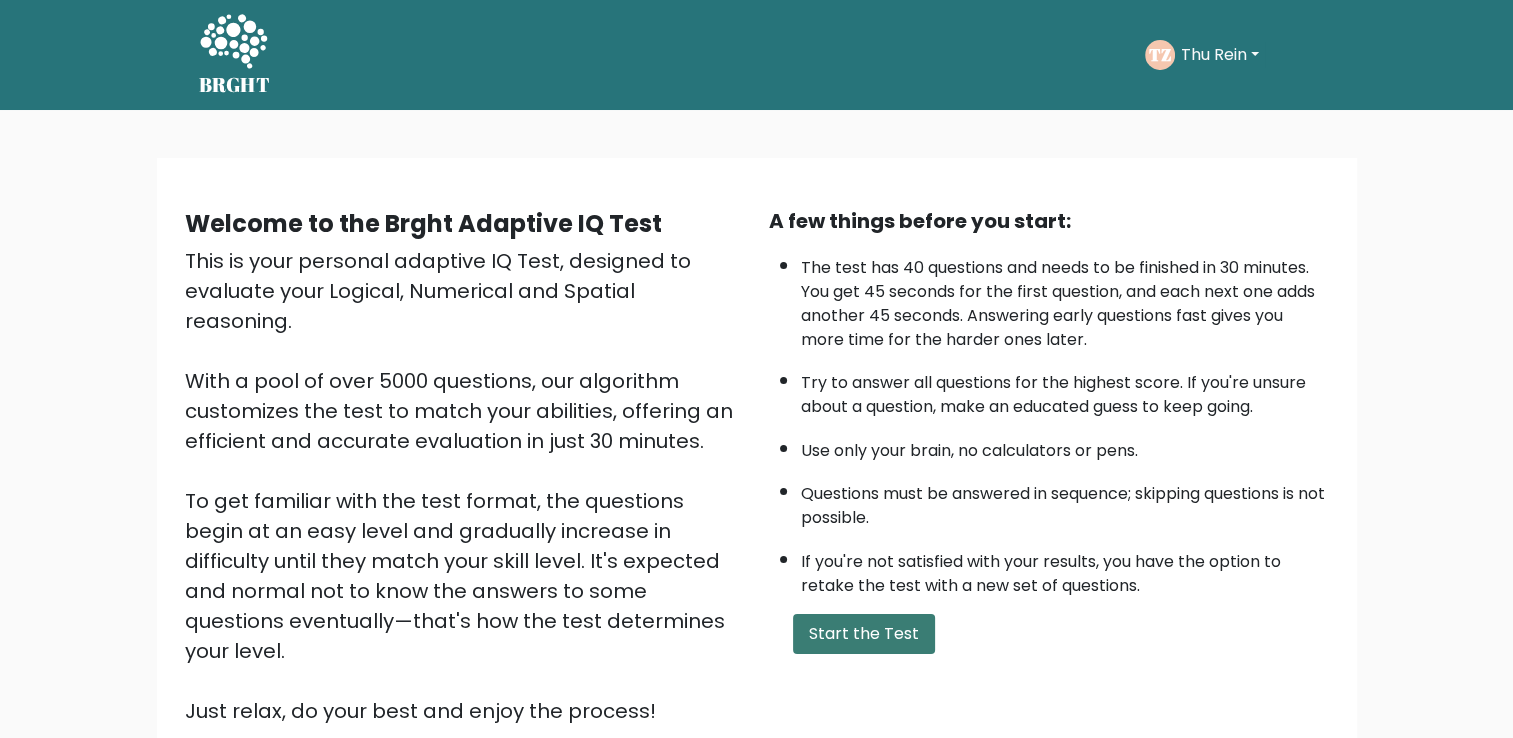 click on "Start the Test" at bounding box center (864, 634) 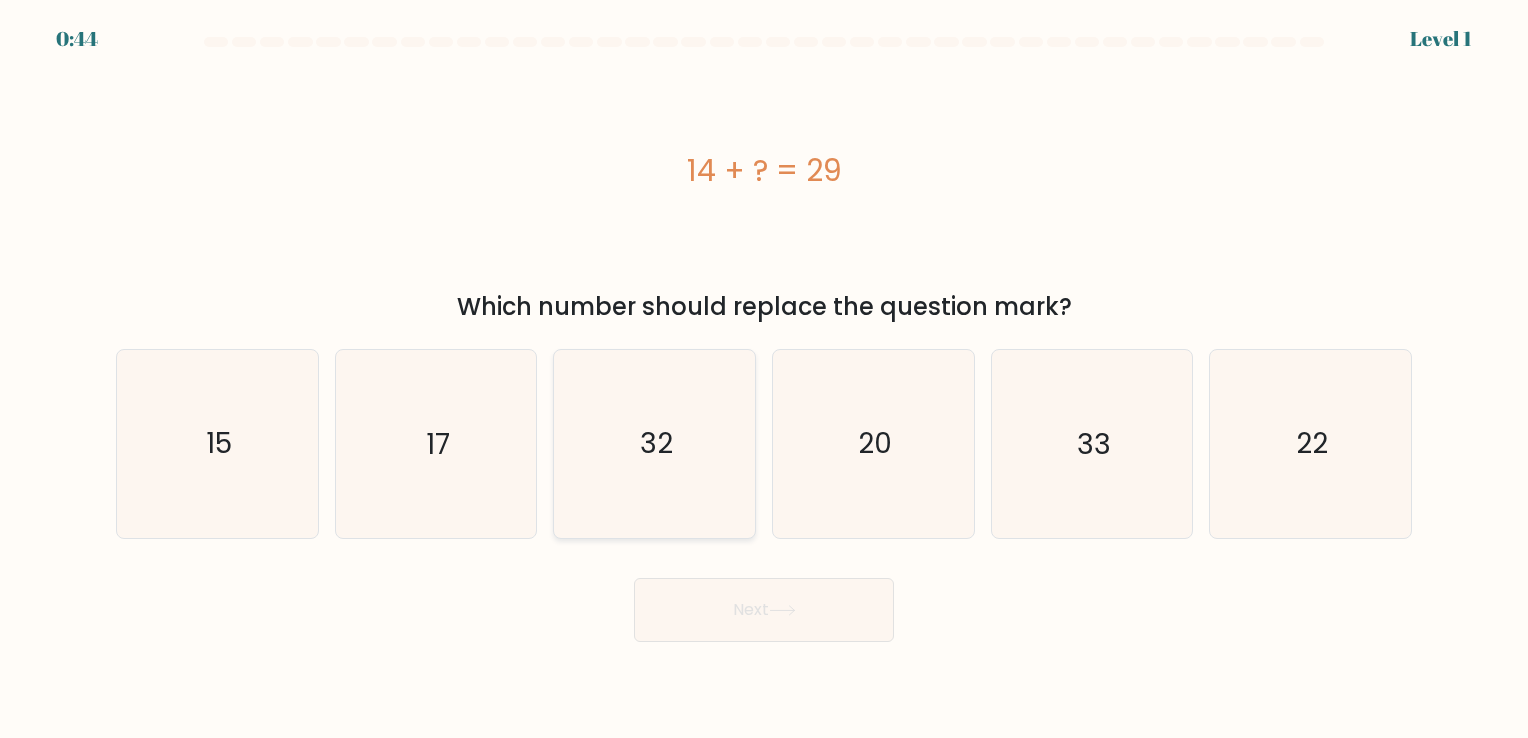 scroll, scrollTop: 0, scrollLeft: 0, axis: both 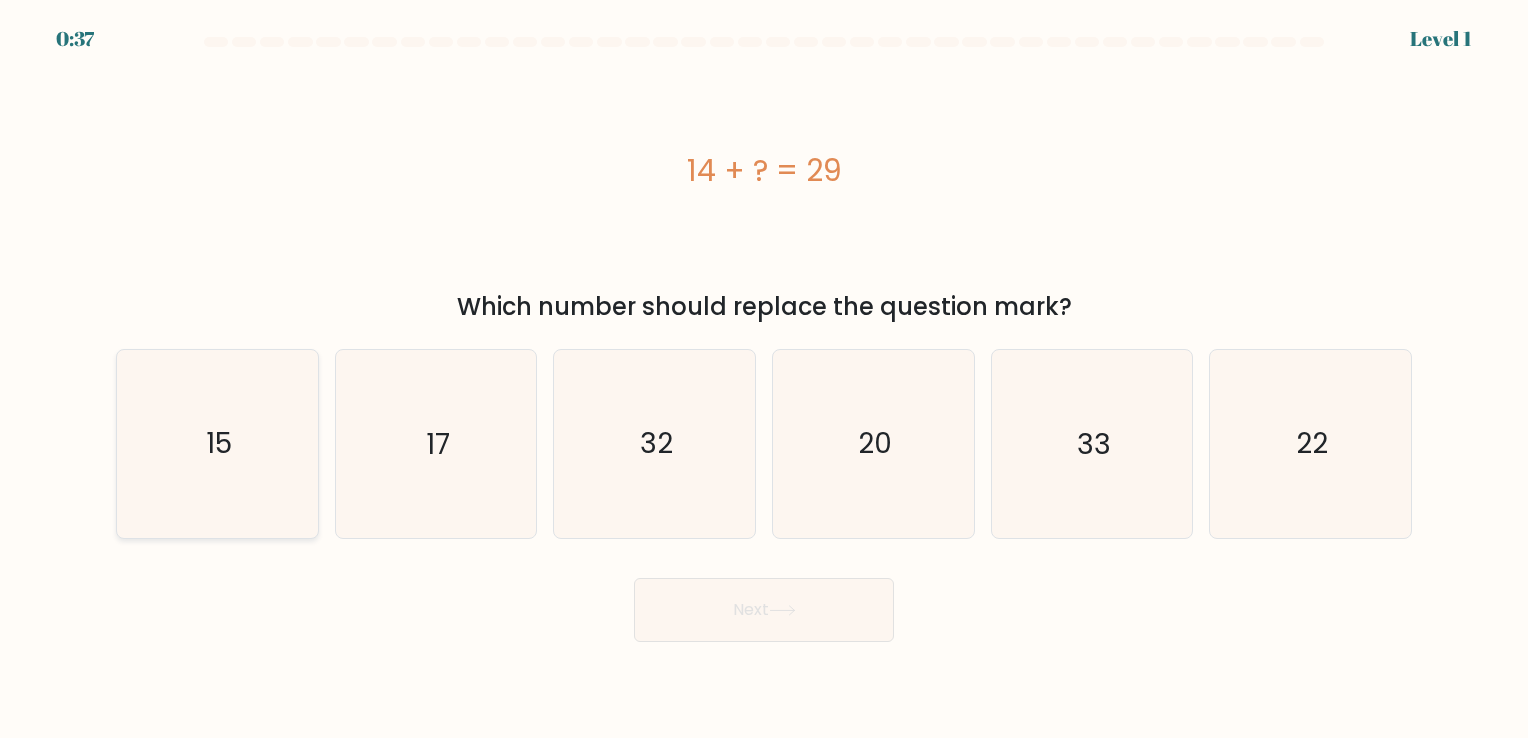 click on "15" at bounding box center (217, 443) 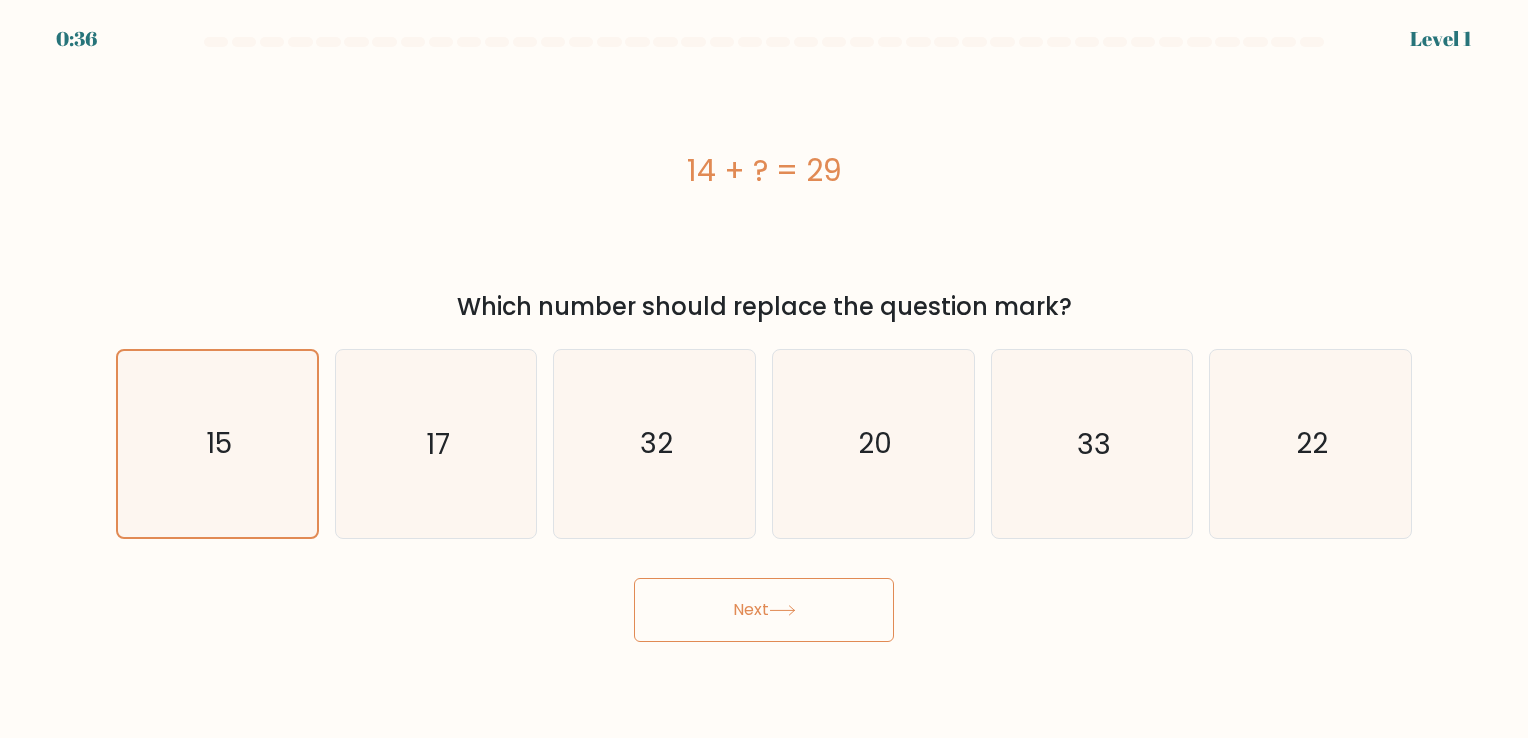 click on "Next" at bounding box center (764, 610) 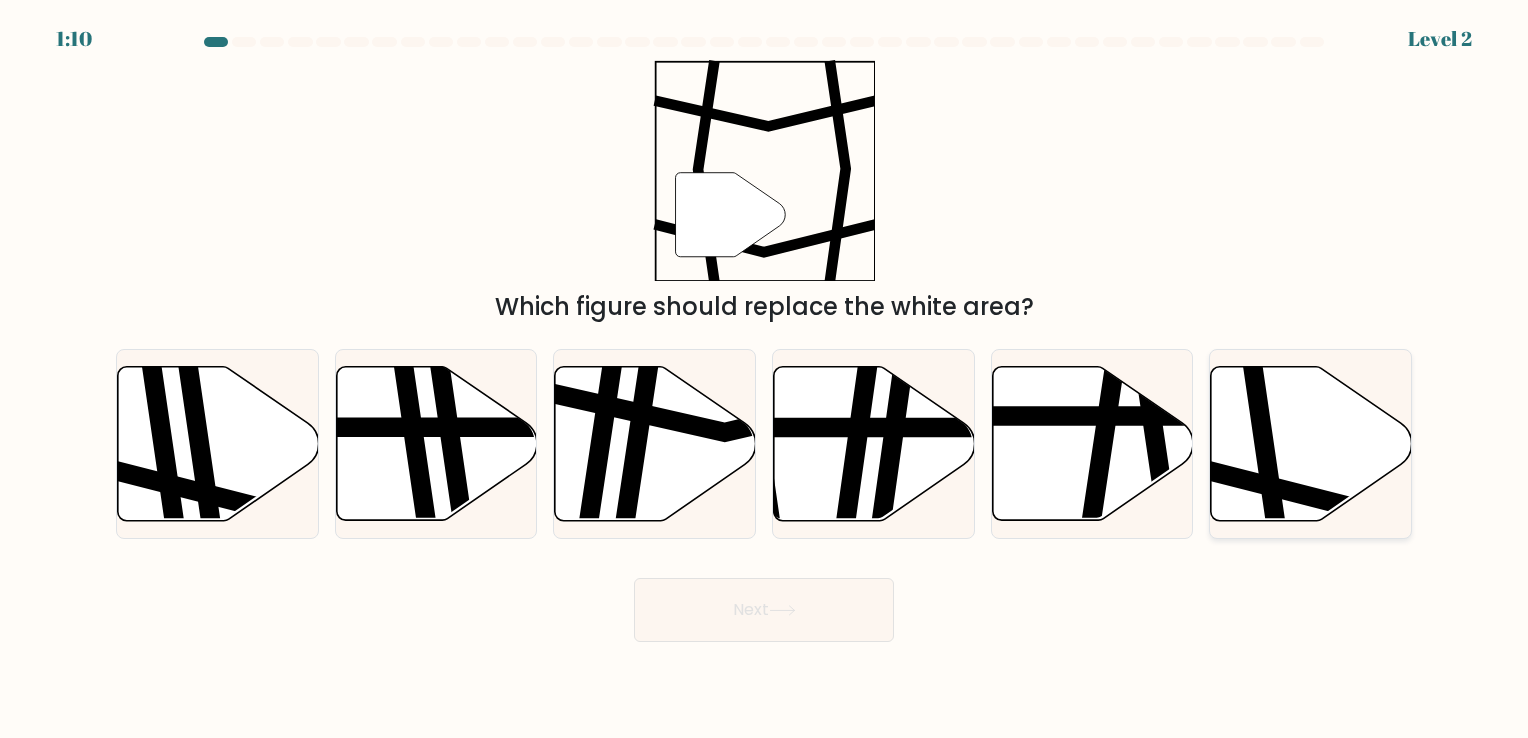 click at bounding box center (1375, 486) 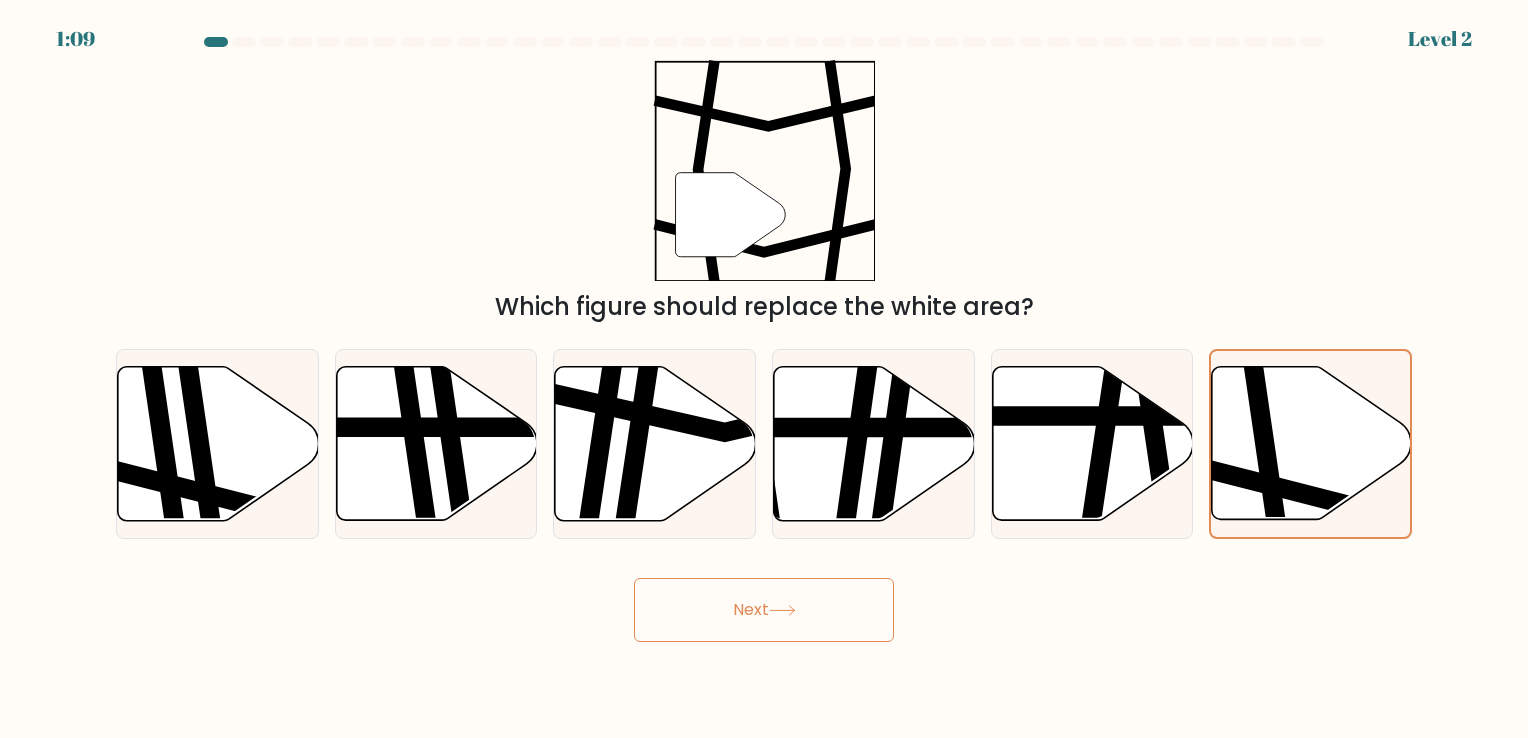 click on "Next" at bounding box center (764, 610) 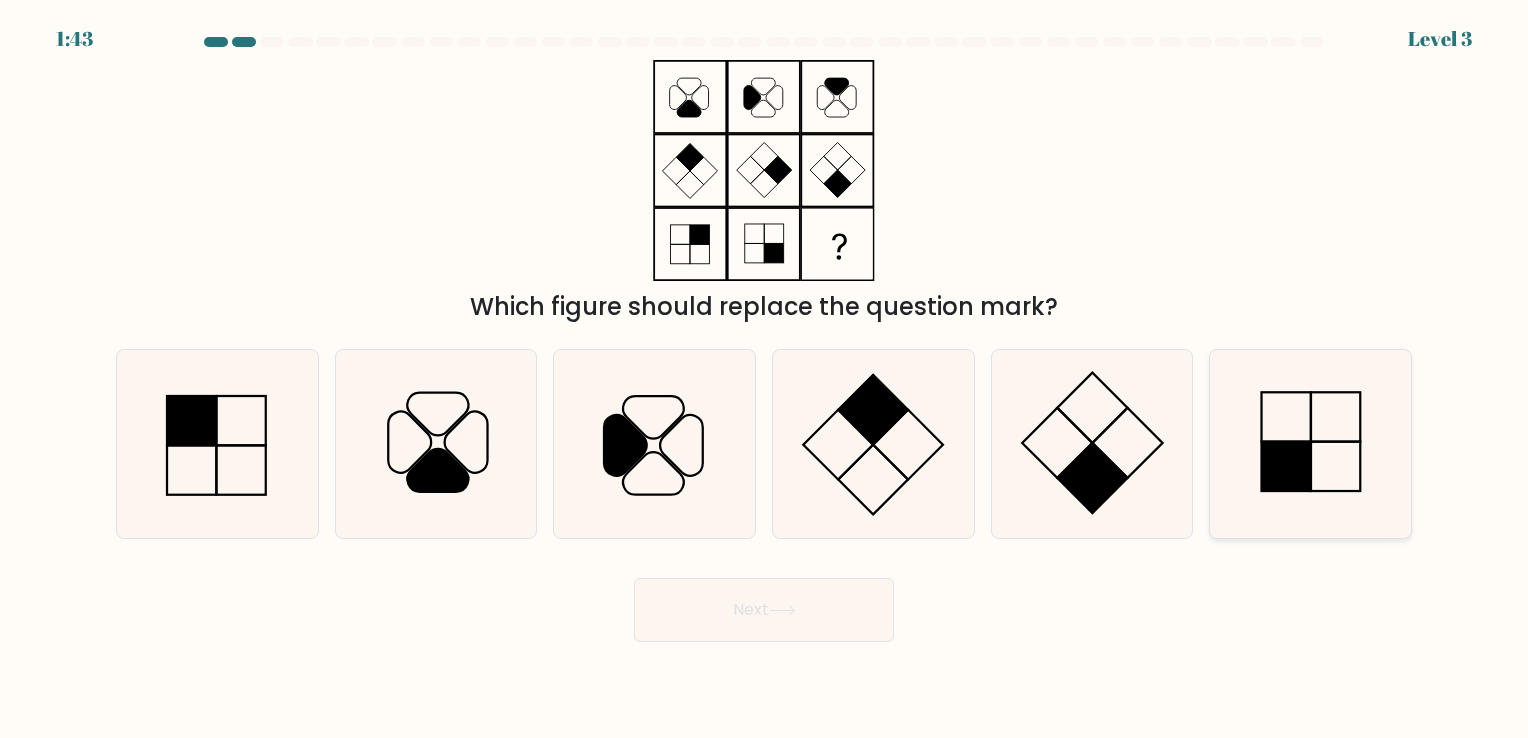 click at bounding box center (1310, 443) 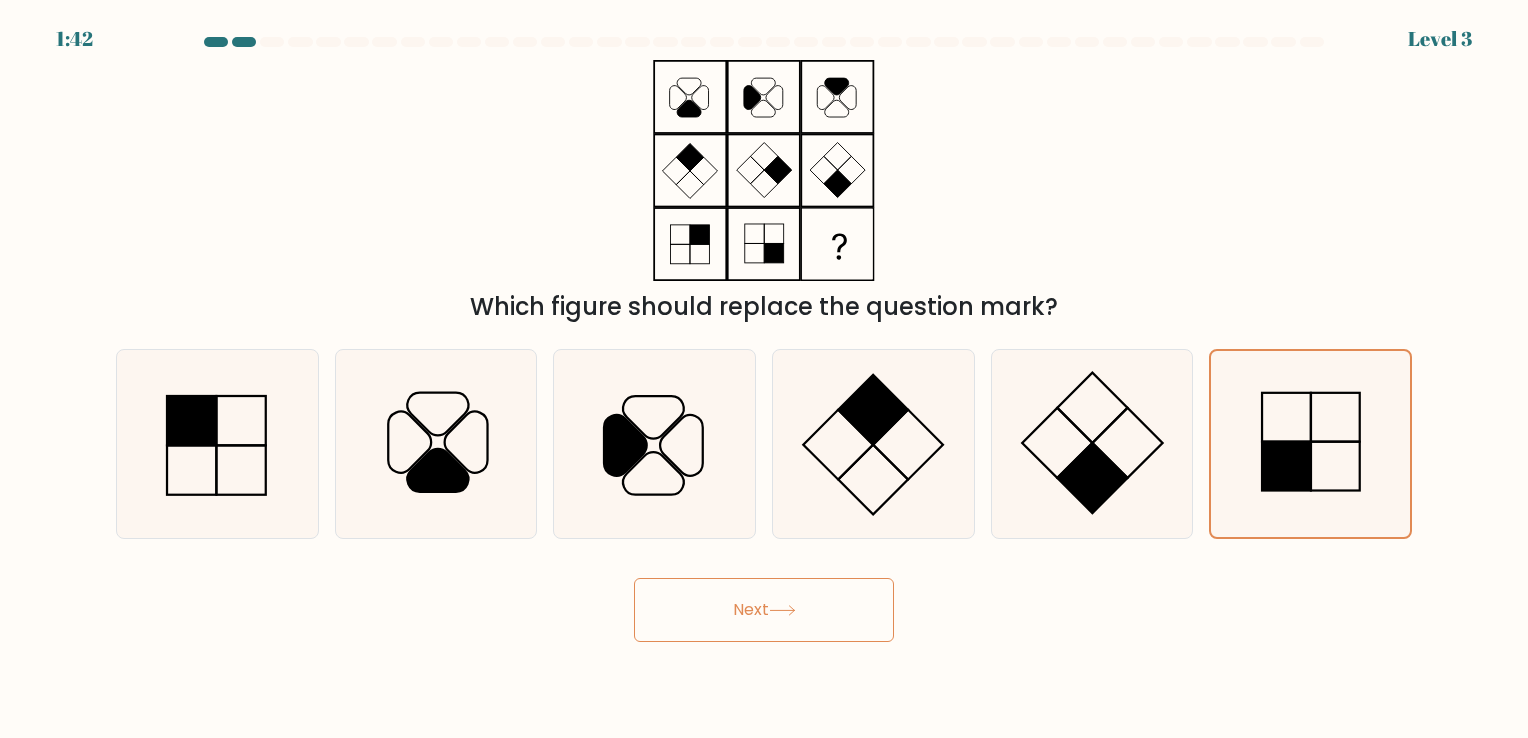 click on "Next" at bounding box center [764, 610] 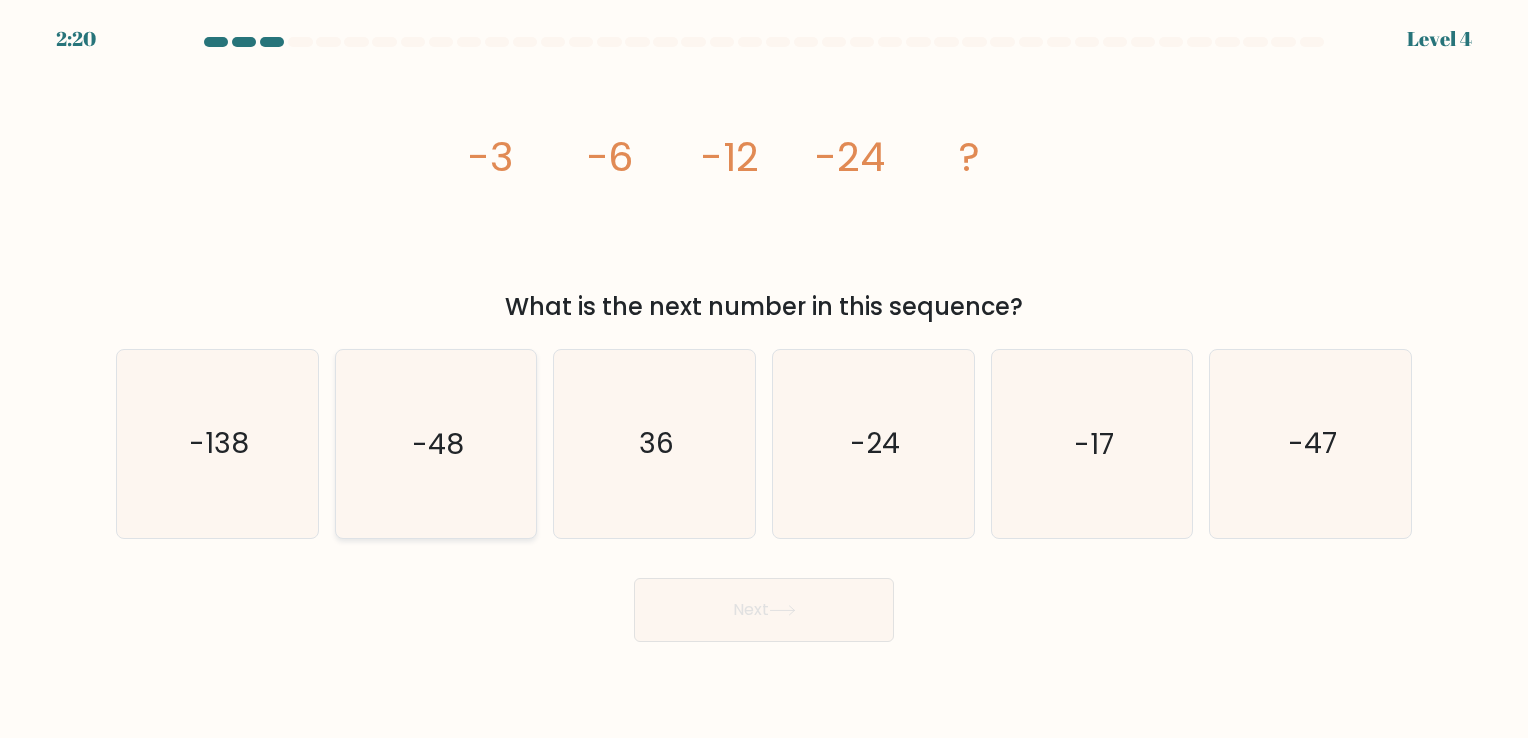 click on "-48" at bounding box center (438, 444) 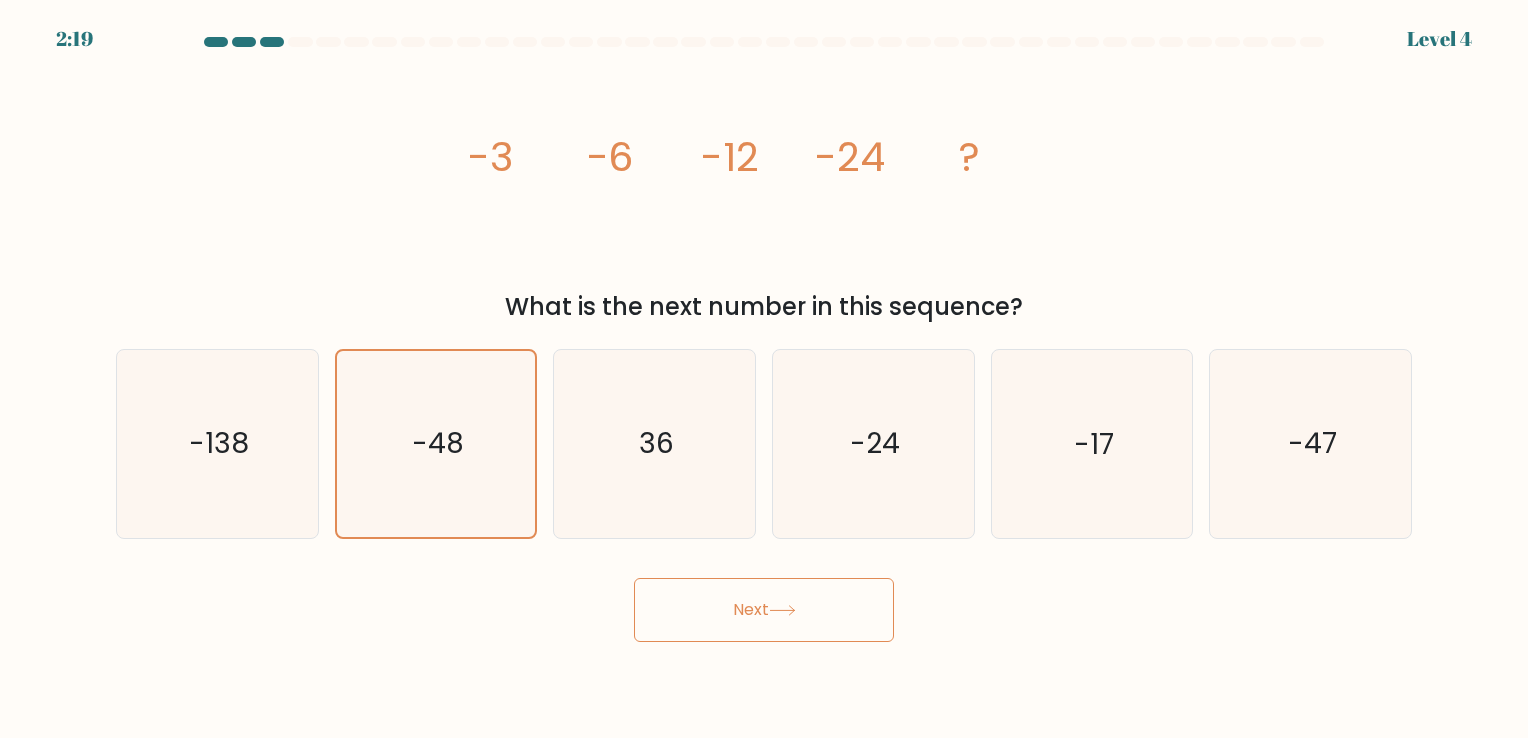 click on "Next" at bounding box center (764, 610) 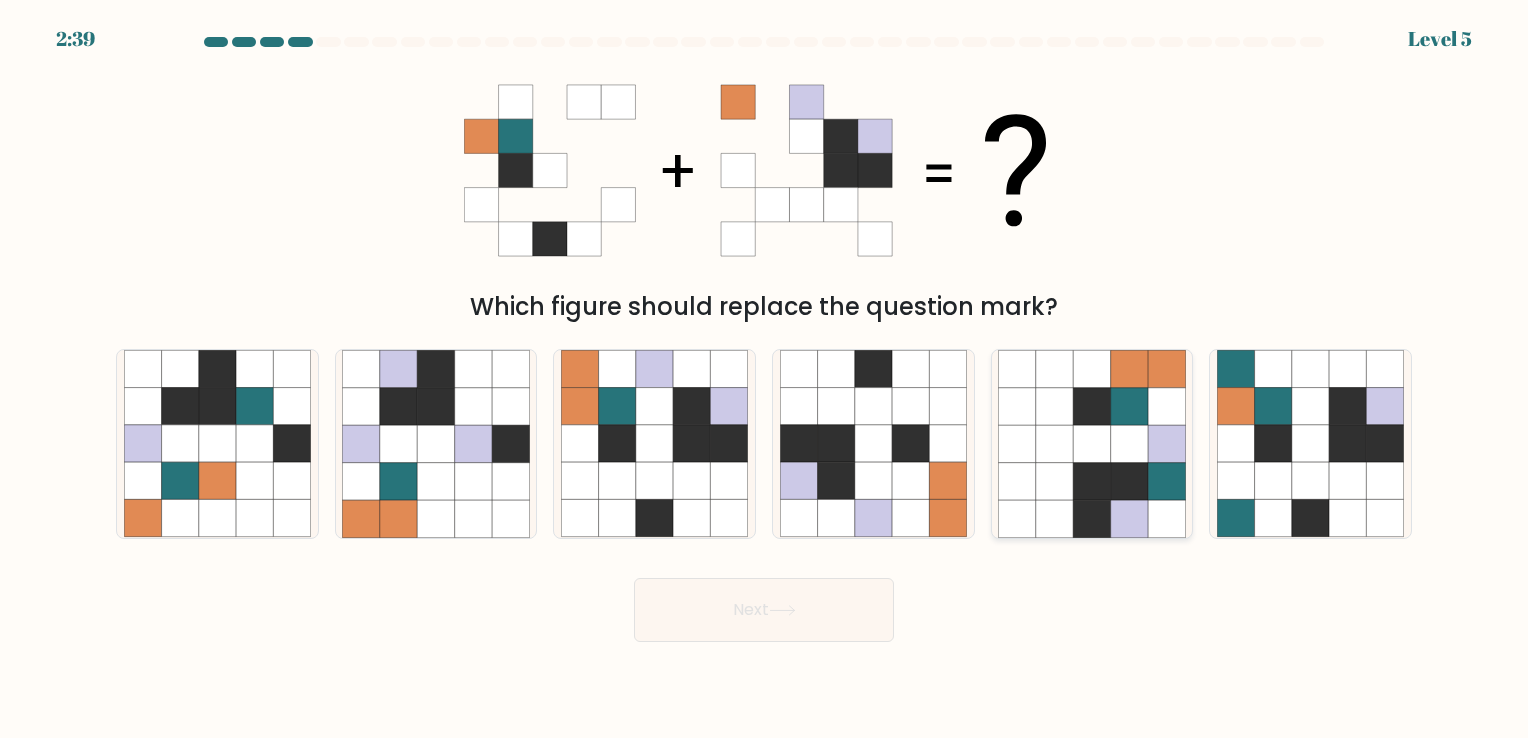 click at bounding box center [1091, 406] 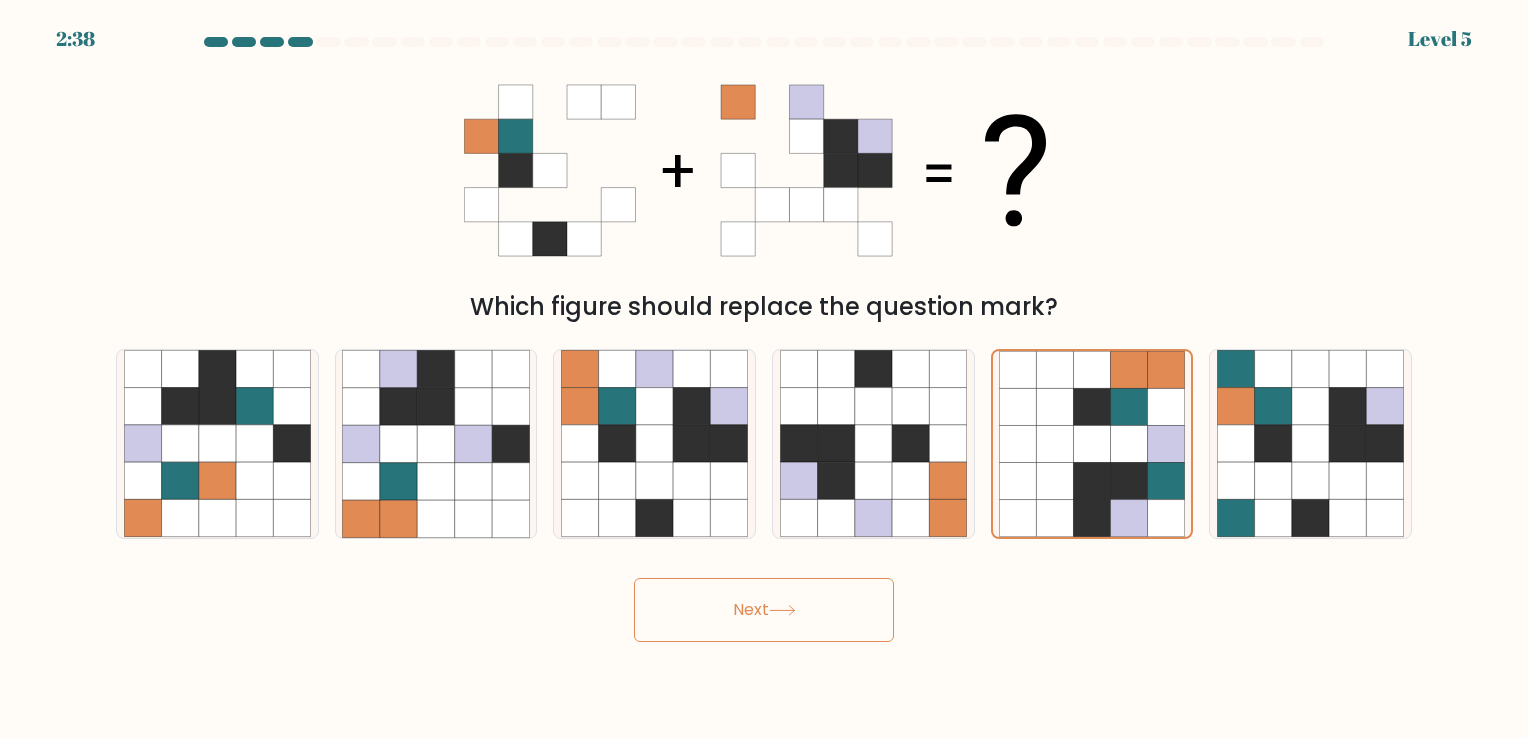 click on "Next" at bounding box center [764, 610] 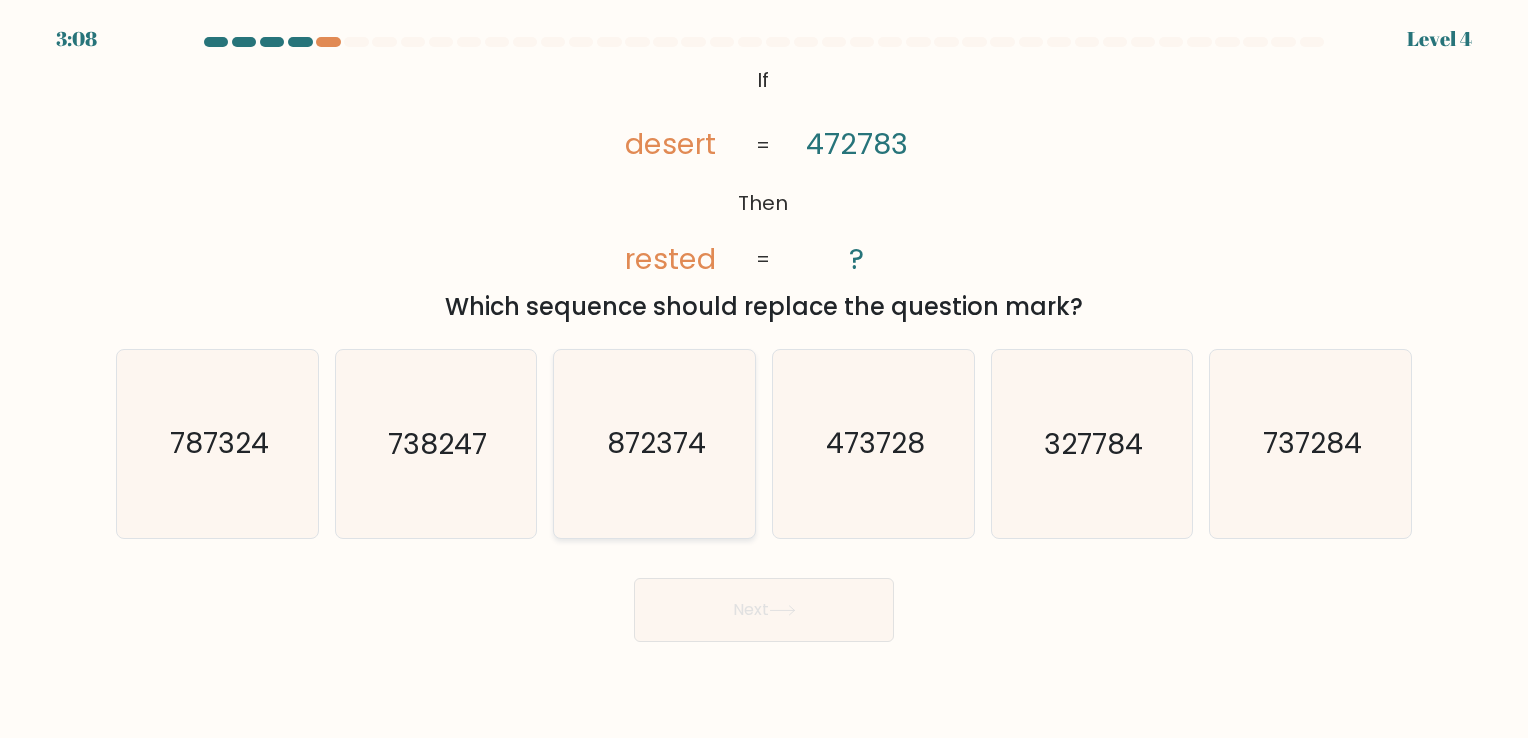 click on "872374" at bounding box center [654, 443] 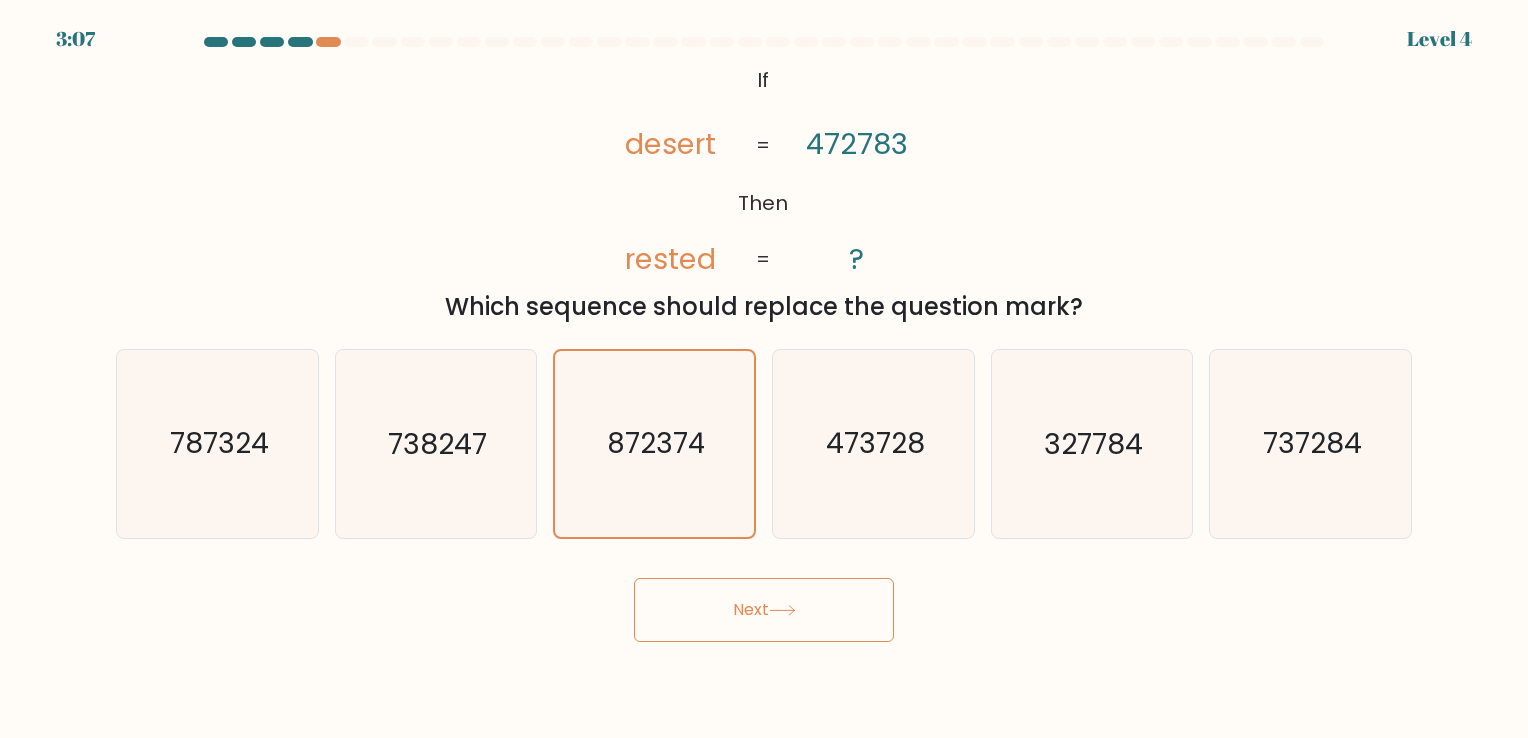 click on "Next" at bounding box center (764, 610) 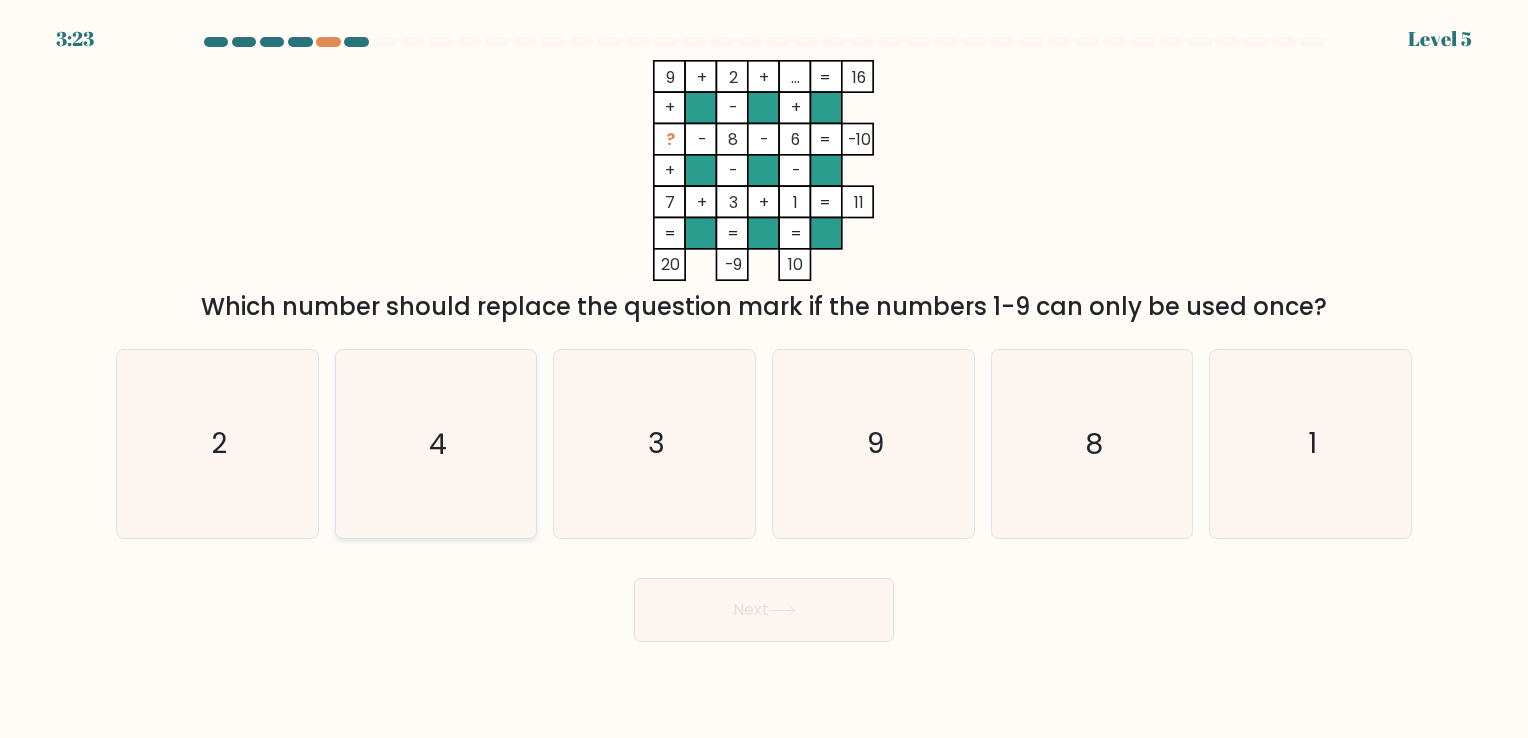 click on "4" at bounding box center [435, 443] 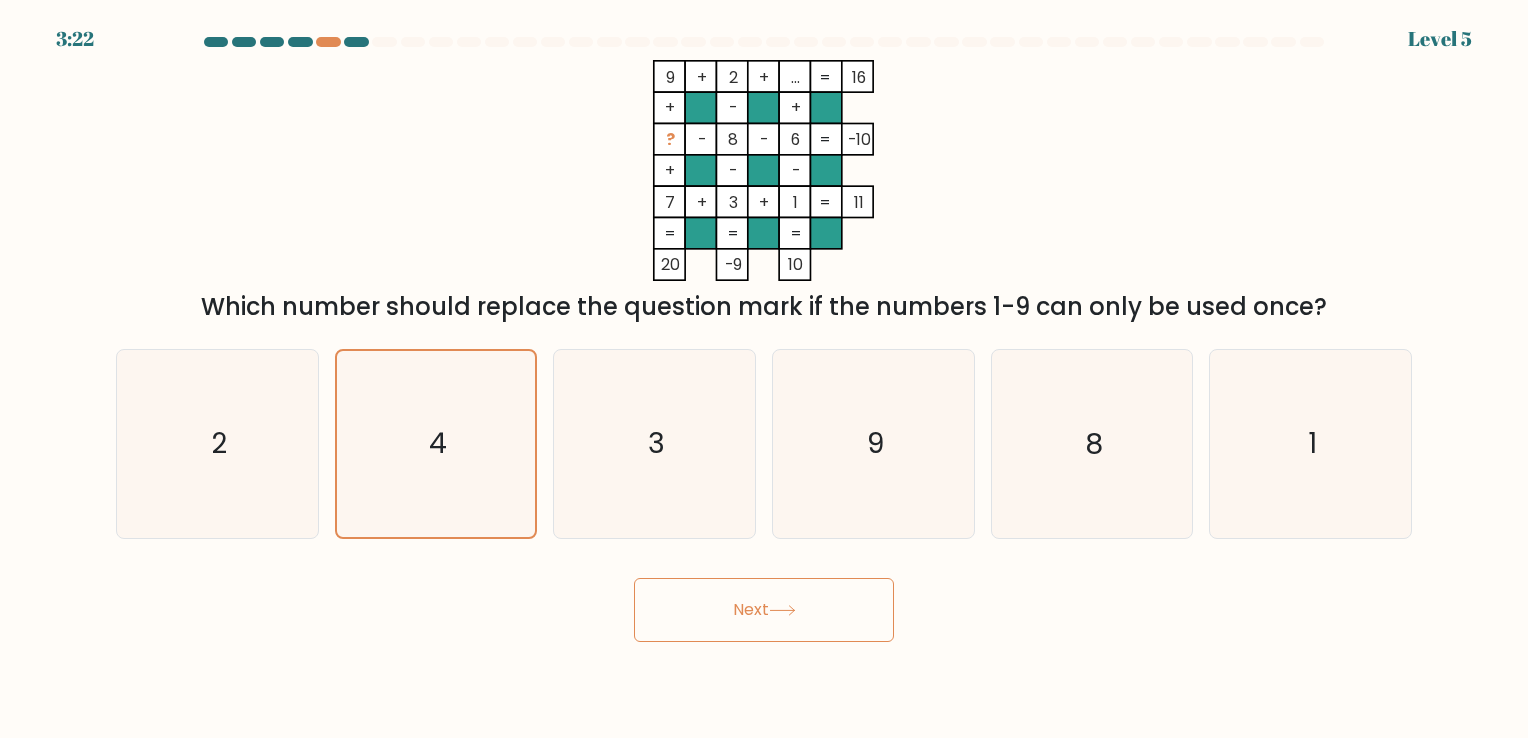 click on "Next" at bounding box center (764, 610) 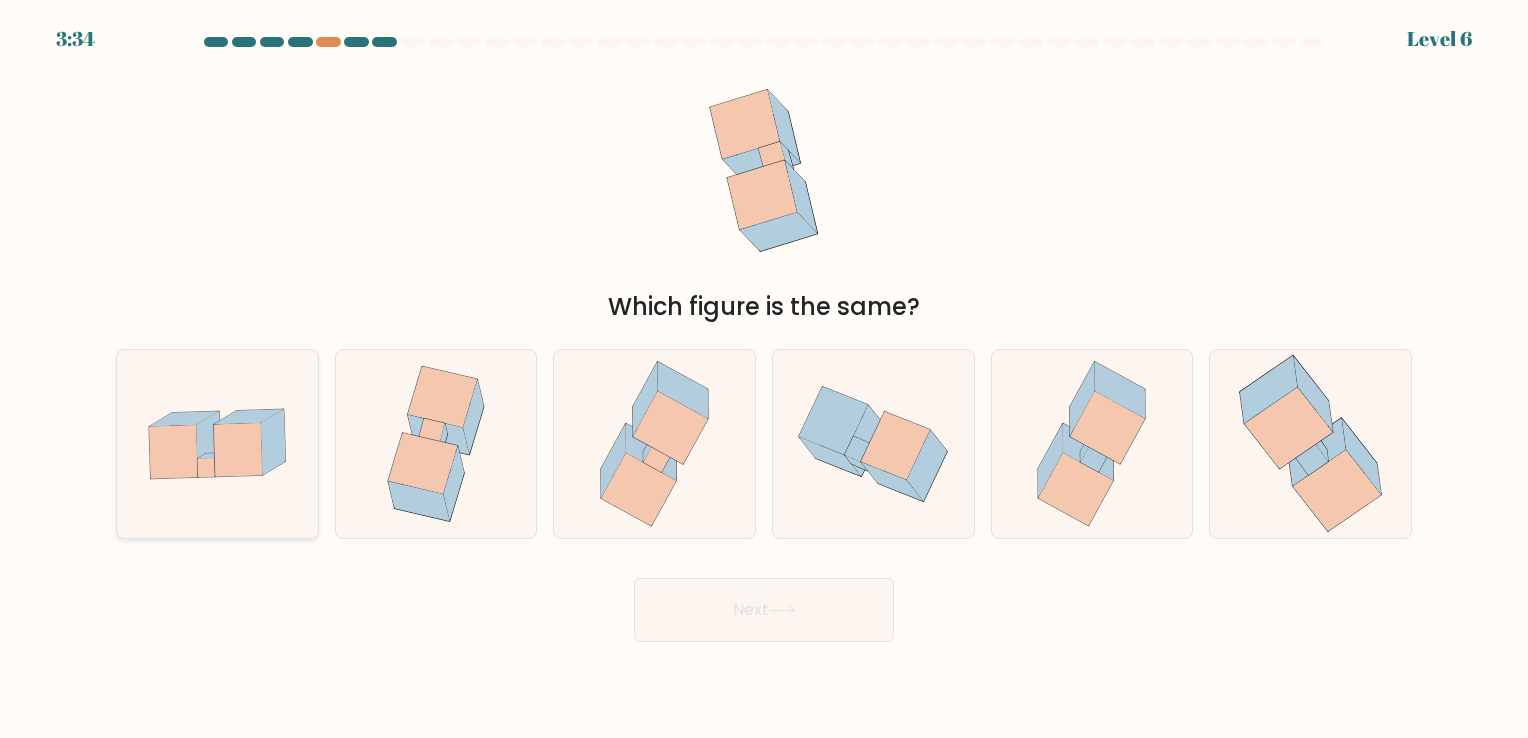 click at bounding box center (238, 449) 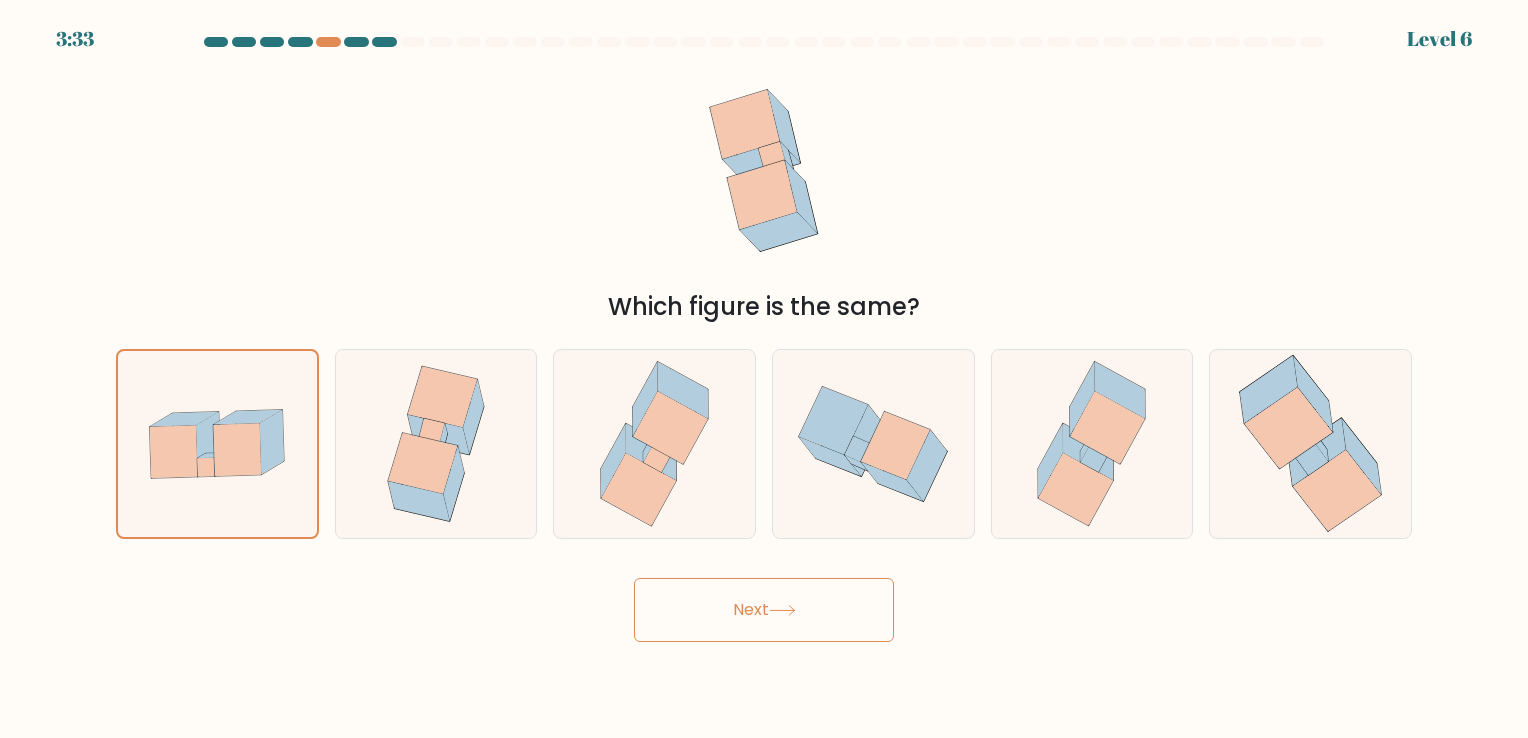 click on "Next" at bounding box center (764, 610) 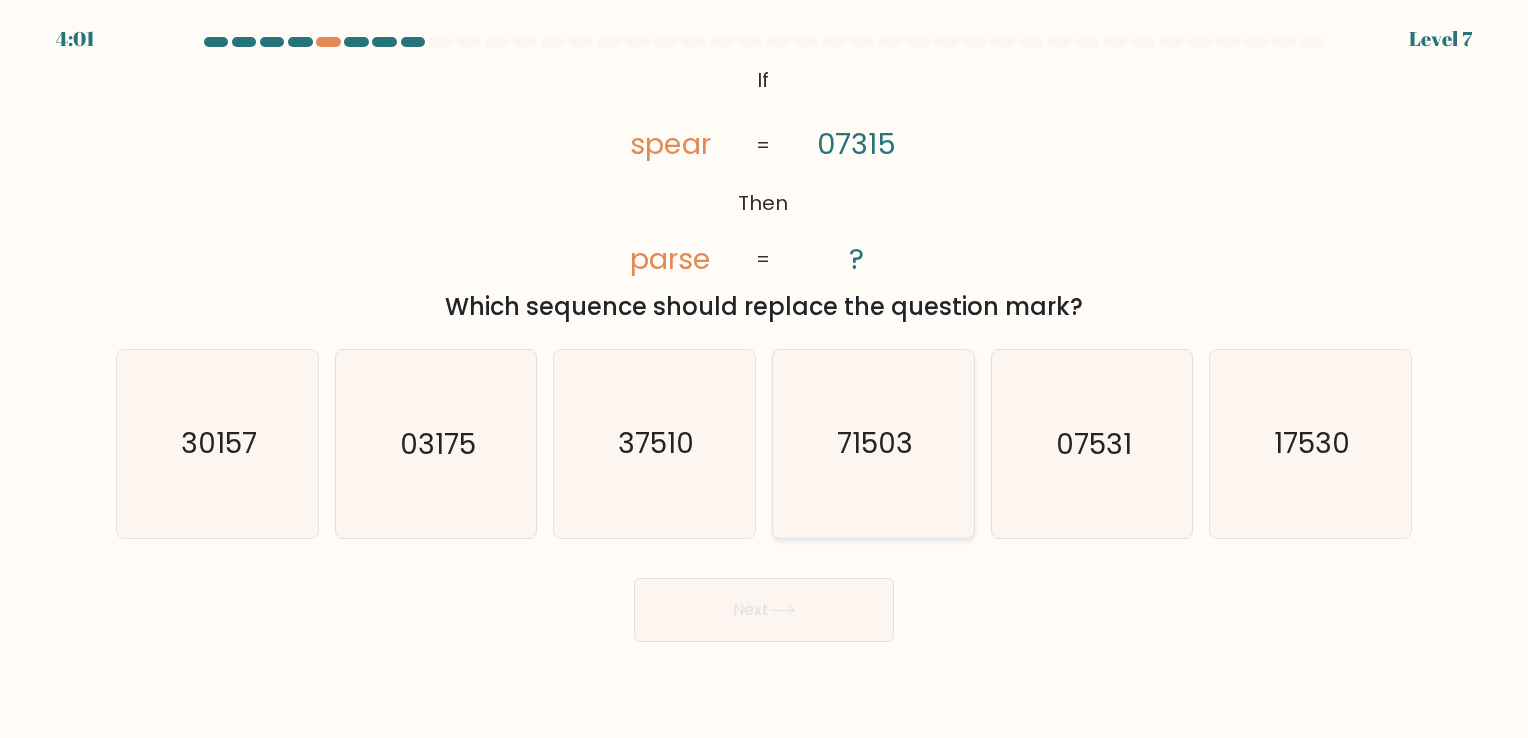 click on "71503" at bounding box center (873, 443) 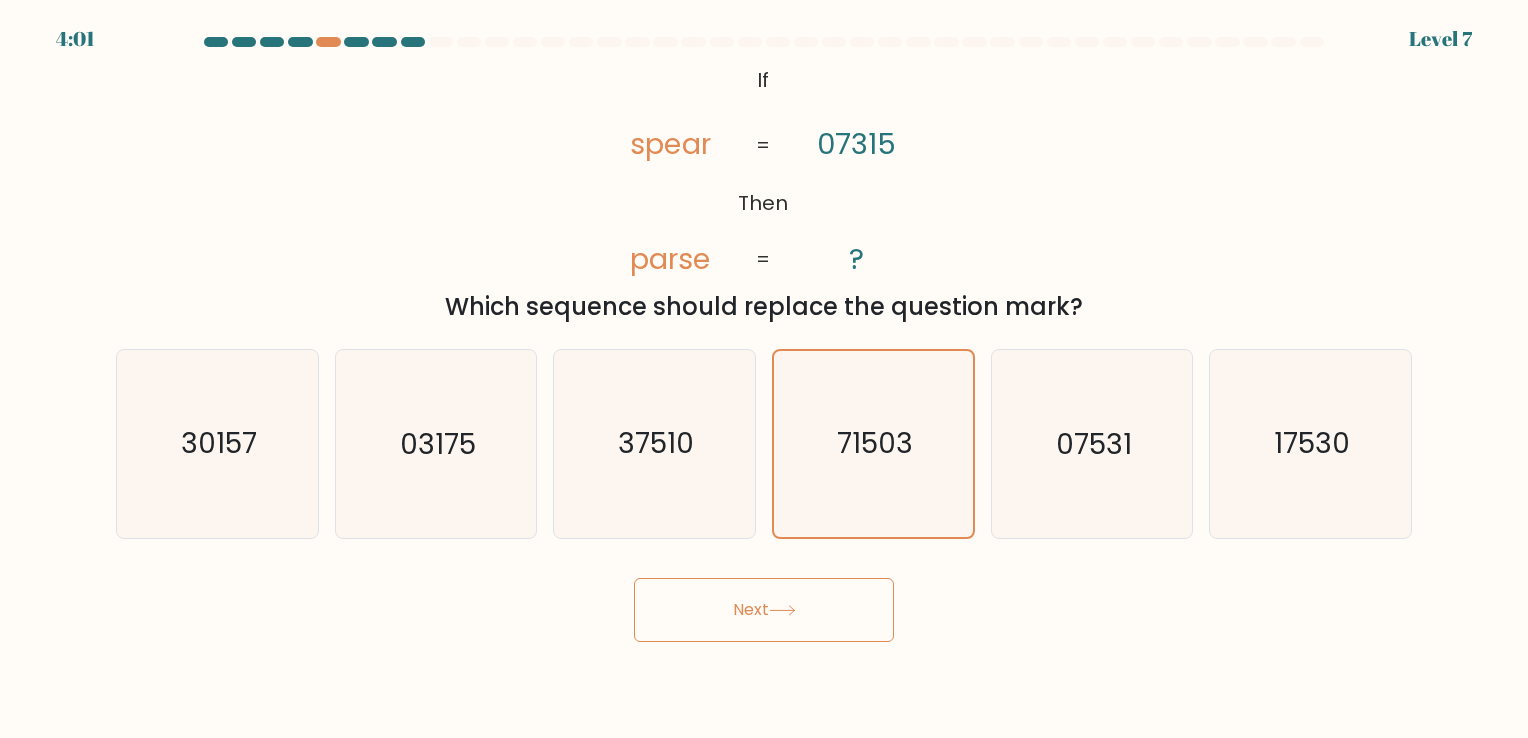 click on "Next" at bounding box center [764, 610] 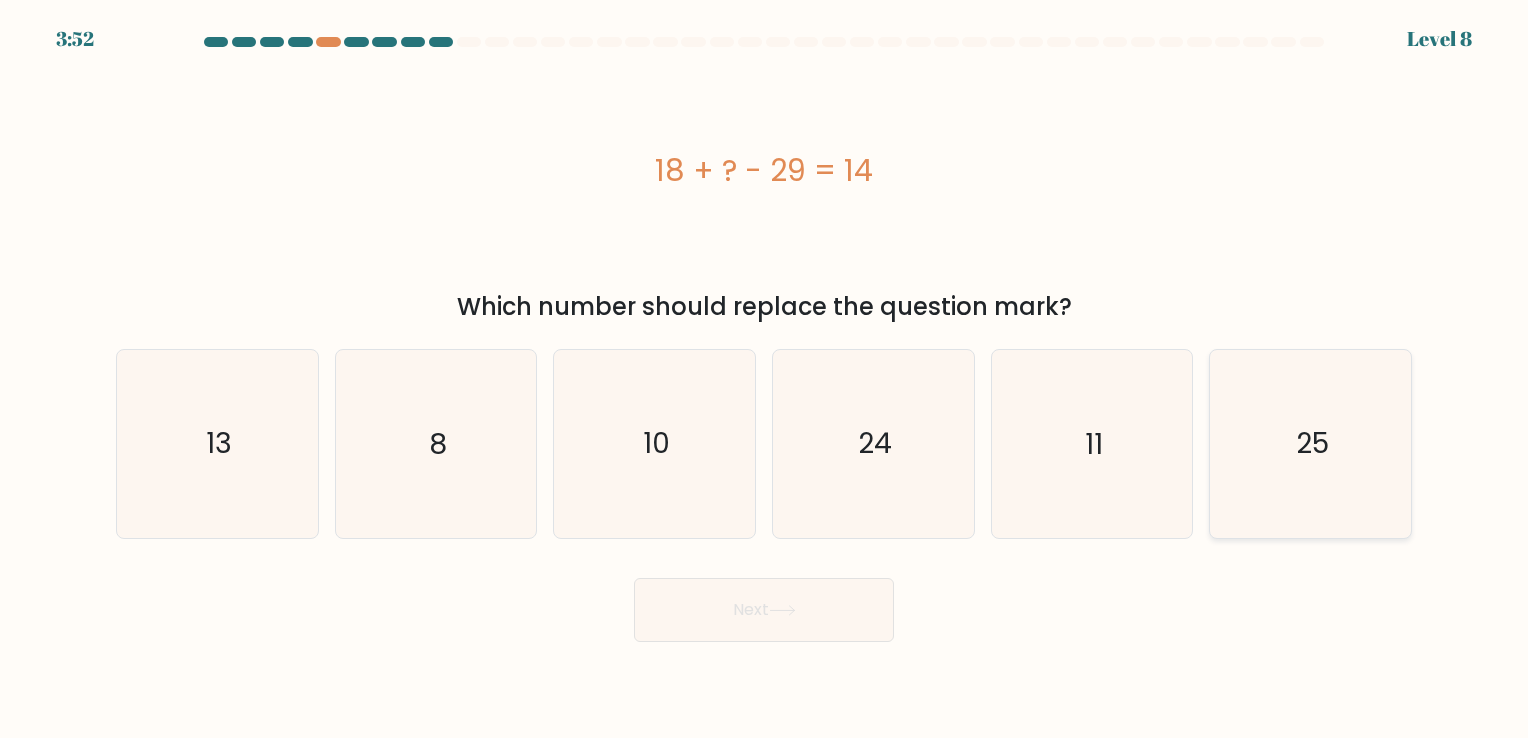 click on "25" at bounding box center [1310, 443] 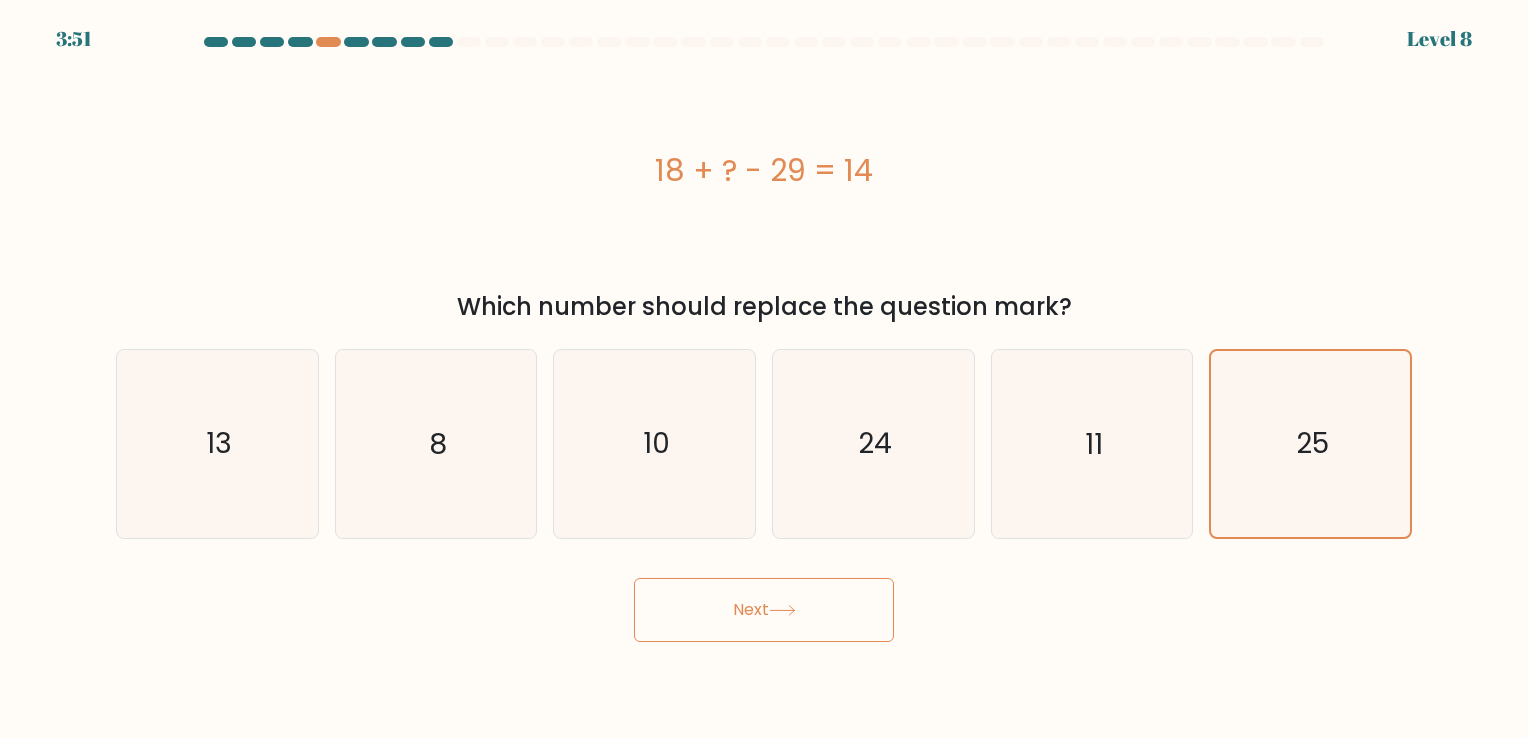 click on "Next" at bounding box center [764, 610] 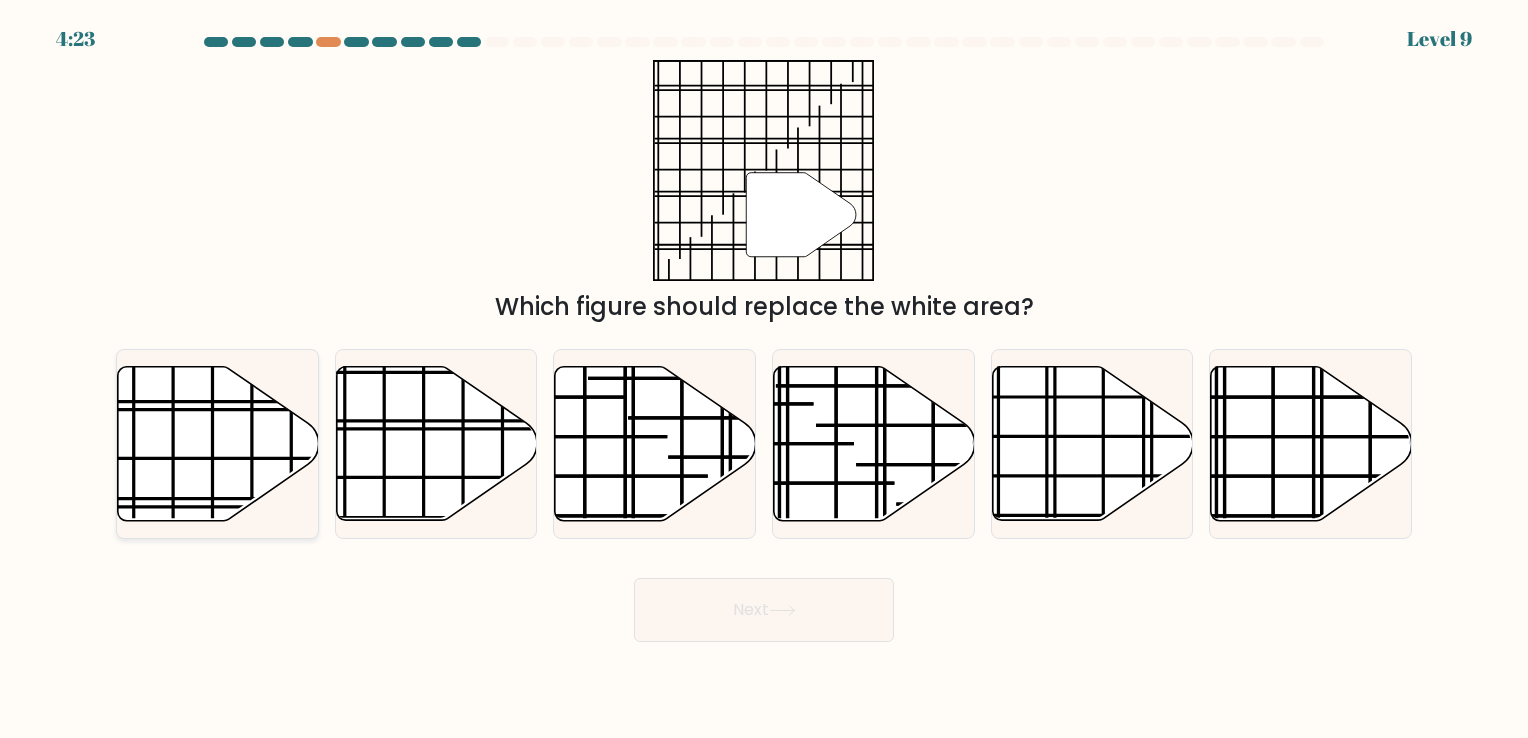 click at bounding box center [218, 443] 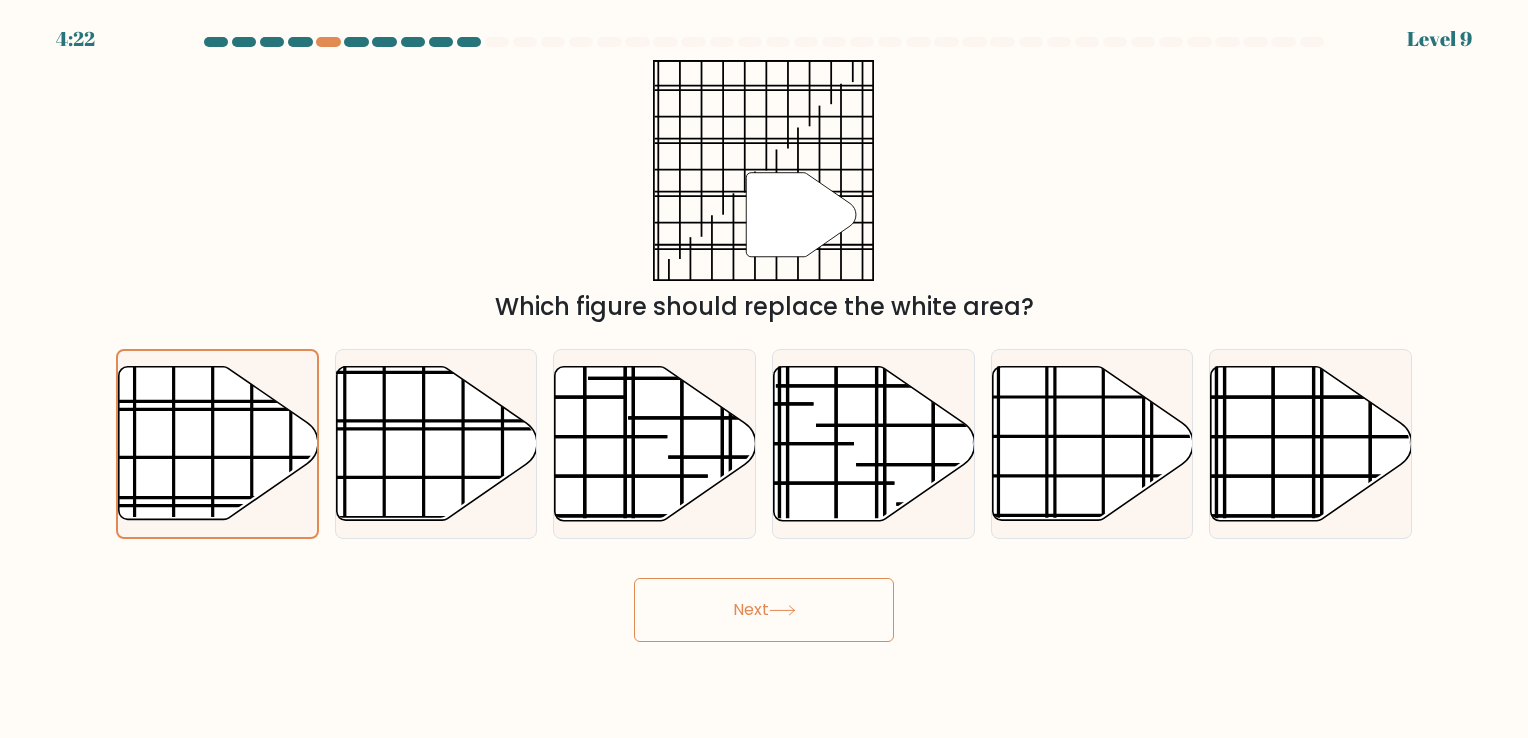 click on "Next" at bounding box center (764, 610) 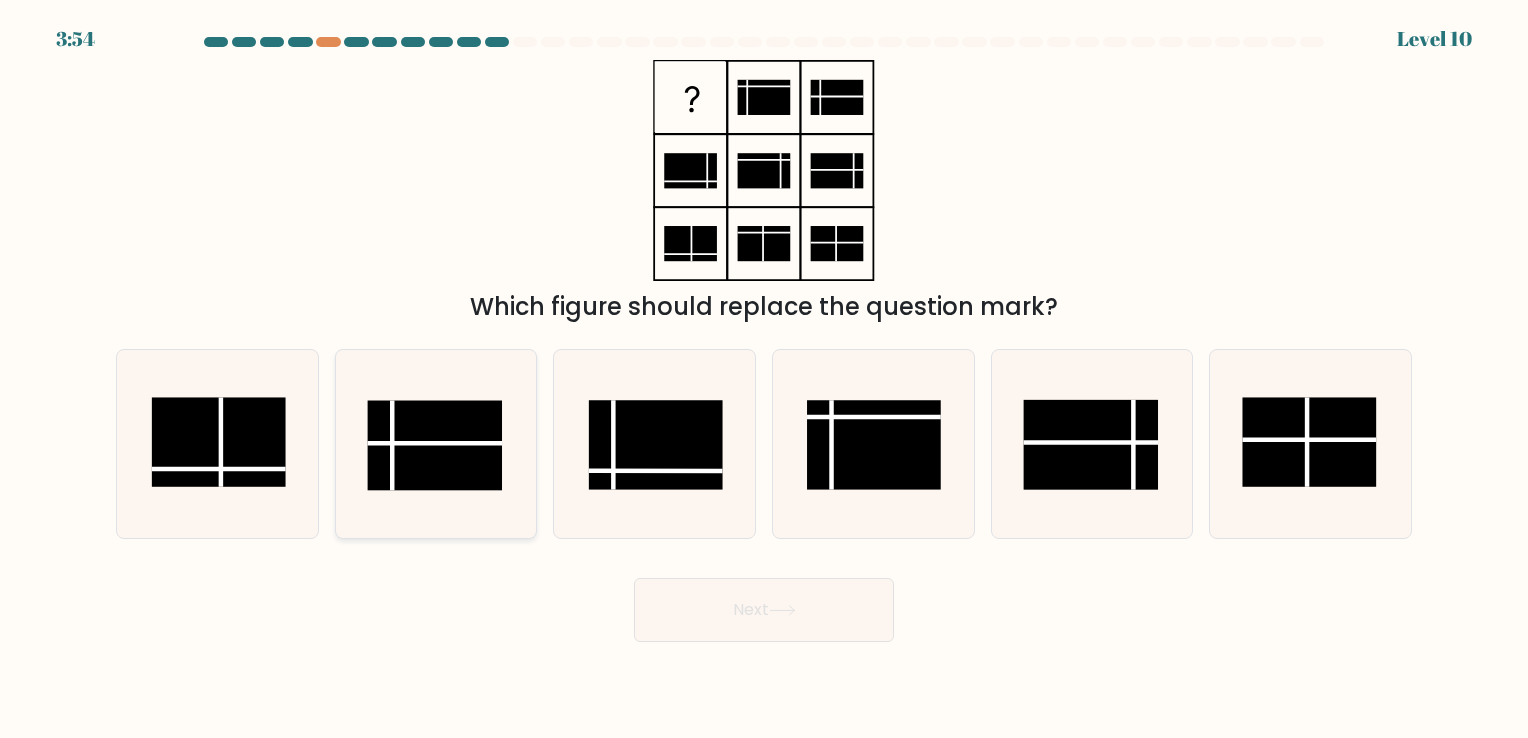 click at bounding box center (435, 446) 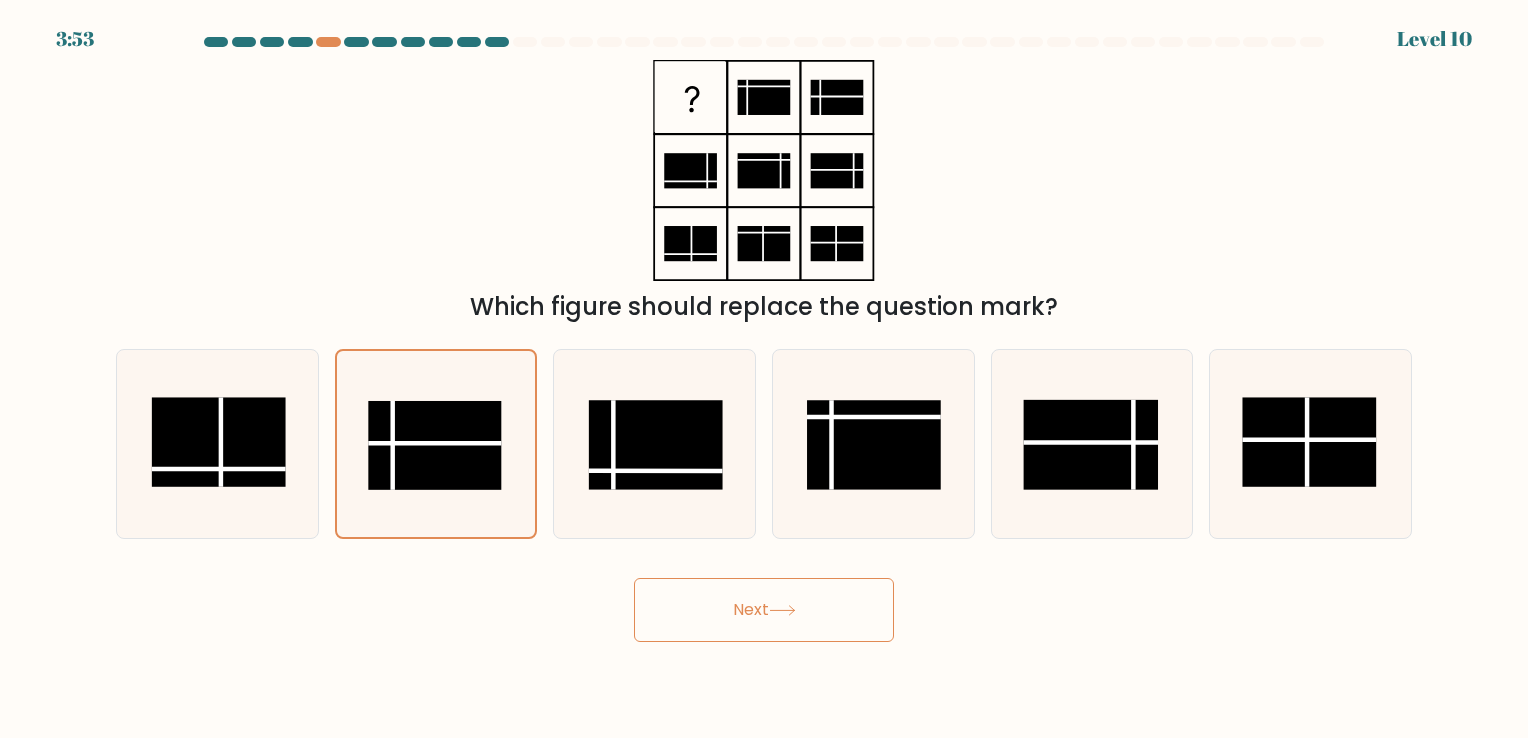 click on "Next" at bounding box center [764, 610] 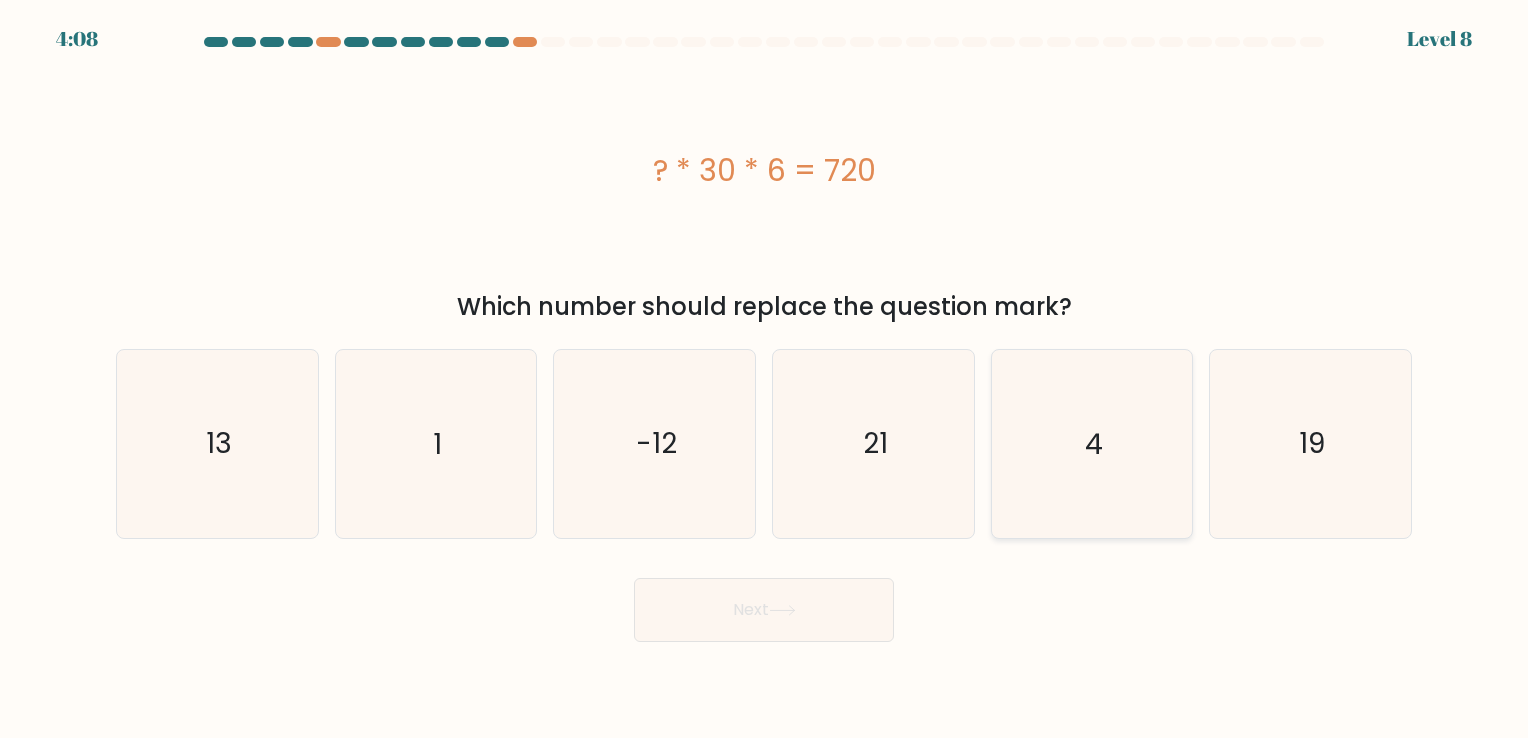 click on "4" at bounding box center [1094, 444] 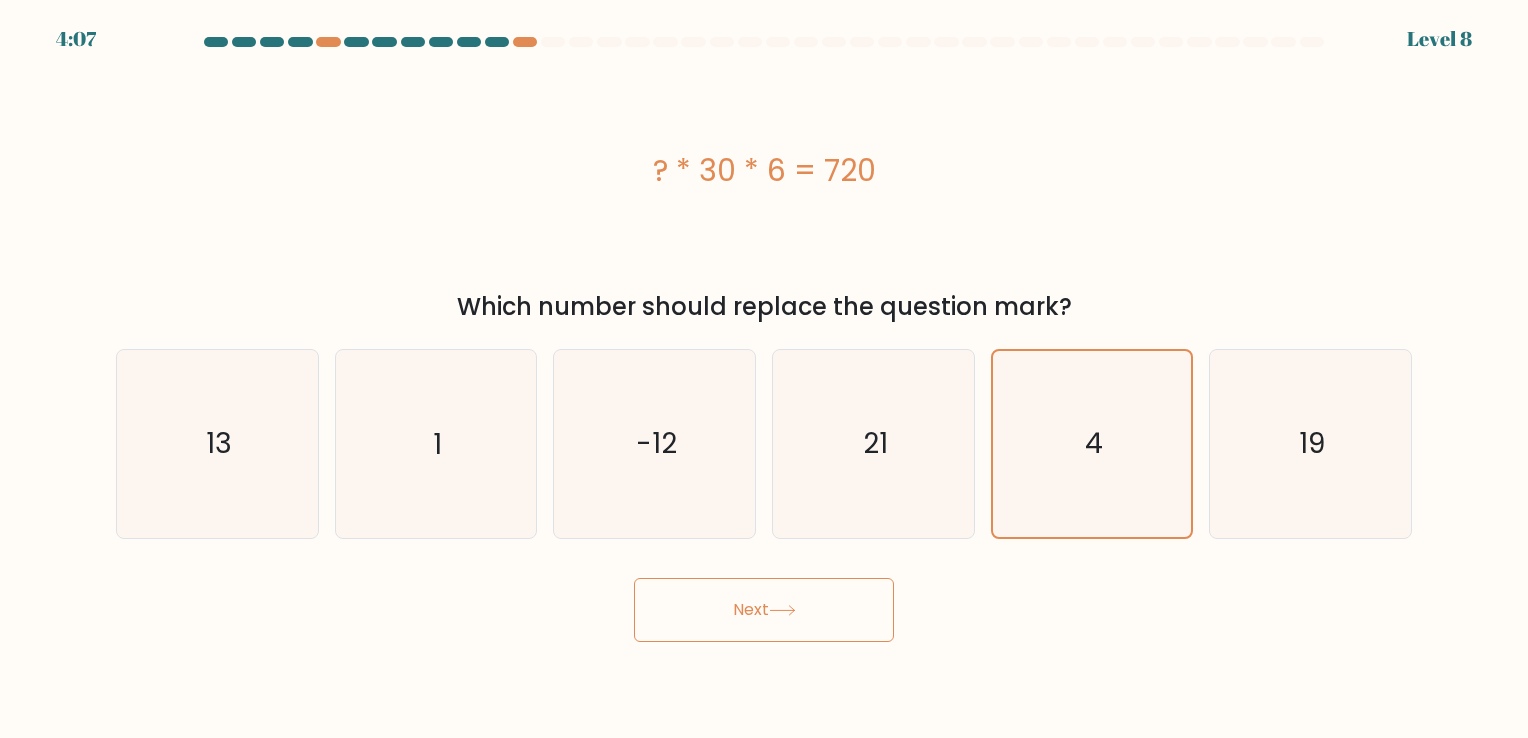 click on "Next" at bounding box center [764, 610] 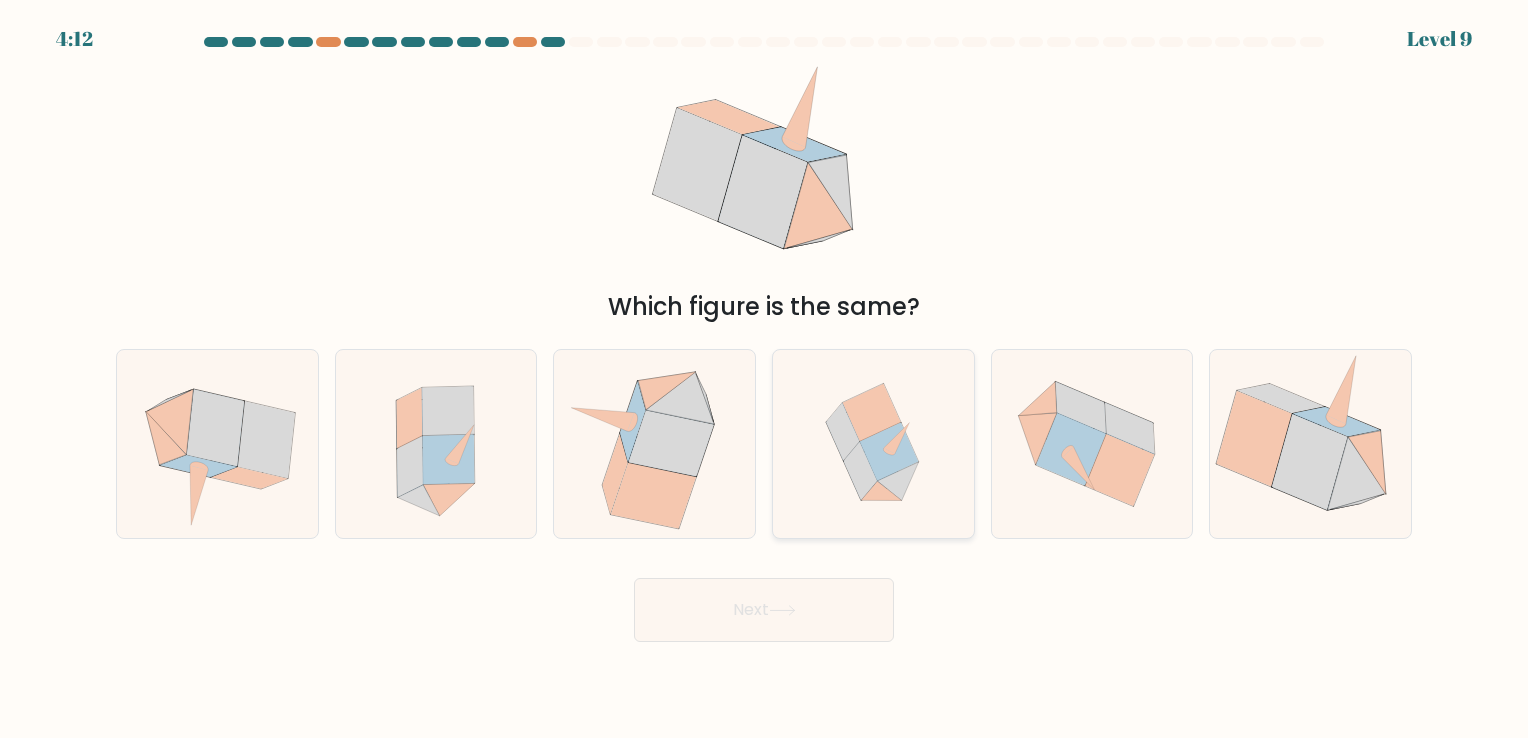 click at bounding box center [889, 452] 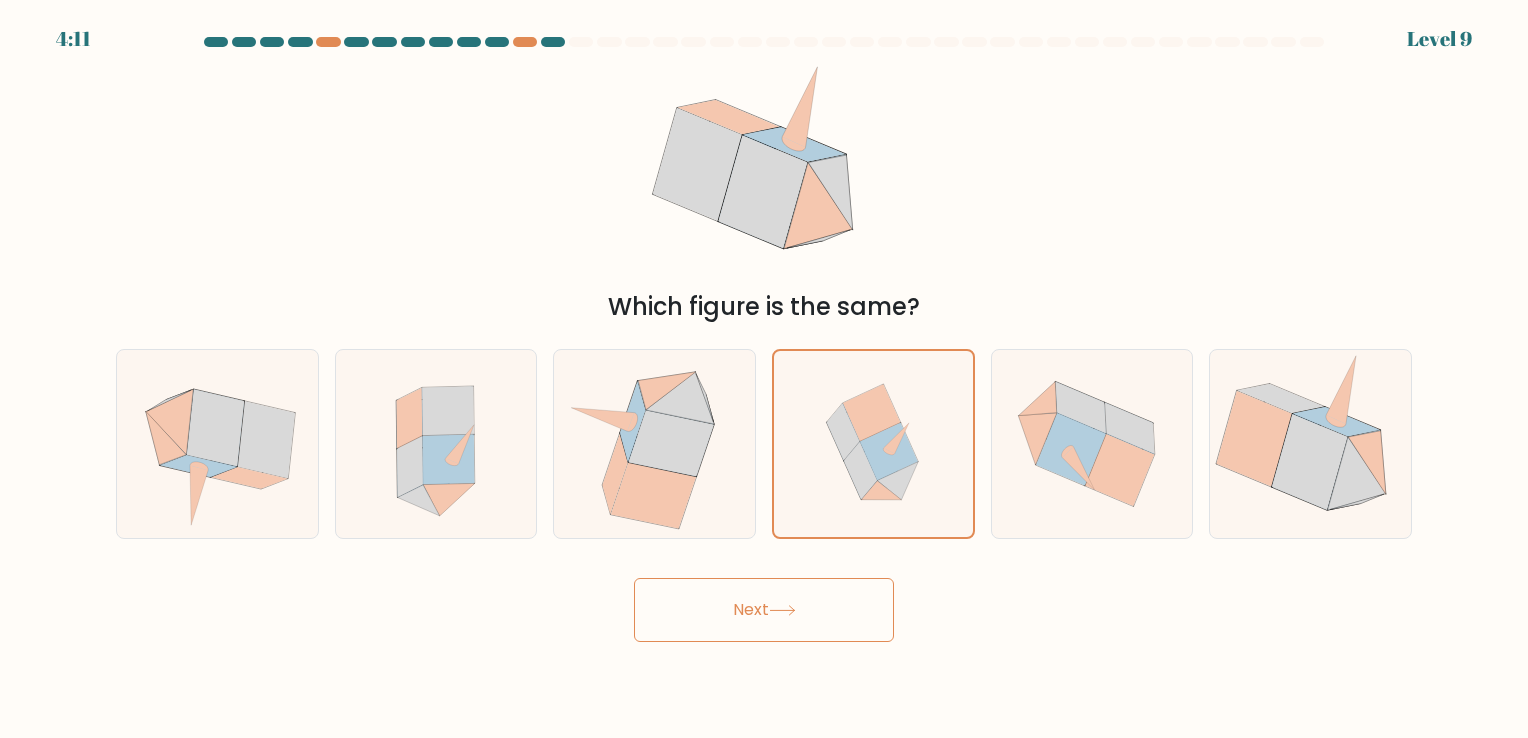 click on "Next" at bounding box center [764, 610] 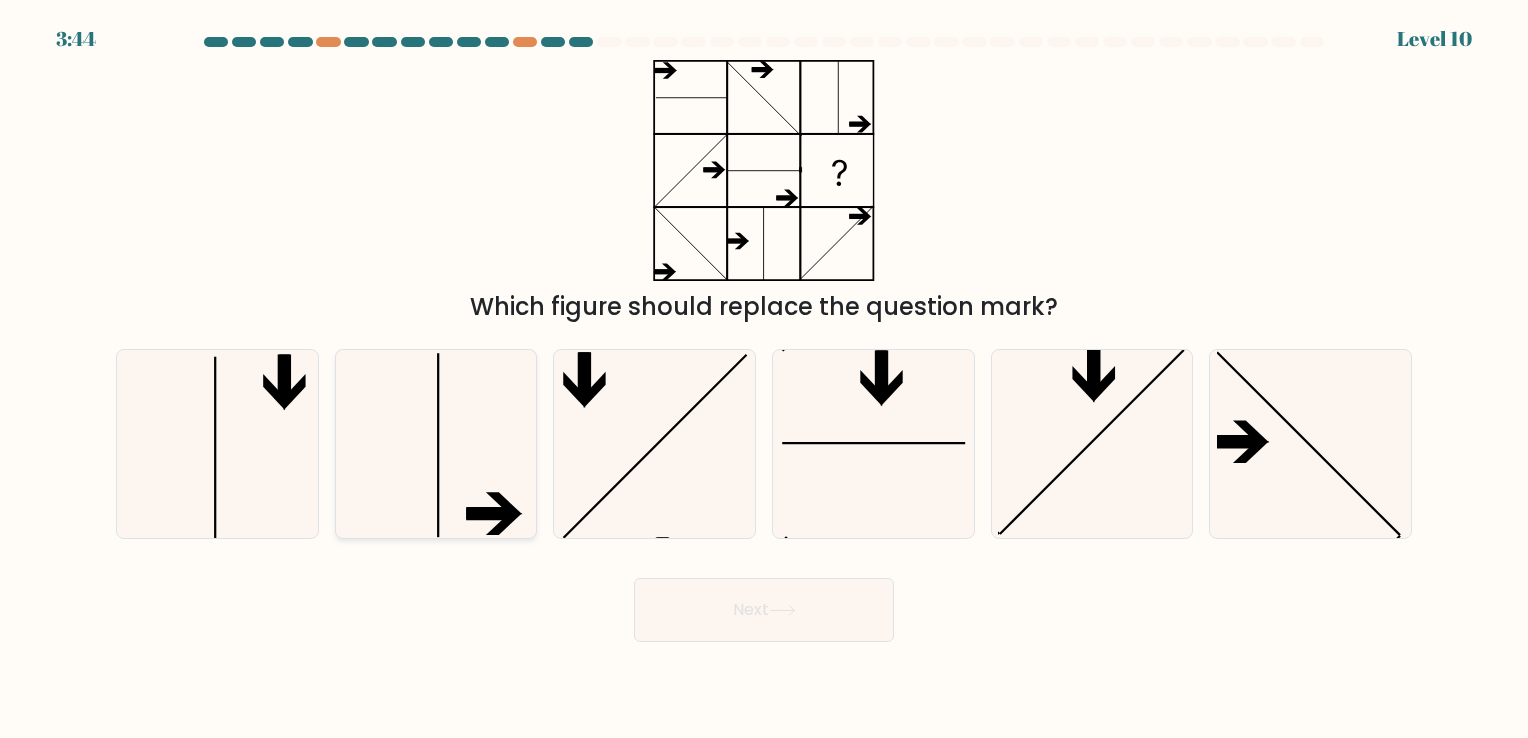click at bounding box center [435, 443] 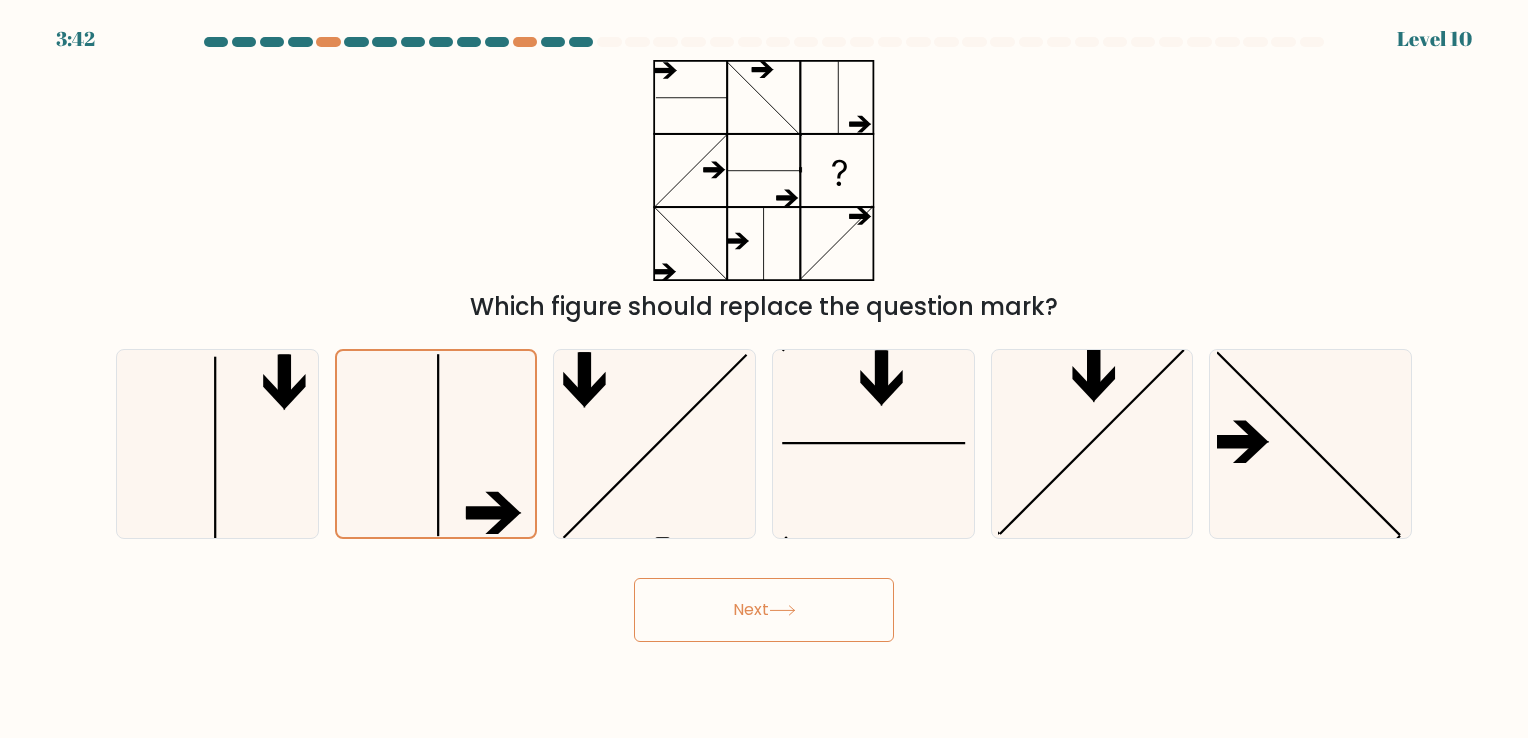 click on "Next" at bounding box center [764, 610] 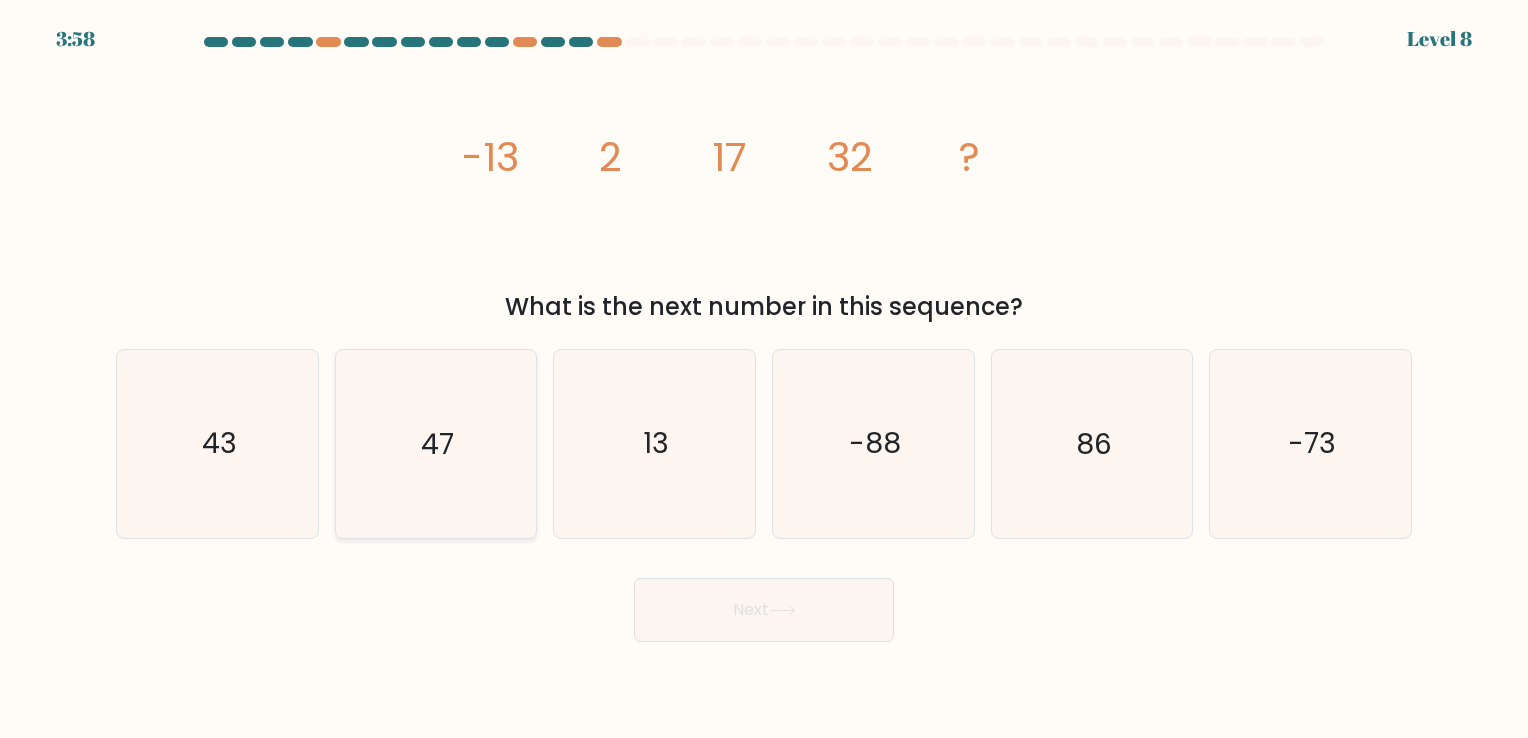 click on "47" at bounding box center (435, 443) 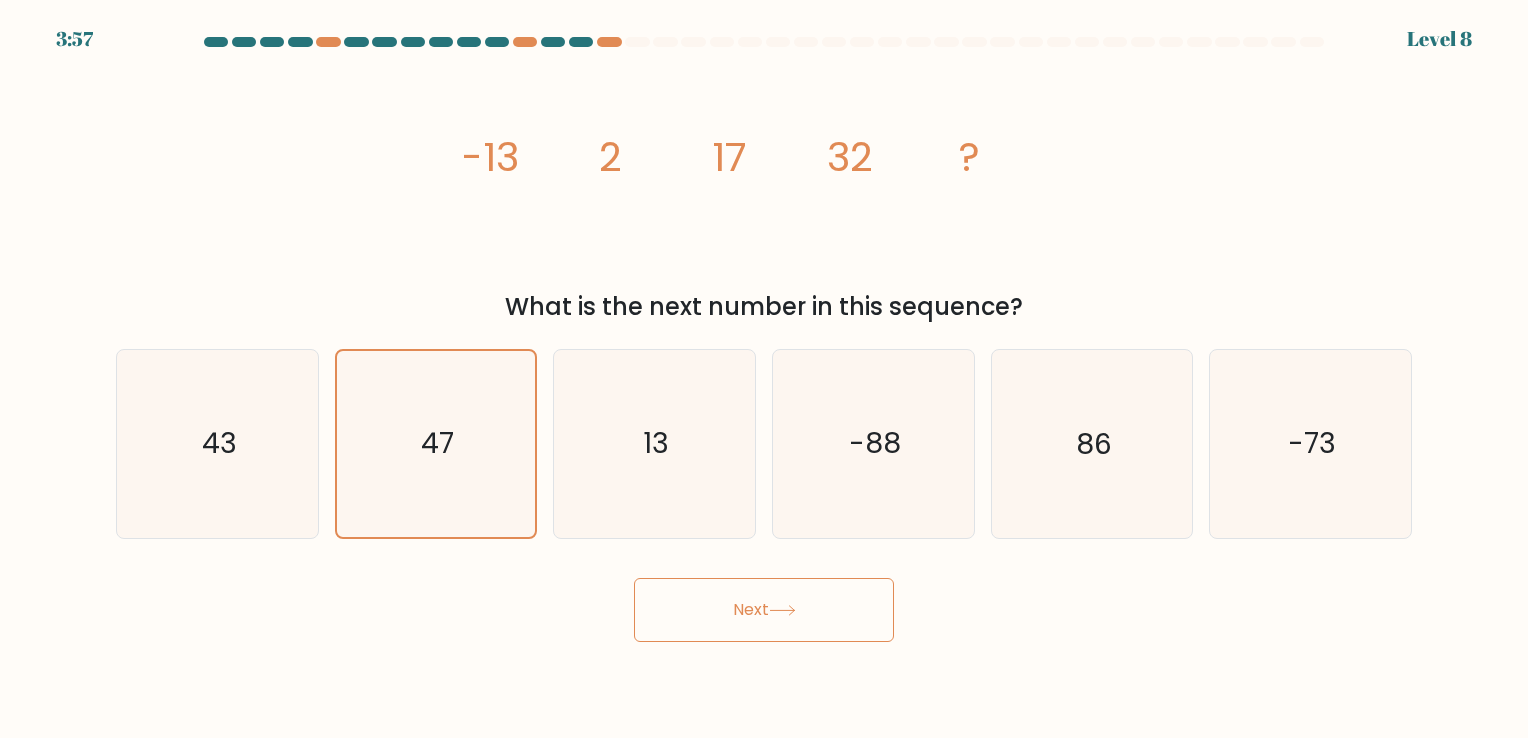 click on "Next" at bounding box center [764, 610] 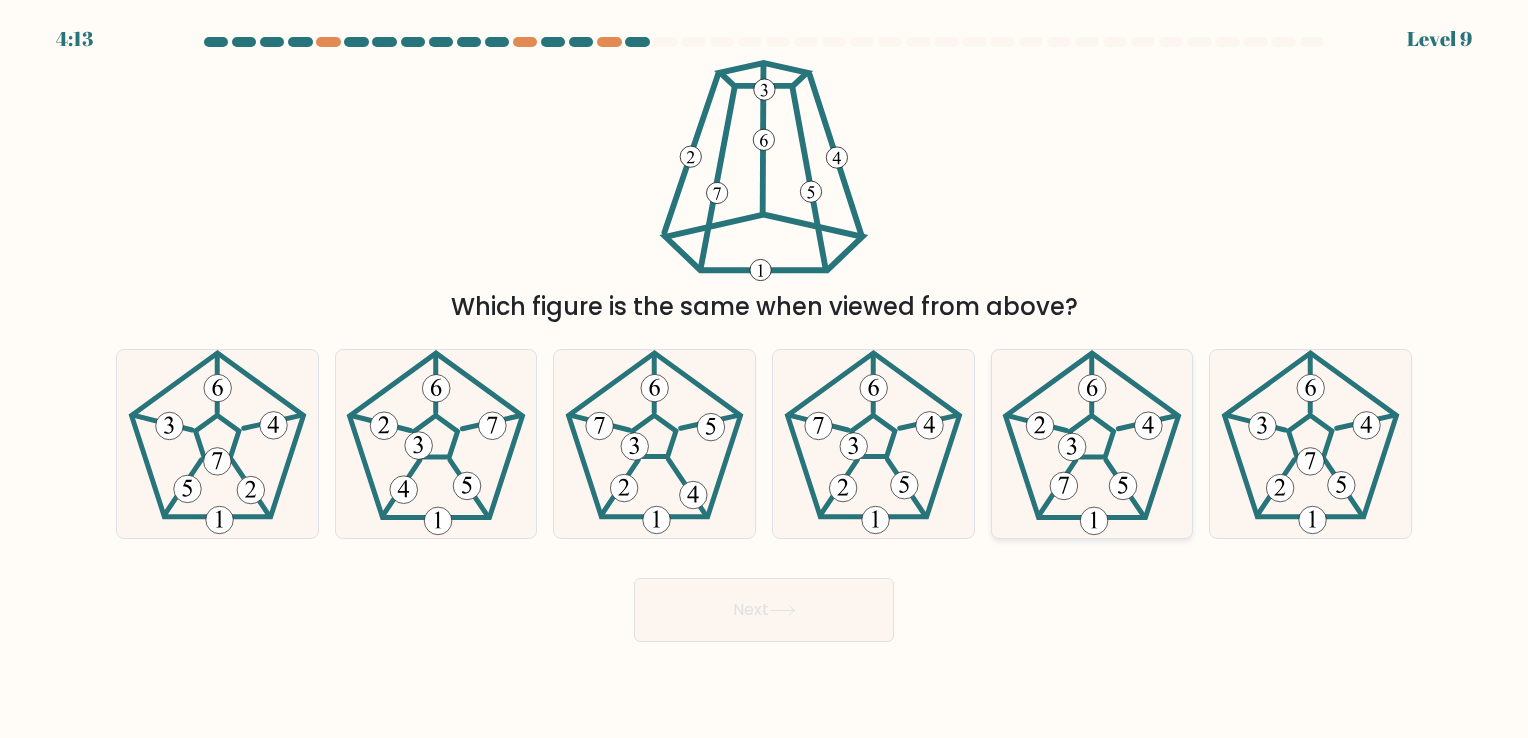 click at bounding box center [1091, 443] 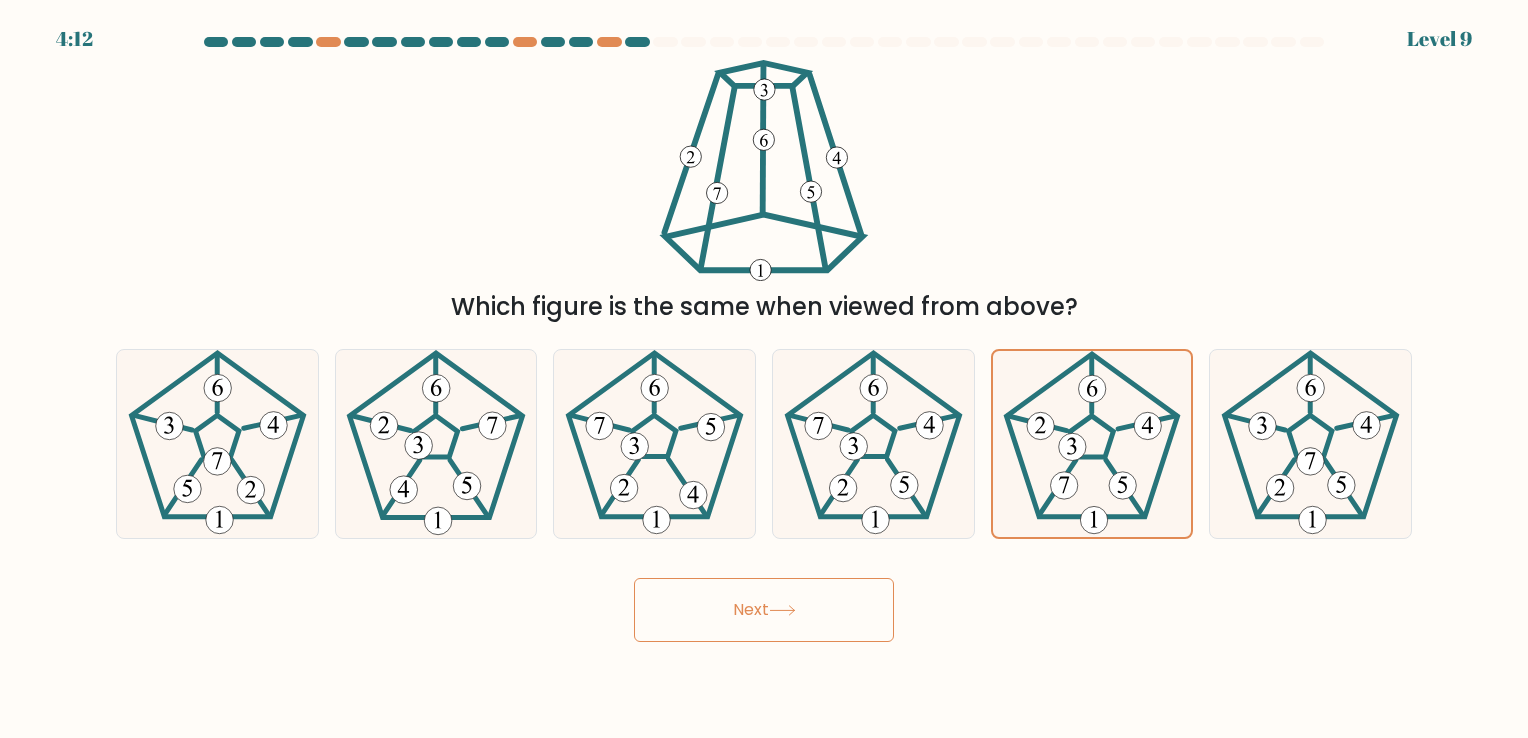 click on "Next" at bounding box center (764, 610) 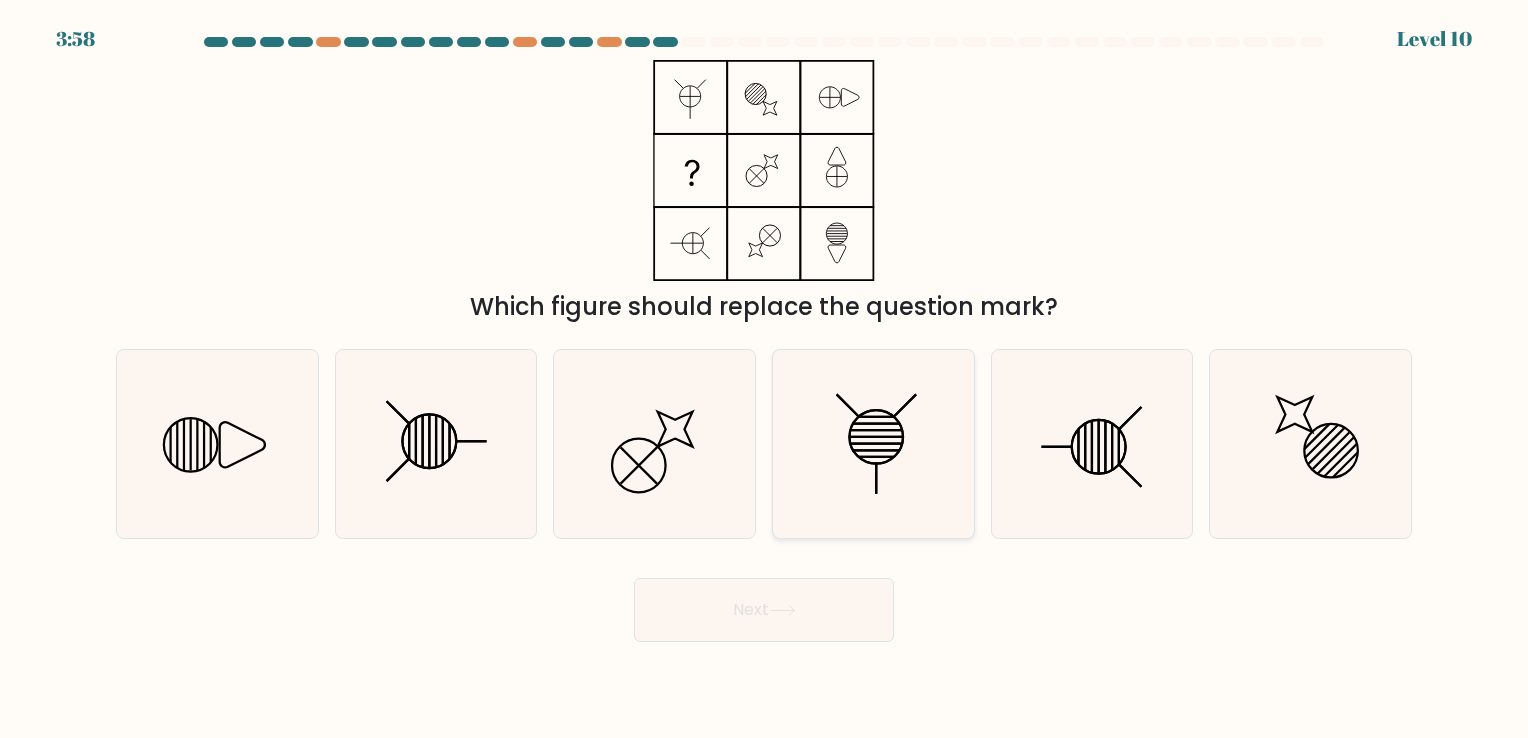 click at bounding box center [873, 443] 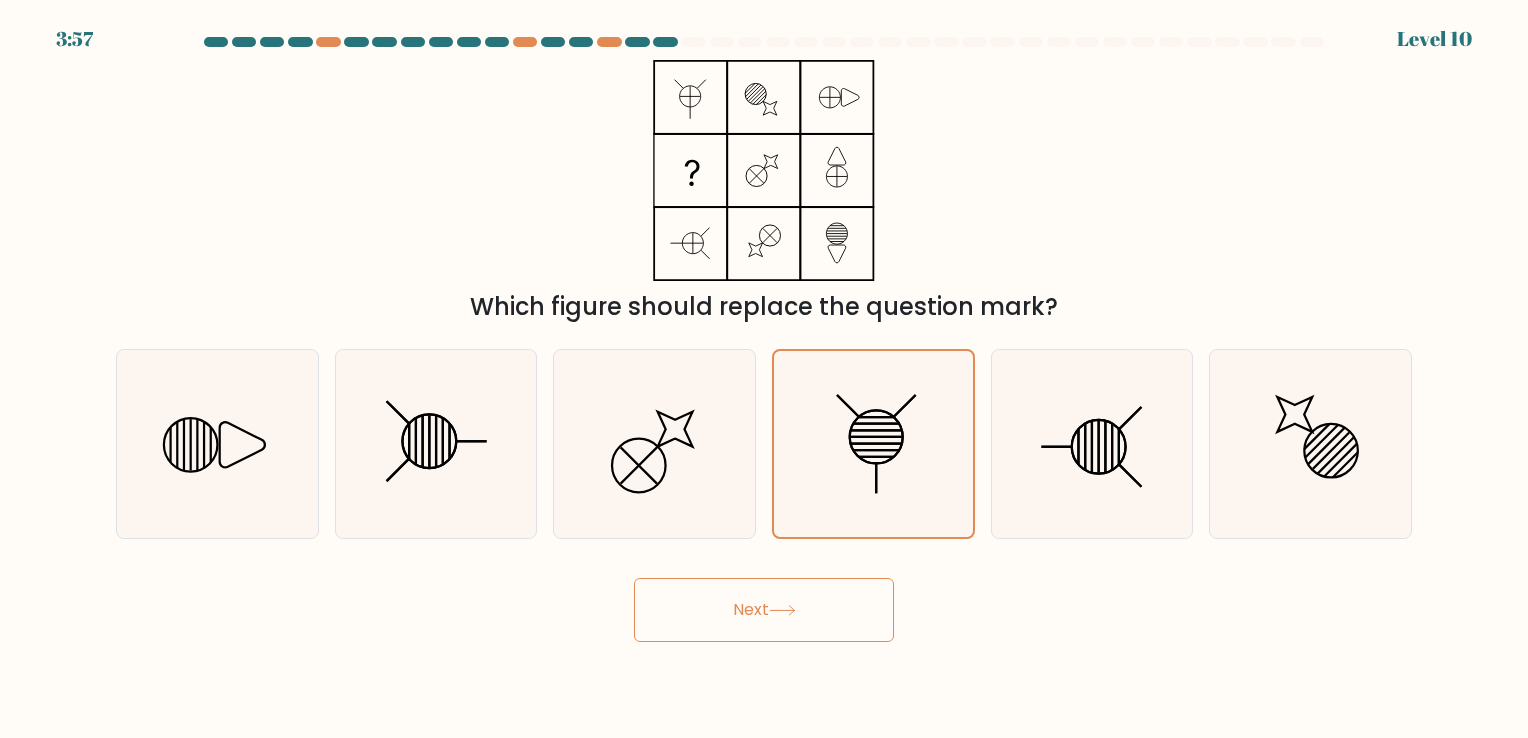 click on "Next" at bounding box center [764, 610] 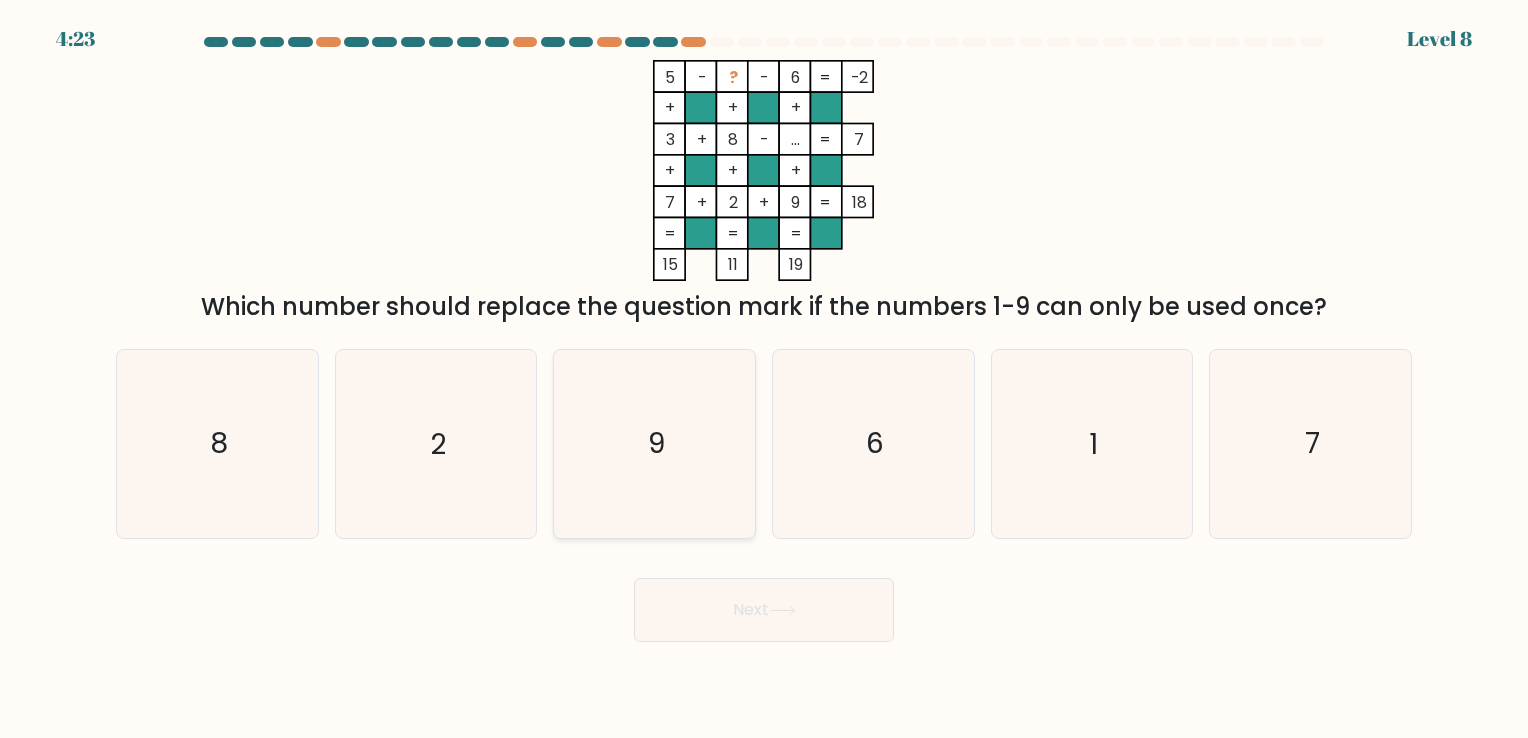 click on "9" at bounding box center [654, 443] 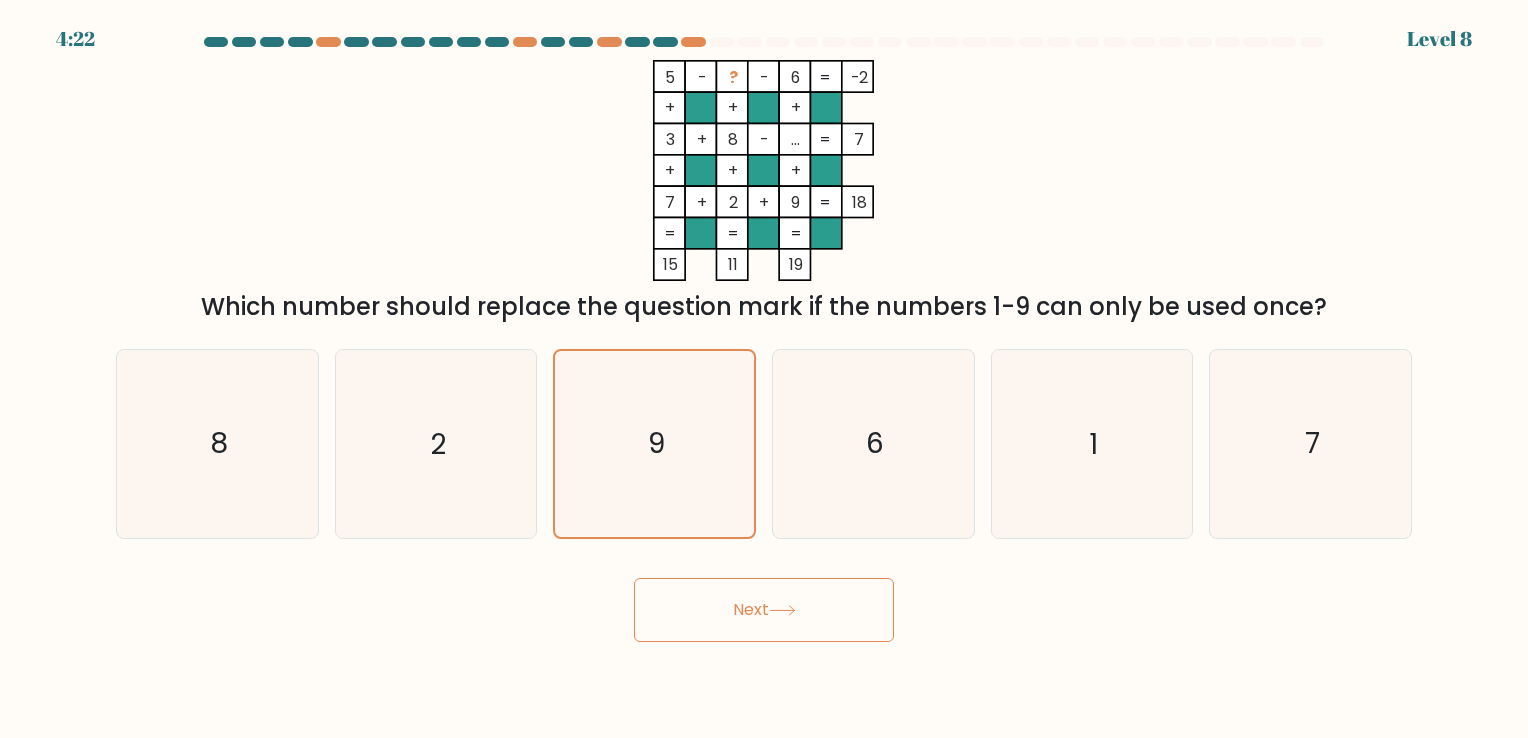click on "Next" at bounding box center (764, 610) 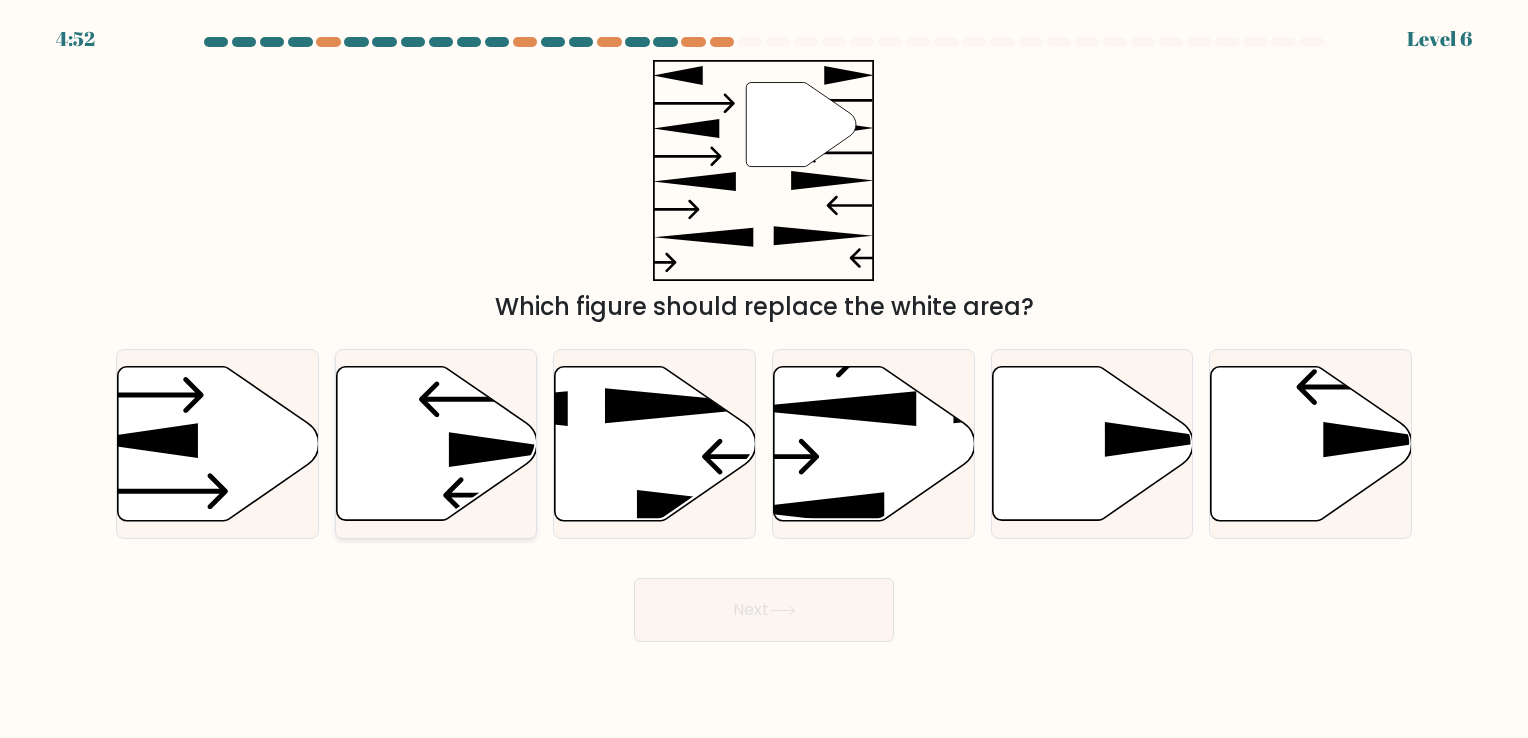 click at bounding box center (436, 443) 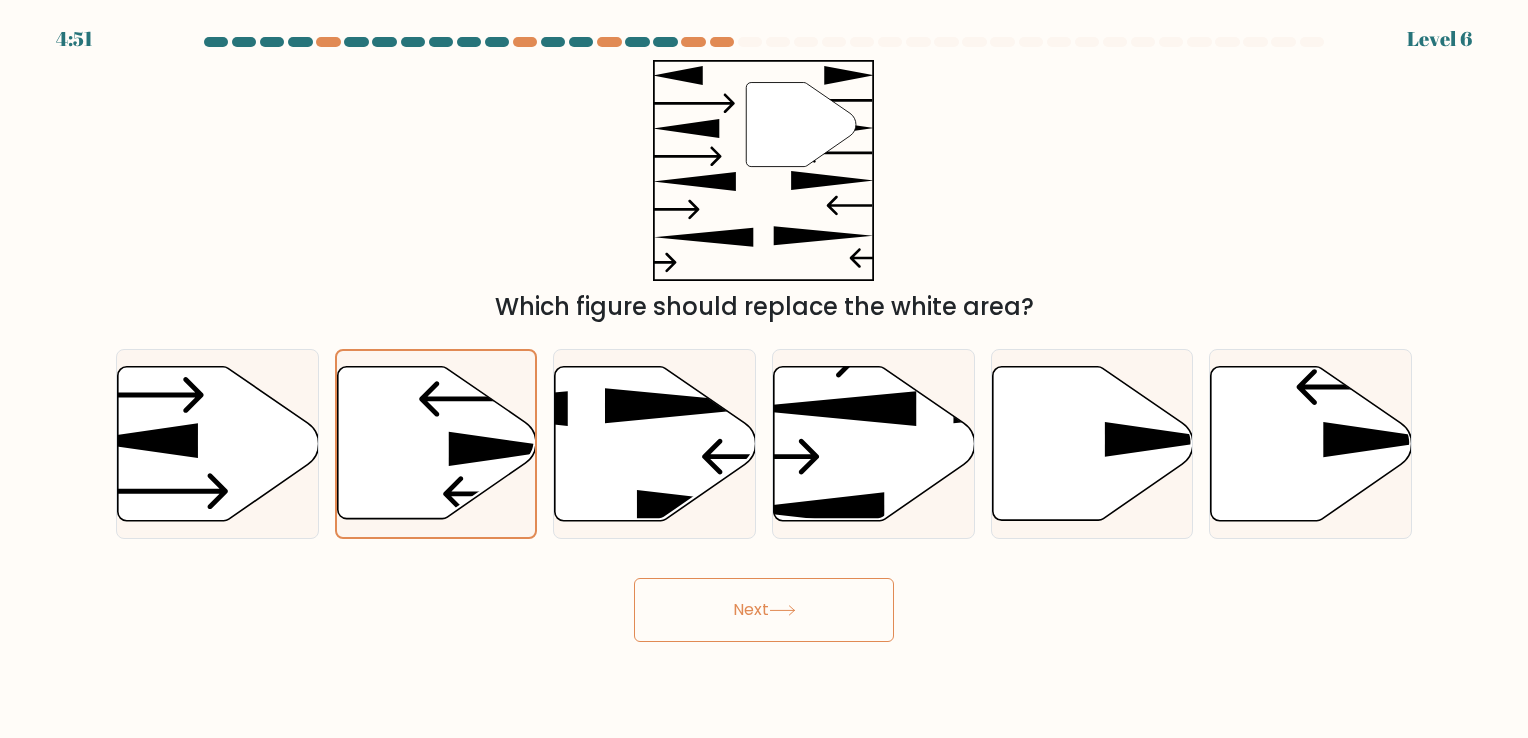 click on "Next" at bounding box center [764, 610] 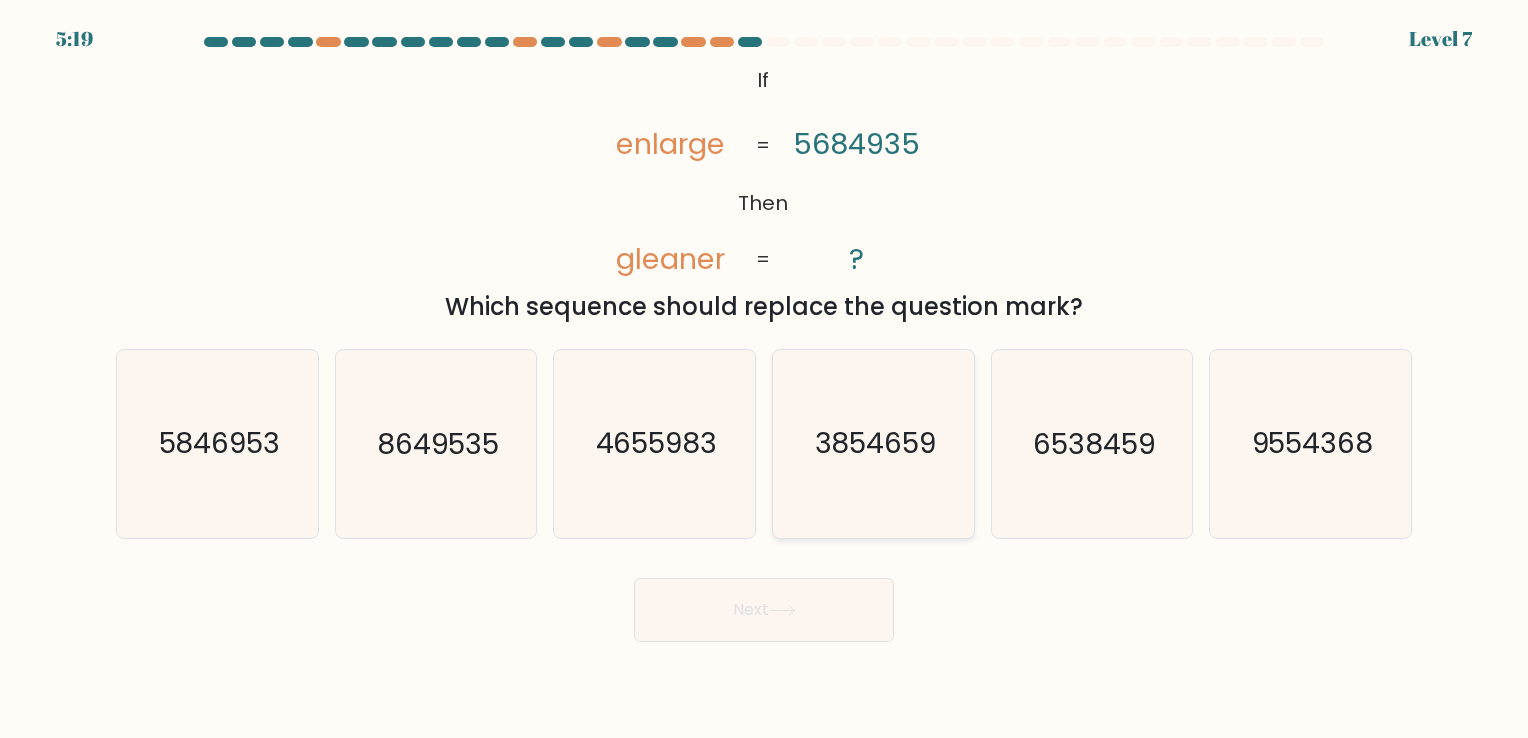 click on "3854659" at bounding box center (873, 443) 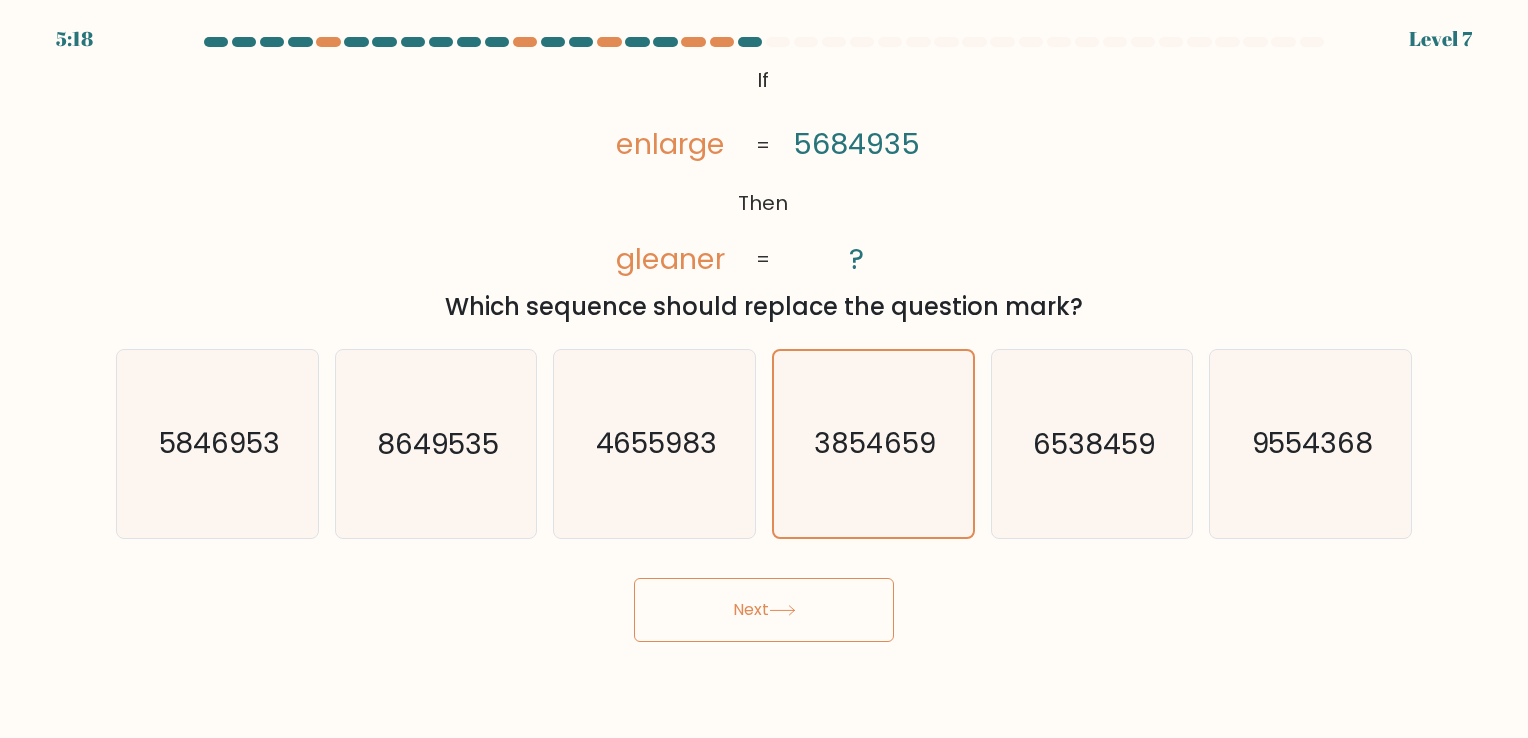 click on "Next" at bounding box center (764, 610) 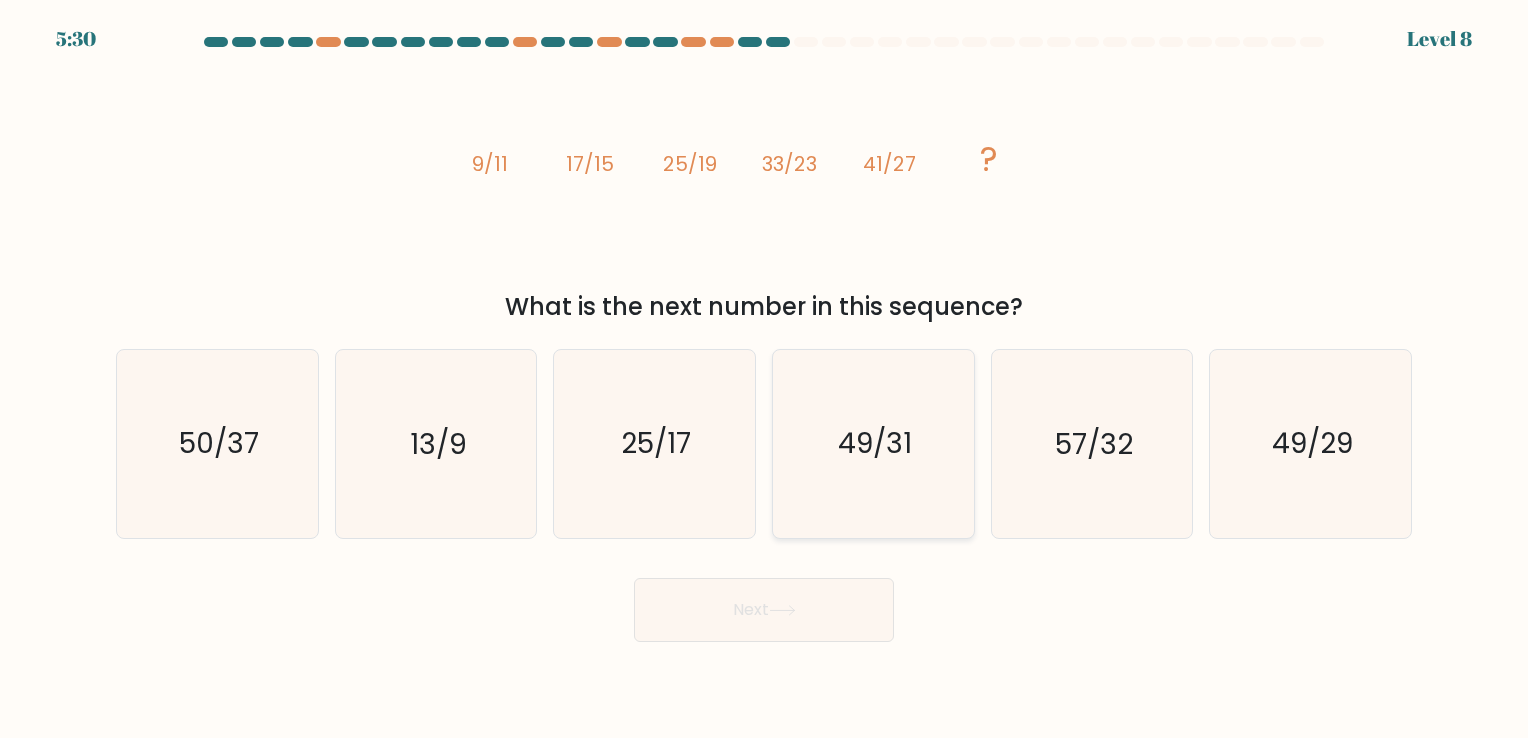 click on "49/31" at bounding box center (873, 443) 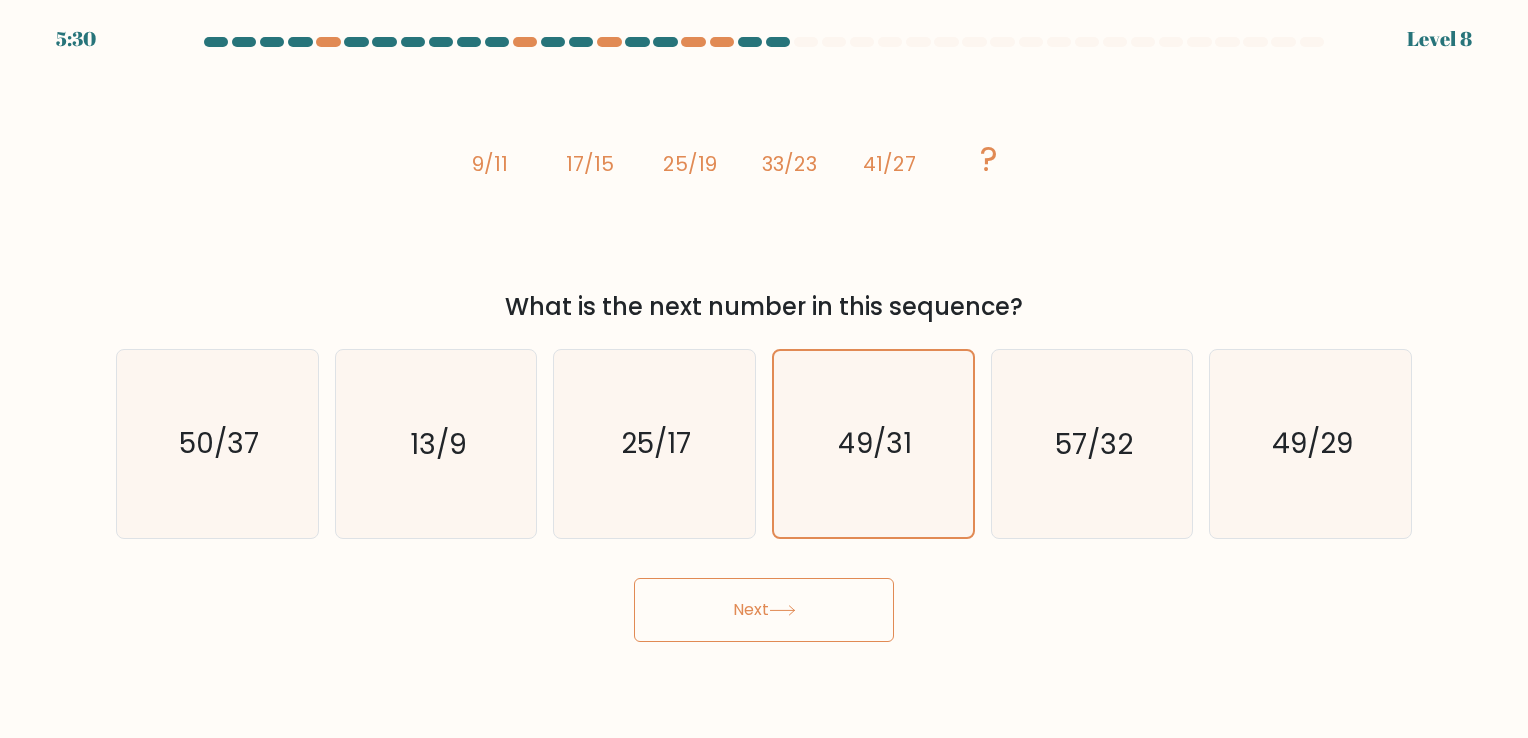 click on "Next" at bounding box center [764, 610] 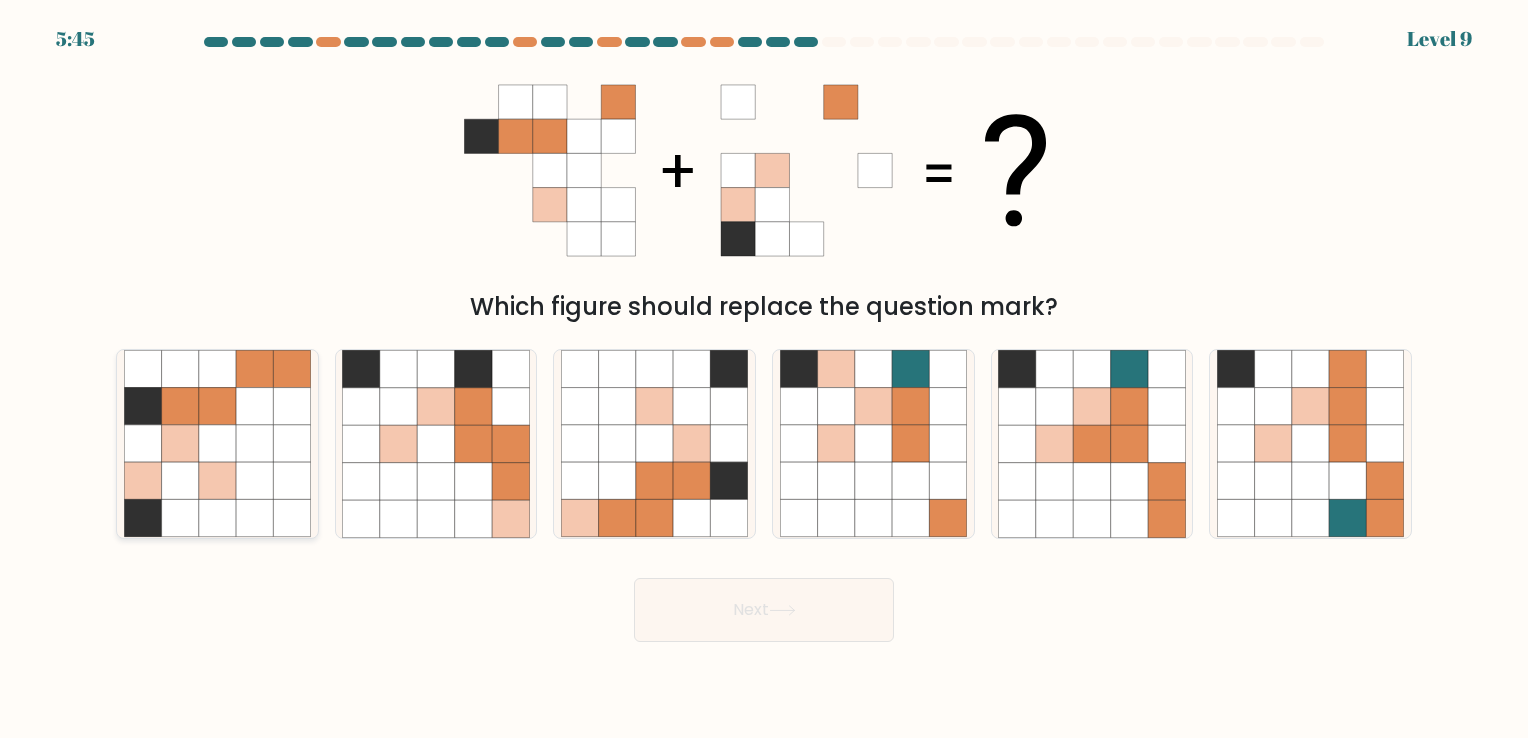 click at bounding box center (142, 481) 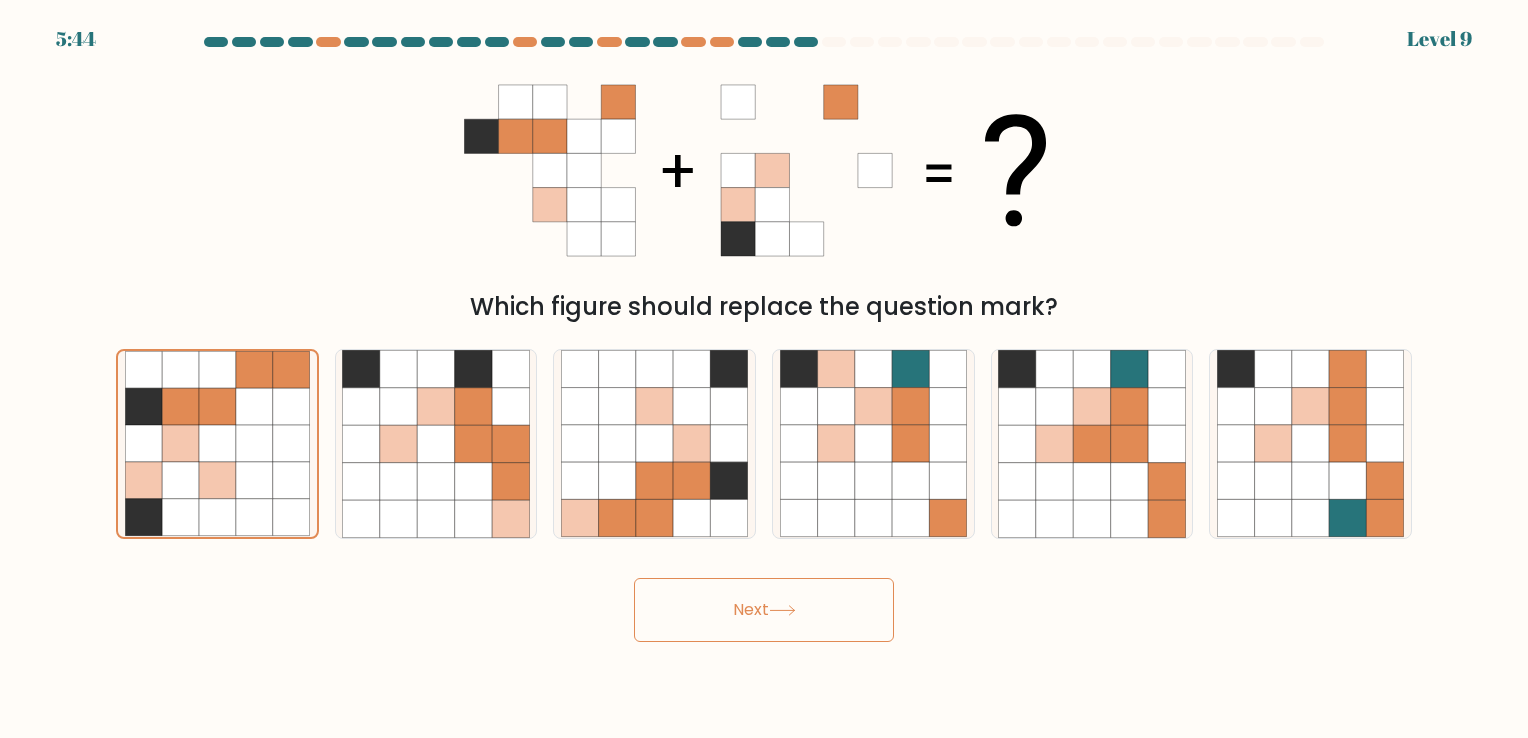 click on "Next" at bounding box center (764, 610) 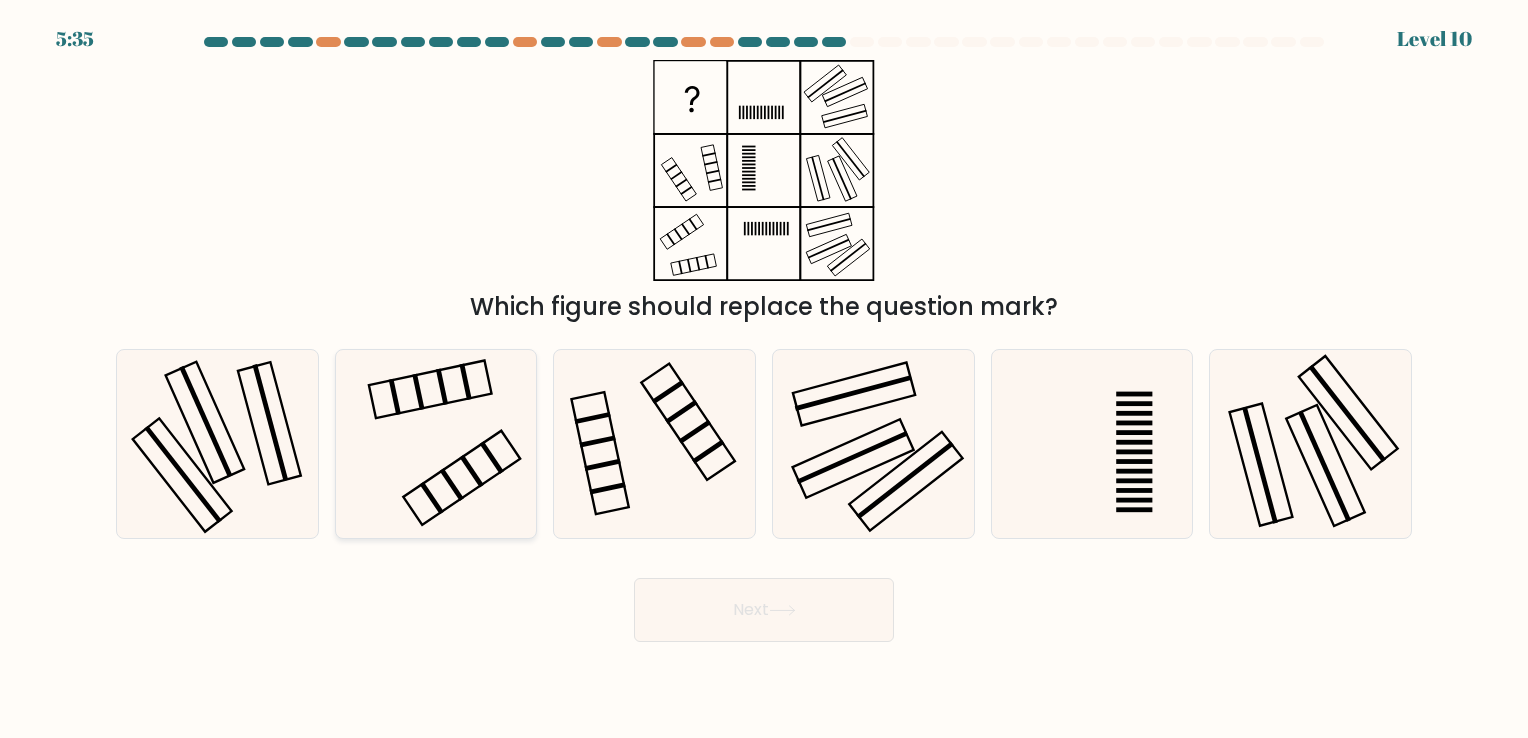 click at bounding box center [435, 443] 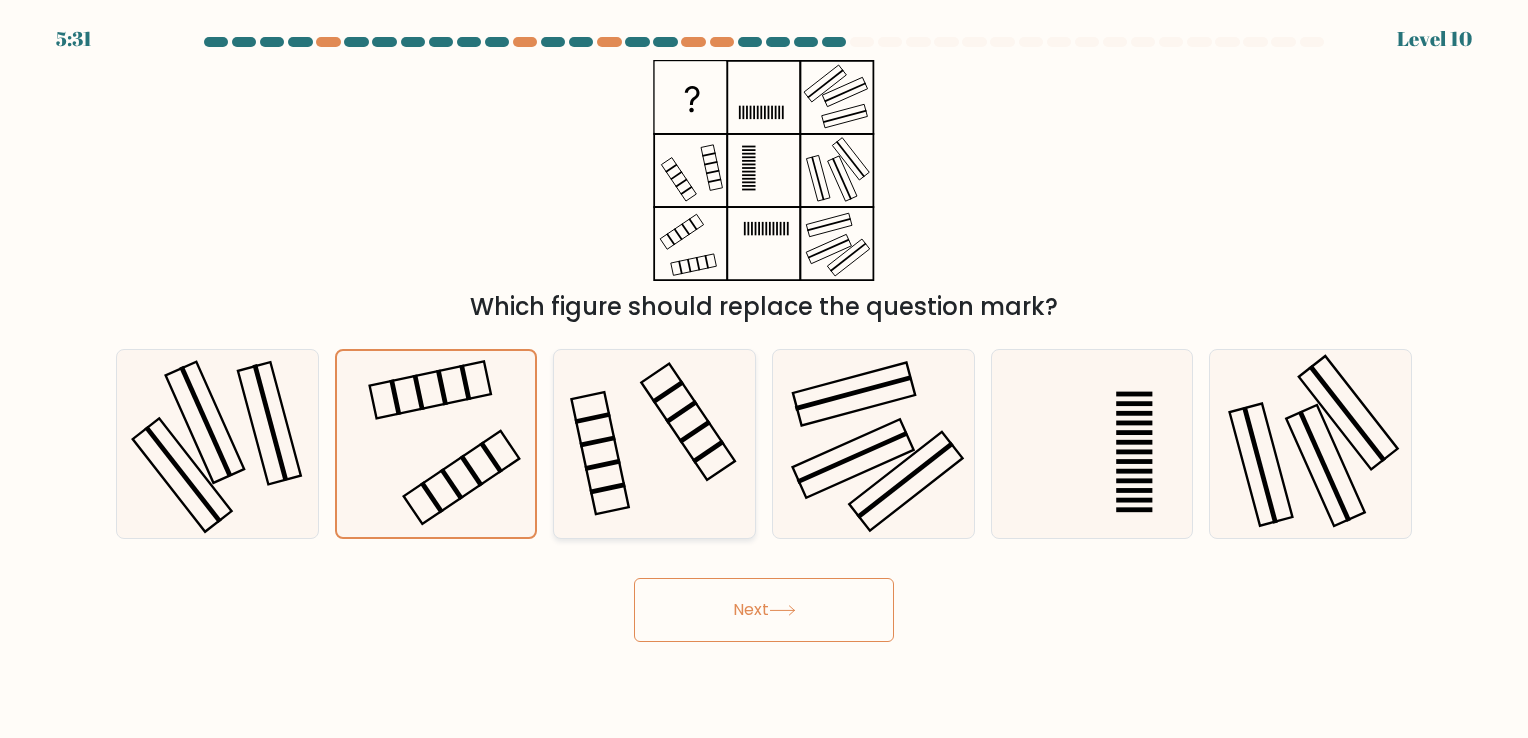 click at bounding box center [654, 443] 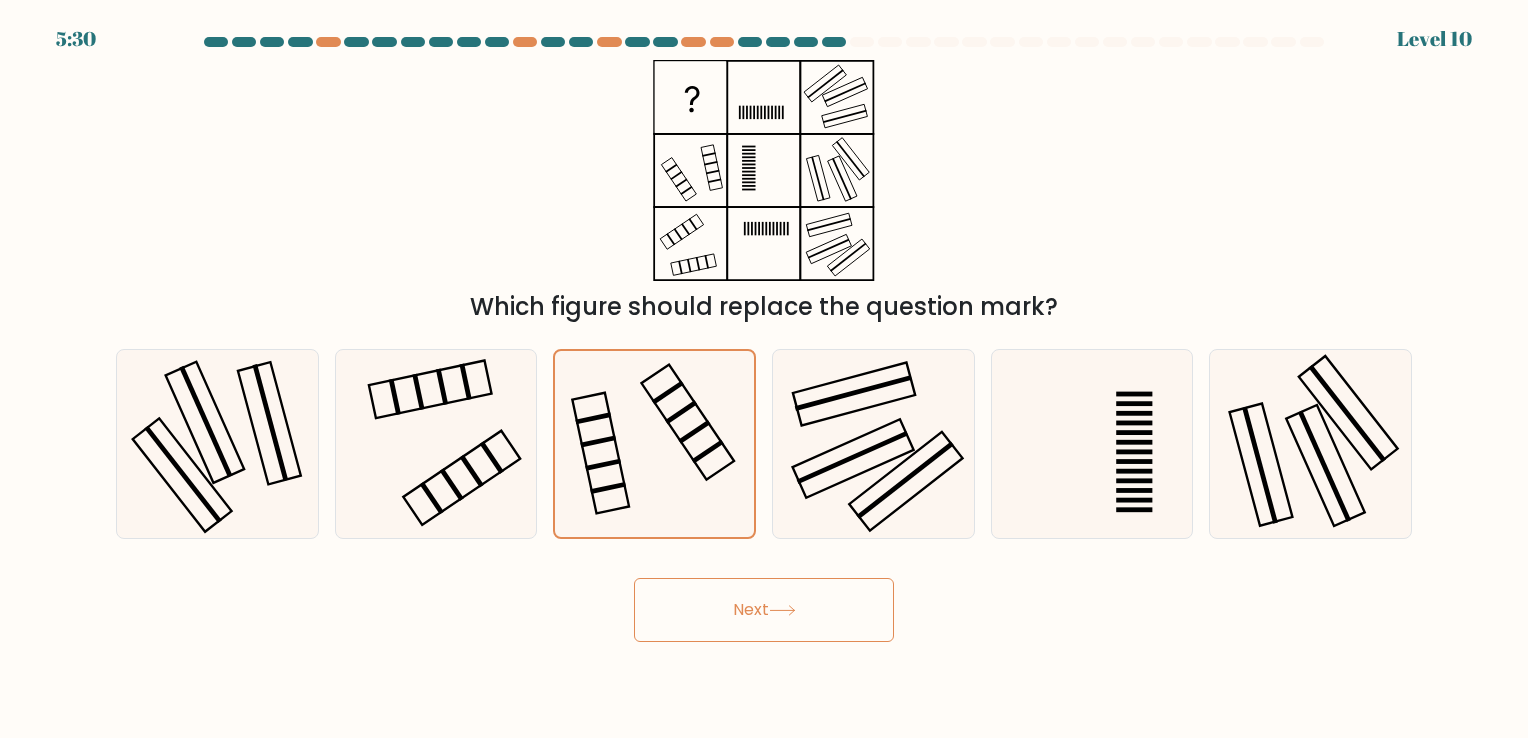 click on "Next" at bounding box center [764, 610] 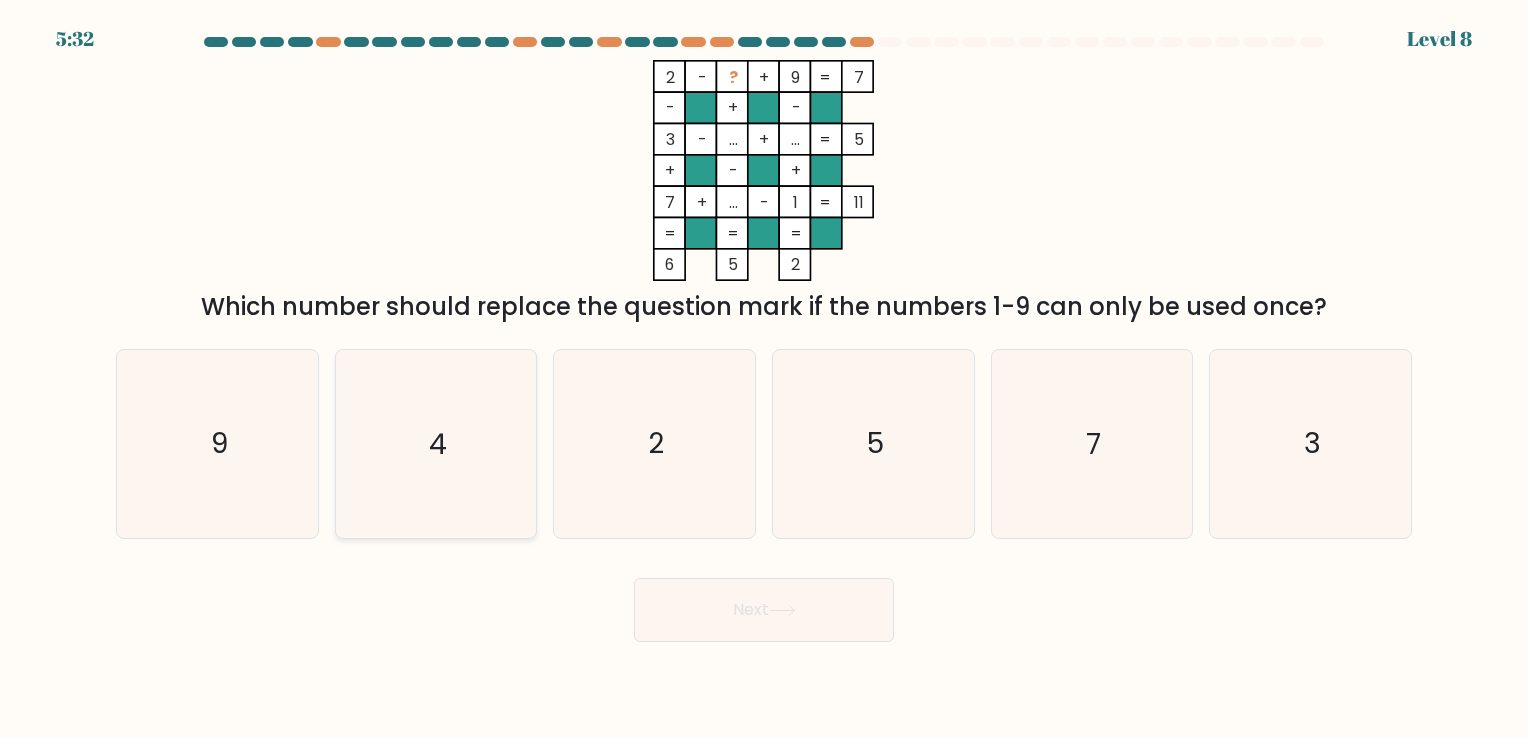 click on "4" at bounding box center (435, 443) 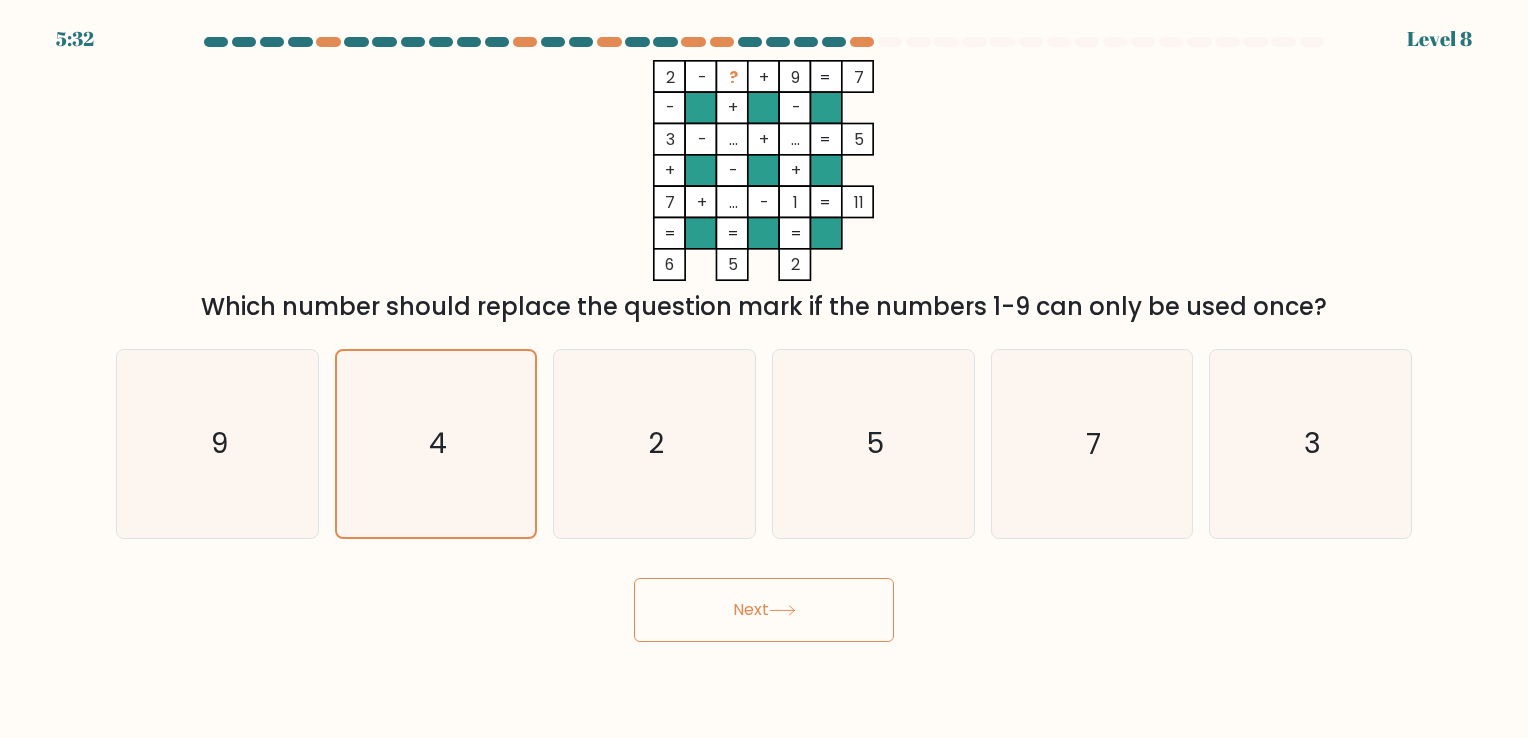 click on "Next" at bounding box center (764, 610) 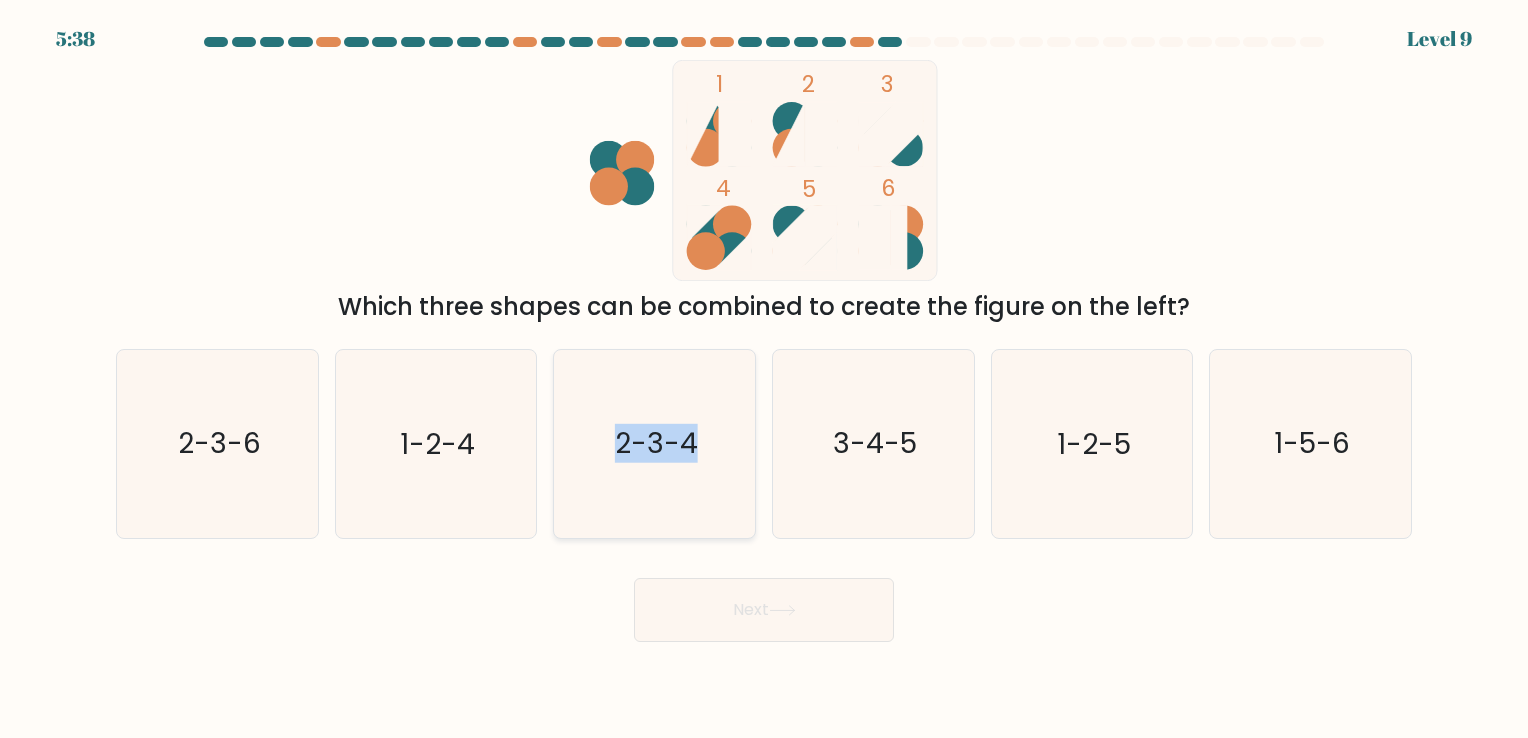 drag, startPoint x: 742, startPoint y: 427, endPoint x: 609, endPoint y: 397, distance: 136.34148 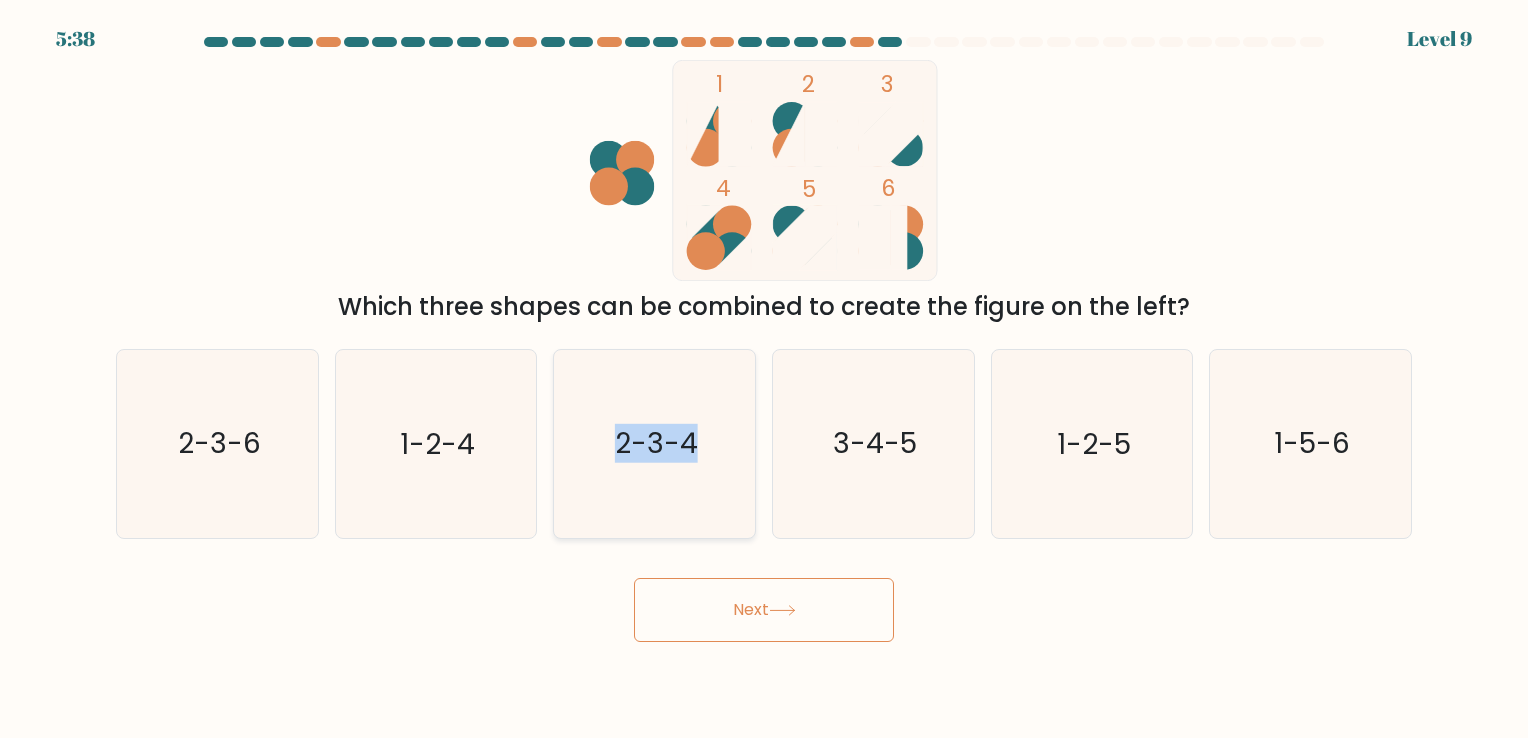 click on "2-3-4" at bounding box center [654, 443] 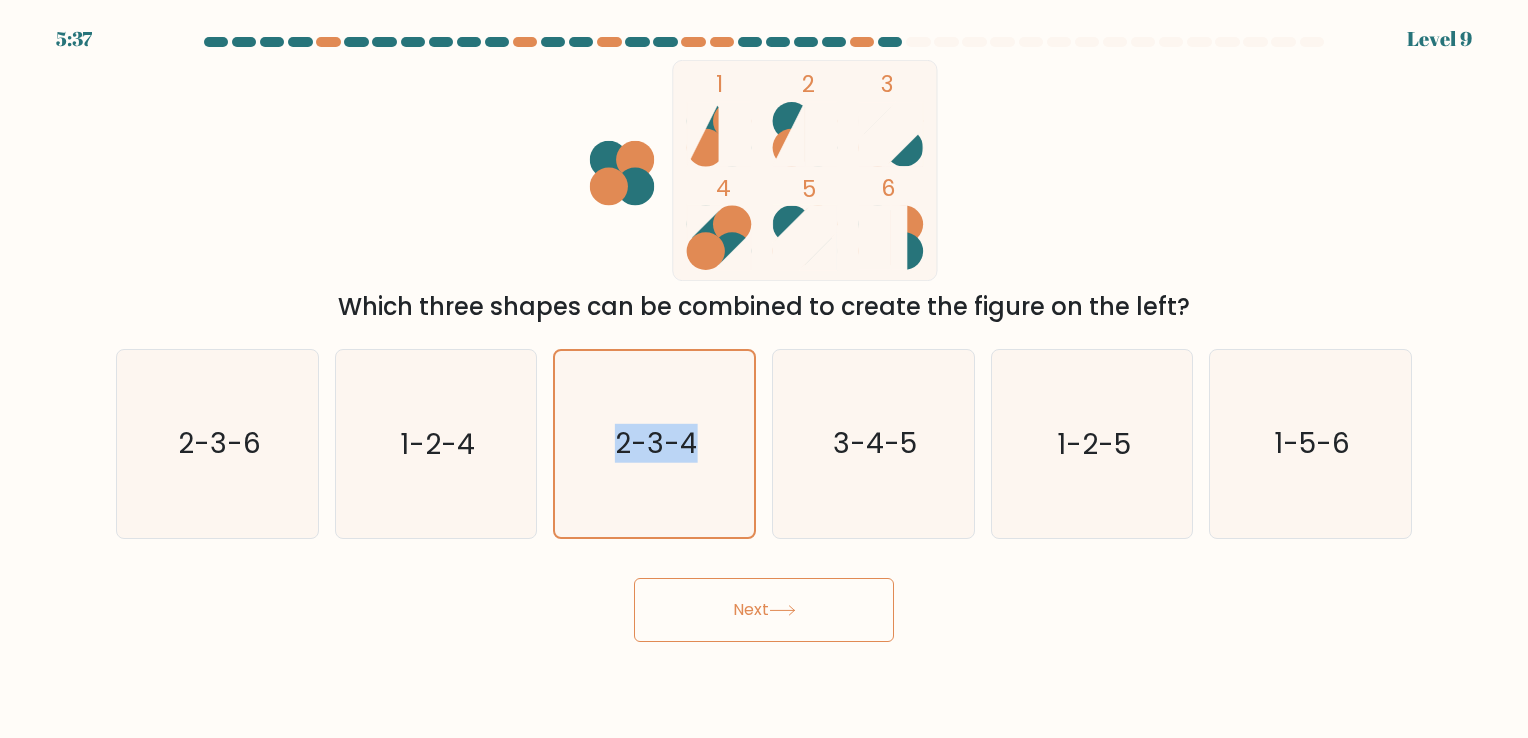 click on "Next" at bounding box center (764, 610) 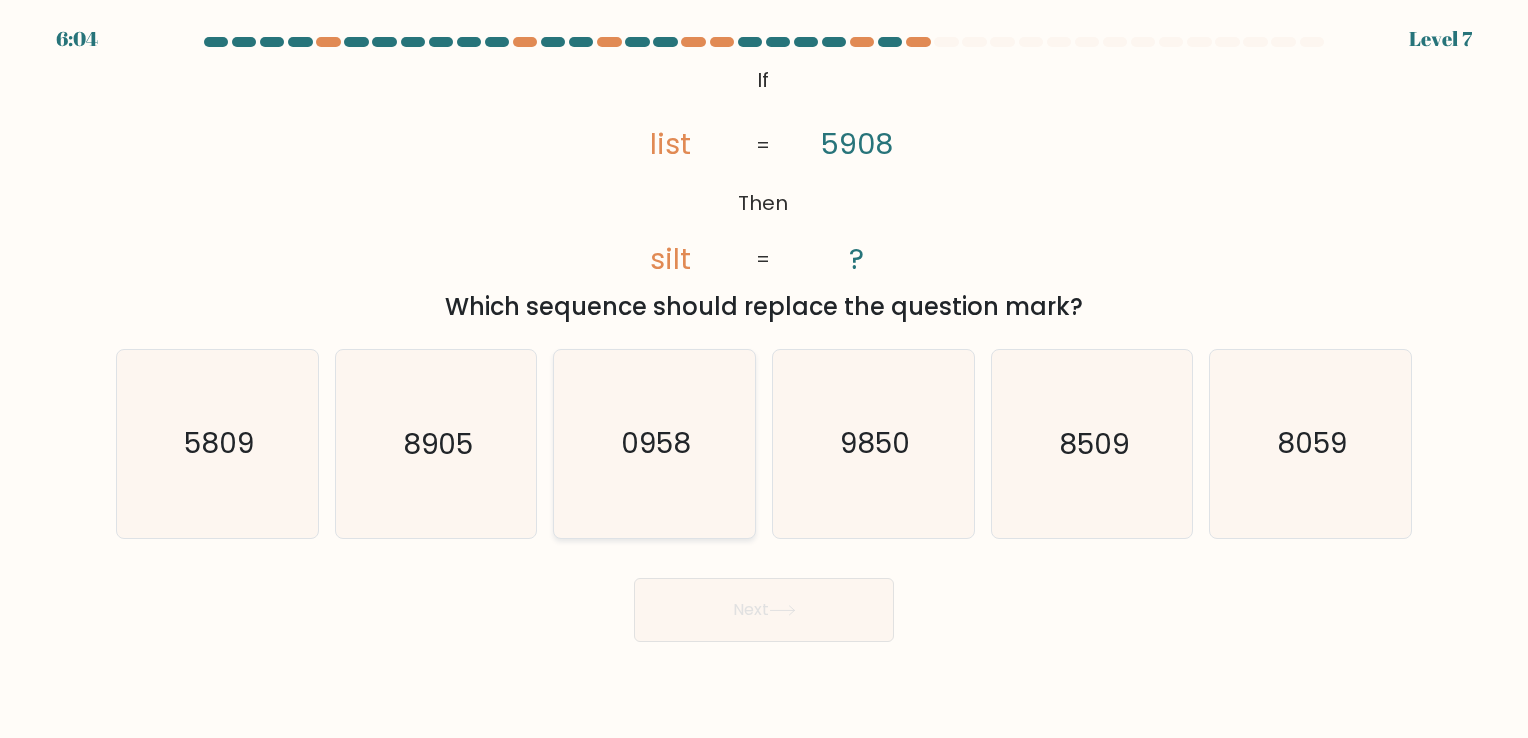 click on "0958" at bounding box center [657, 444] 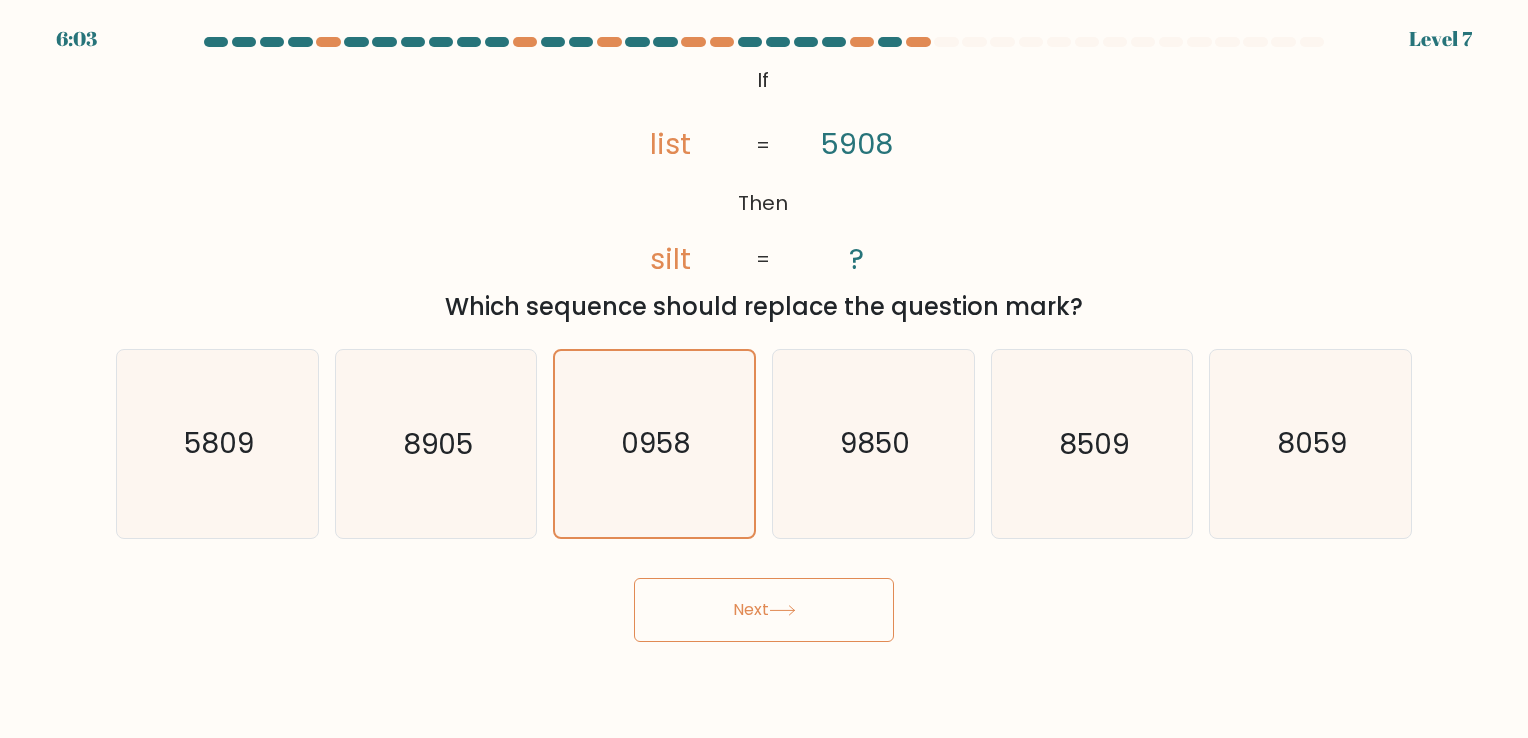 click on "Next" at bounding box center [764, 610] 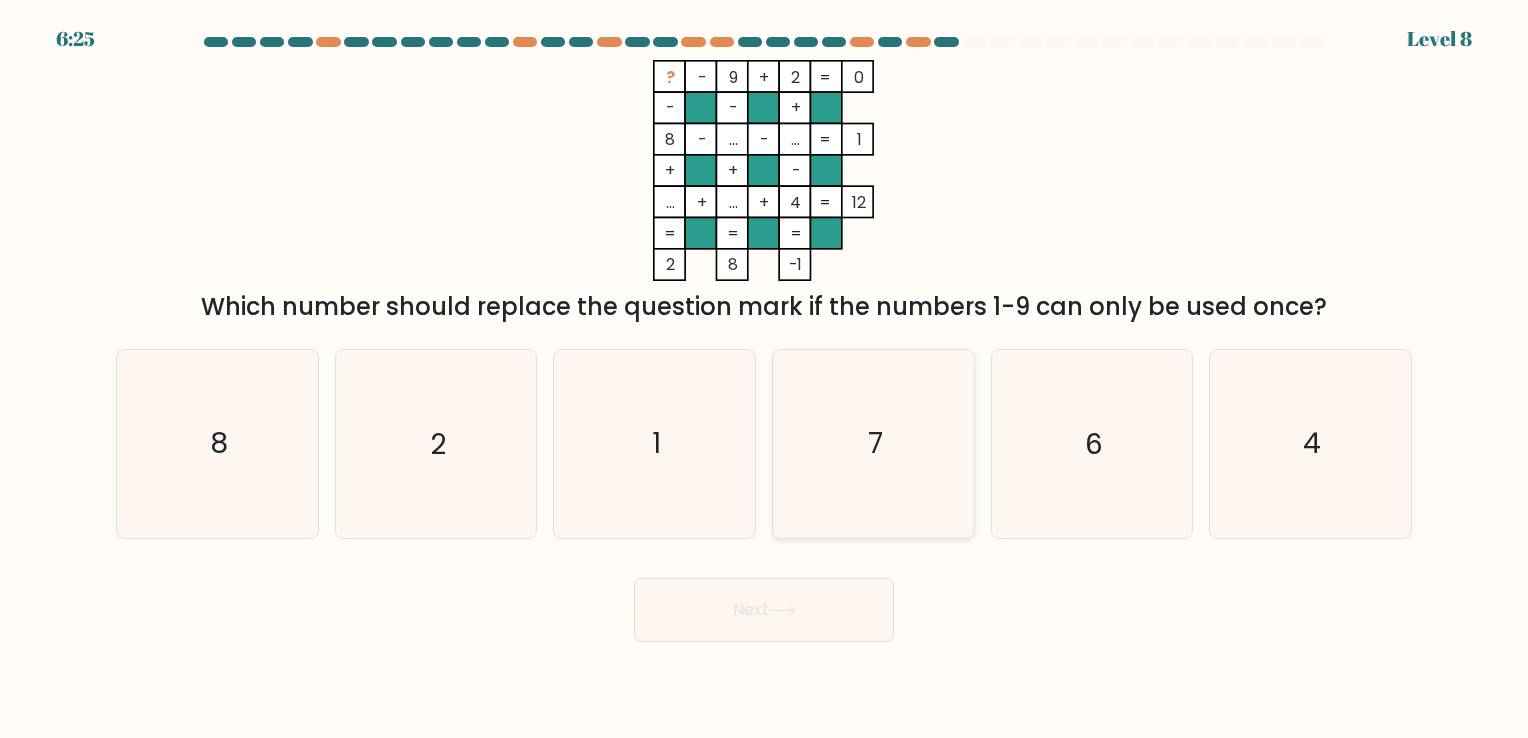 click on "7" at bounding box center (873, 443) 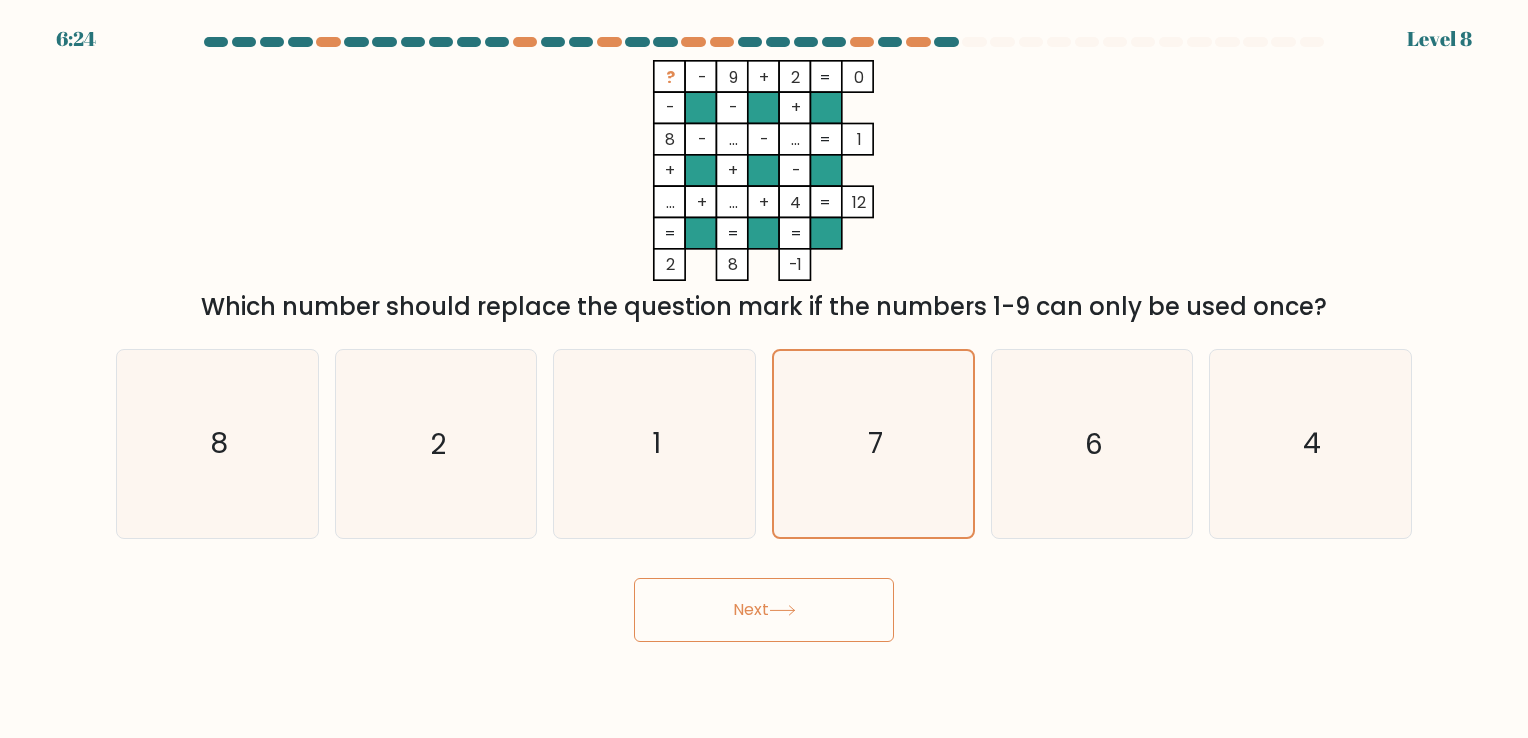 click on "Next" at bounding box center [764, 610] 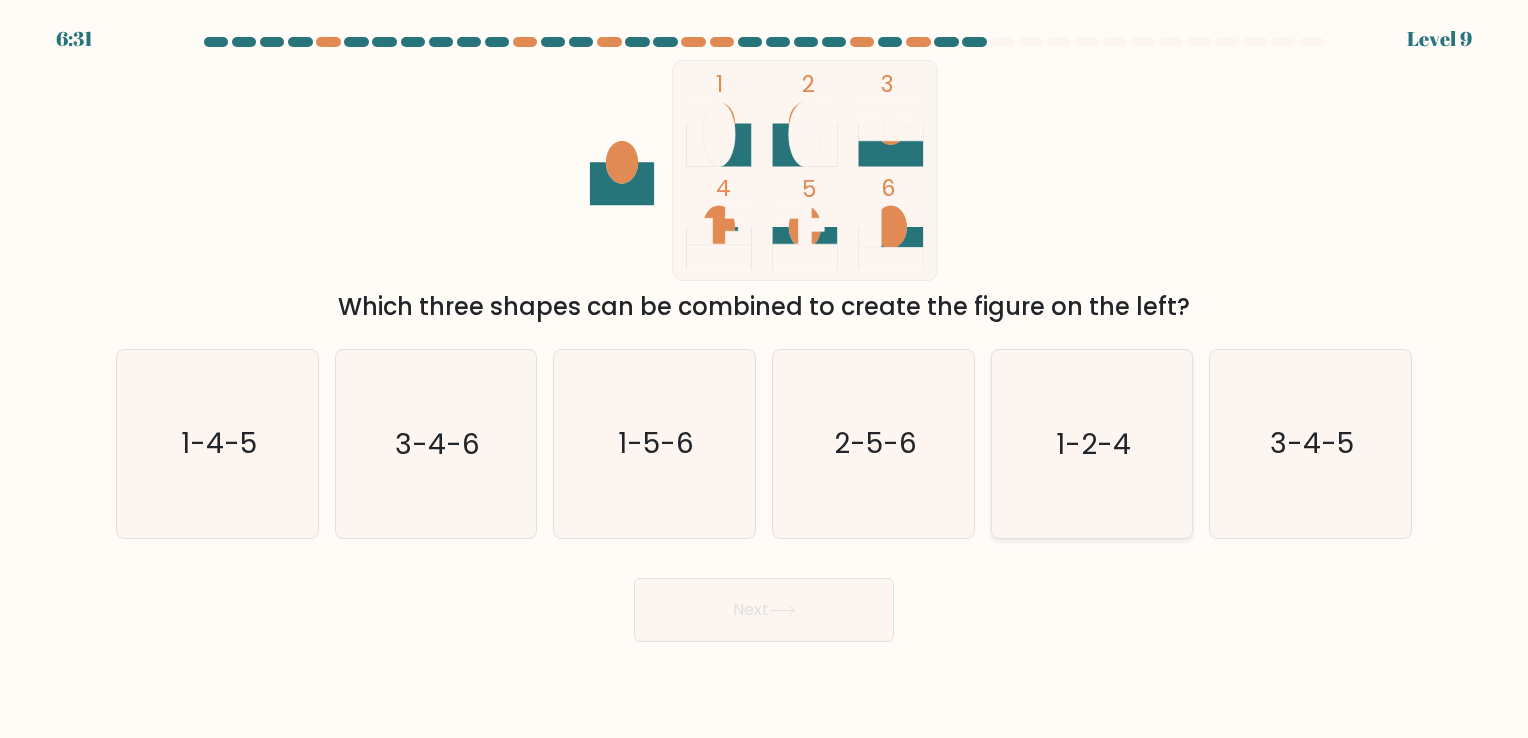 click on "1-2-4" at bounding box center [1093, 444] 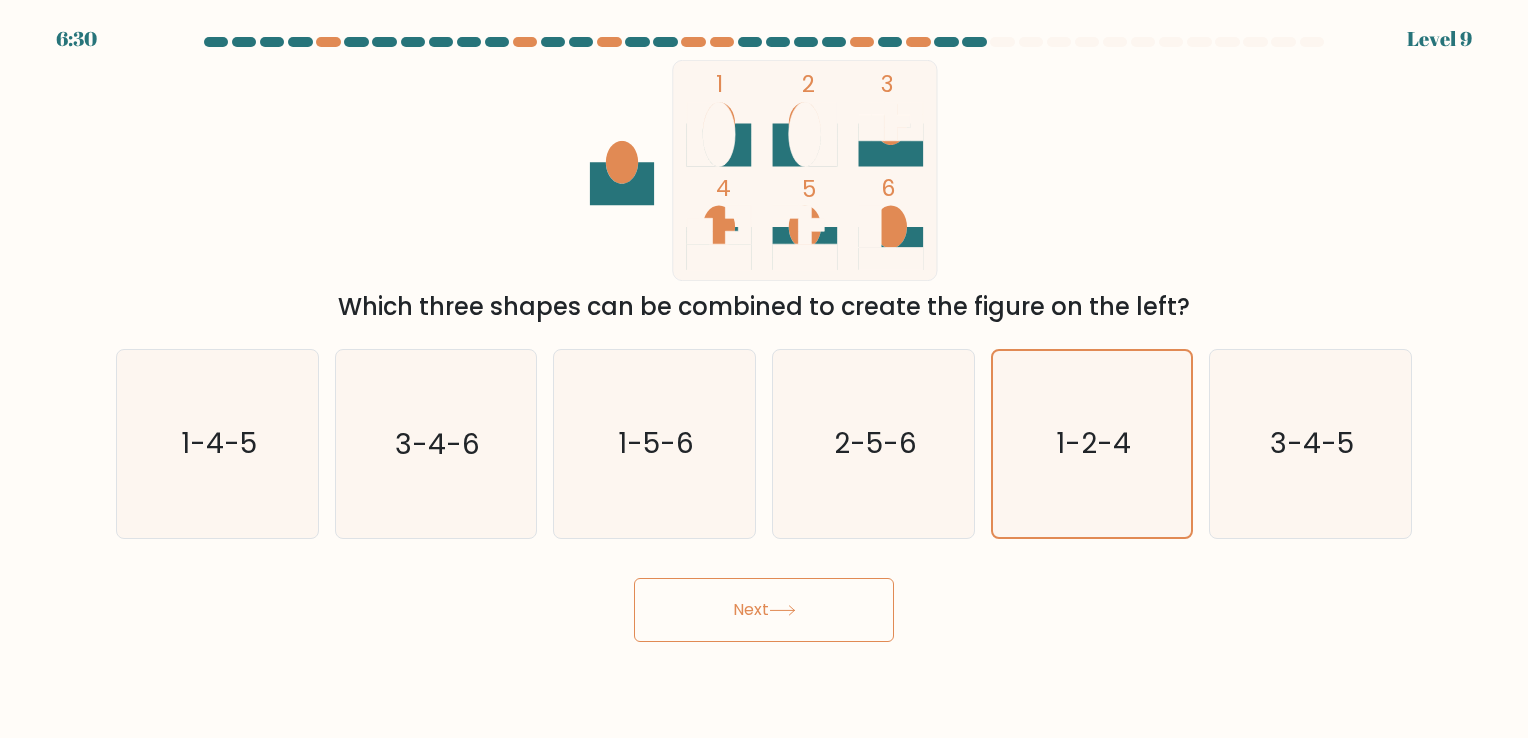 click on "Next" at bounding box center (764, 610) 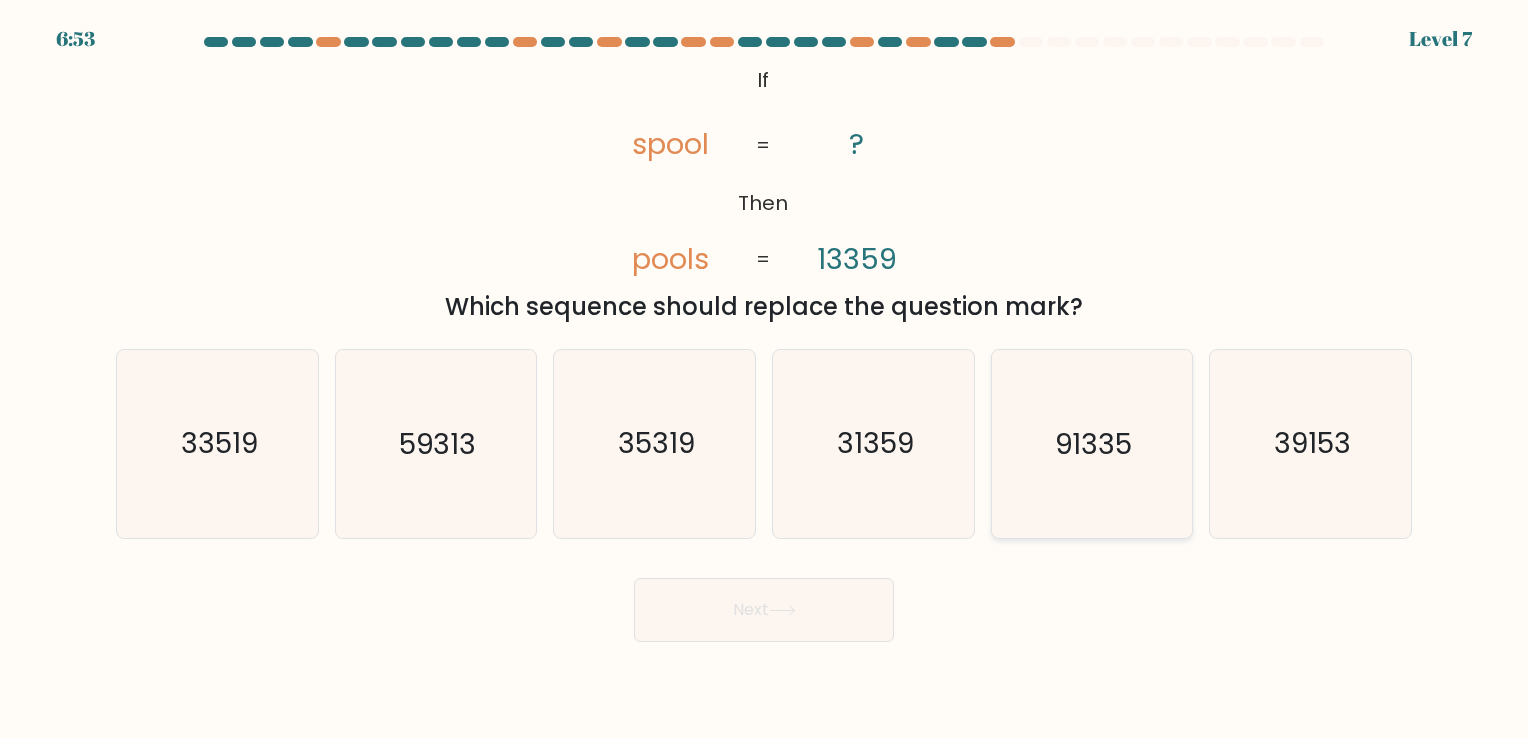 click on "91335" at bounding box center [1093, 444] 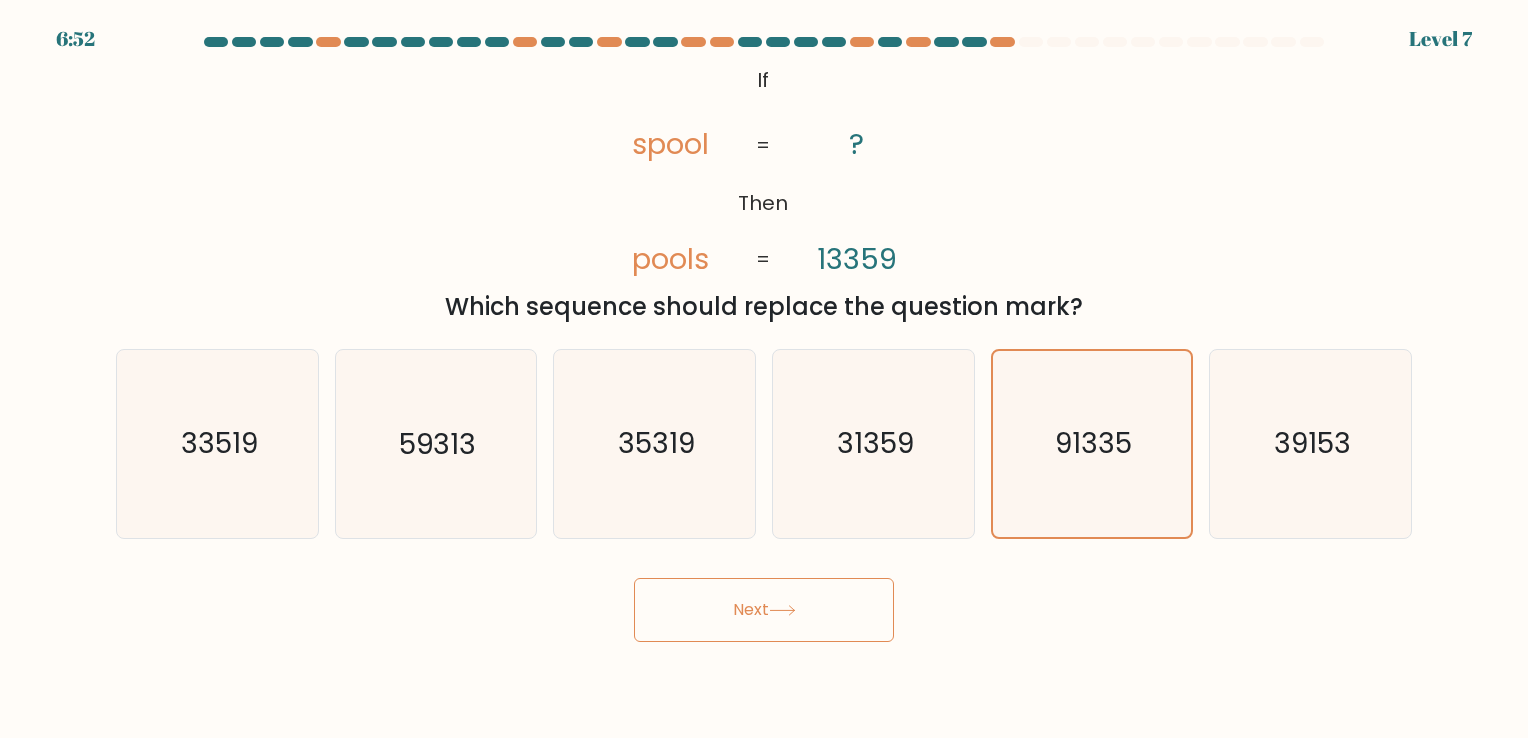 click on "Next" at bounding box center [764, 610] 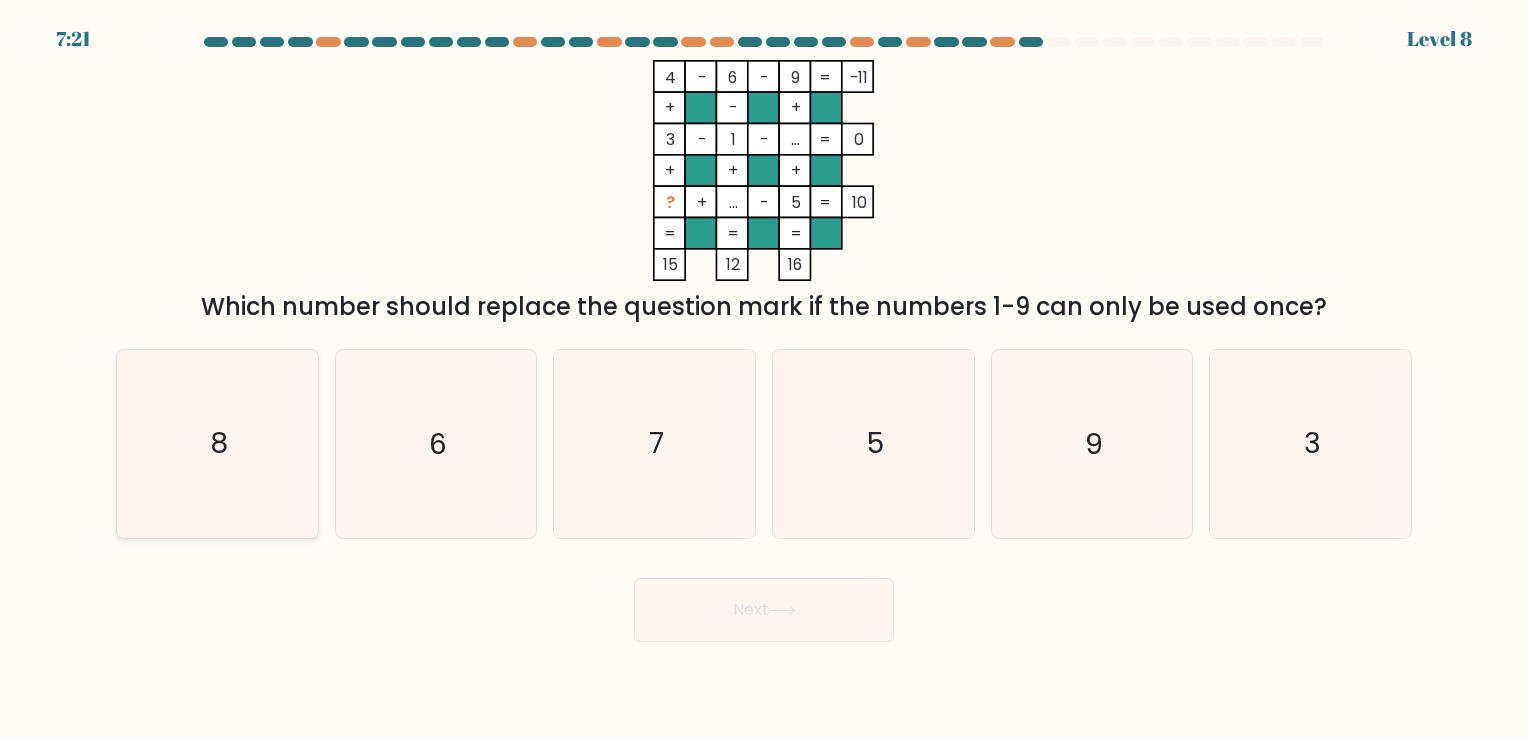 click on "8" at bounding box center (217, 443) 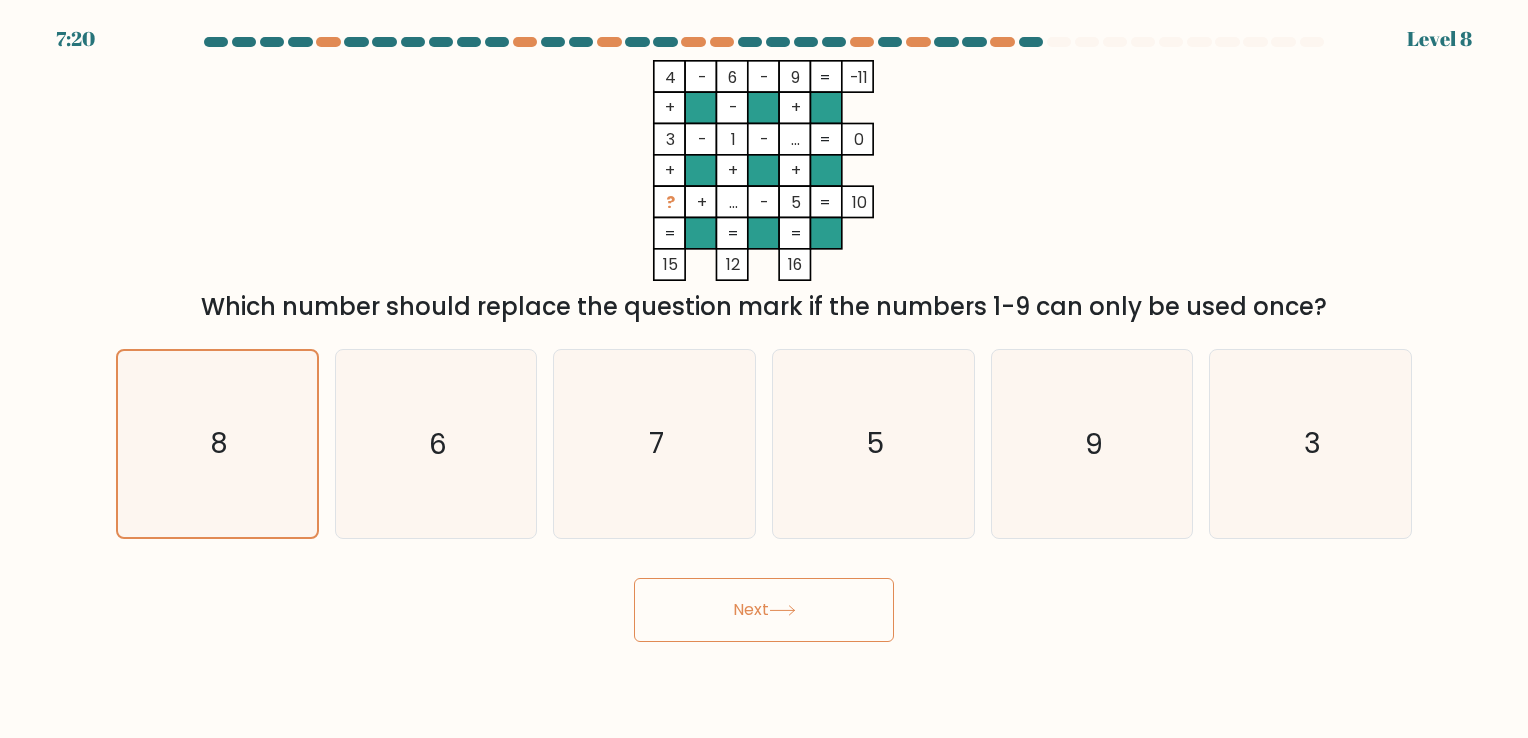 click on "Next" at bounding box center [764, 610] 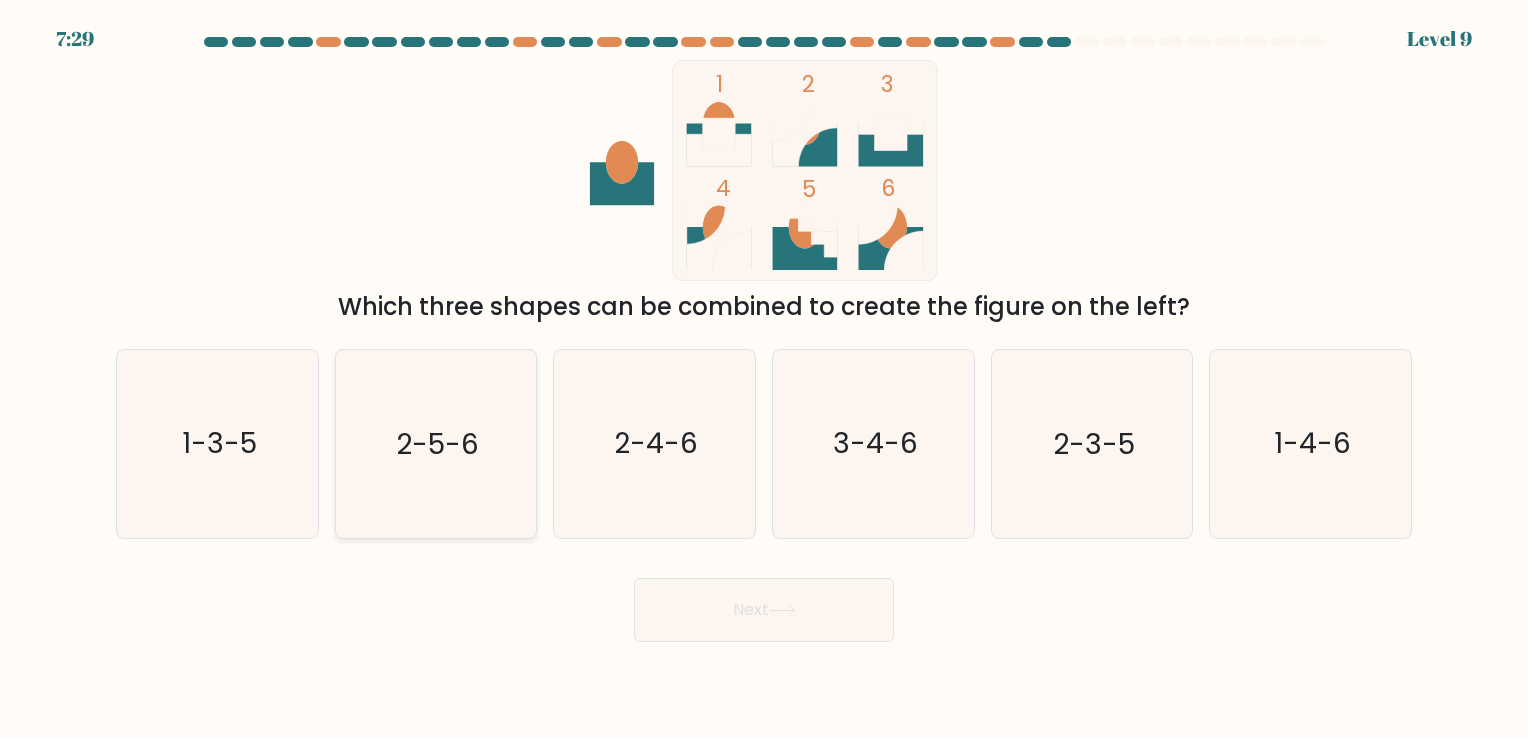 click on "2-5-6" at bounding box center (435, 443) 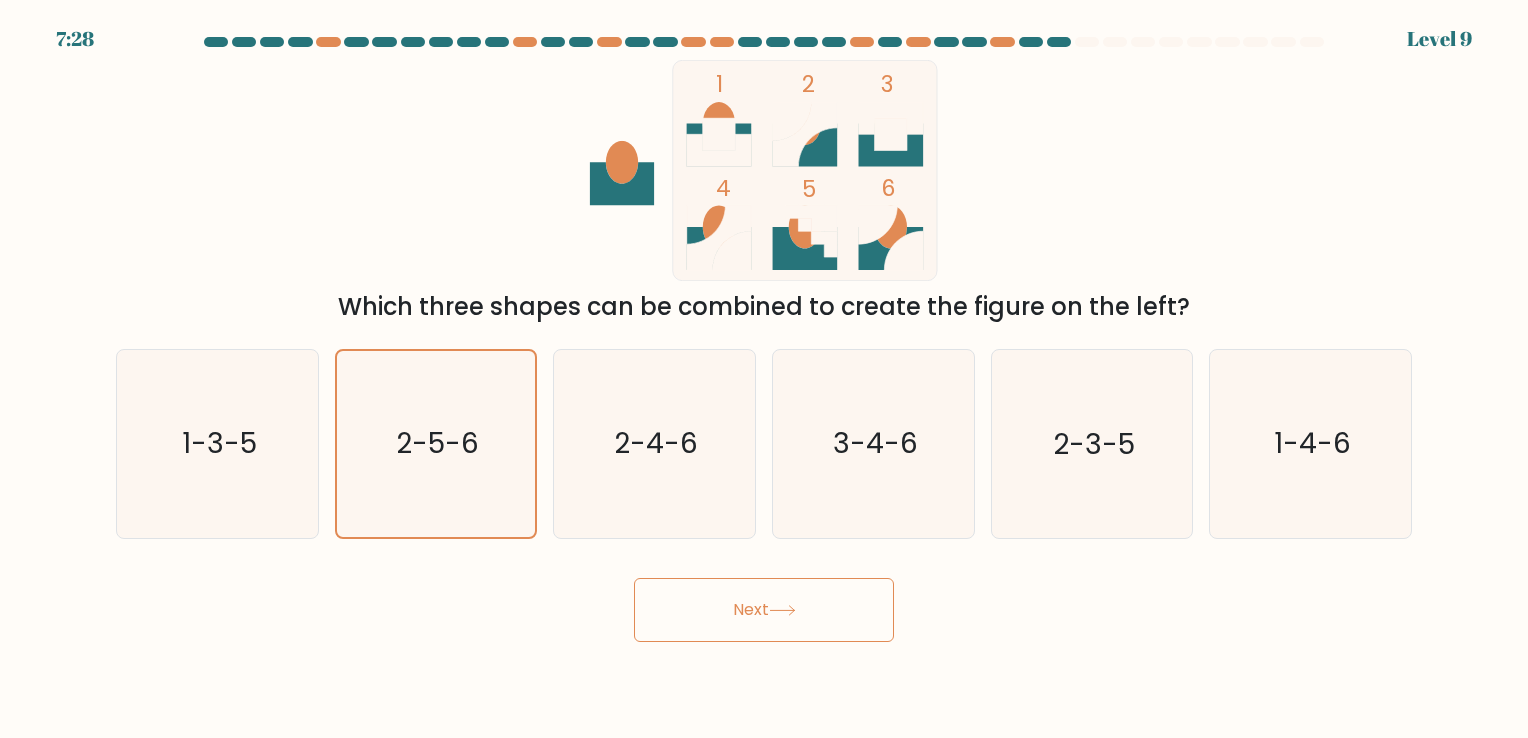 click on "Next" at bounding box center (764, 610) 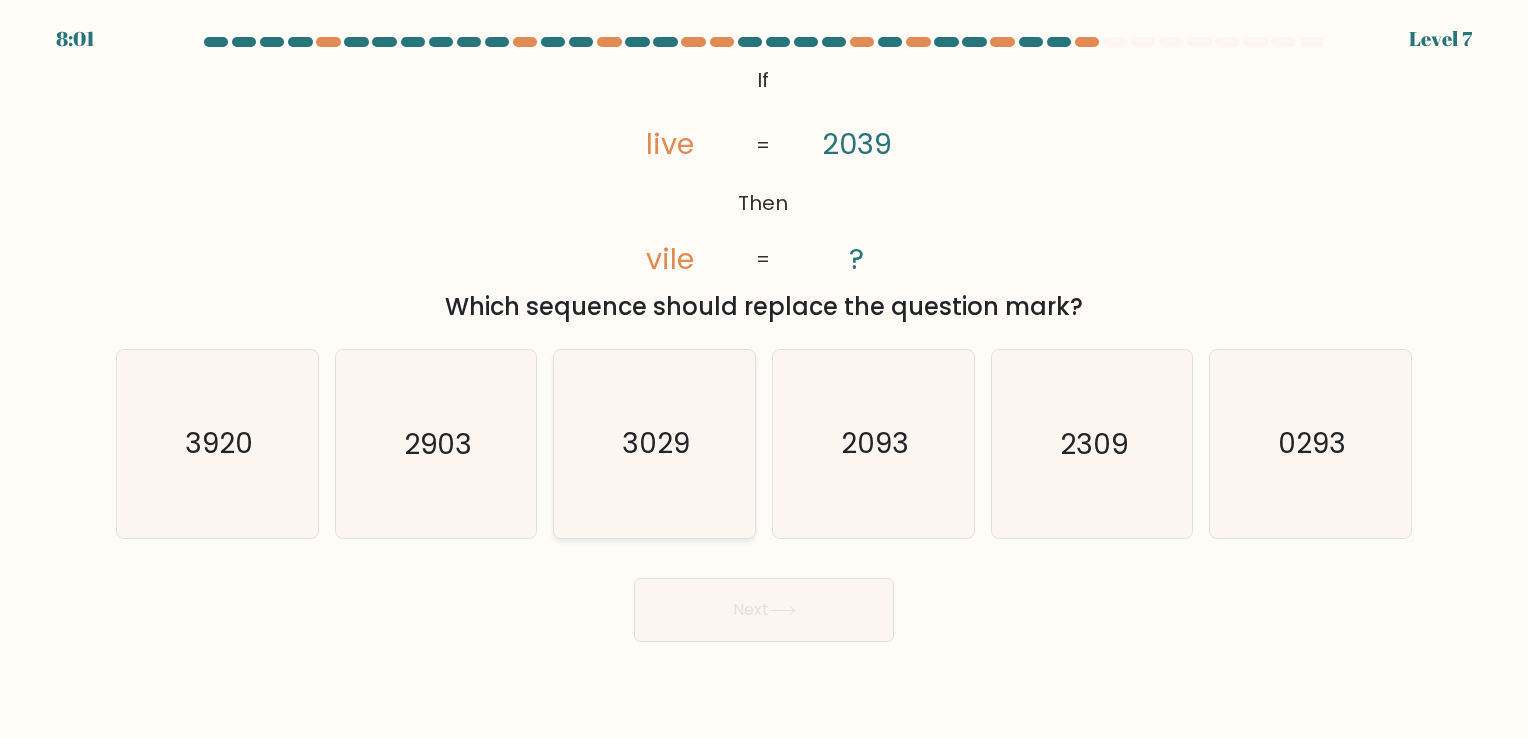 click on "3029" at bounding box center [657, 444] 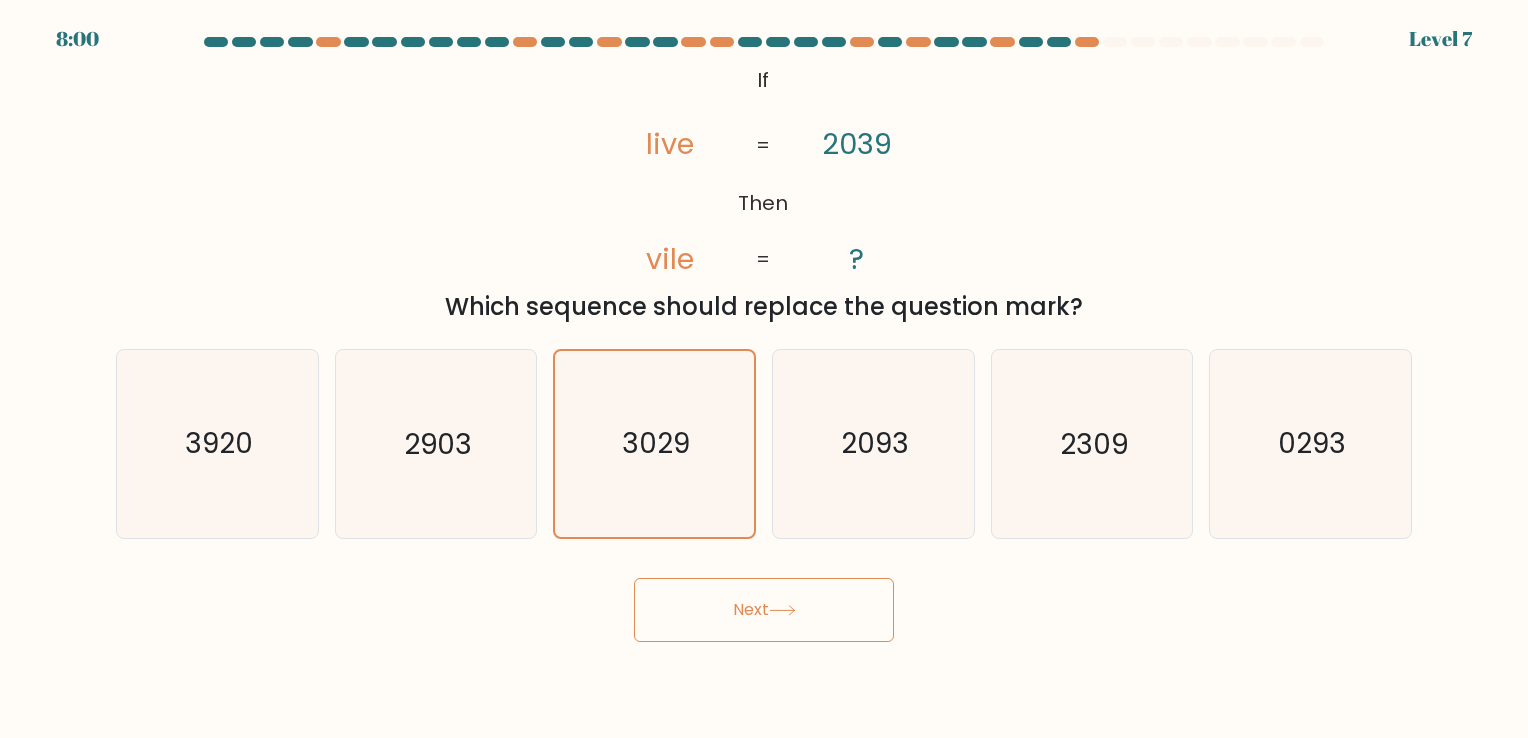 click on "Next" at bounding box center (764, 610) 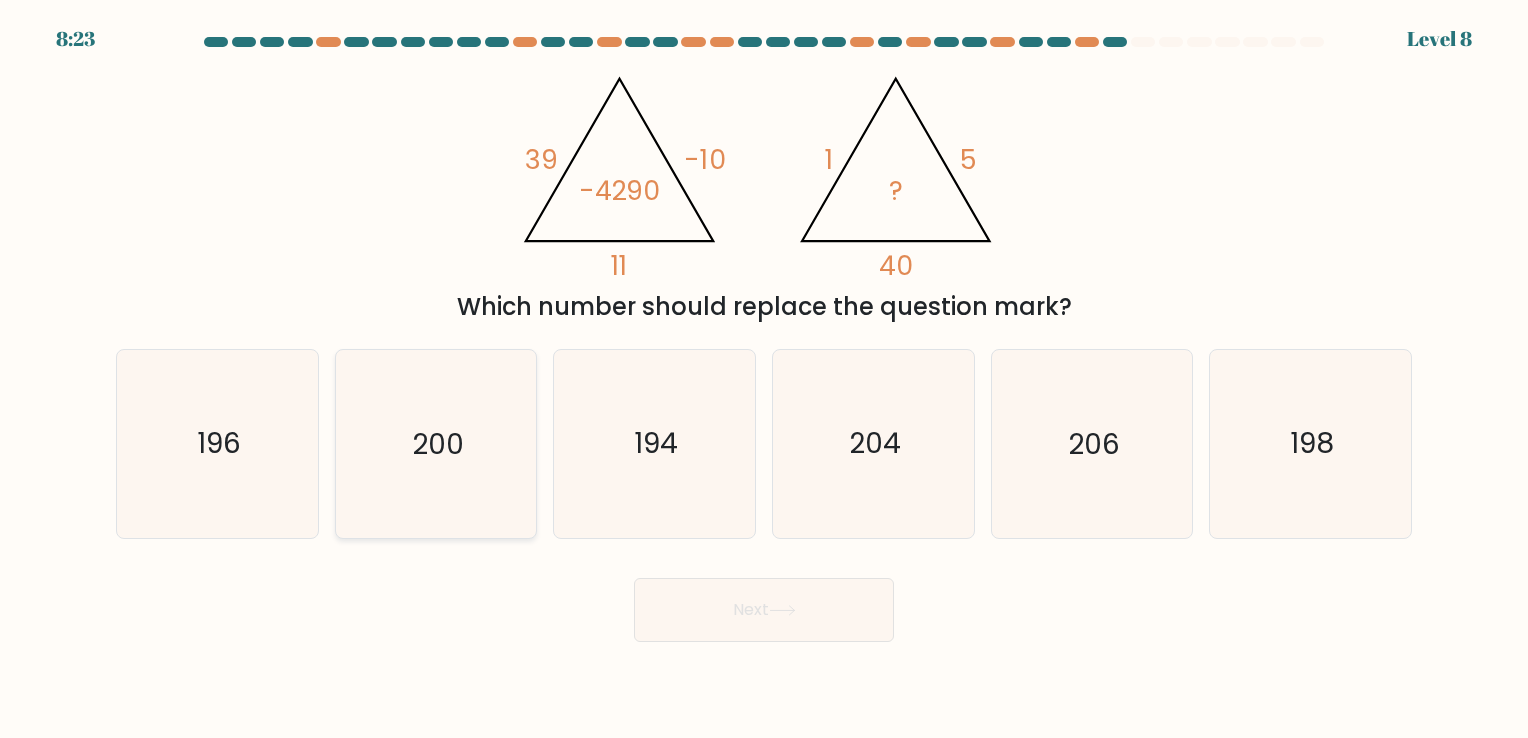 click on "200" at bounding box center [435, 443] 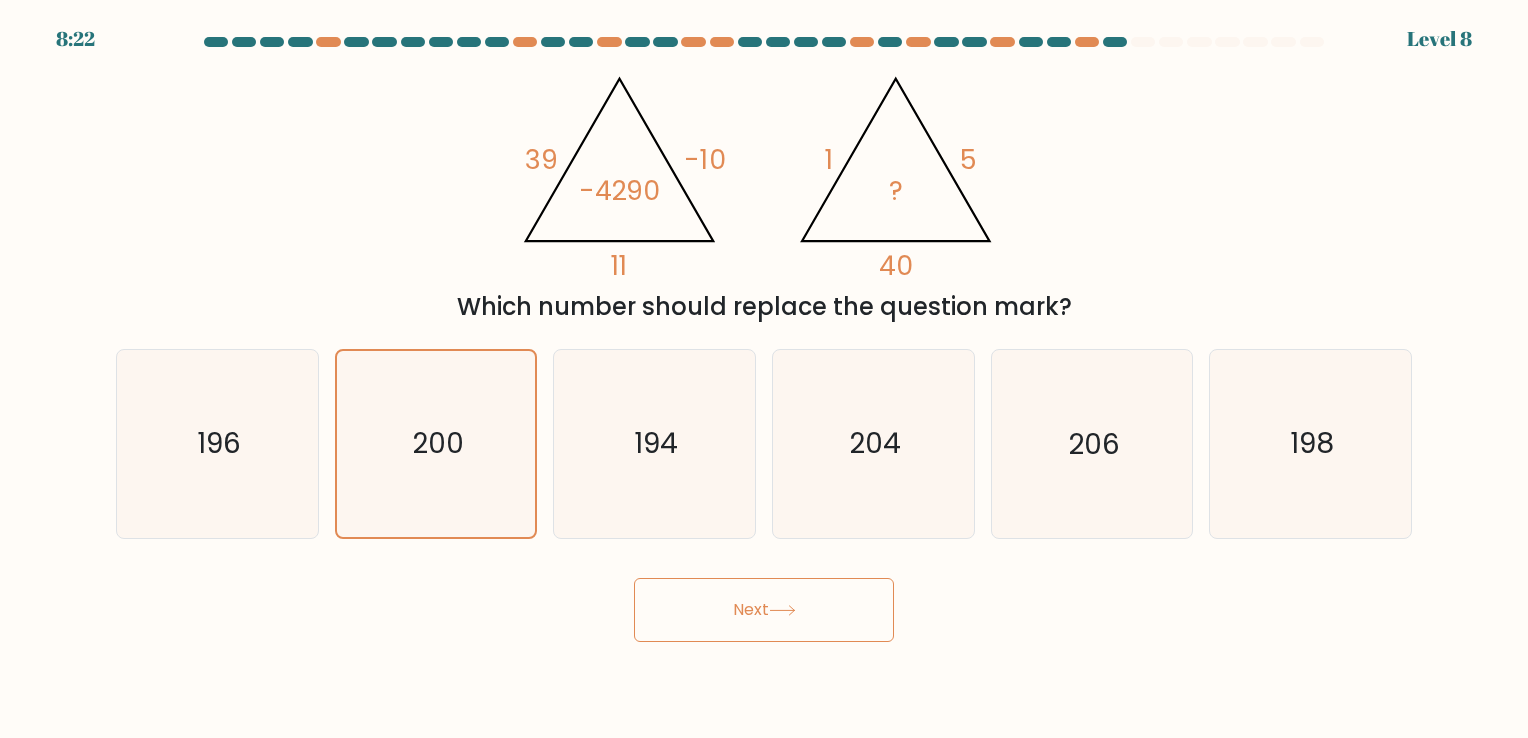 click on "Next" at bounding box center (764, 610) 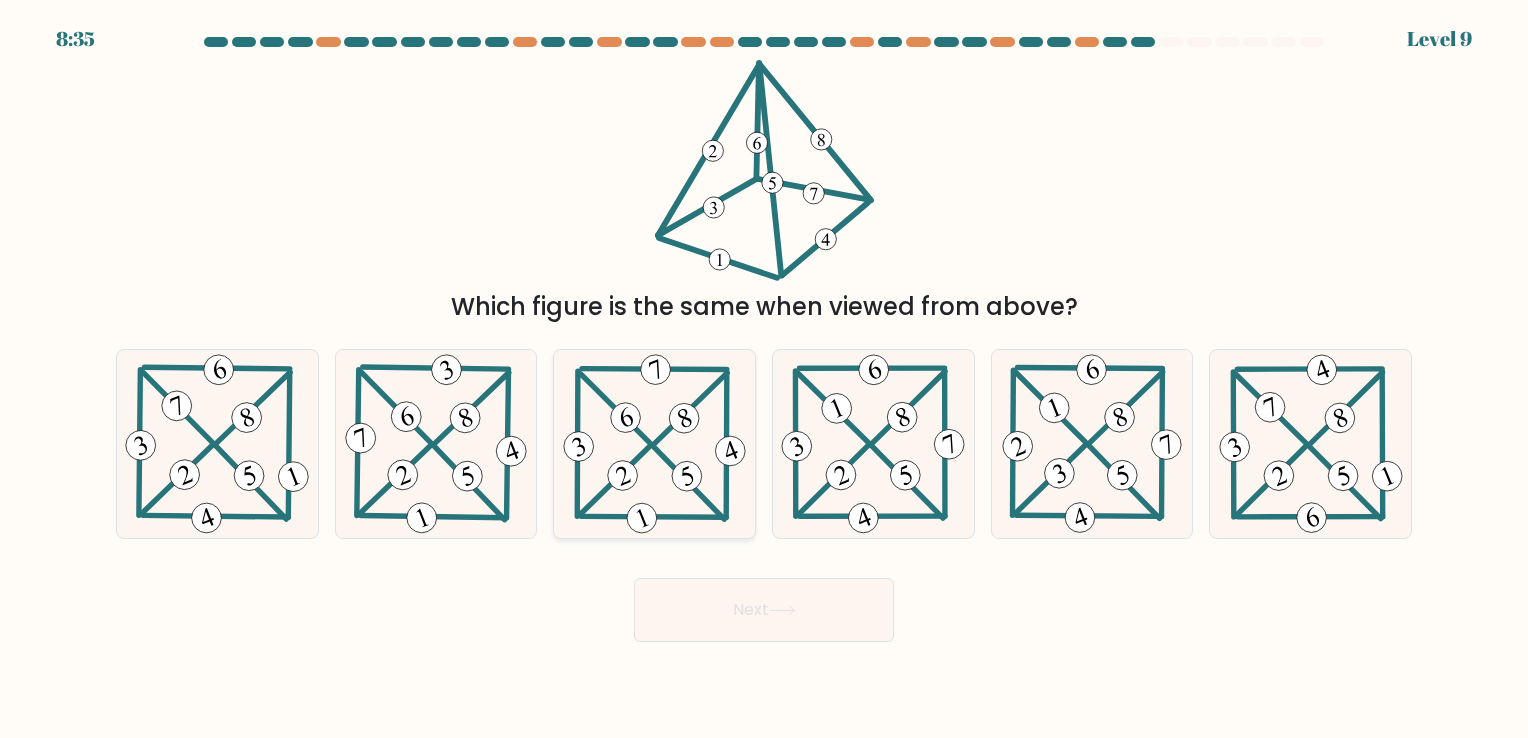 click at bounding box center (654, 443) 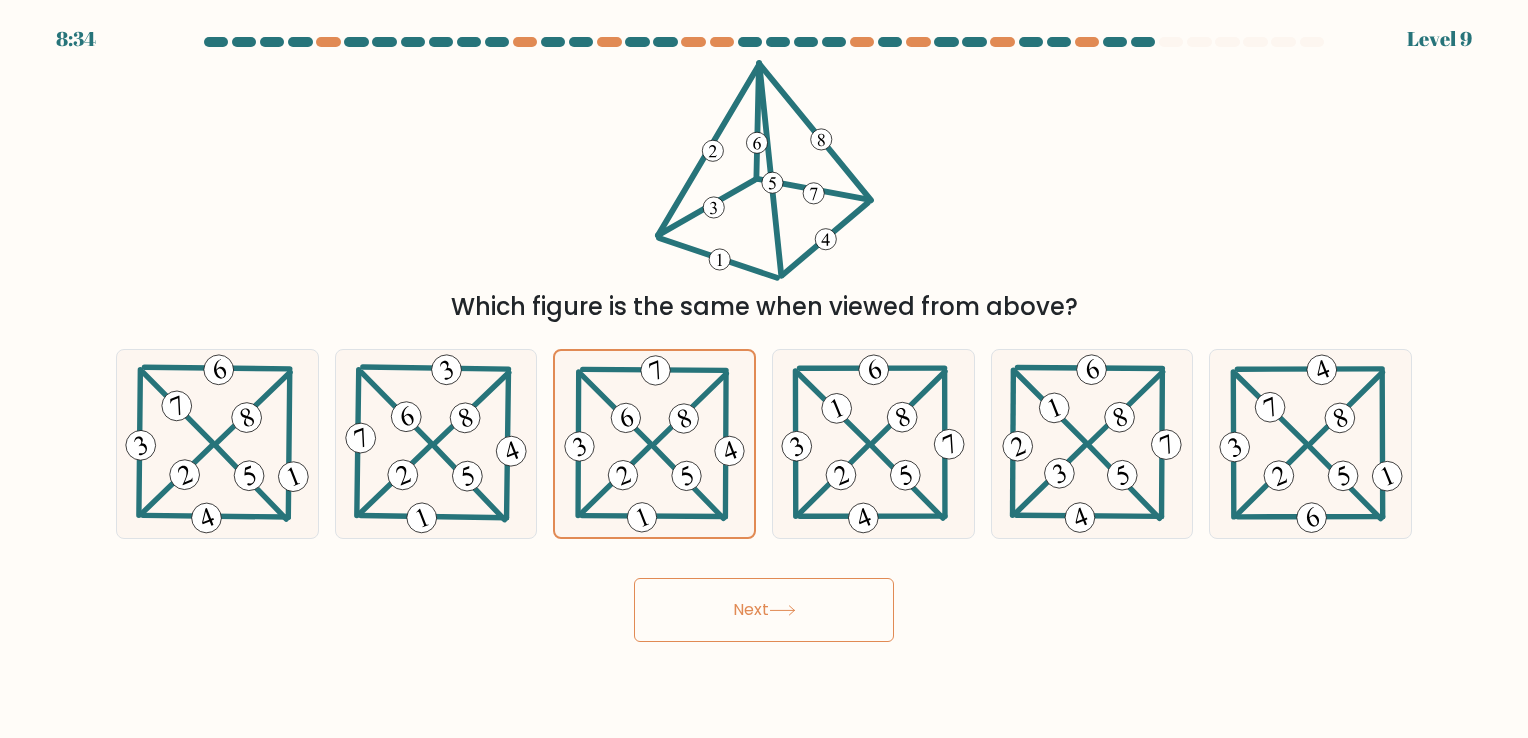 click on "Next" at bounding box center [764, 610] 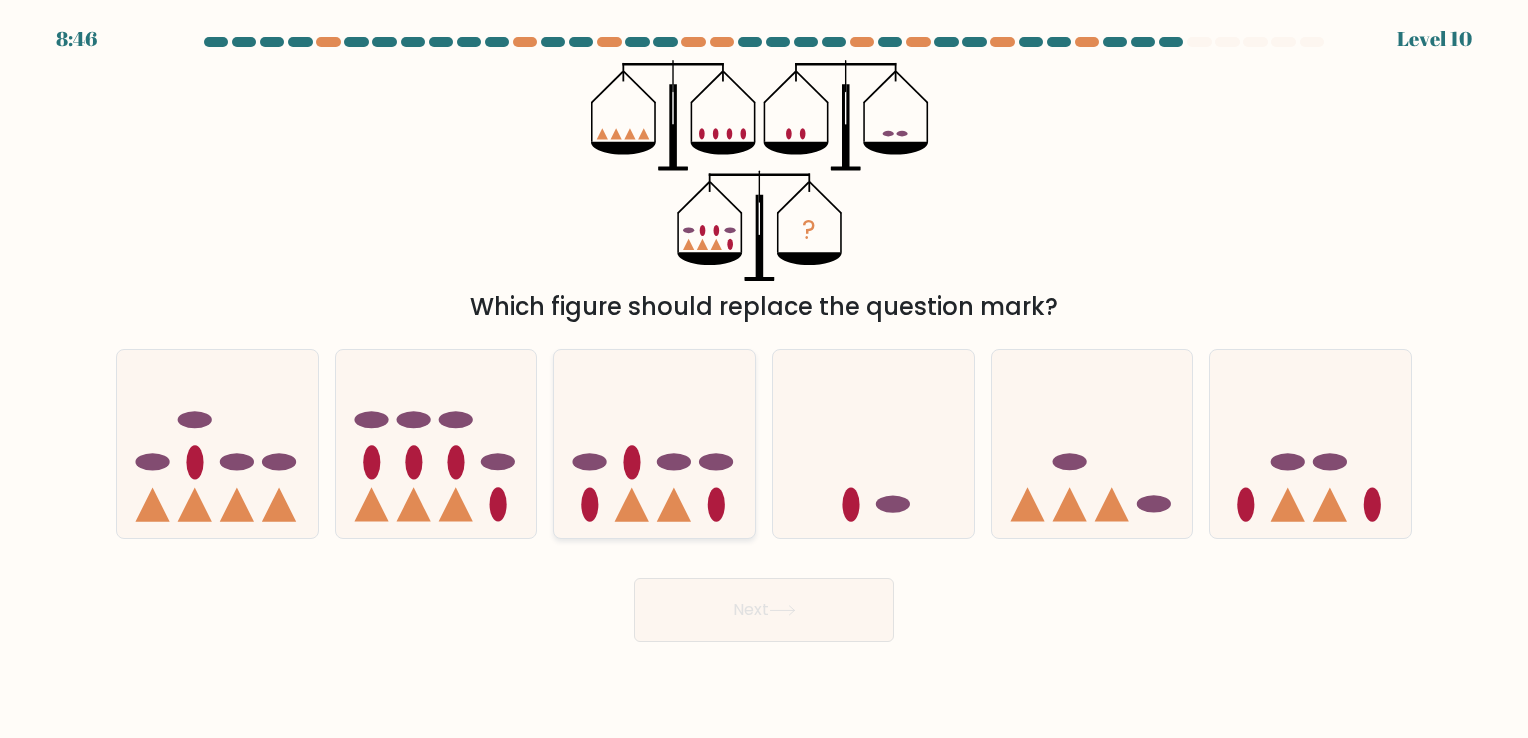 click at bounding box center (654, 443) 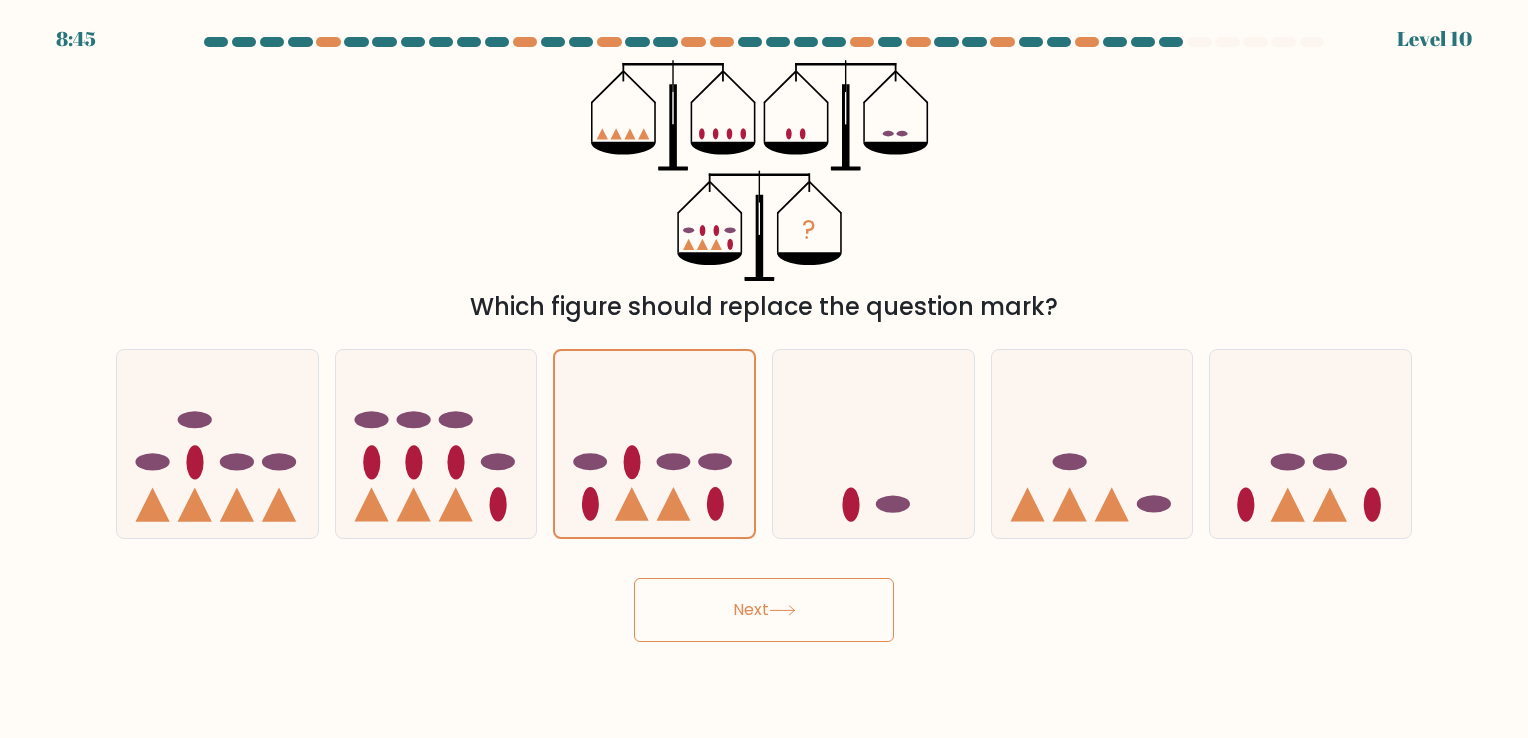 click on "Next" at bounding box center (764, 610) 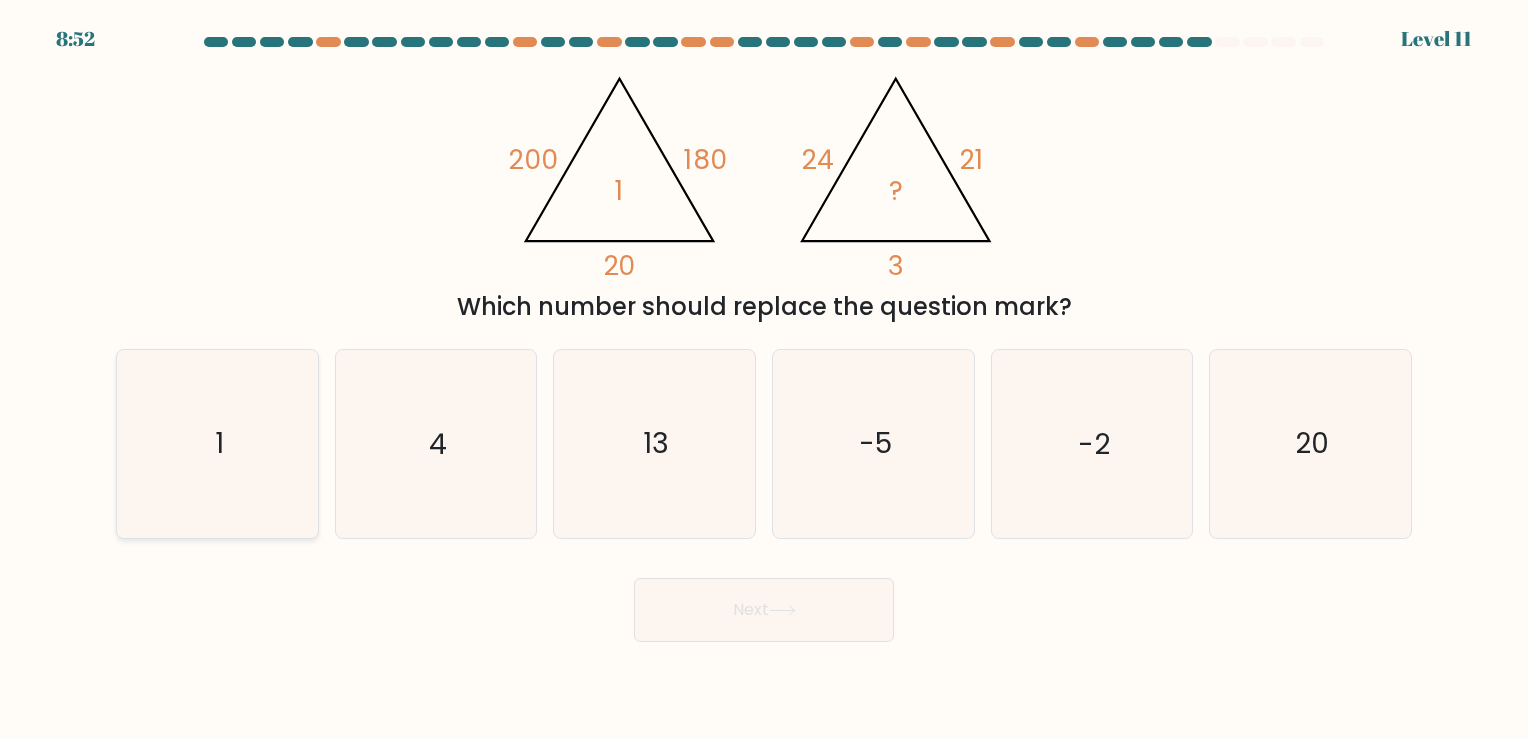 click on "1" at bounding box center [217, 443] 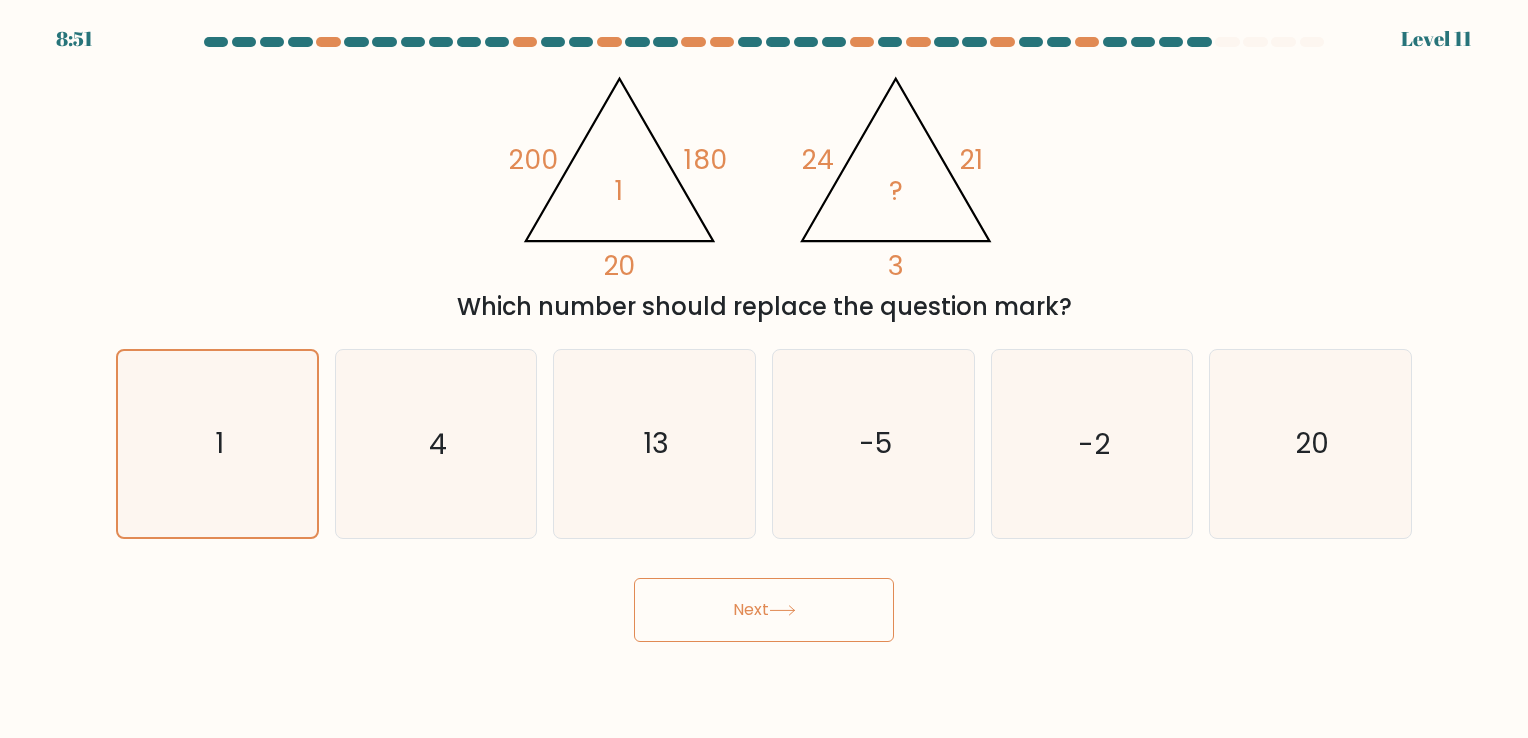 click on "Next" at bounding box center [764, 610] 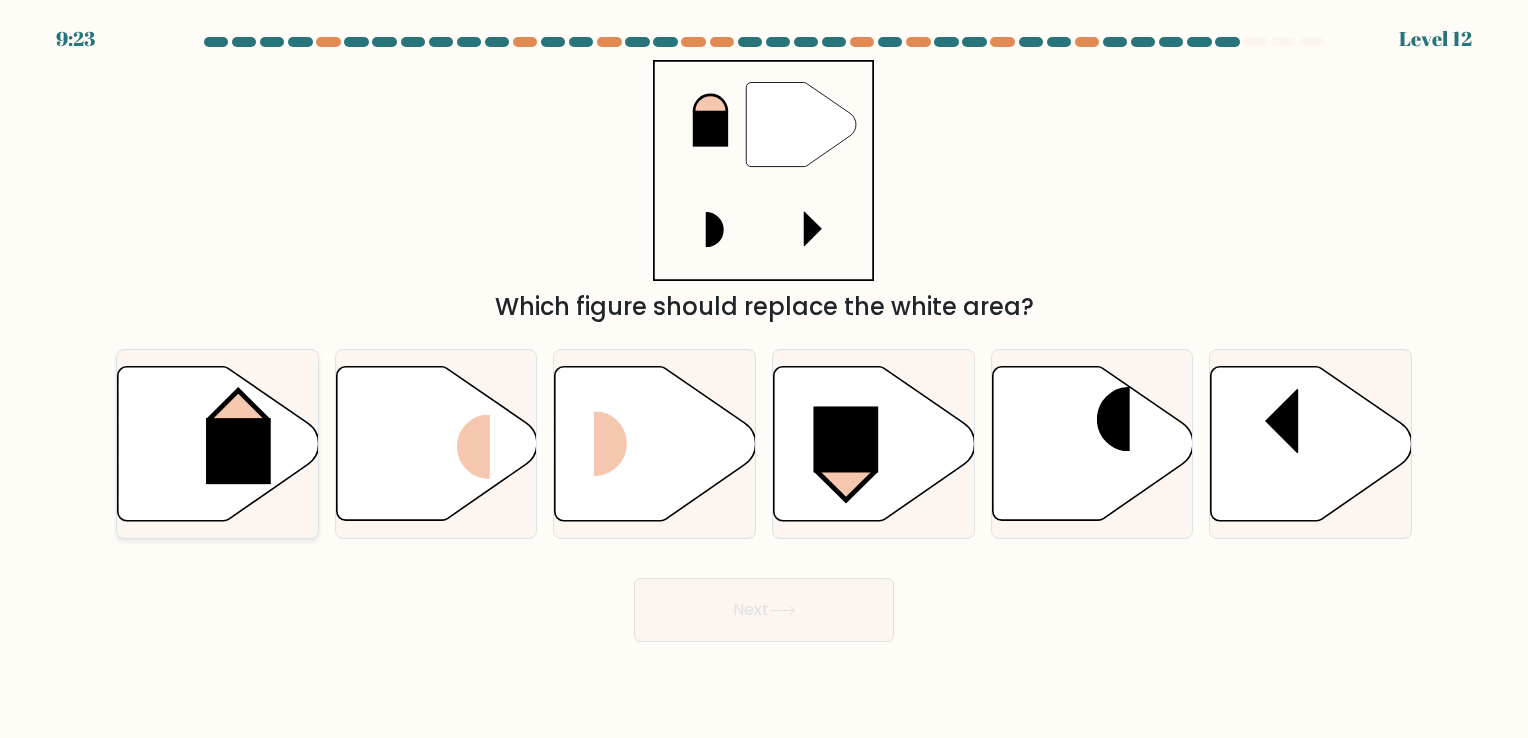 click at bounding box center [238, 451] 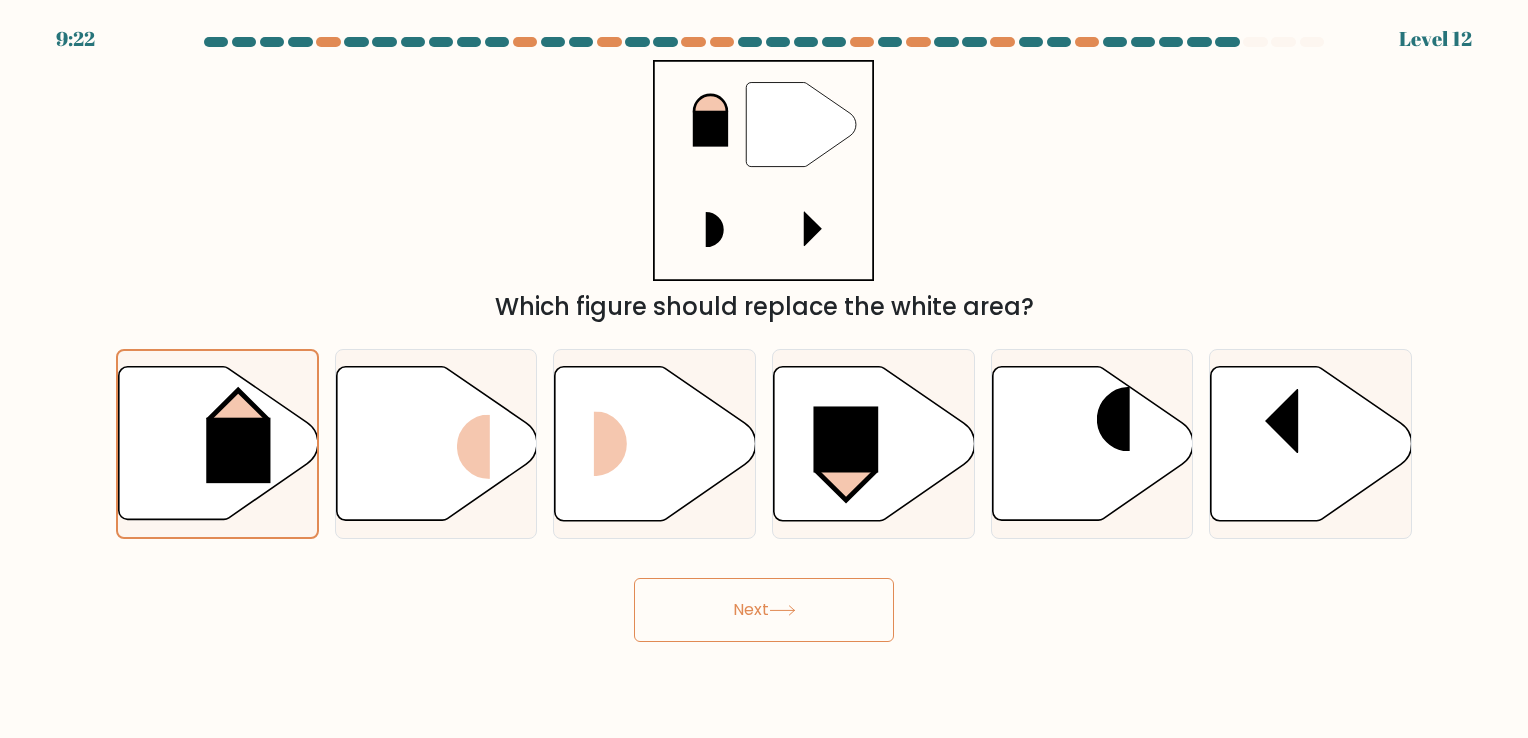 click on "Next" at bounding box center [764, 610] 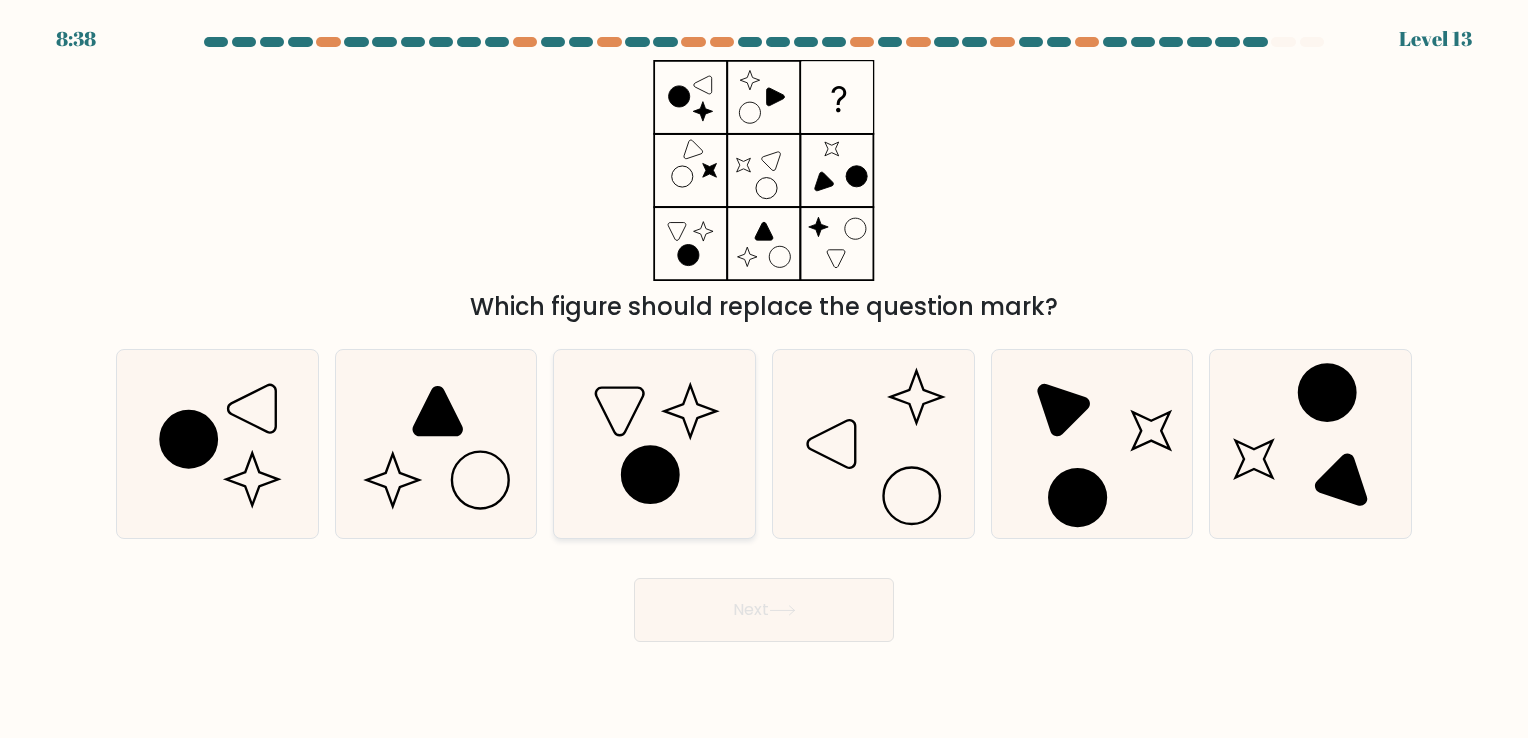 click at bounding box center (654, 443) 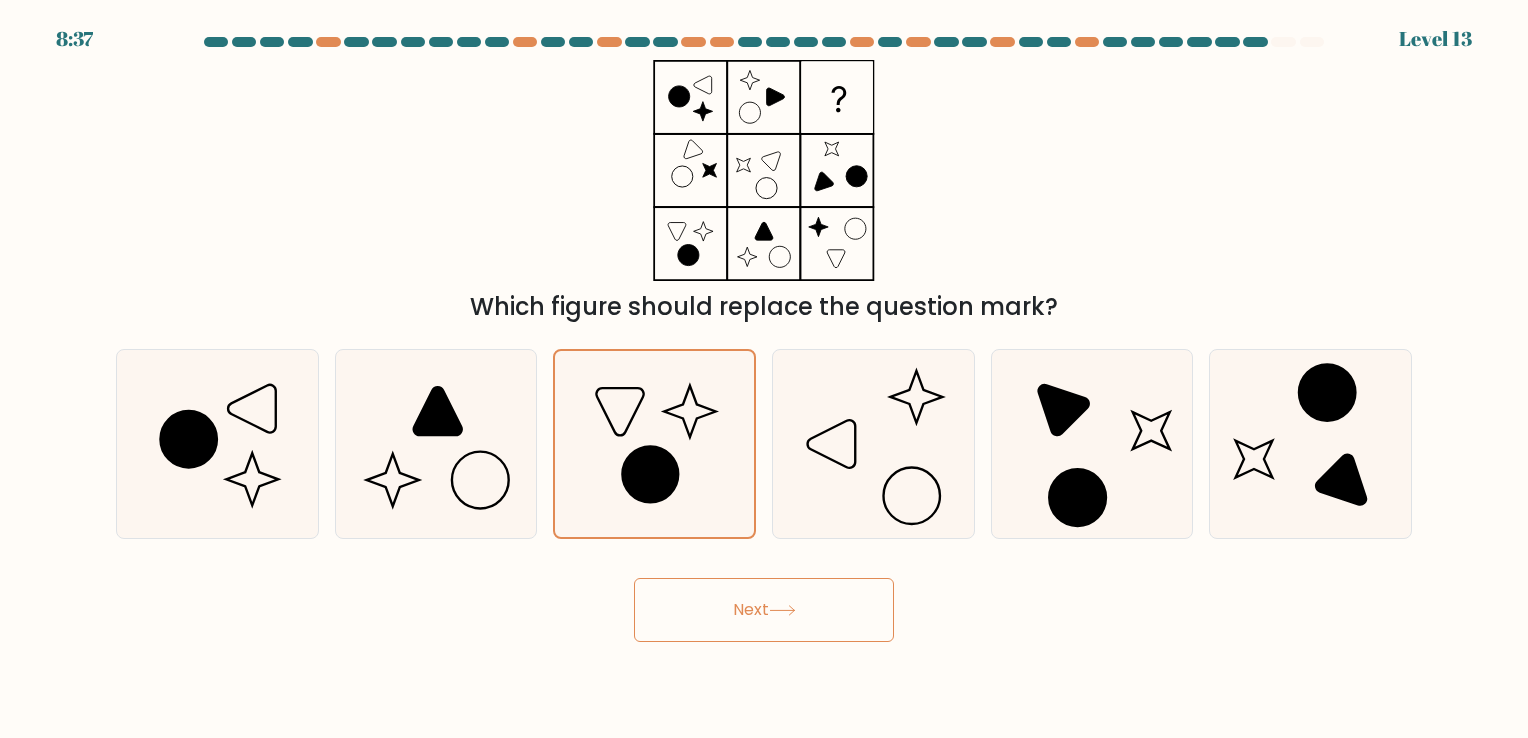 click on "Next" at bounding box center [764, 610] 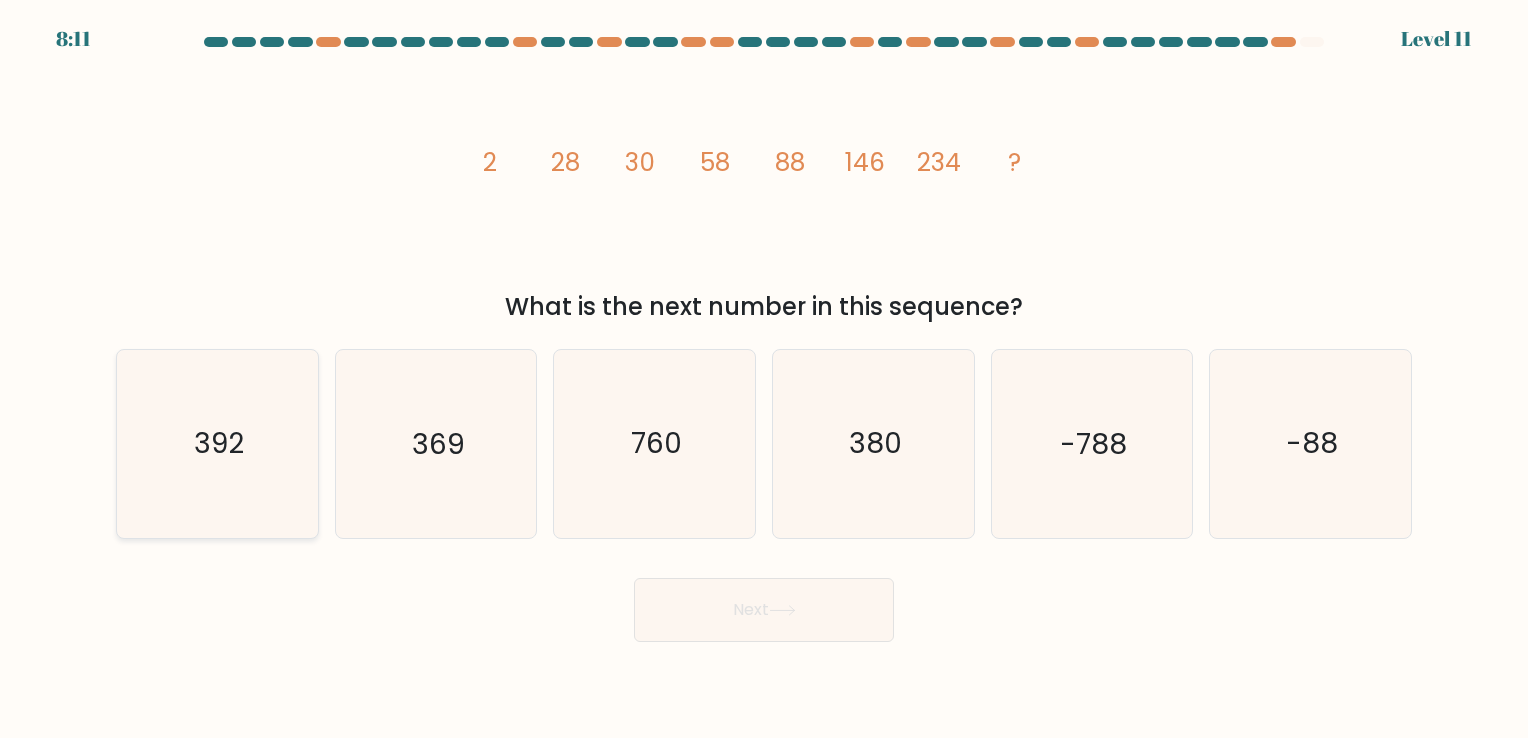 click on "392" at bounding box center (217, 443) 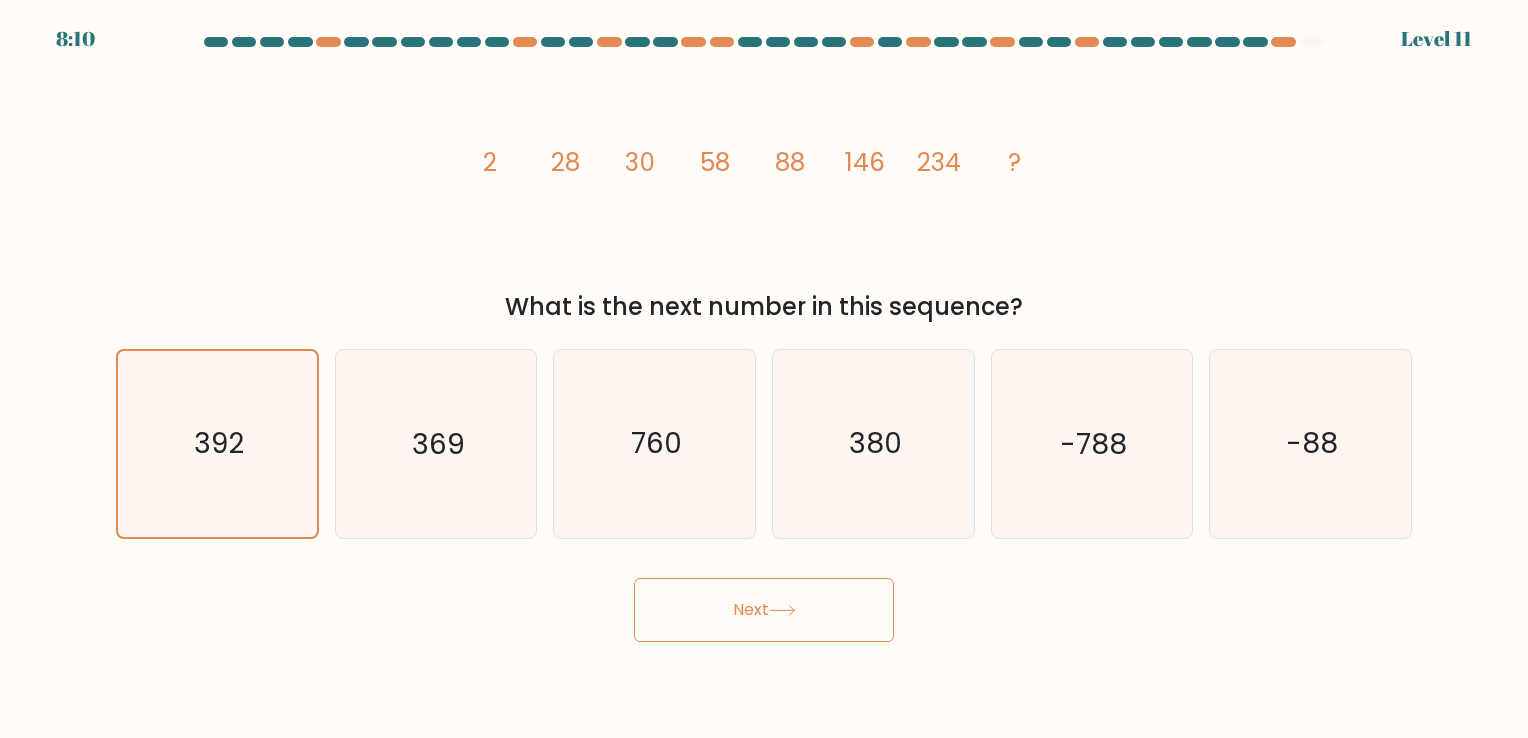 click on "Next" at bounding box center [764, 610] 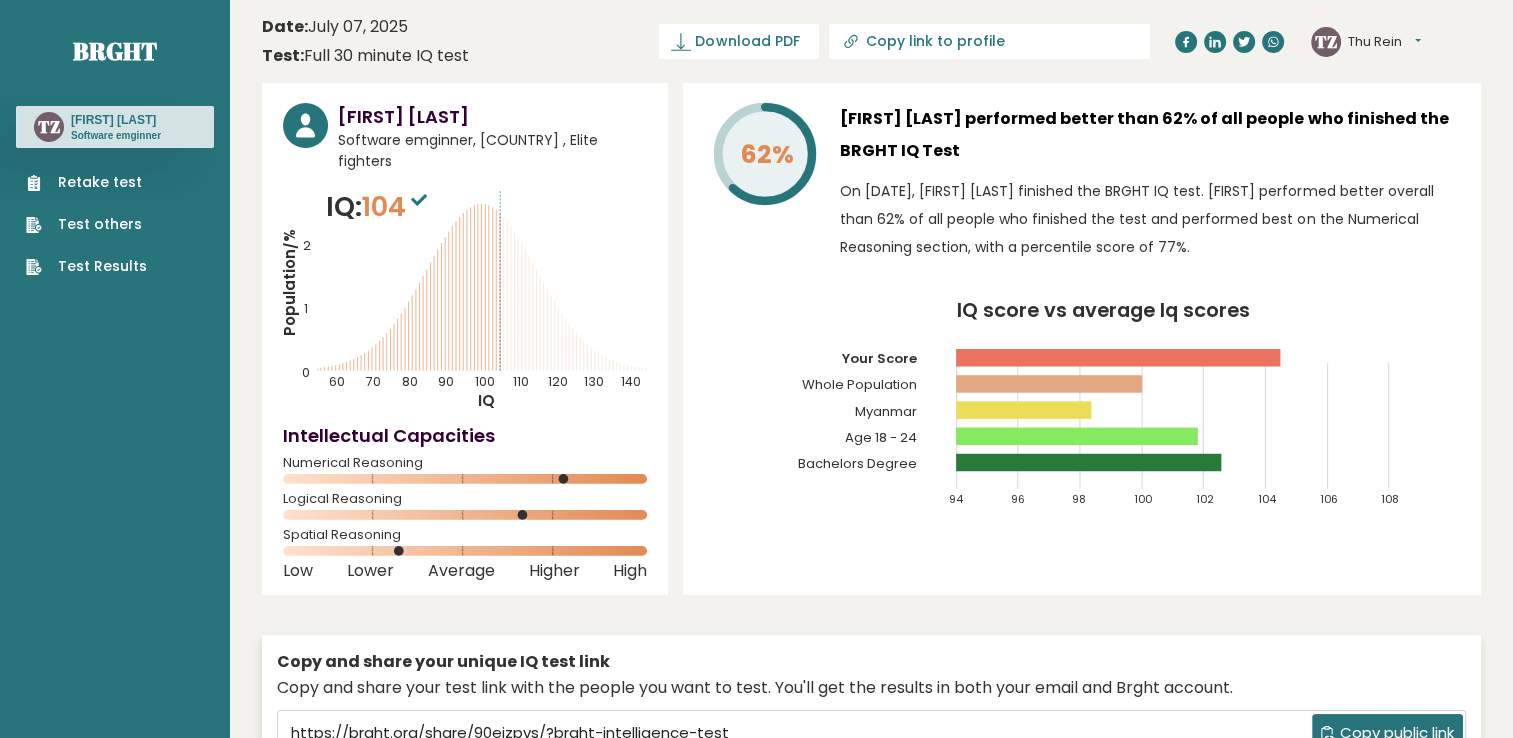 scroll, scrollTop: 0, scrollLeft: 0, axis: both 